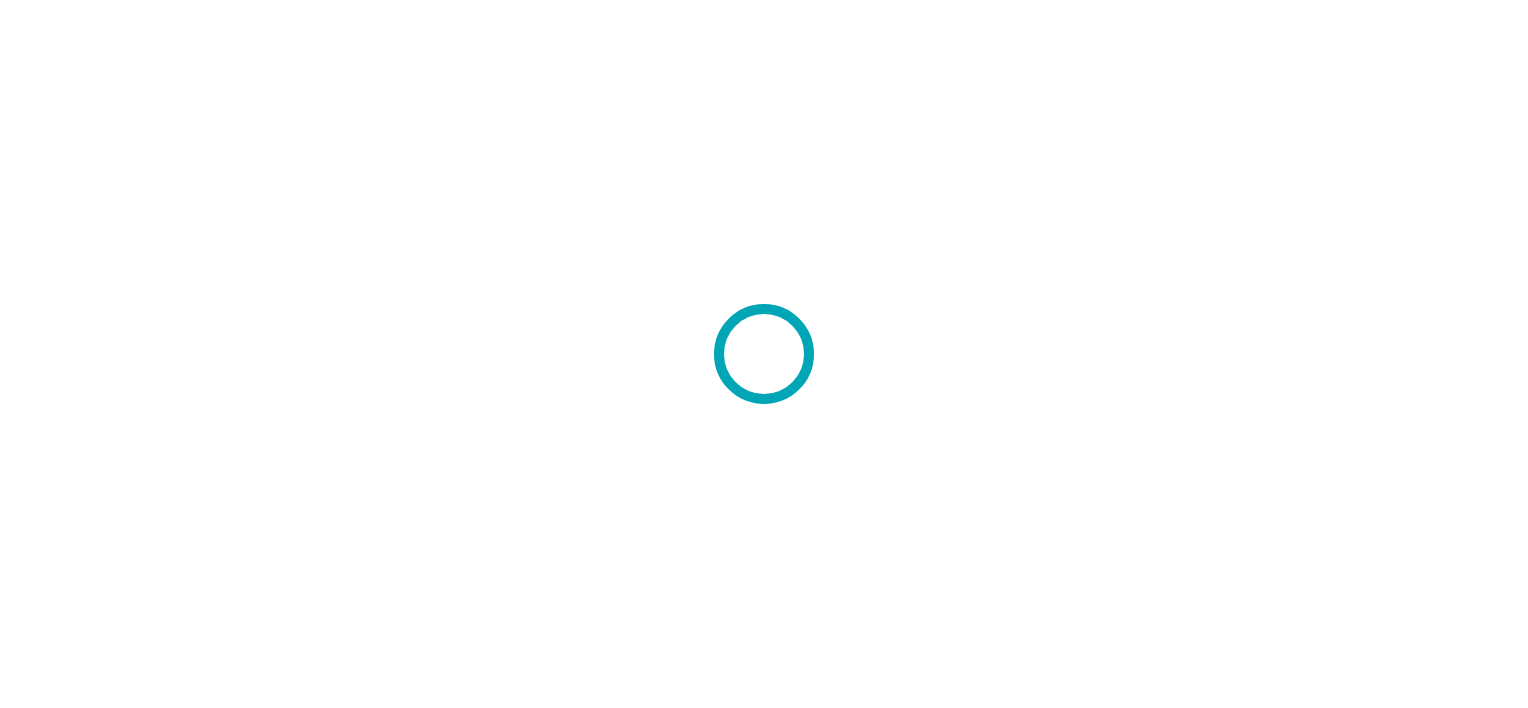 scroll, scrollTop: 0, scrollLeft: 0, axis: both 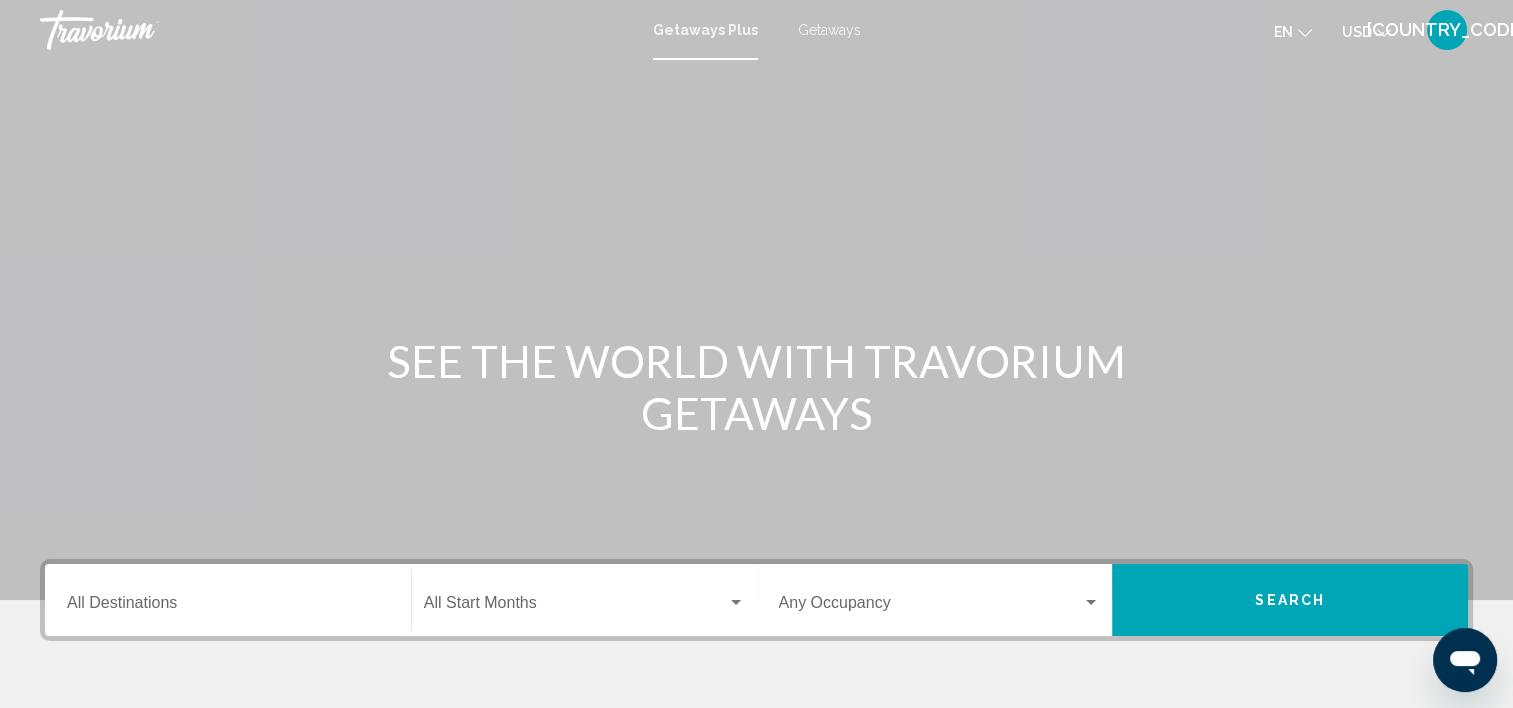 click at bounding box center [575, 607] 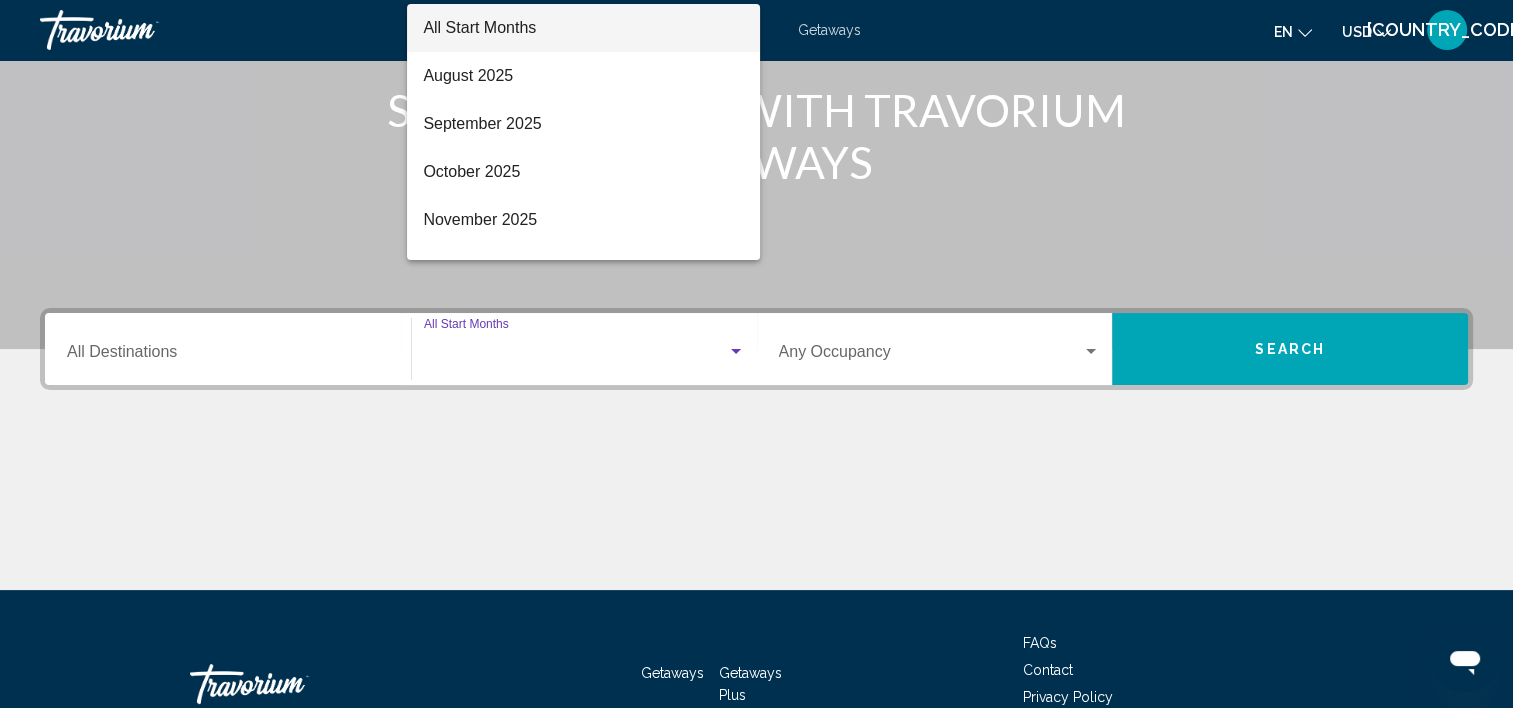 scroll, scrollTop: 377, scrollLeft: 0, axis: vertical 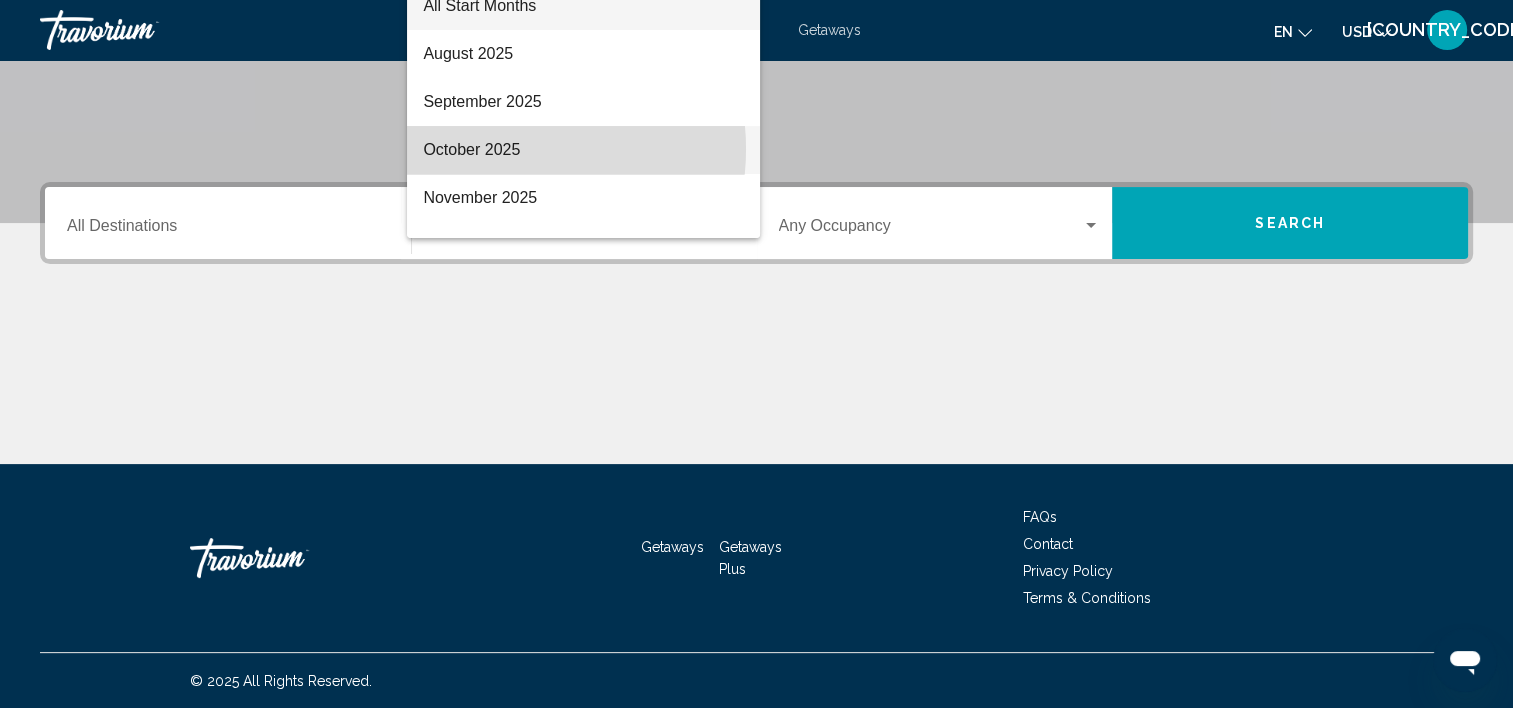 click on "October 2025" at bounding box center [583, 150] 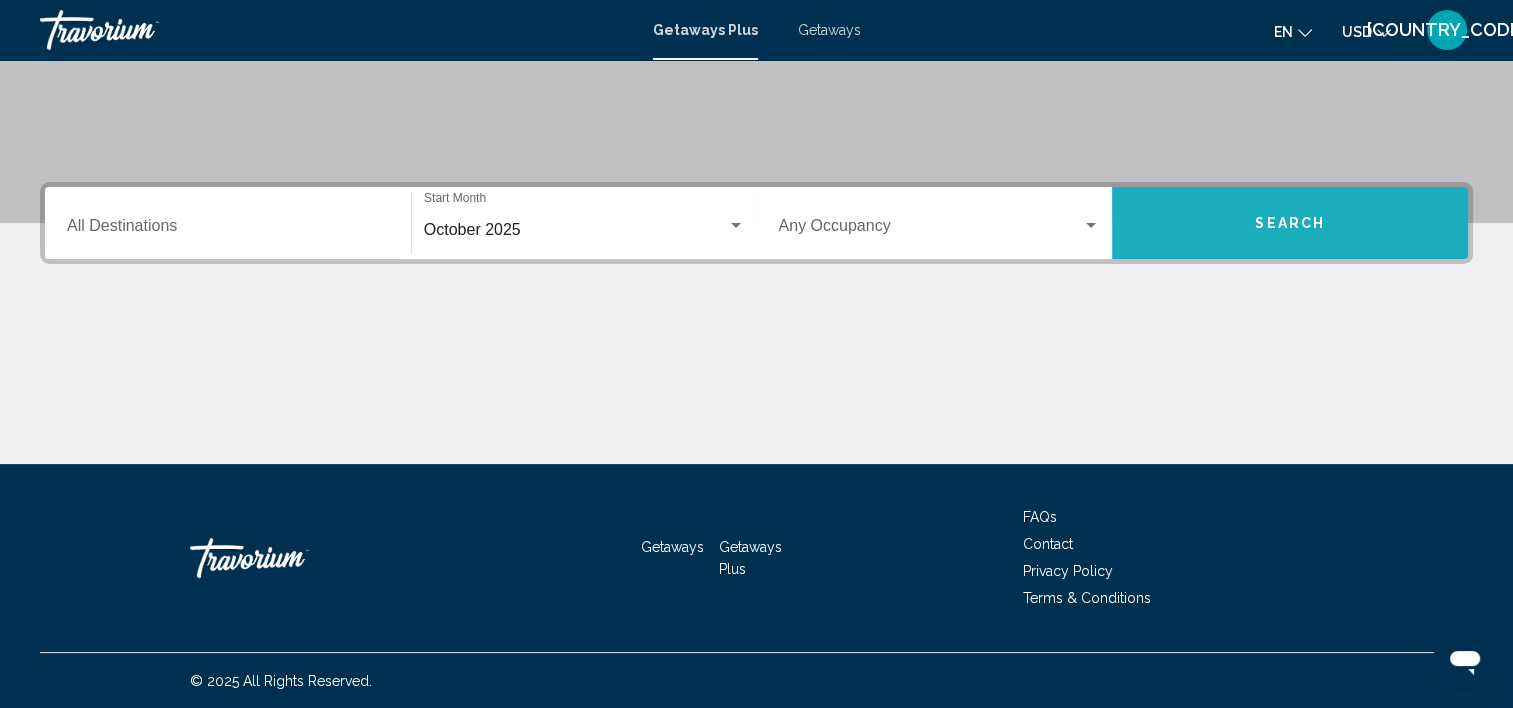 click on "Search" at bounding box center (1290, 223) 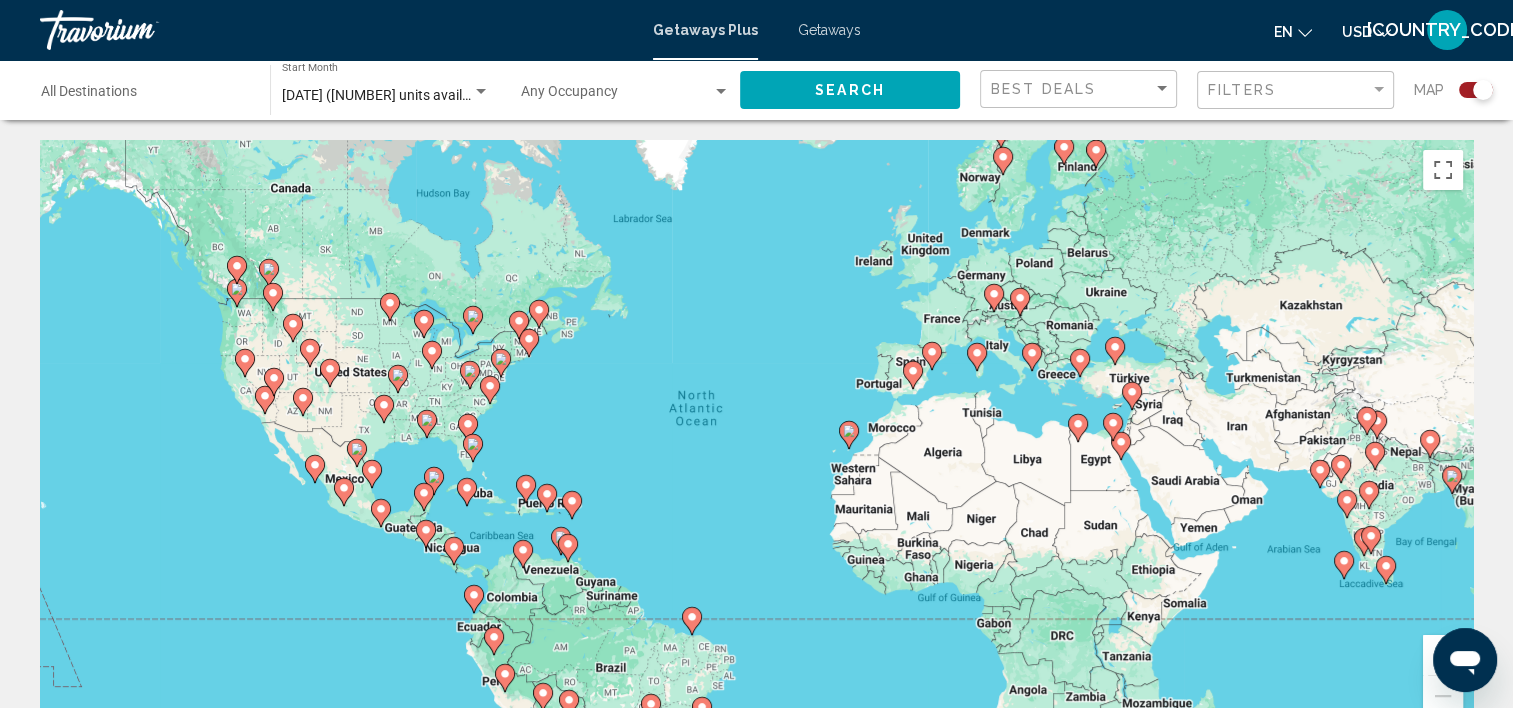 click on "To activate drag with keyboard, press Alt + Enter. Once in keyboard drag state, use the arrow keys to move the marker. To complete the drag, press the Enter key. To cancel, press Escape." at bounding box center (756, 440) 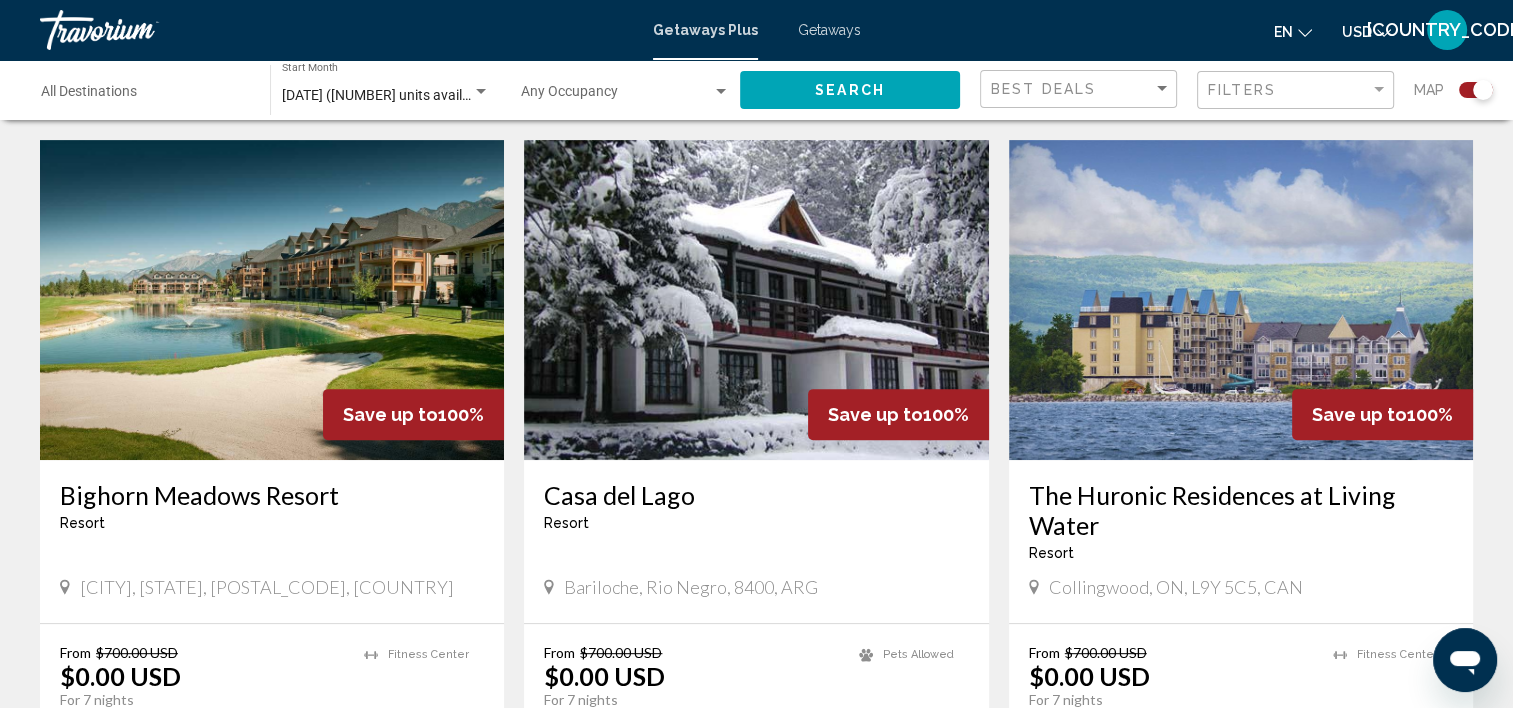 scroll, scrollTop: 691, scrollLeft: 0, axis: vertical 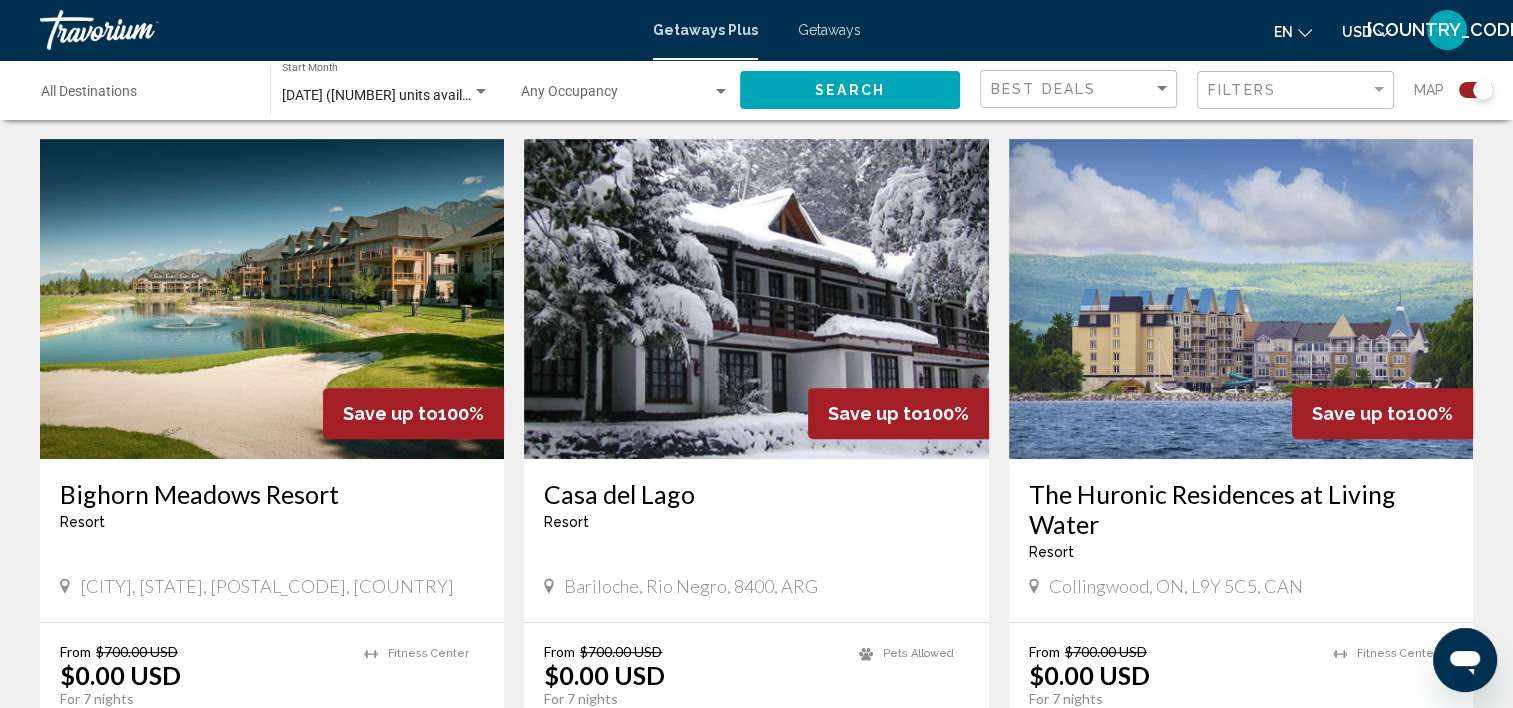 click on "Collingwood, ON, L9Y 5C5, CAN" at bounding box center [1241, 586] 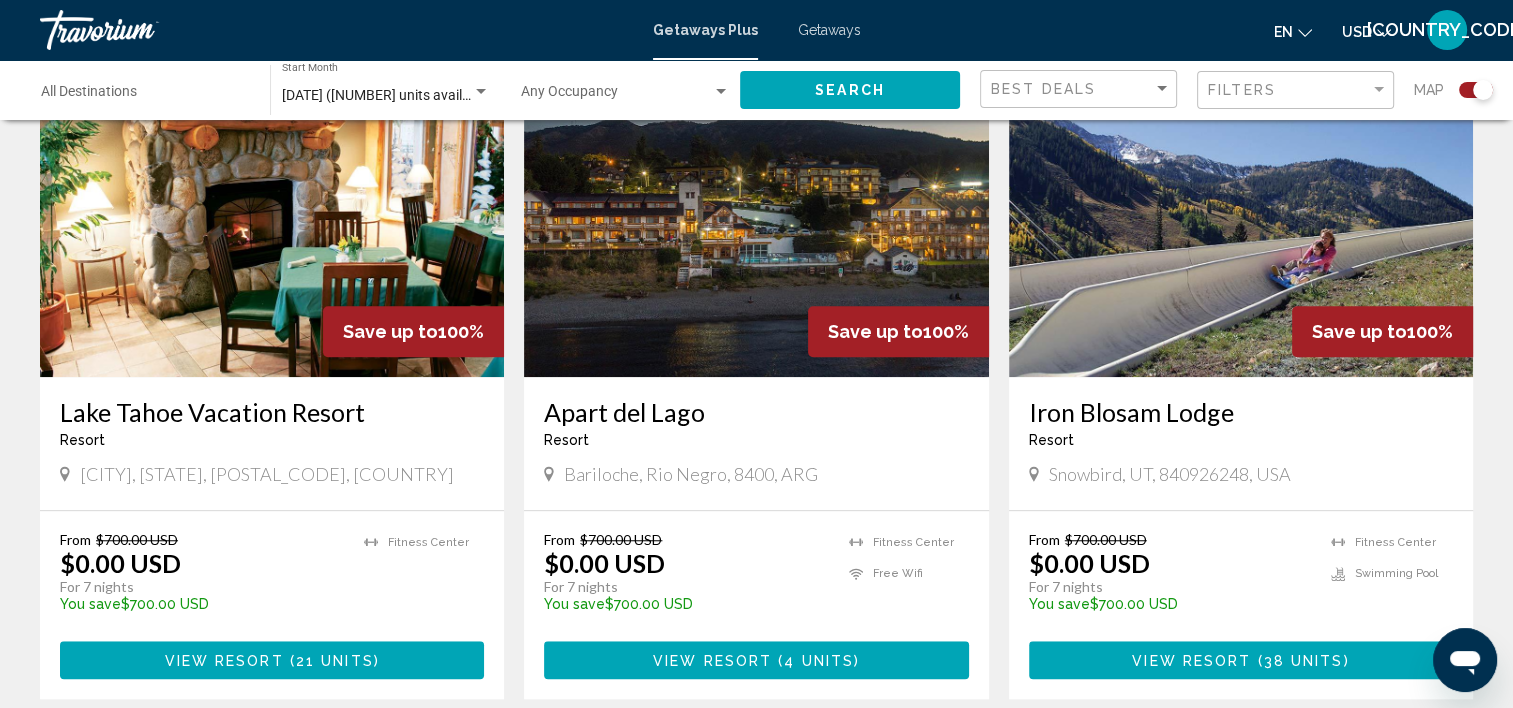 scroll, scrollTop: 1484, scrollLeft: 0, axis: vertical 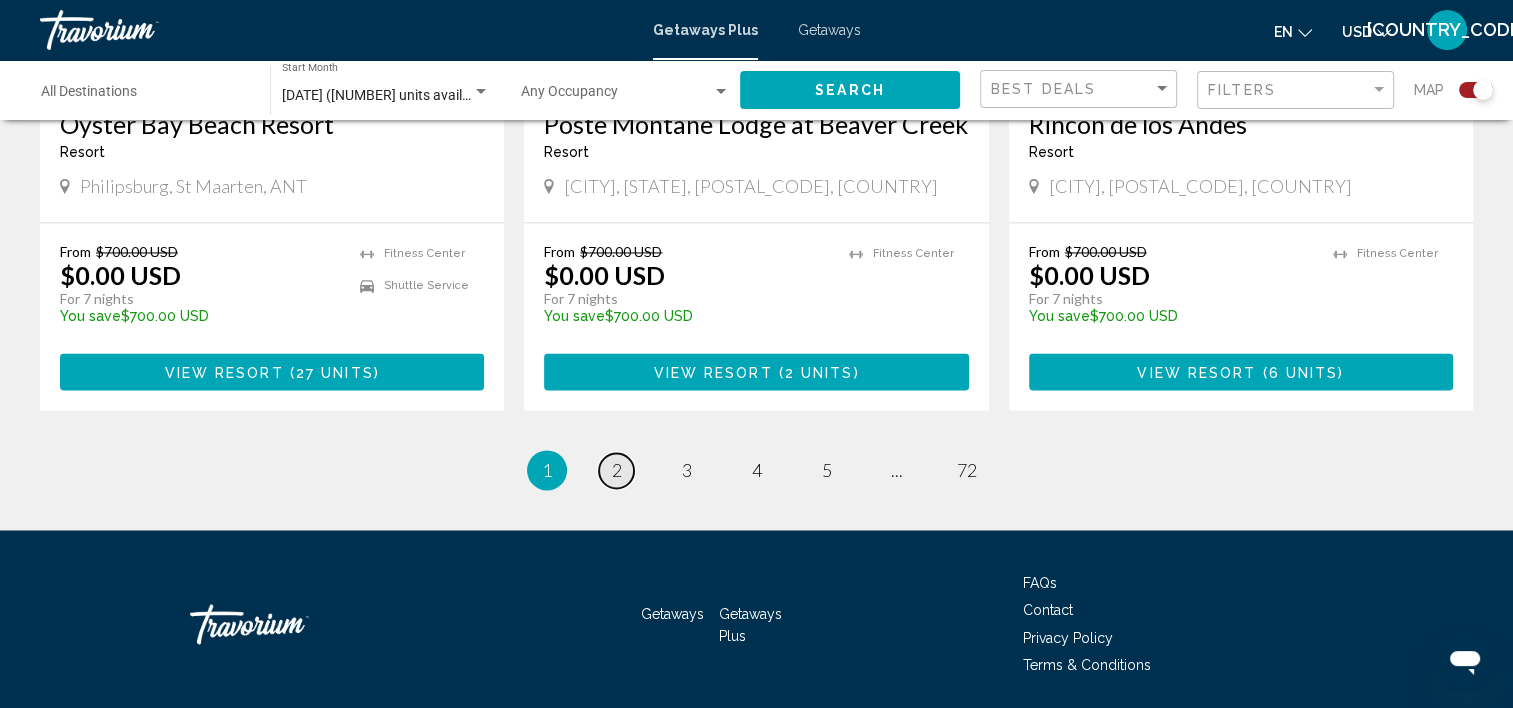 click on "page  2" at bounding box center (616, 470) 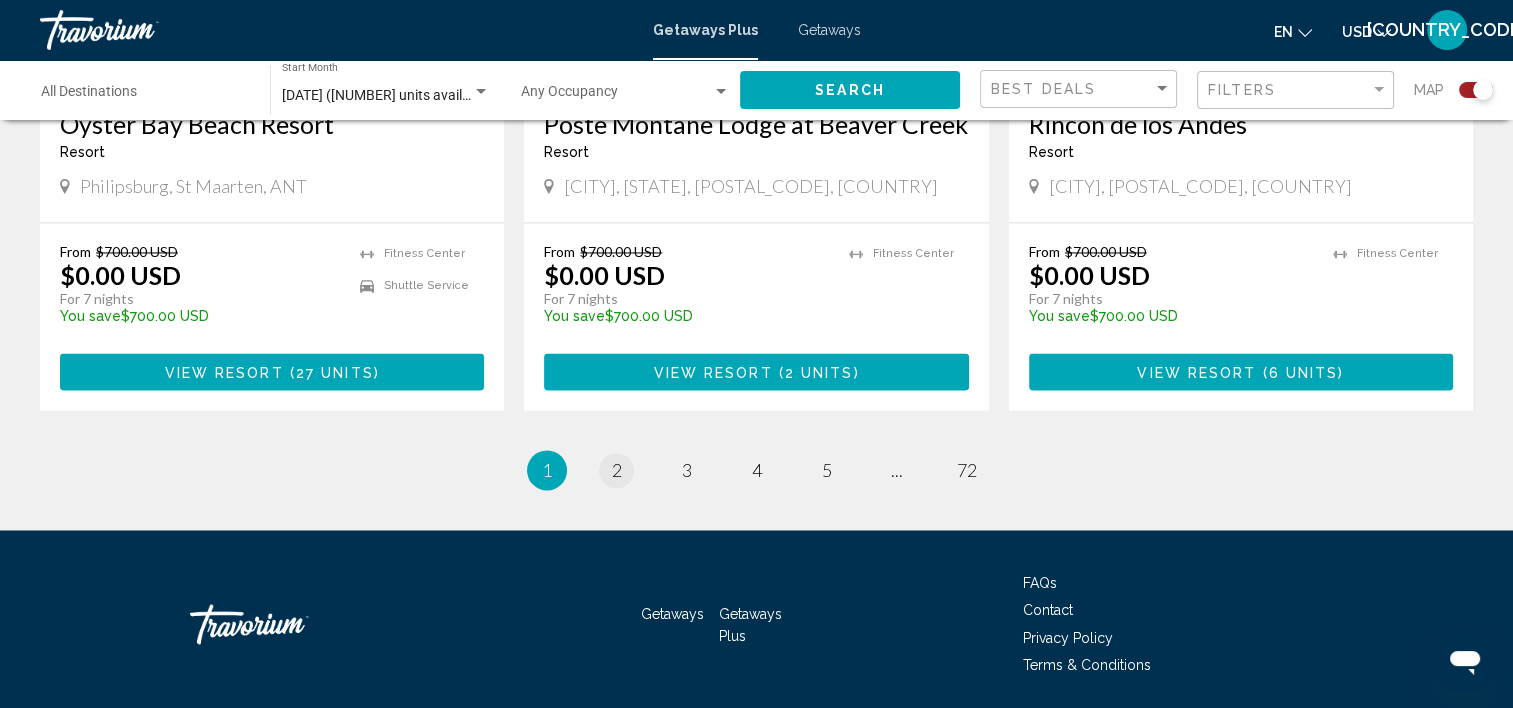 scroll, scrollTop: 0, scrollLeft: 0, axis: both 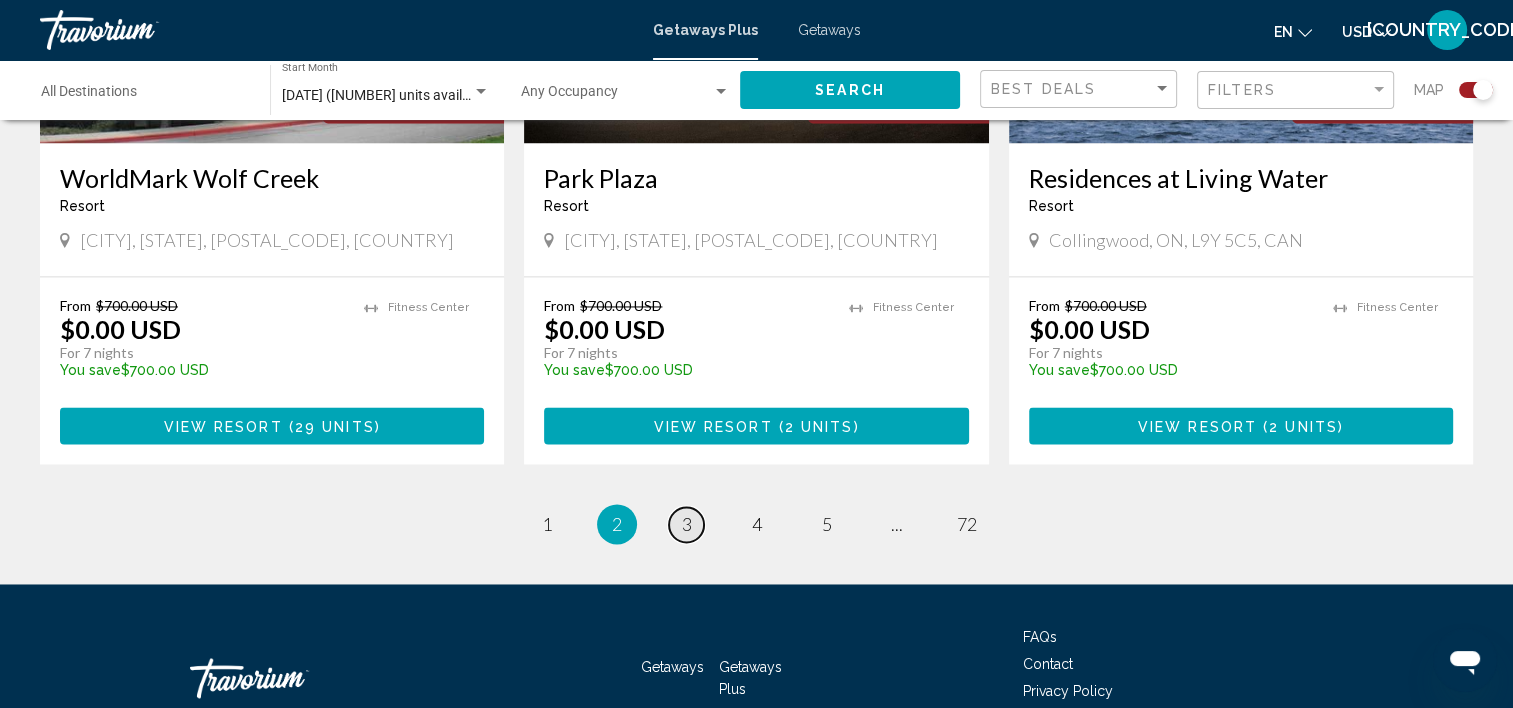 click on "page  3" at bounding box center [686, 524] 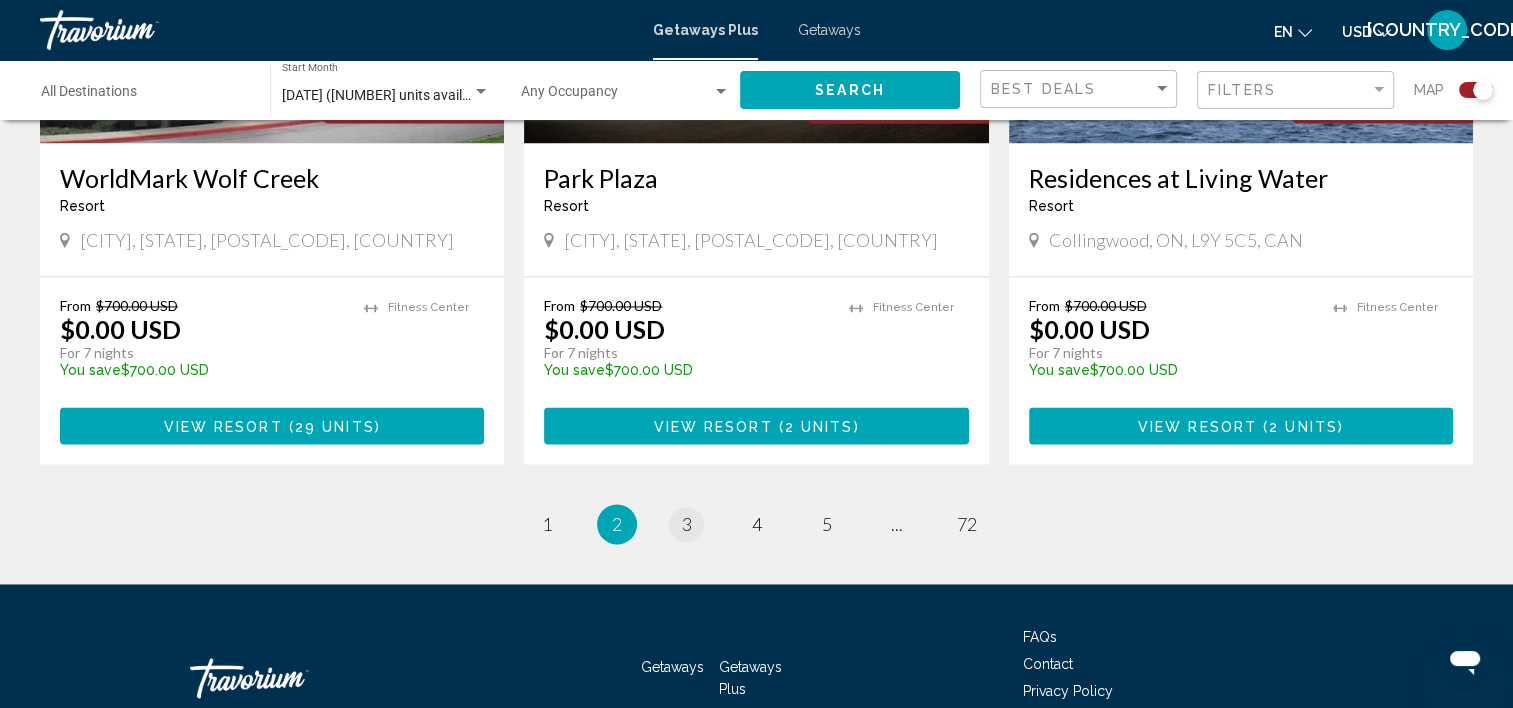 scroll, scrollTop: 0, scrollLeft: 0, axis: both 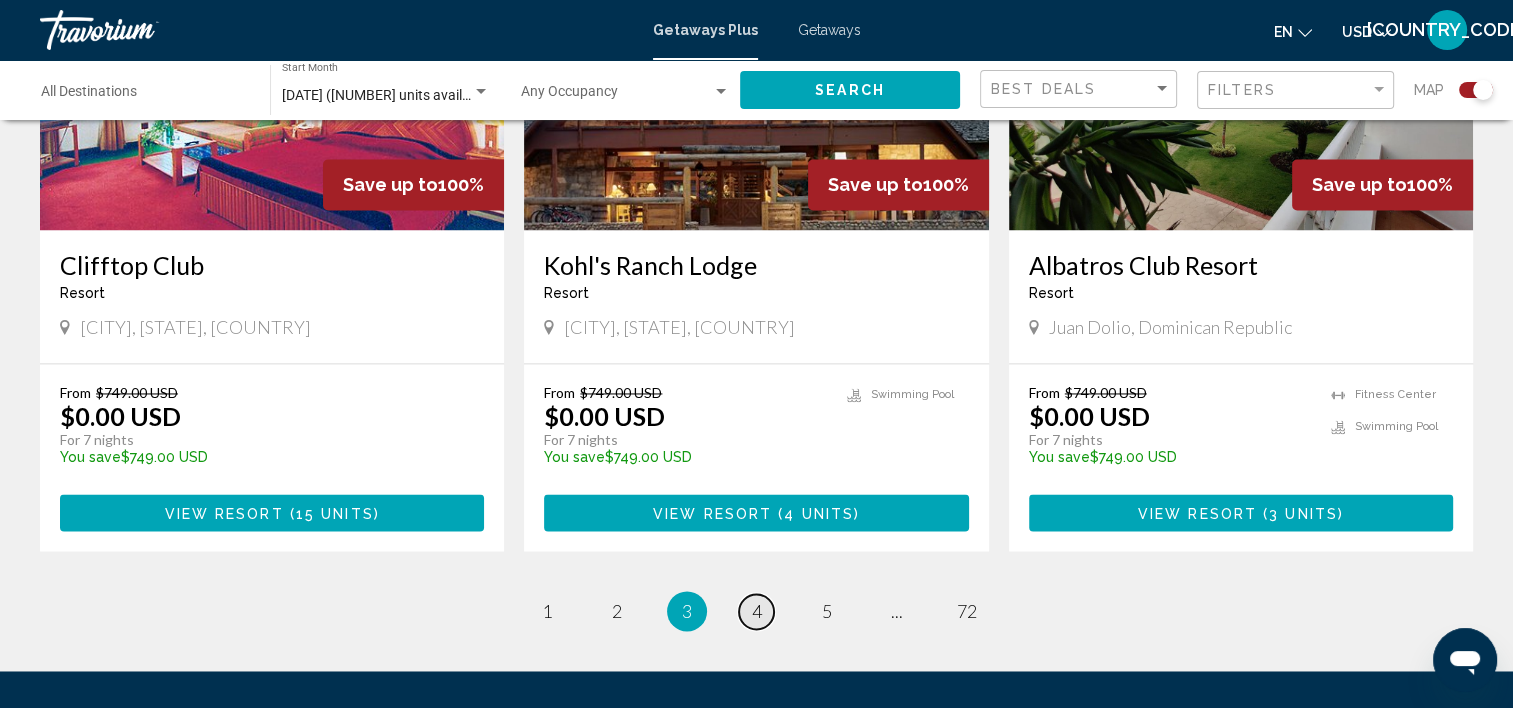 click on "4" at bounding box center (757, 611) 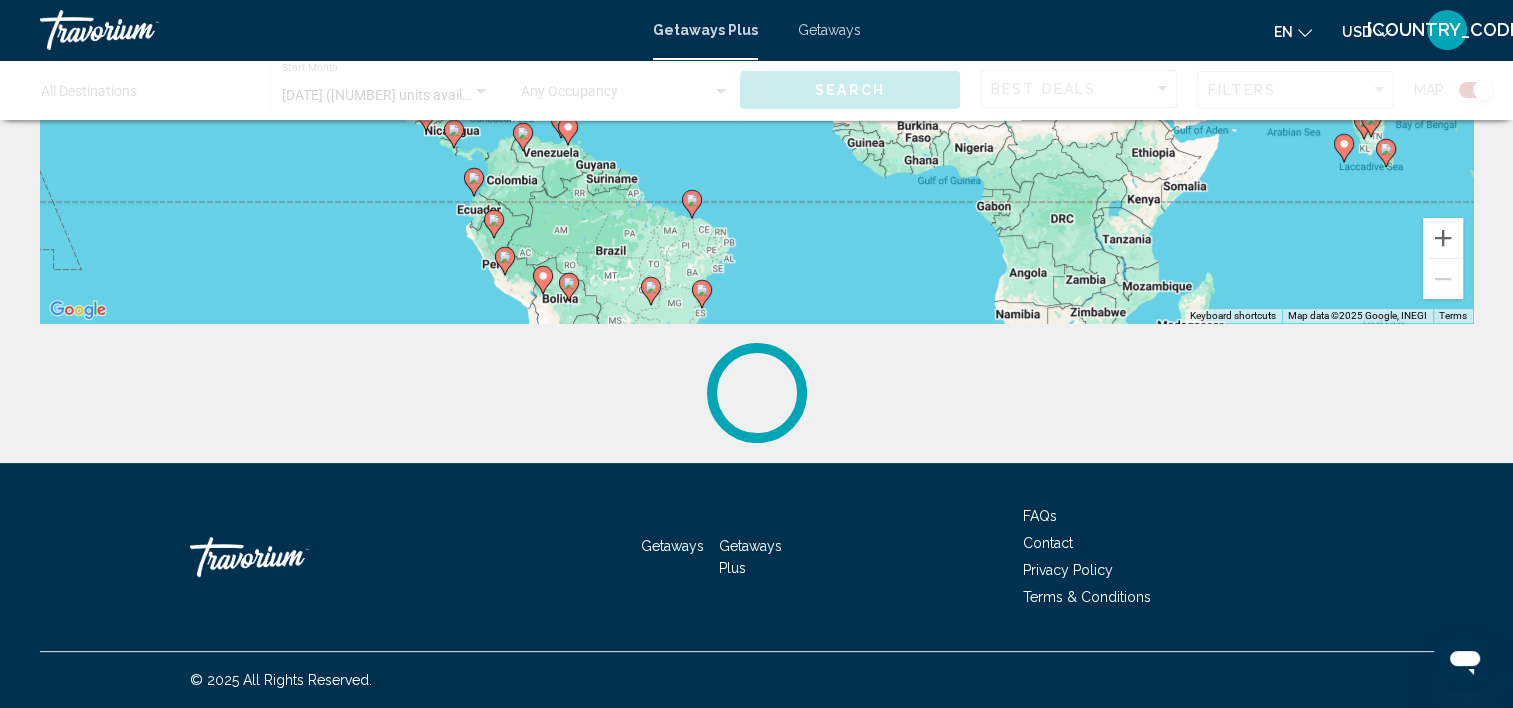 scroll, scrollTop: 0, scrollLeft: 0, axis: both 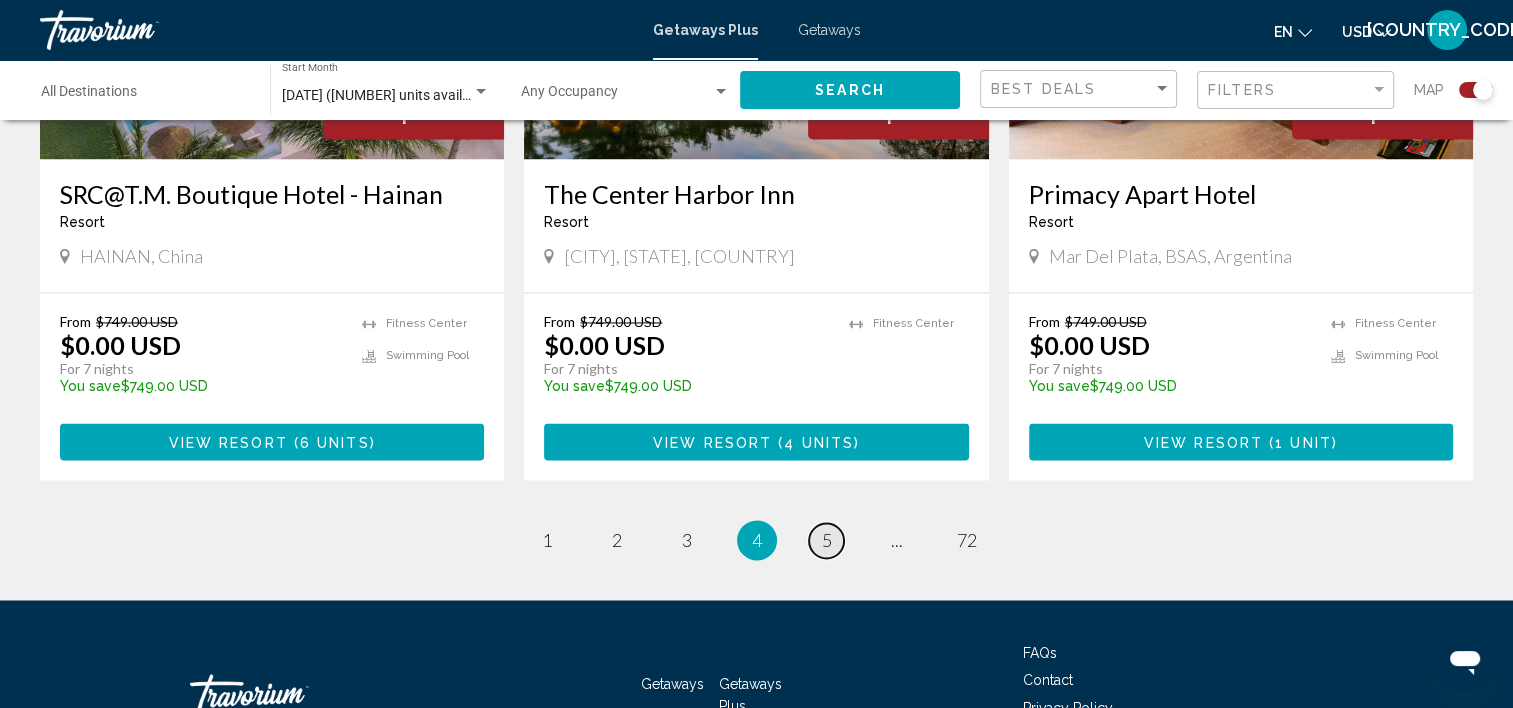 click on "page  5" at bounding box center [826, 540] 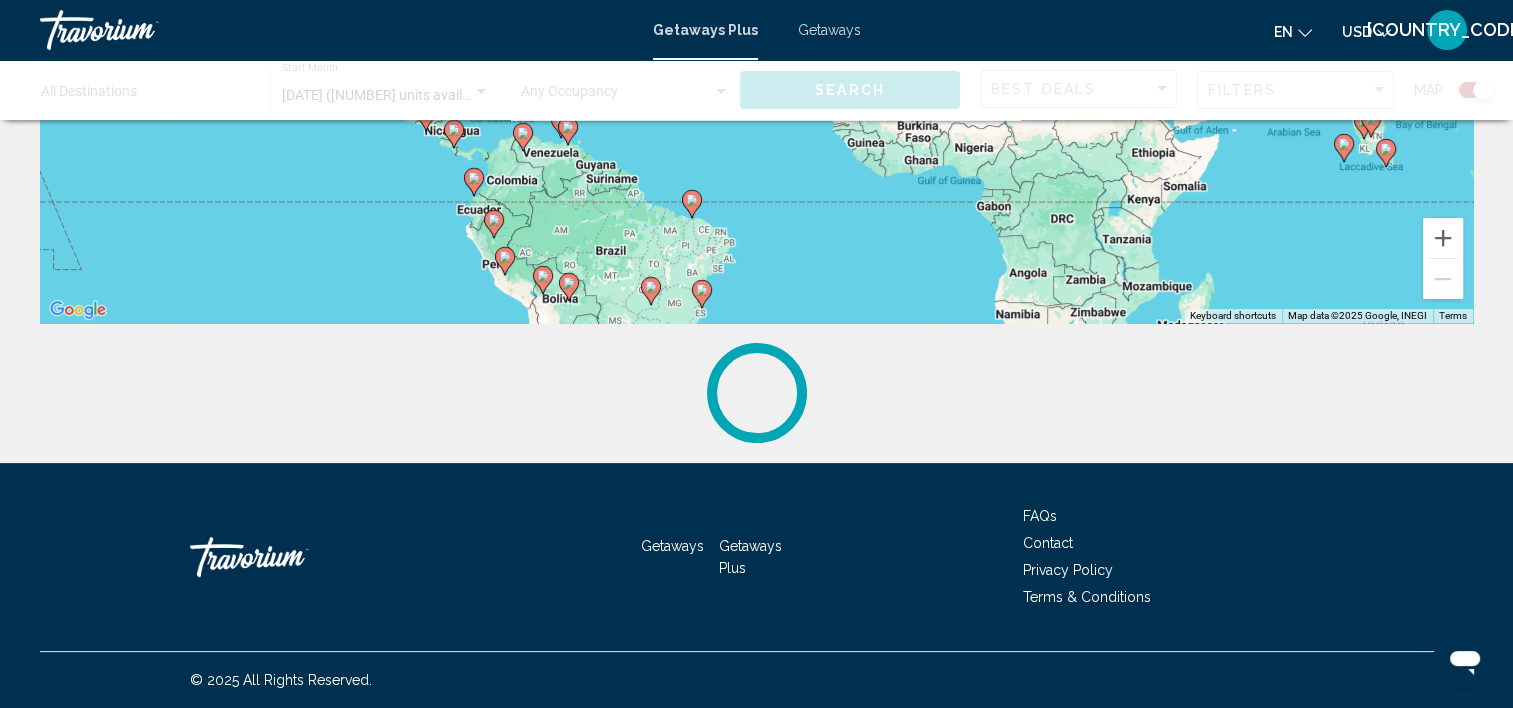 scroll, scrollTop: 0, scrollLeft: 0, axis: both 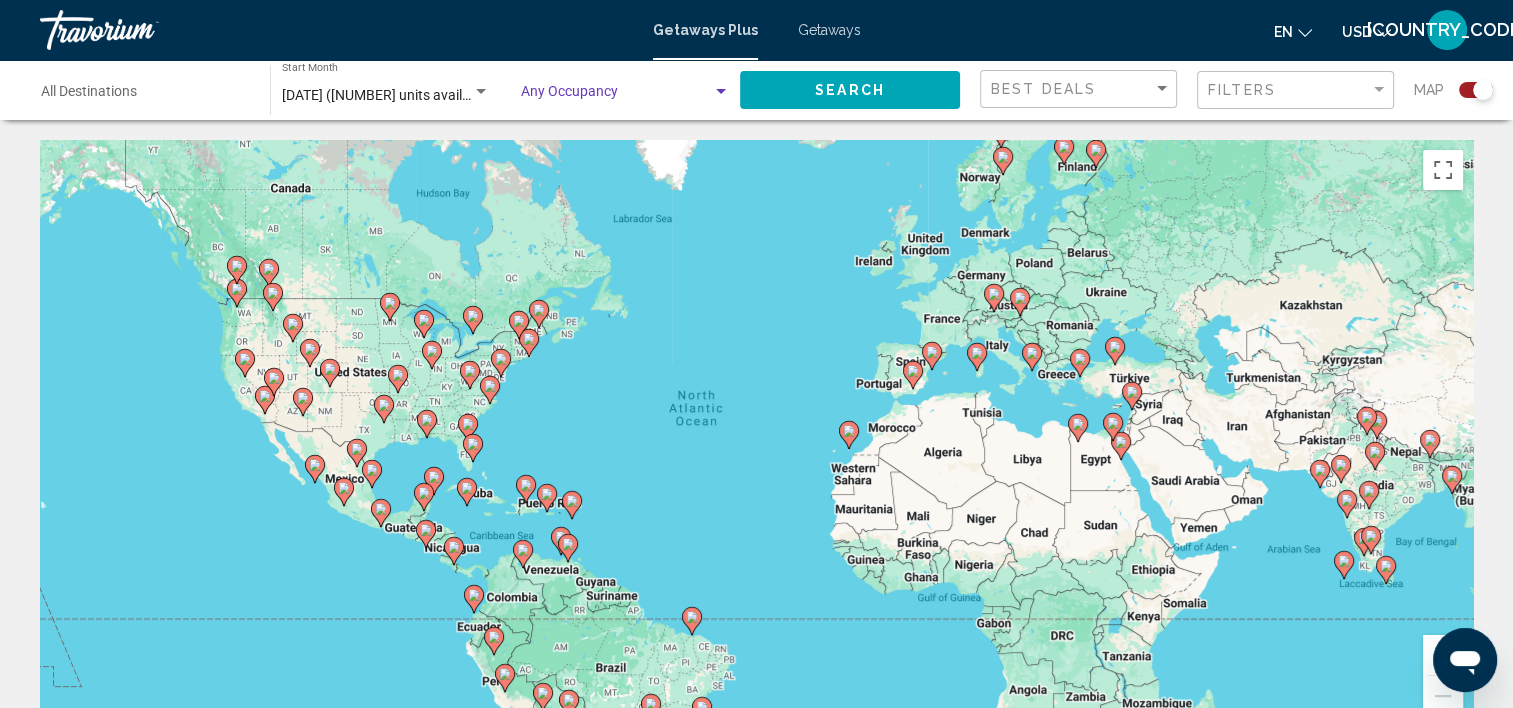 click at bounding box center [616, 96] 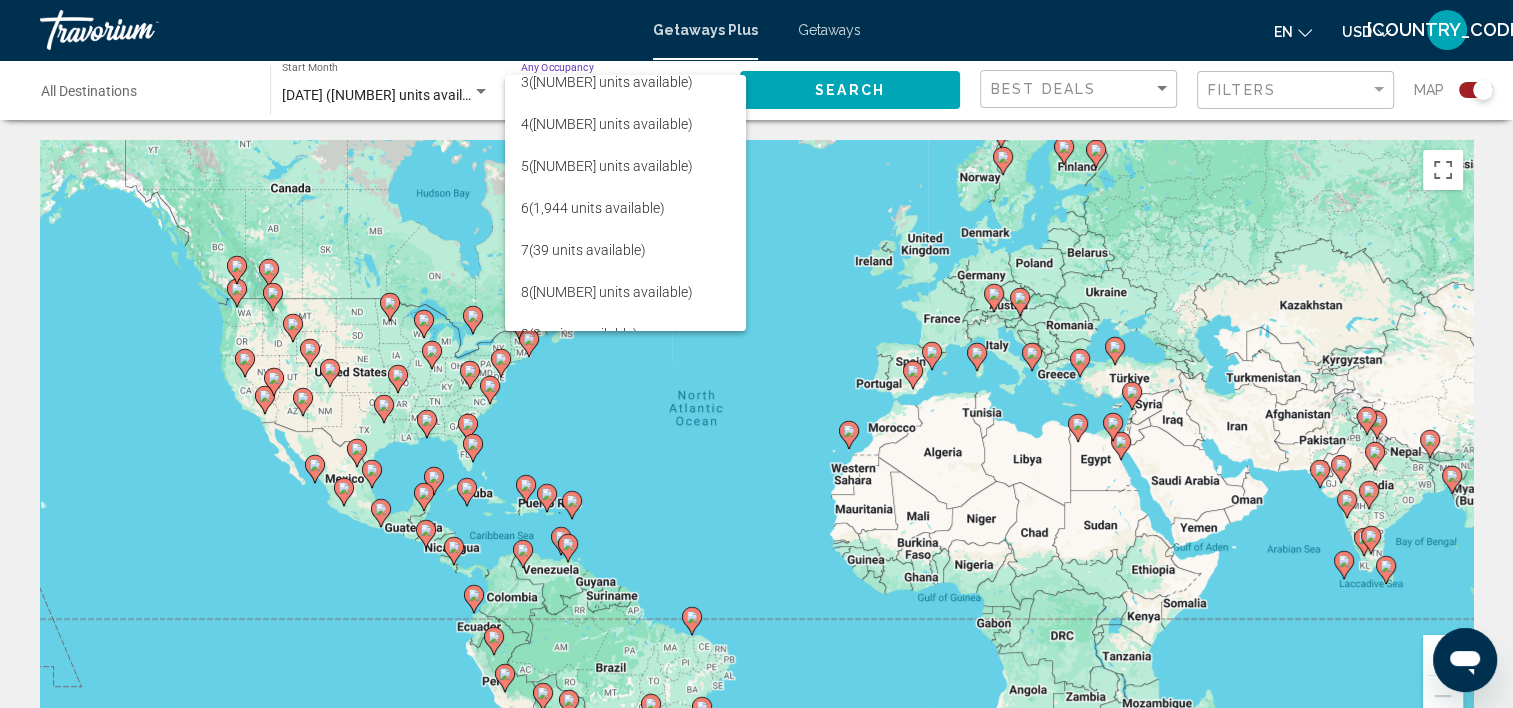 scroll, scrollTop: 119, scrollLeft: 0, axis: vertical 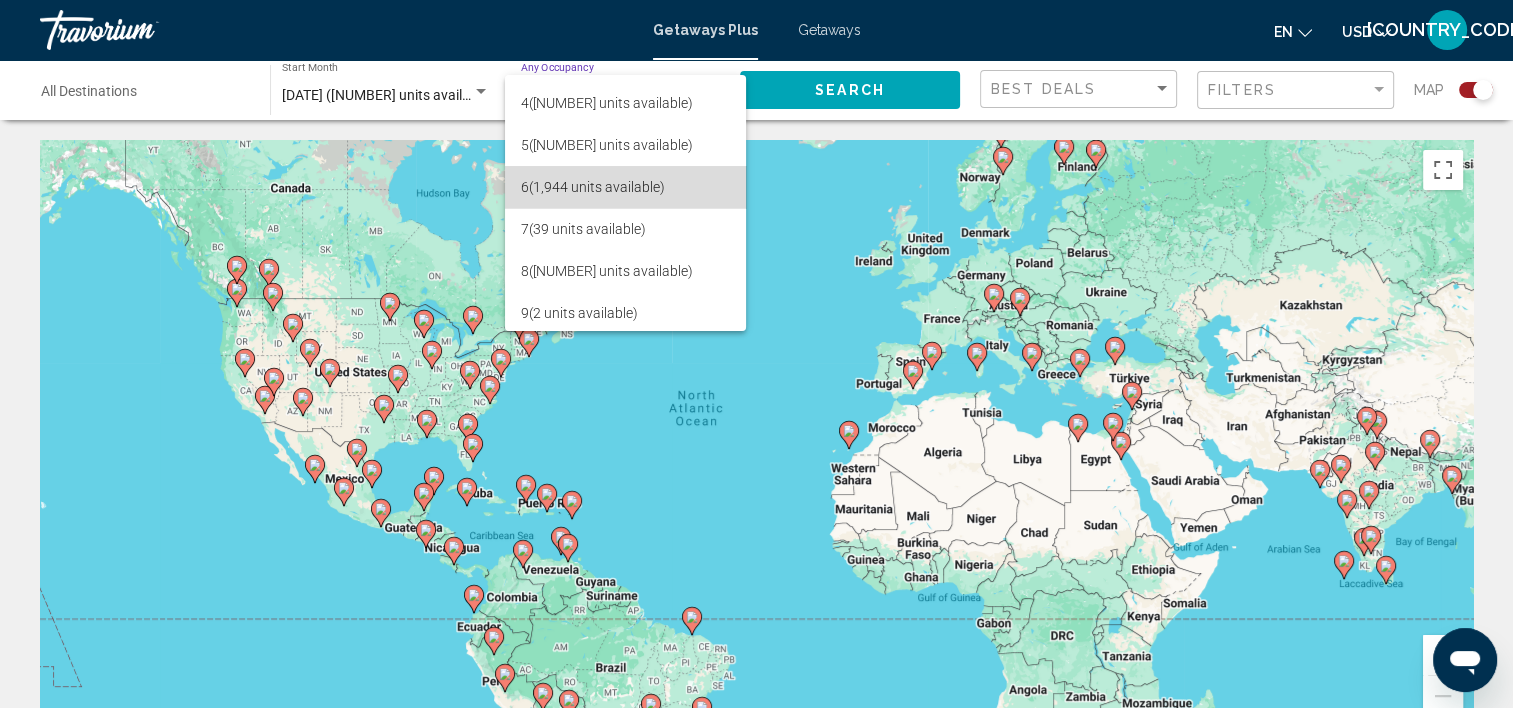 click on "6  (1,944 units available)" at bounding box center (625, 187) 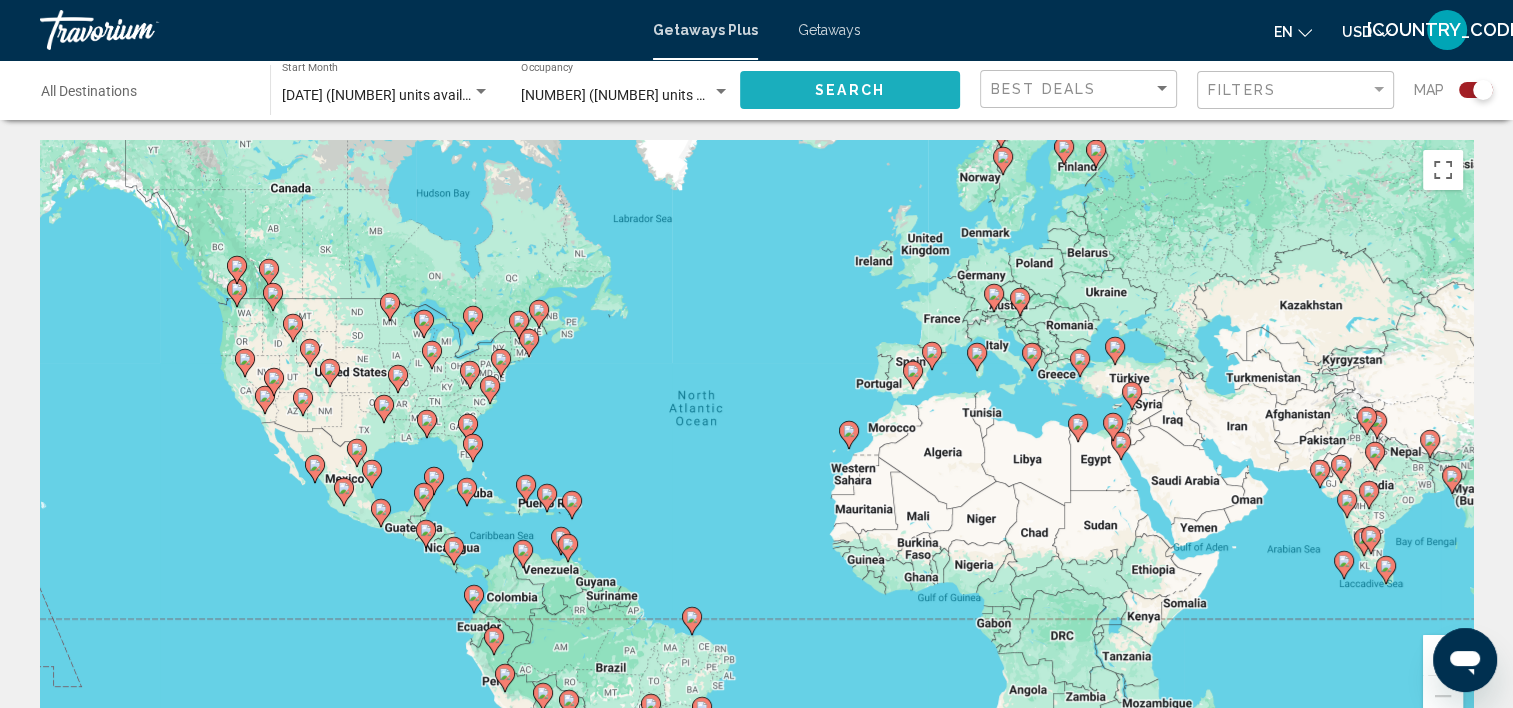 click on "Search" 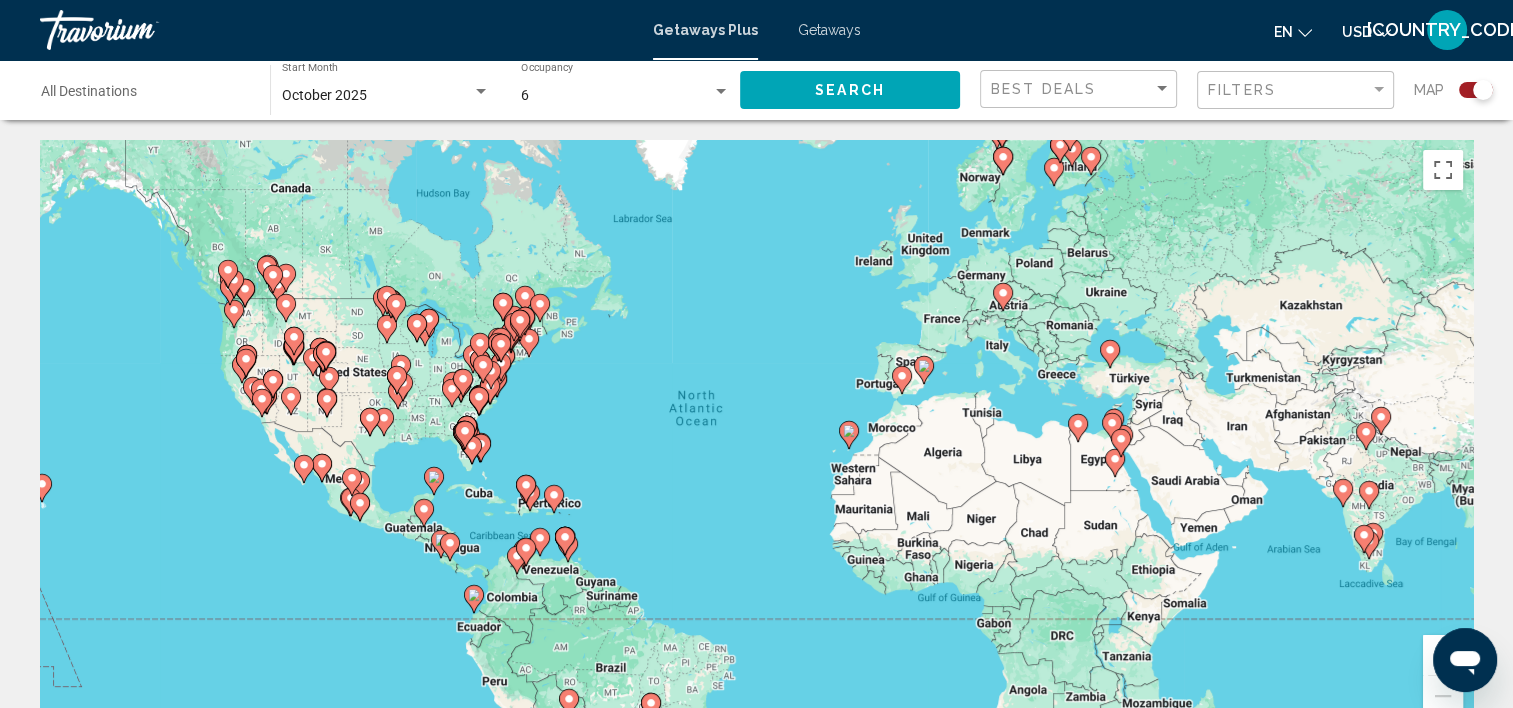 click on "Filters" 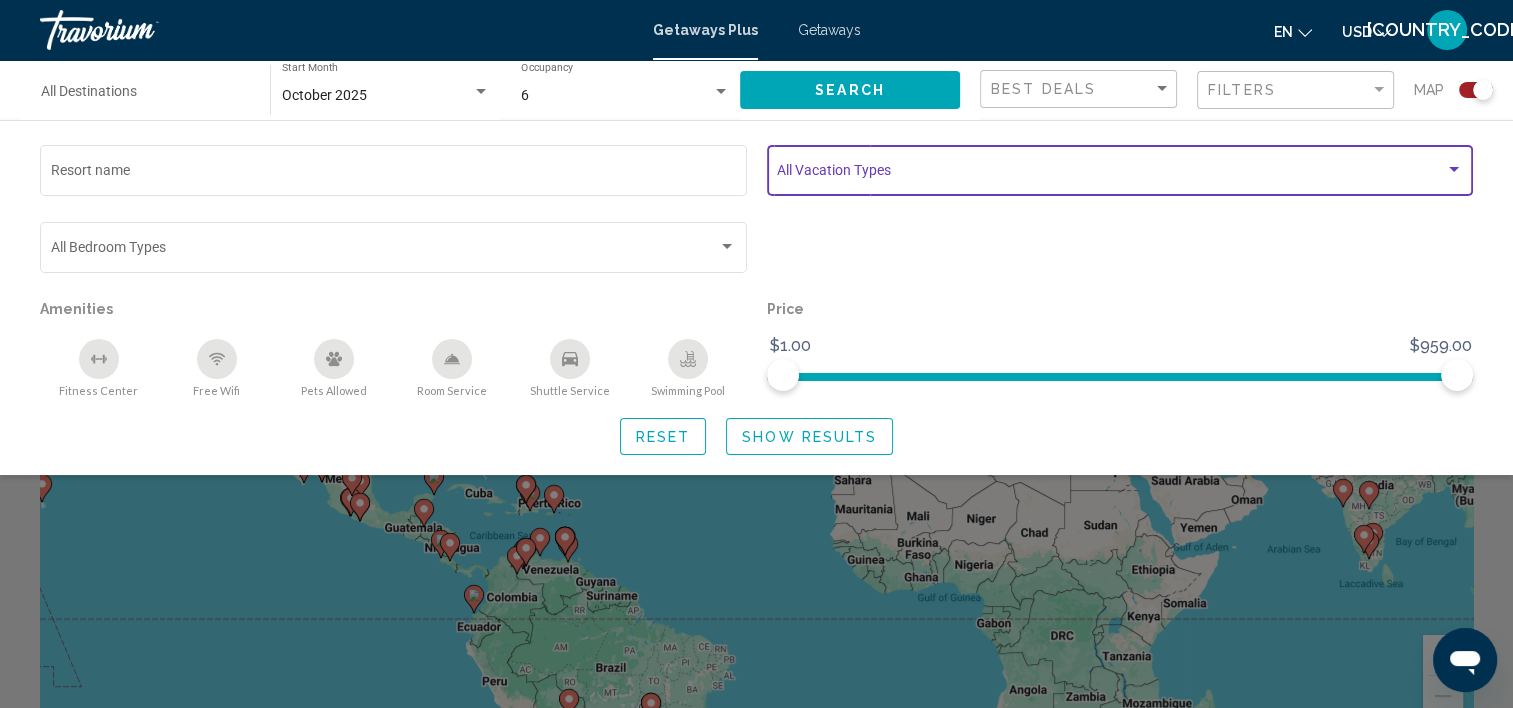 click at bounding box center (1111, 174) 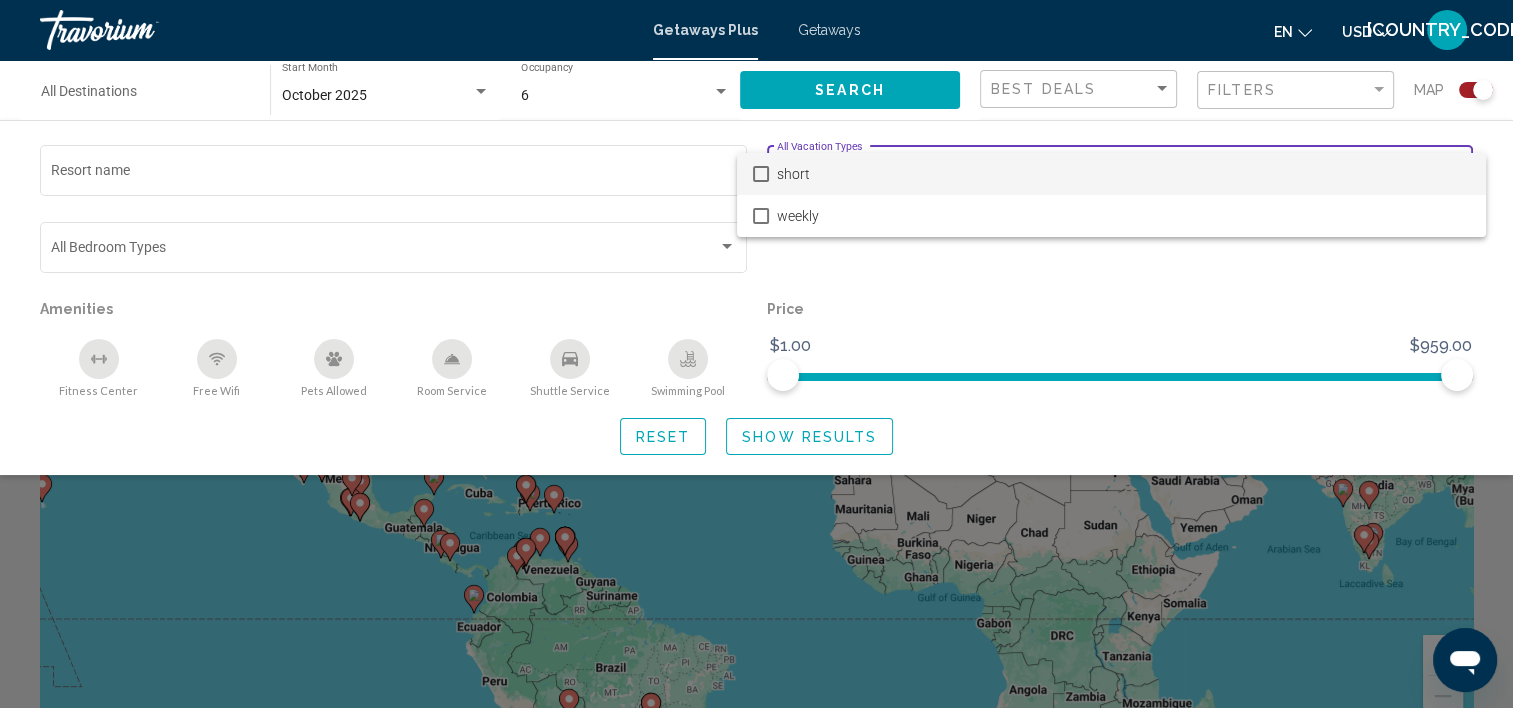click at bounding box center (761, 174) 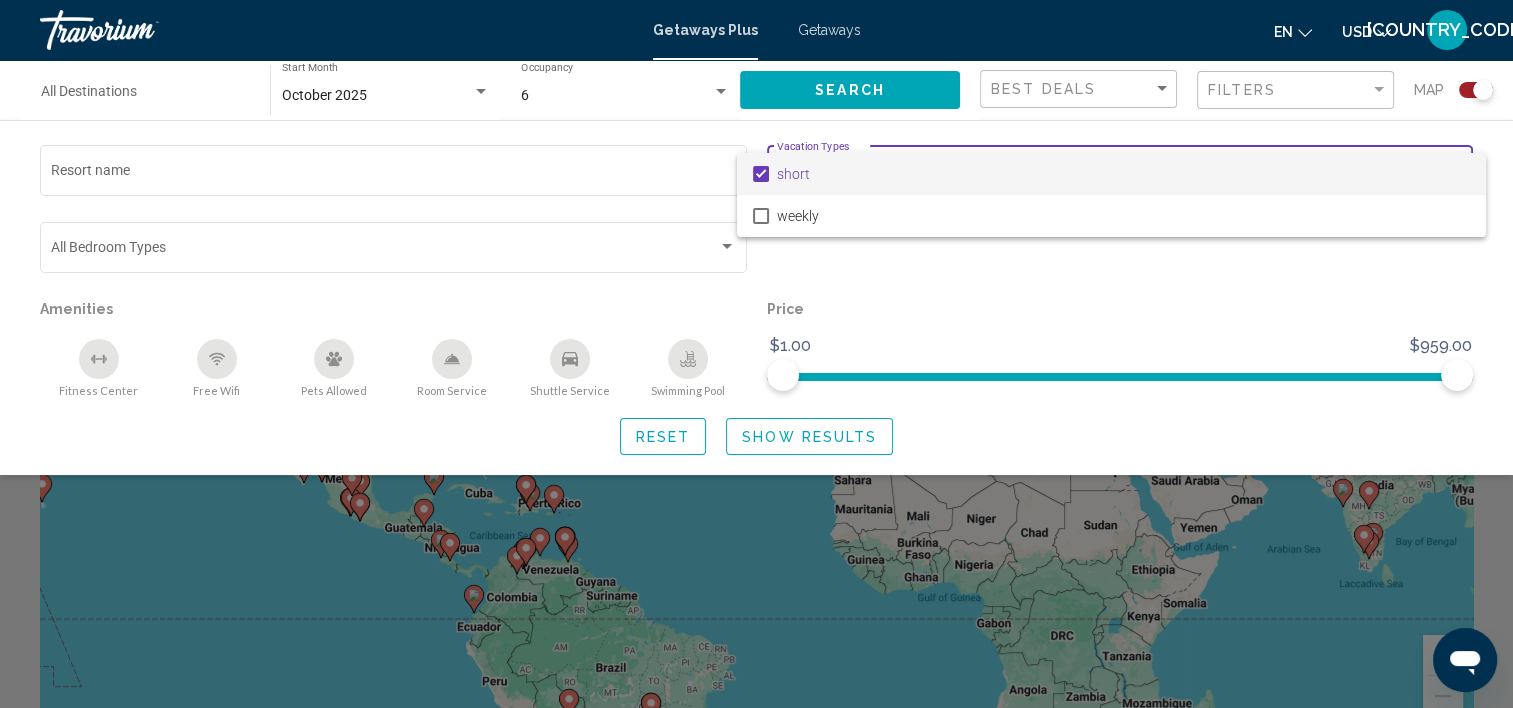 click at bounding box center (756, 354) 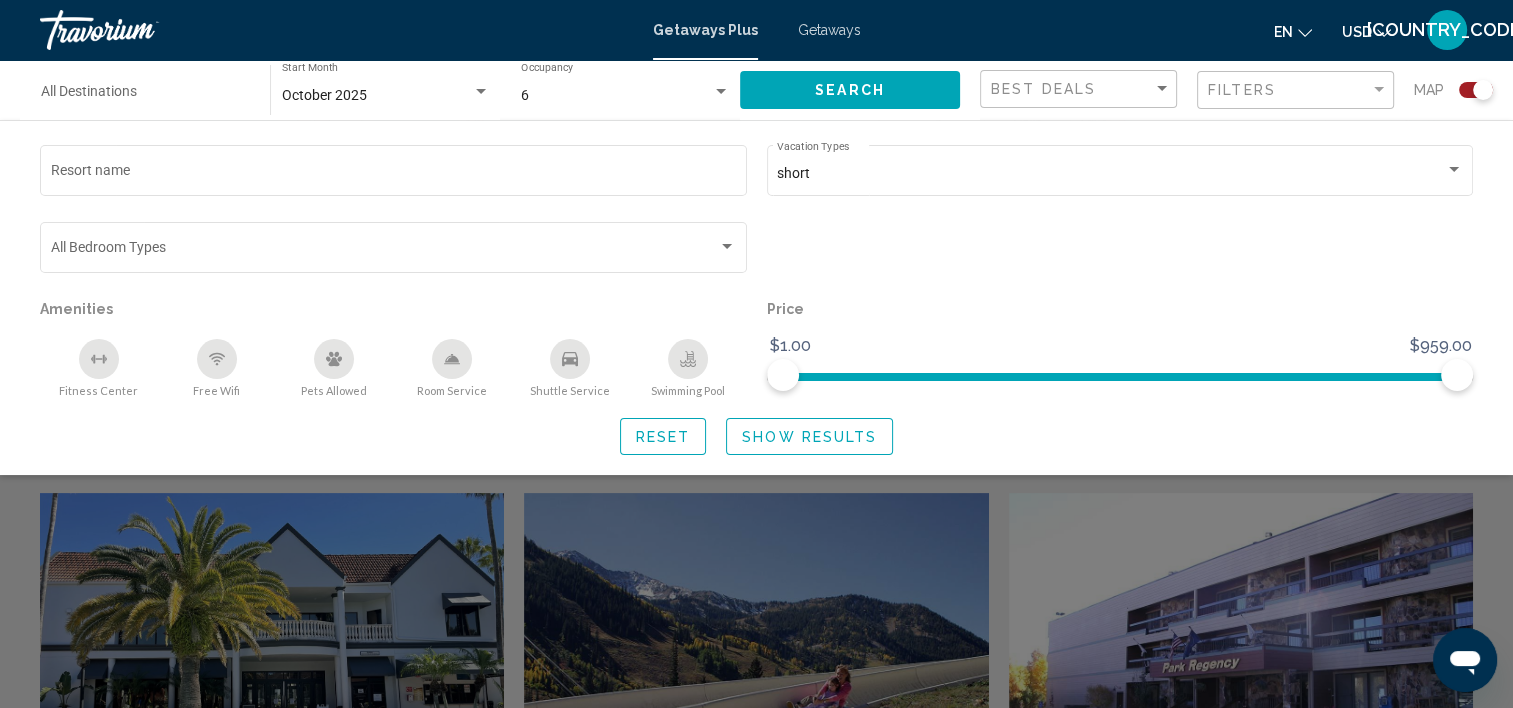 scroll, scrollTop: 342, scrollLeft: 0, axis: vertical 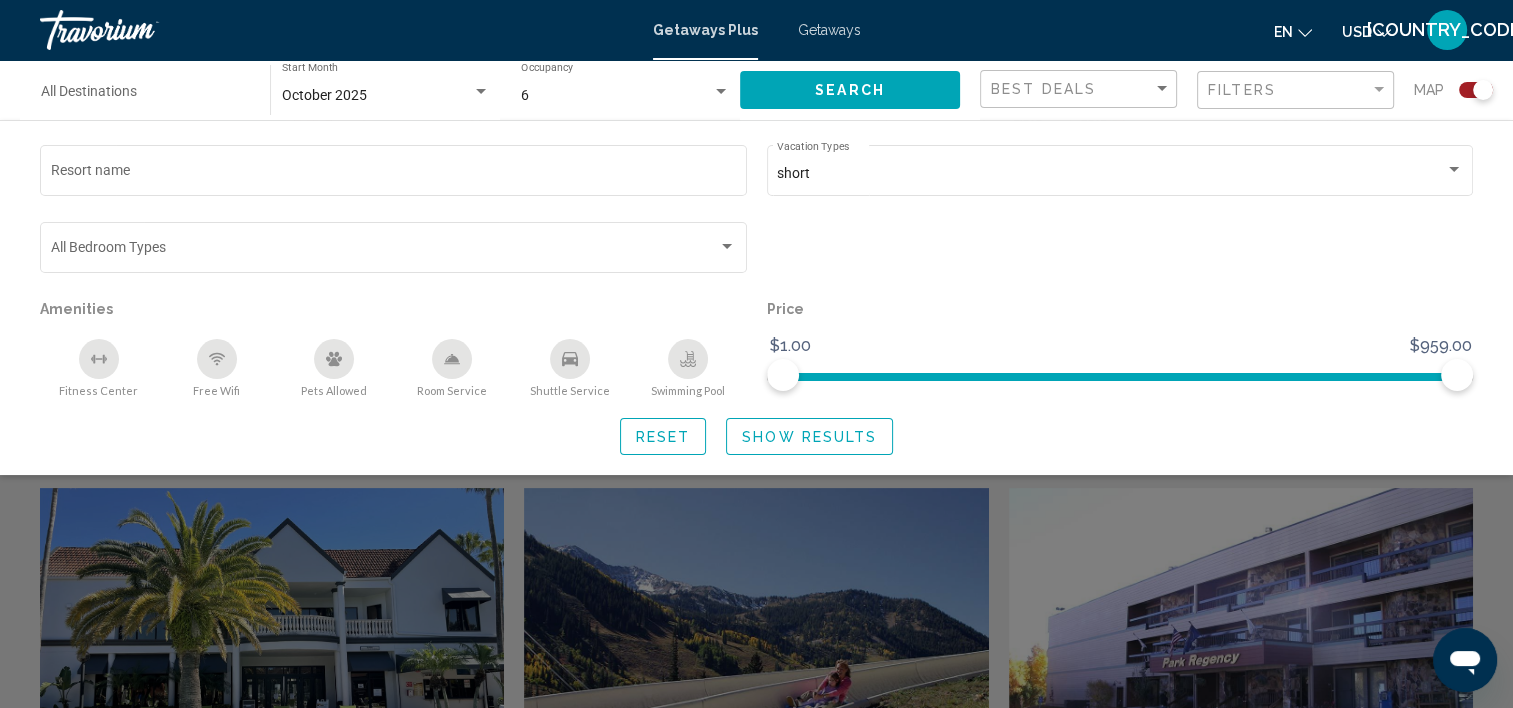 click on "Show Results" 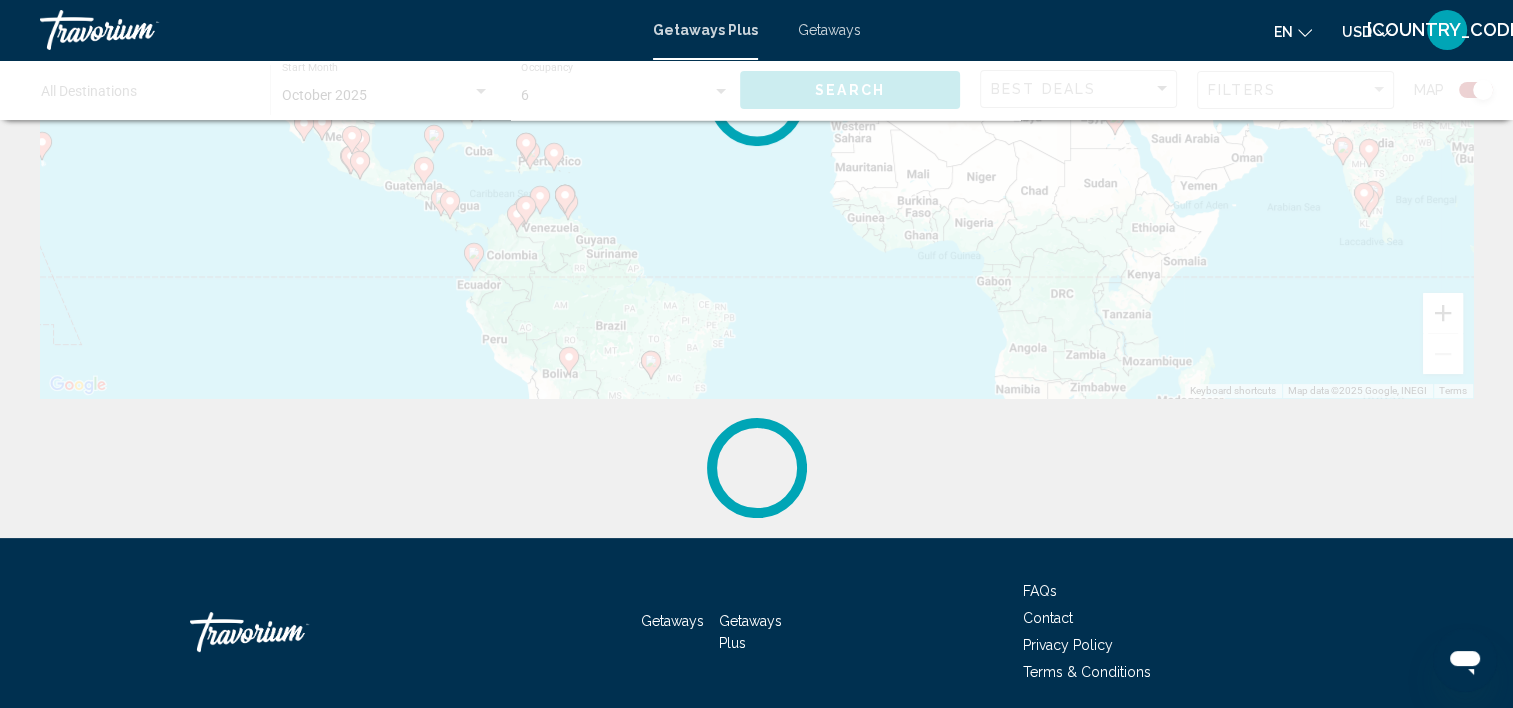 scroll, scrollTop: 0, scrollLeft: 0, axis: both 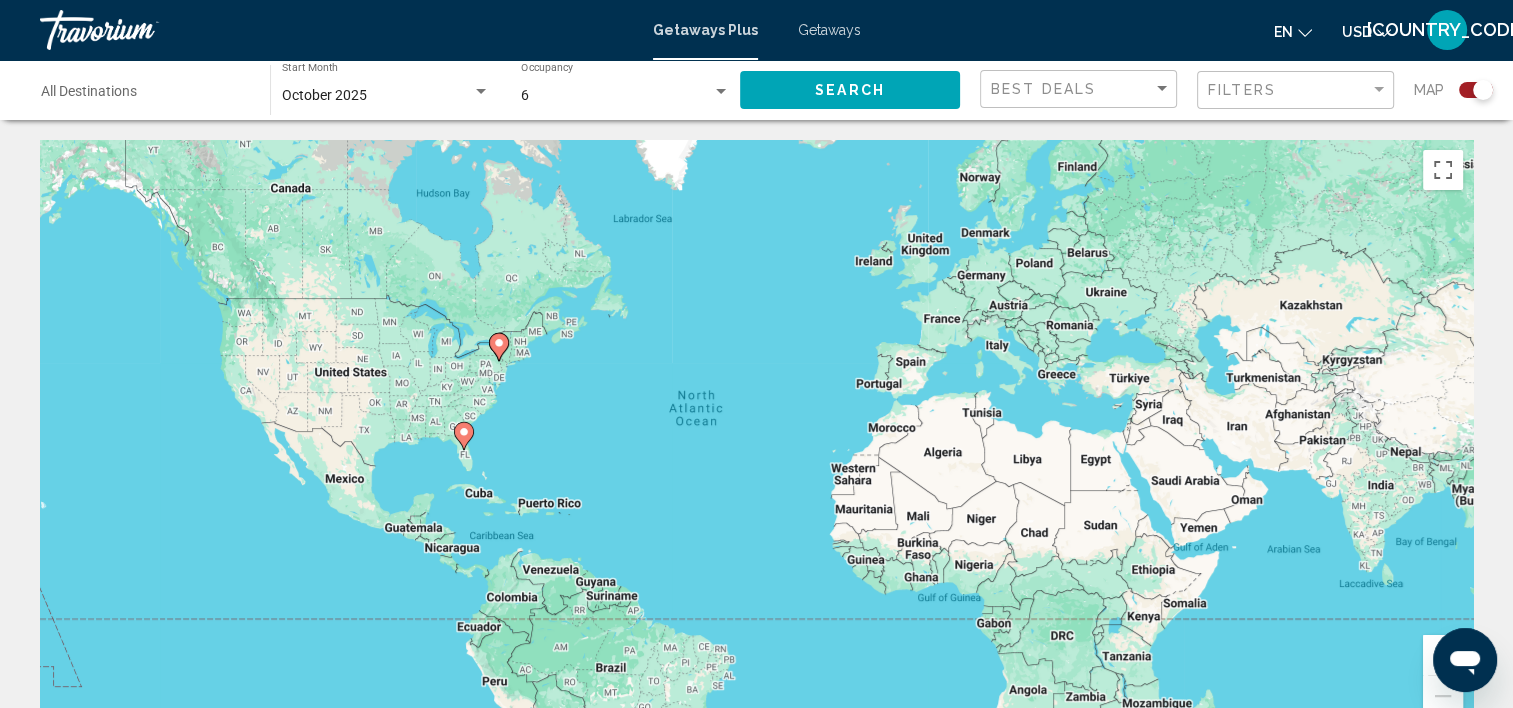 click on "To activate drag with keyboard, press Alt + Enter. Once in keyboard drag state, use the arrow keys to move the marker. To complete the drag, press the Enter key. To cancel, press Escape." at bounding box center (756, 440) 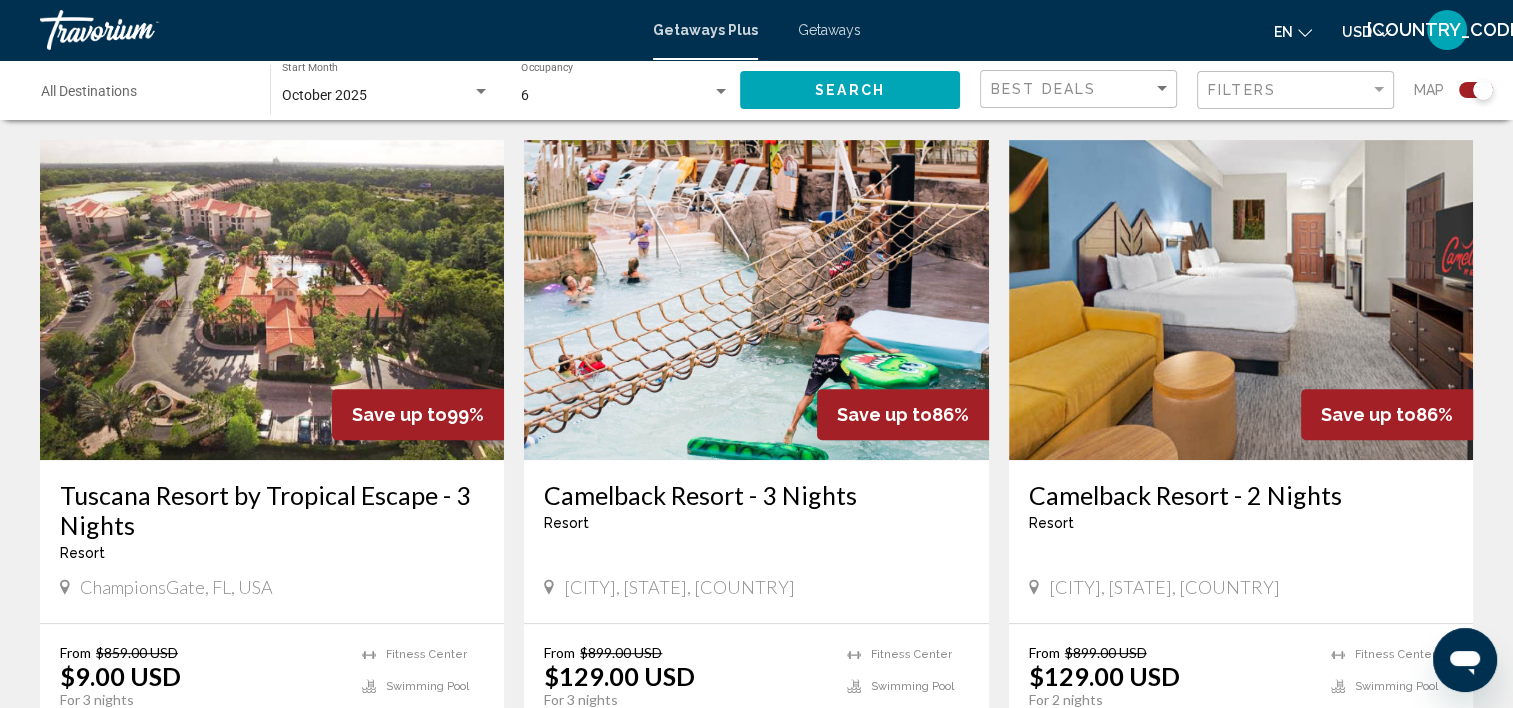 scroll, scrollTop: 691, scrollLeft: 0, axis: vertical 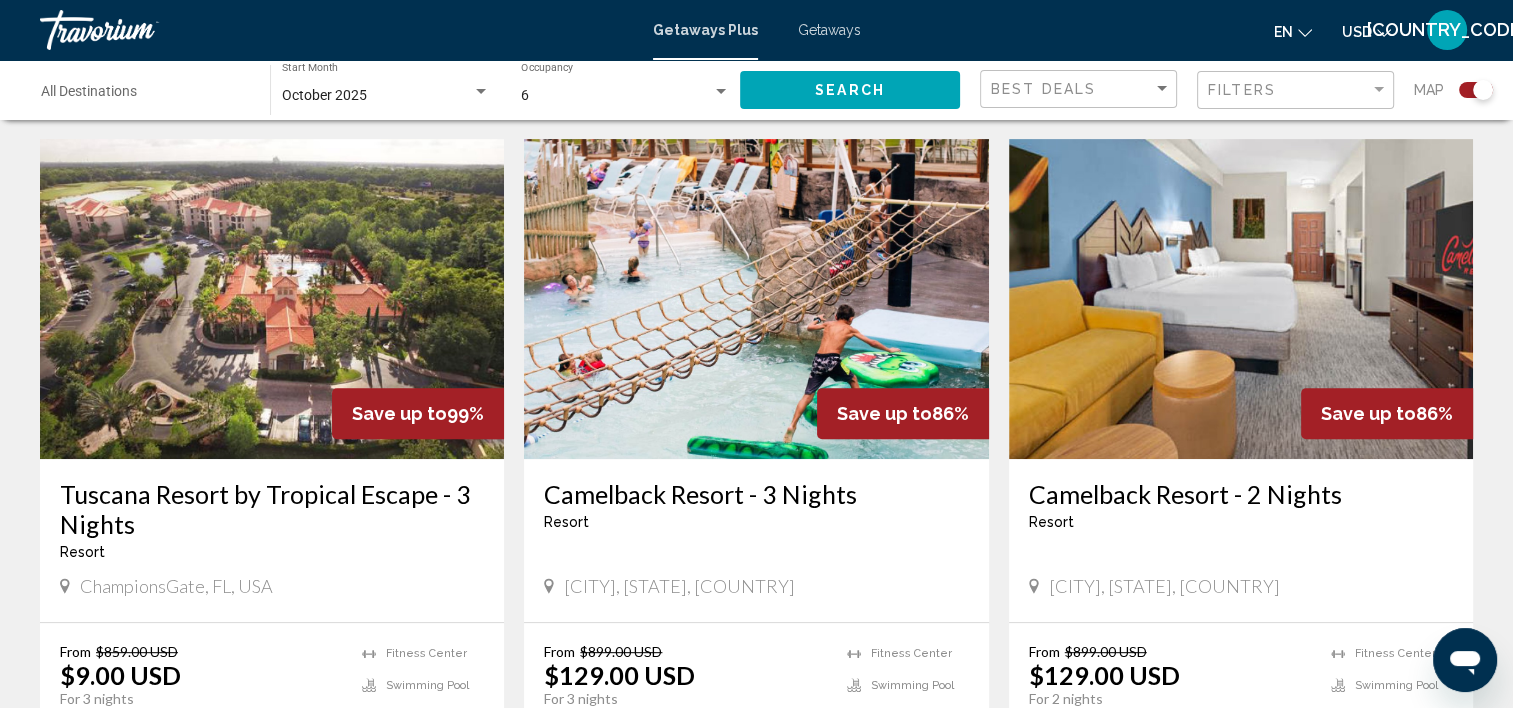 click on "$9.00 USD" at bounding box center (120, 675) 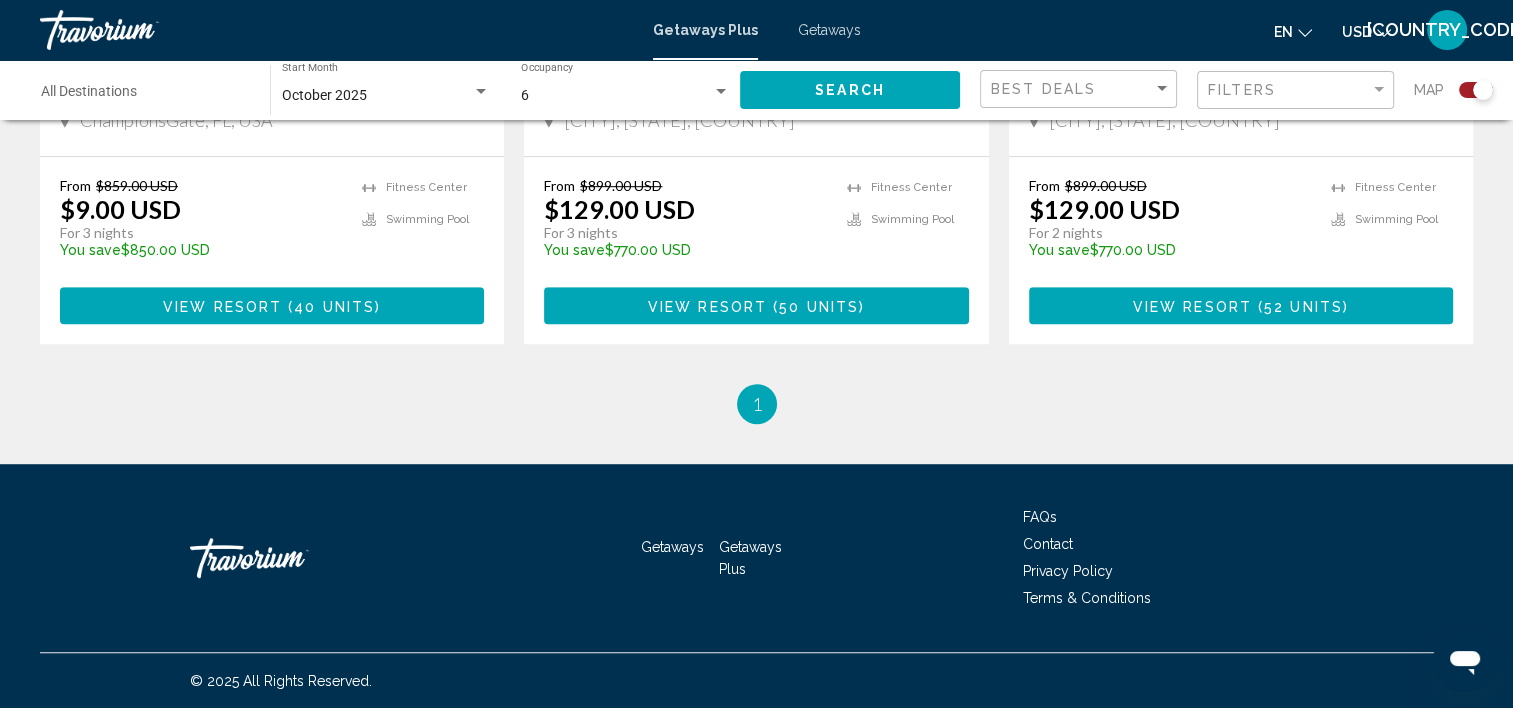 click on "Getaways Getaways Plus FAQs Contact Privacy Policy Terms & Conditions" at bounding box center (756, 558) 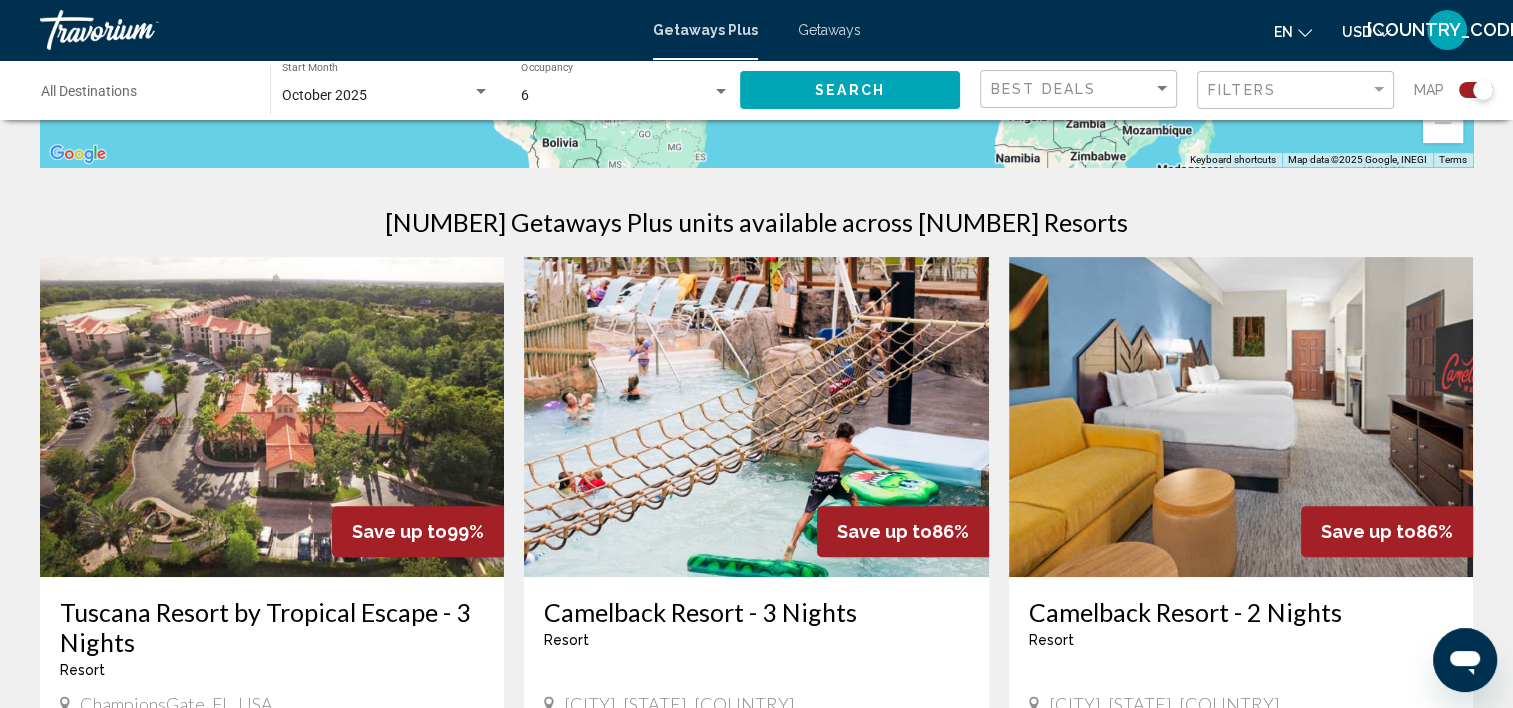 scroll, scrollTop: 570, scrollLeft: 0, axis: vertical 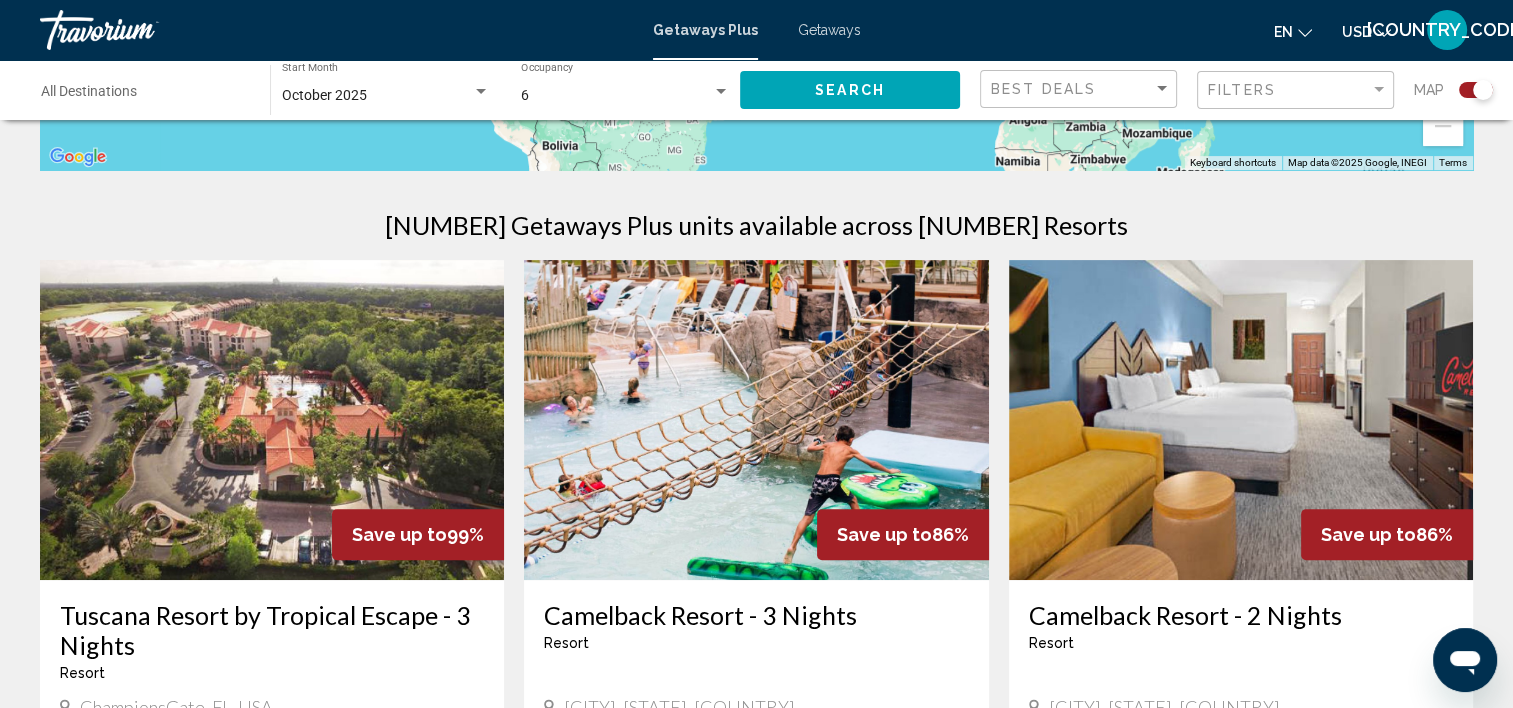 click on "October 2025" at bounding box center [324, 95] 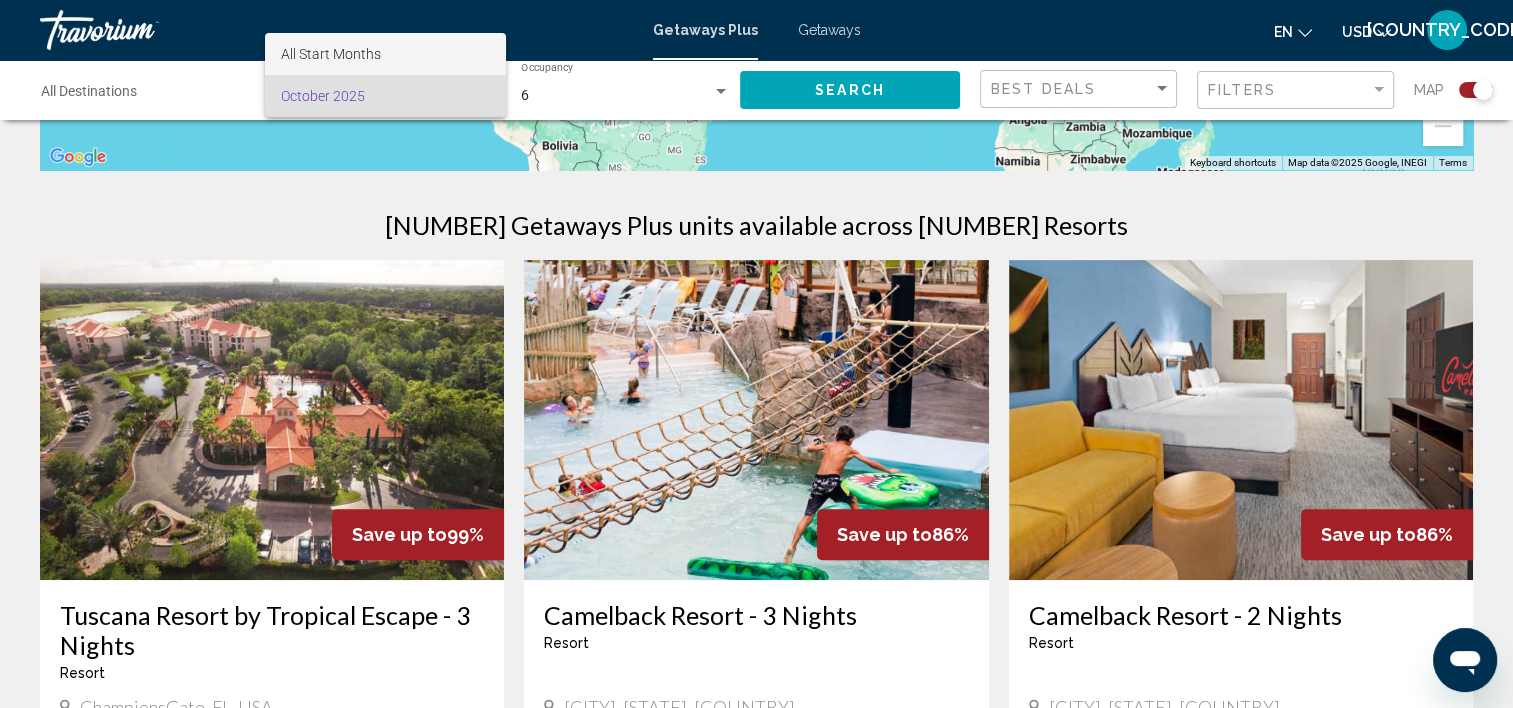 click on "All Start Months" at bounding box center [385, 54] 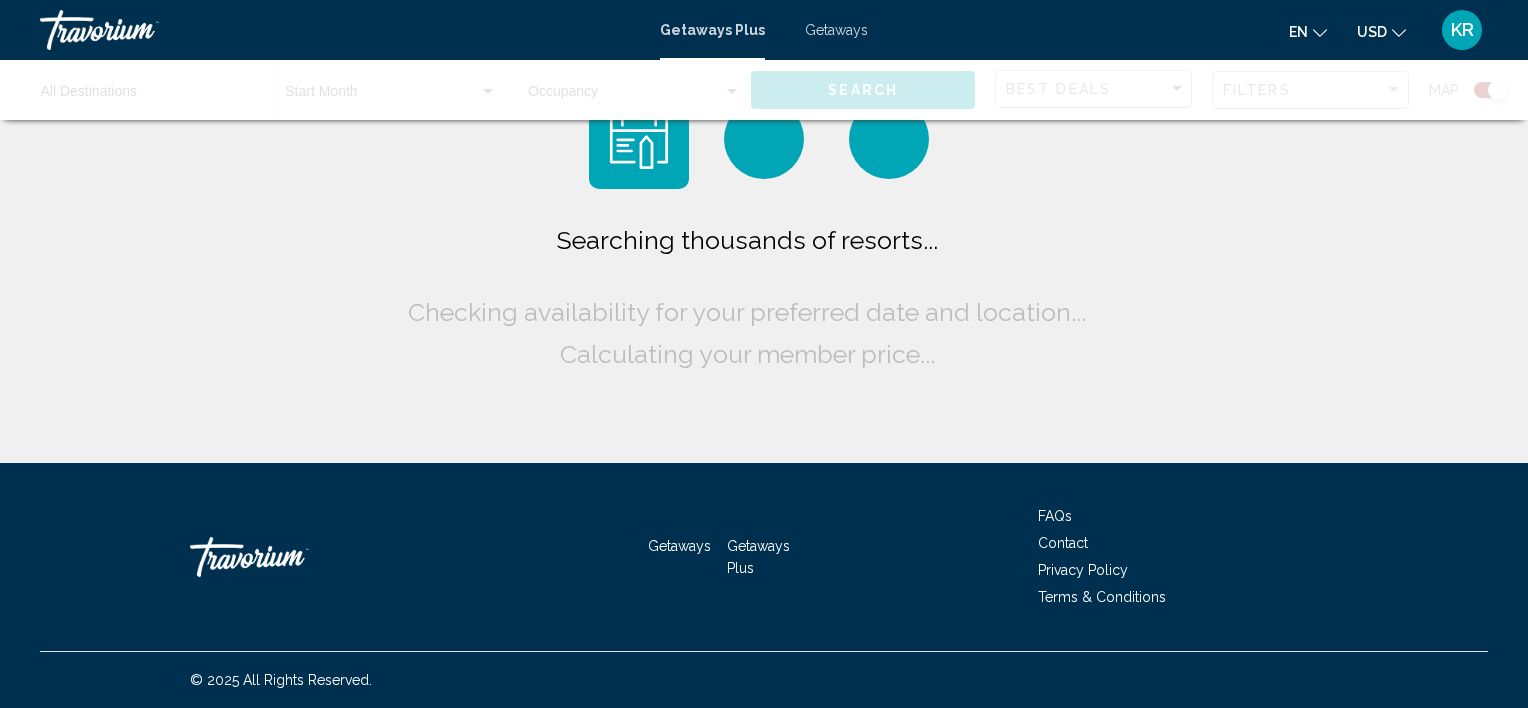 scroll, scrollTop: 0, scrollLeft: 0, axis: both 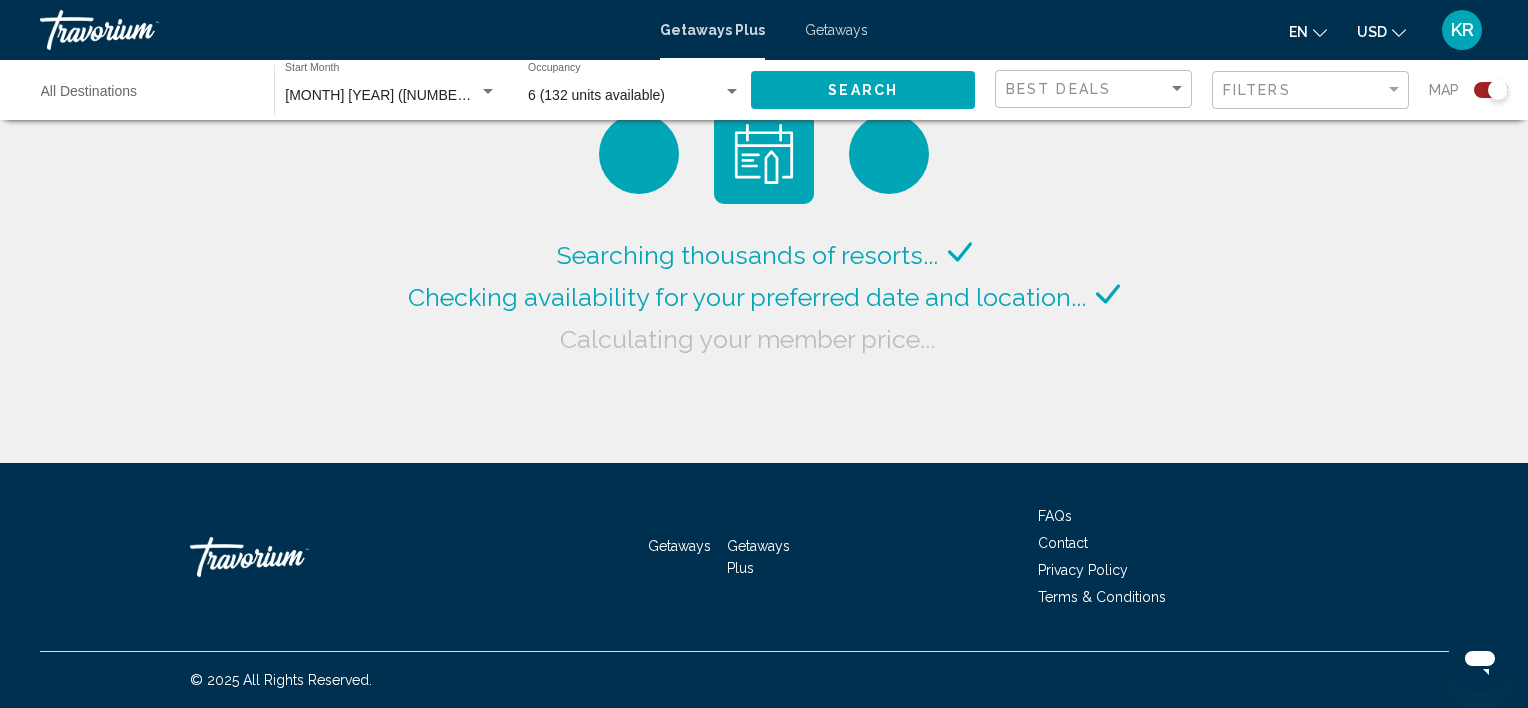 click on "[MONTH] [YEAR] ([NUMBER] units available)" at bounding box center [426, 95] 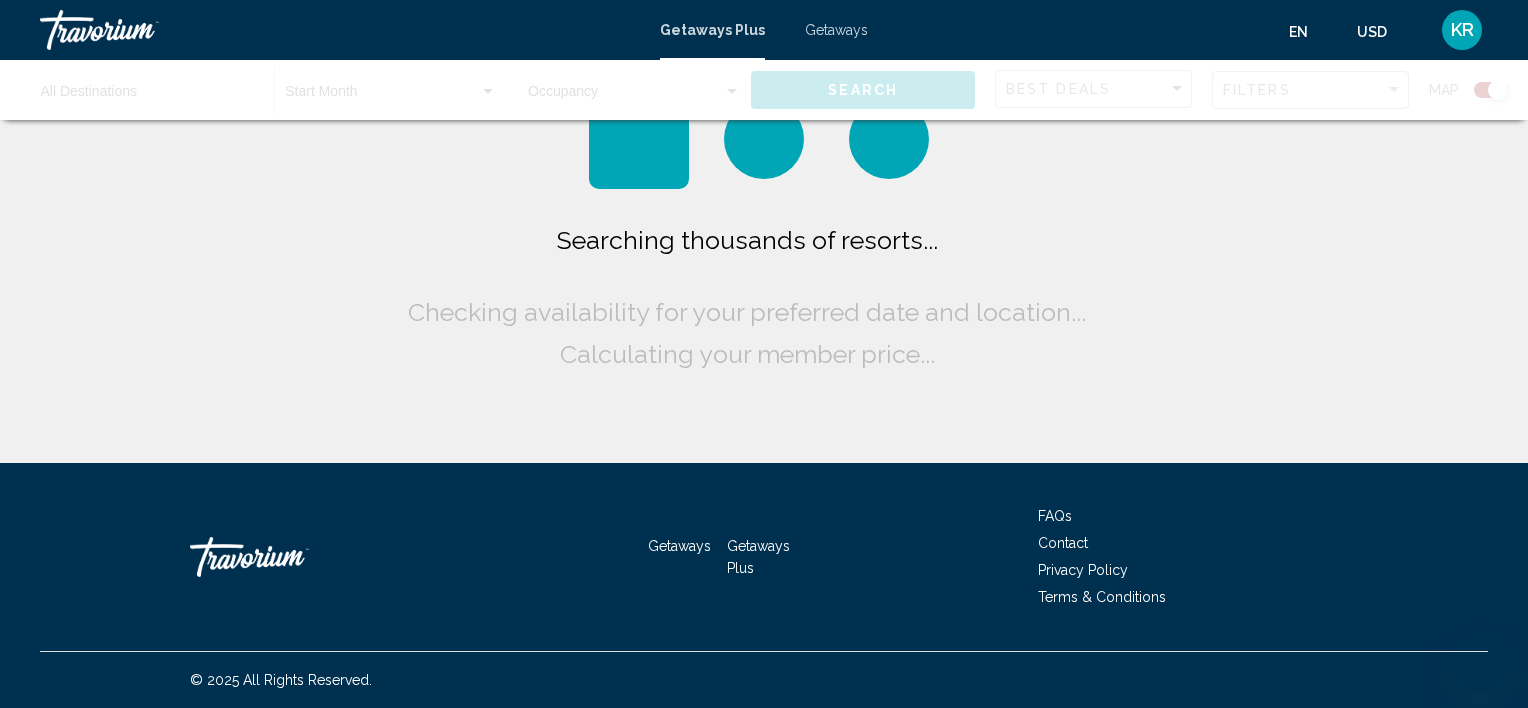 scroll, scrollTop: 0, scrollLeft: 0, axis: both 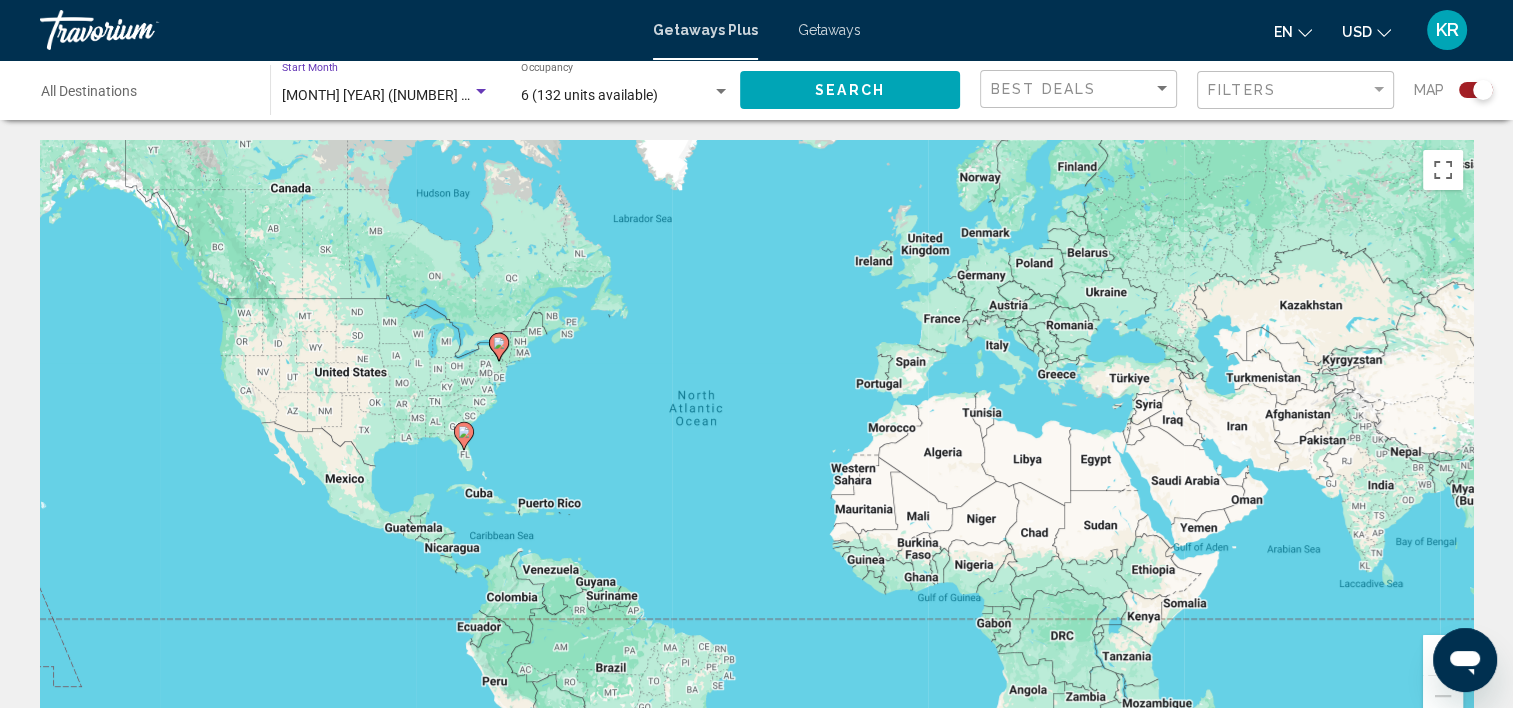 click on "[MONTH] [YEAR] (142 units available)" at bounding box center [418, 95] 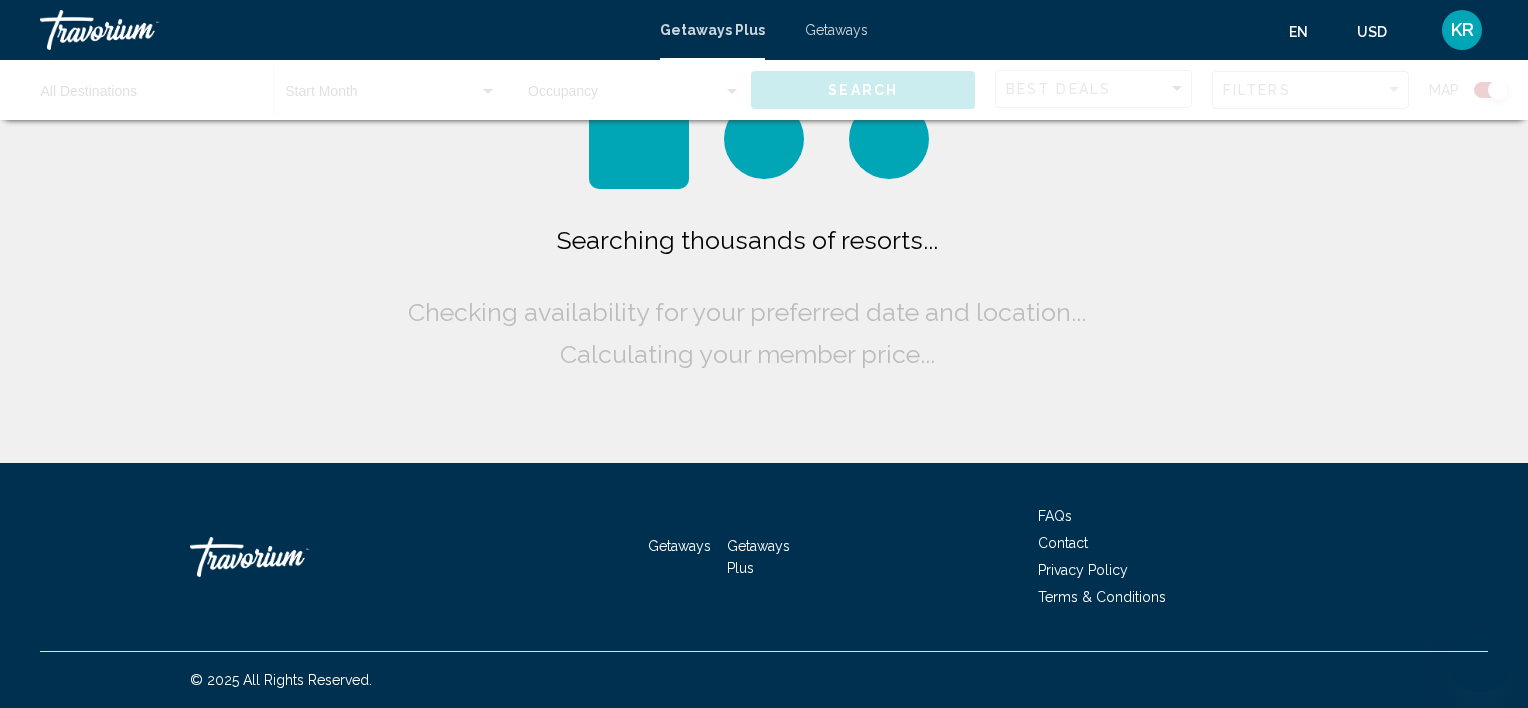 scroll, scrollTop: 0, scrollLeft: 0, axis: both 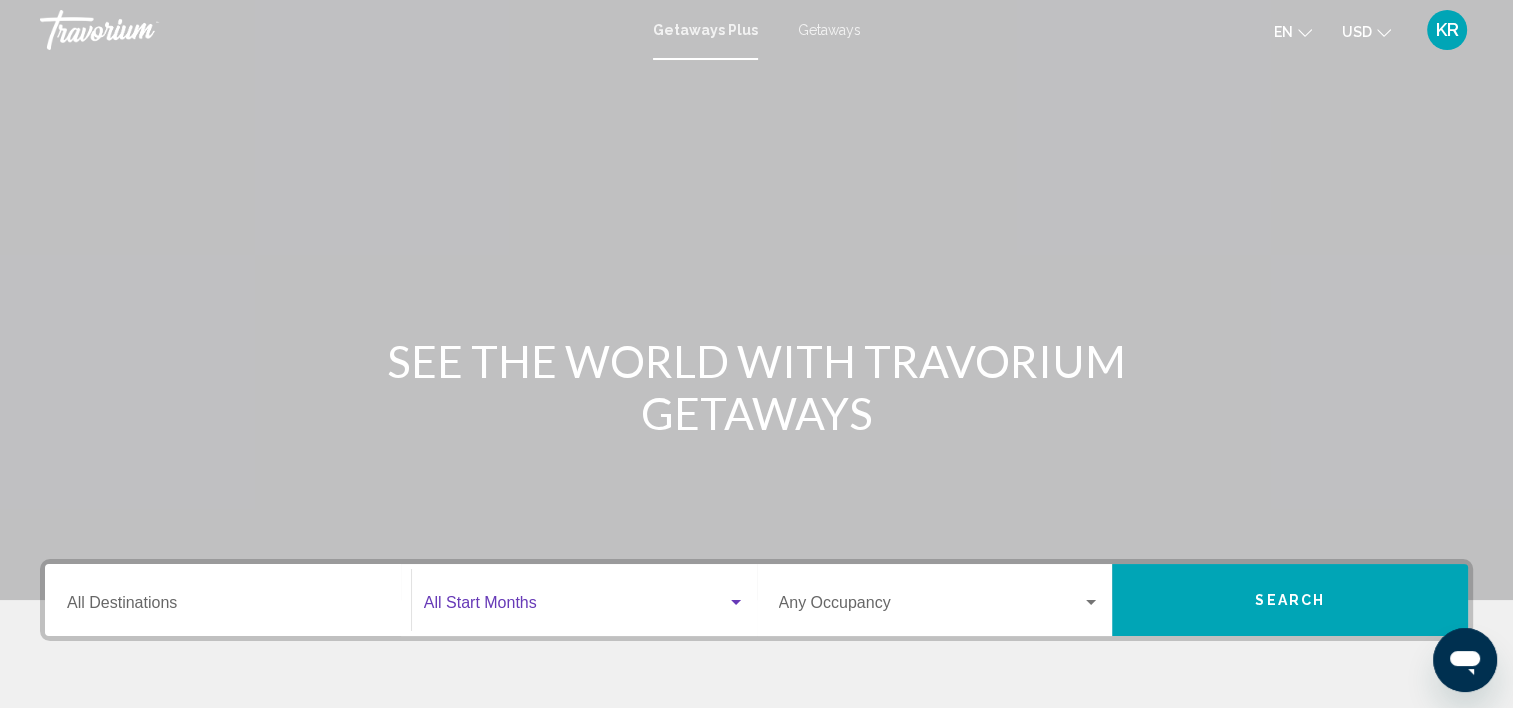 click at bounding box center [575, 607] 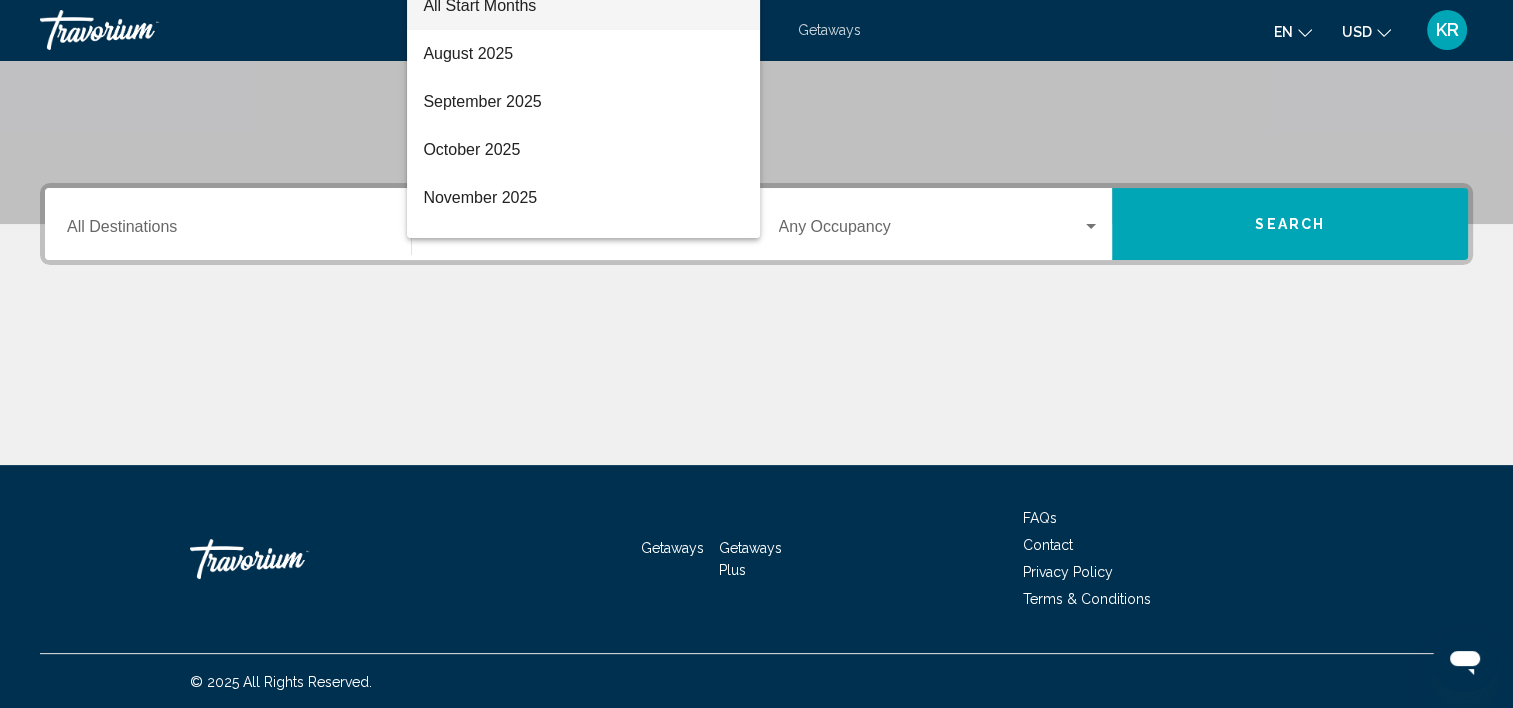 scroll, scrollTop: 377, scrollLeft: 0, axis: vertical 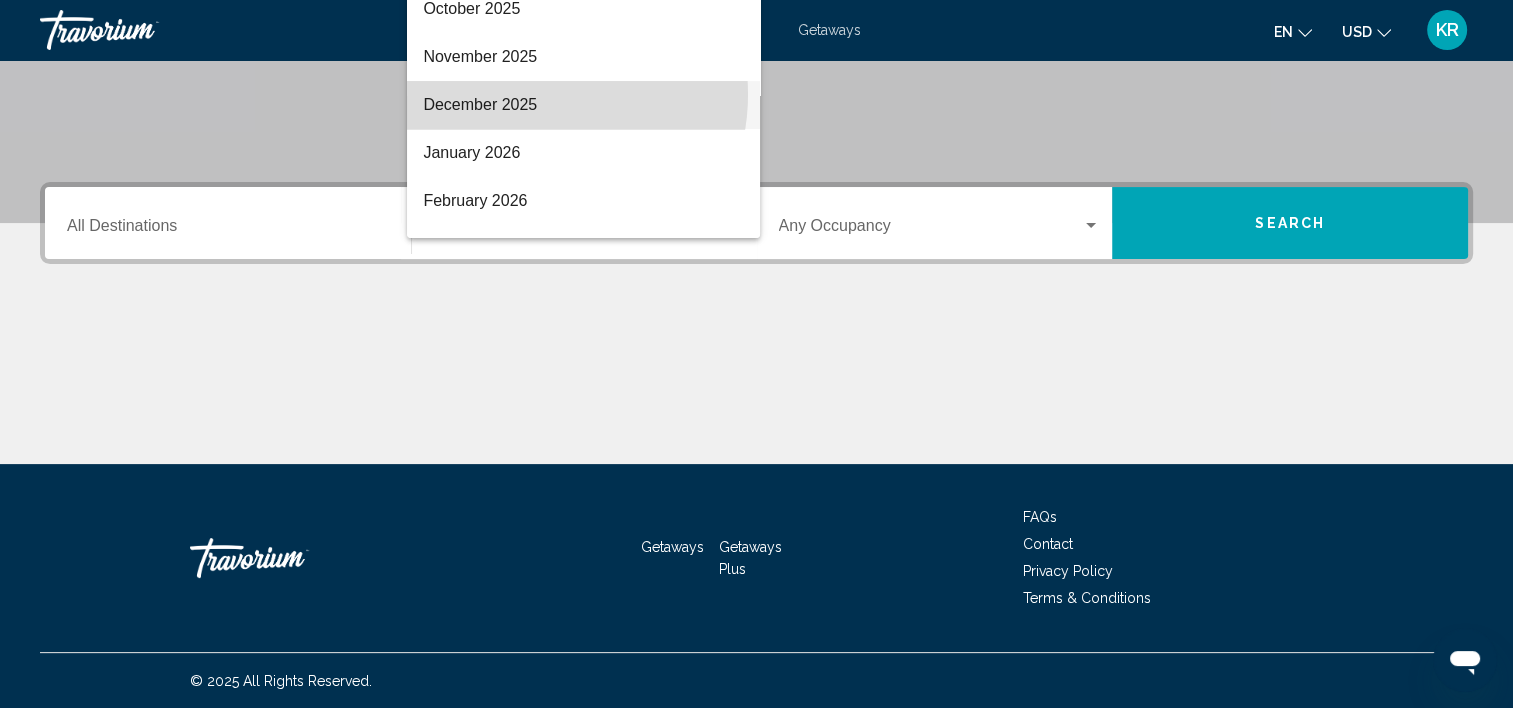 click on "December 2025" at bounding box center [583, 105] 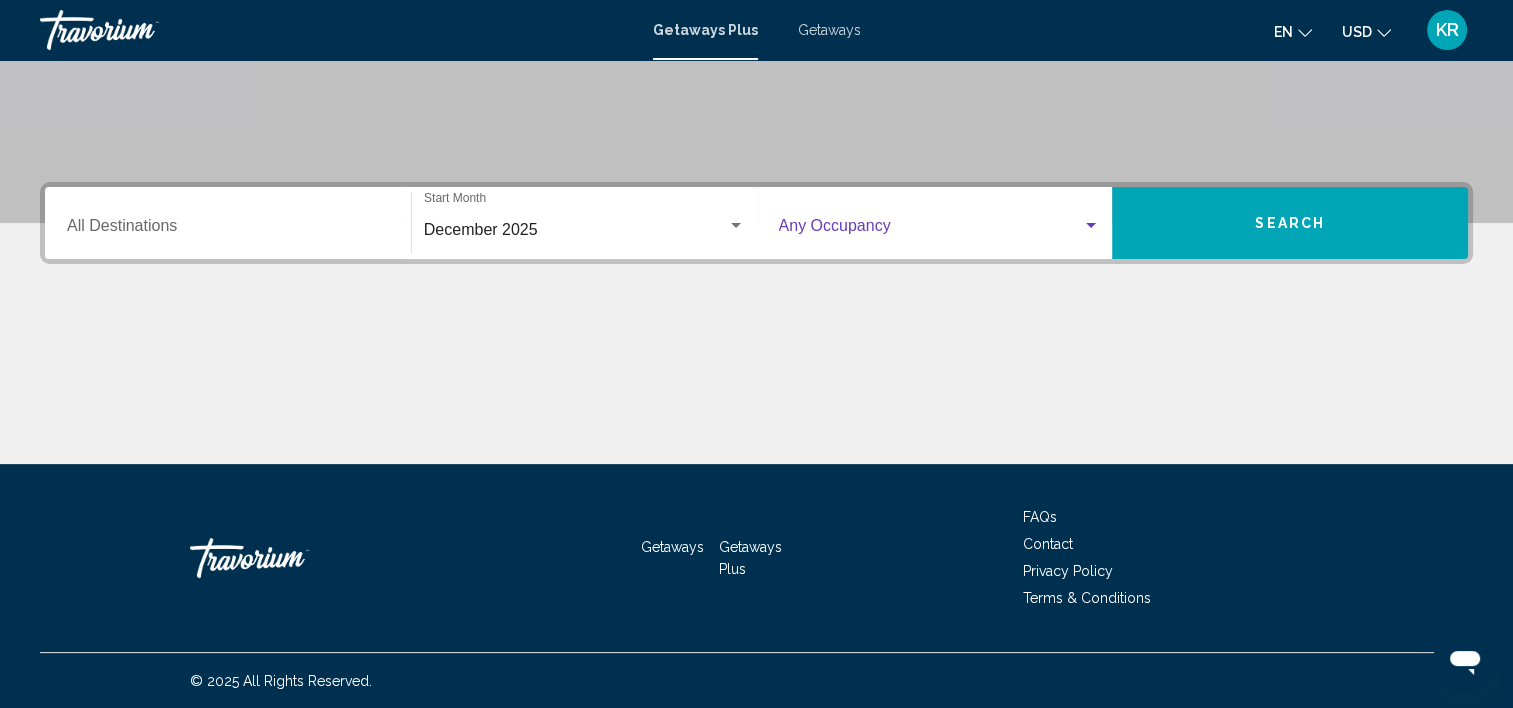 click at bounding box center [931, 230] 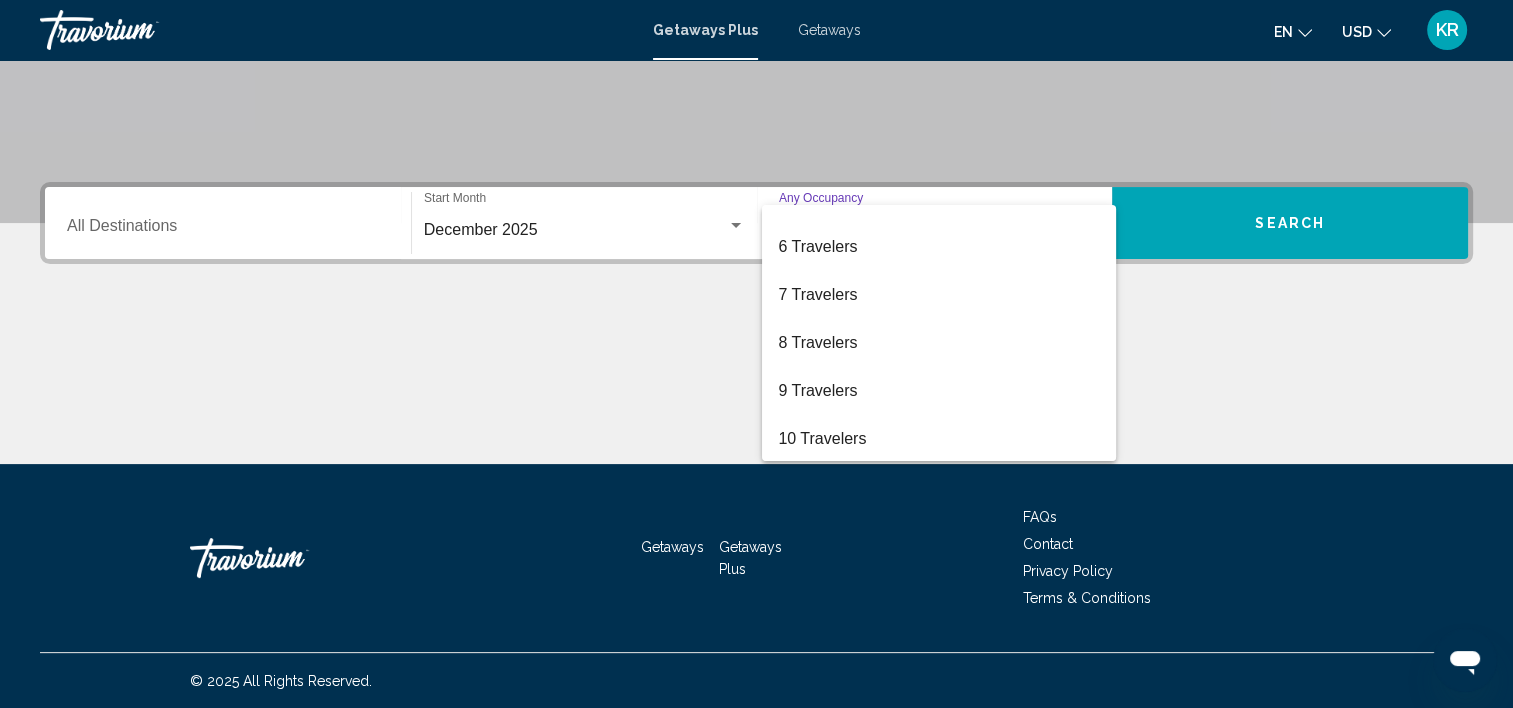 scroll, scrollTop: 224, scrollLeft: 0, axis: vertical 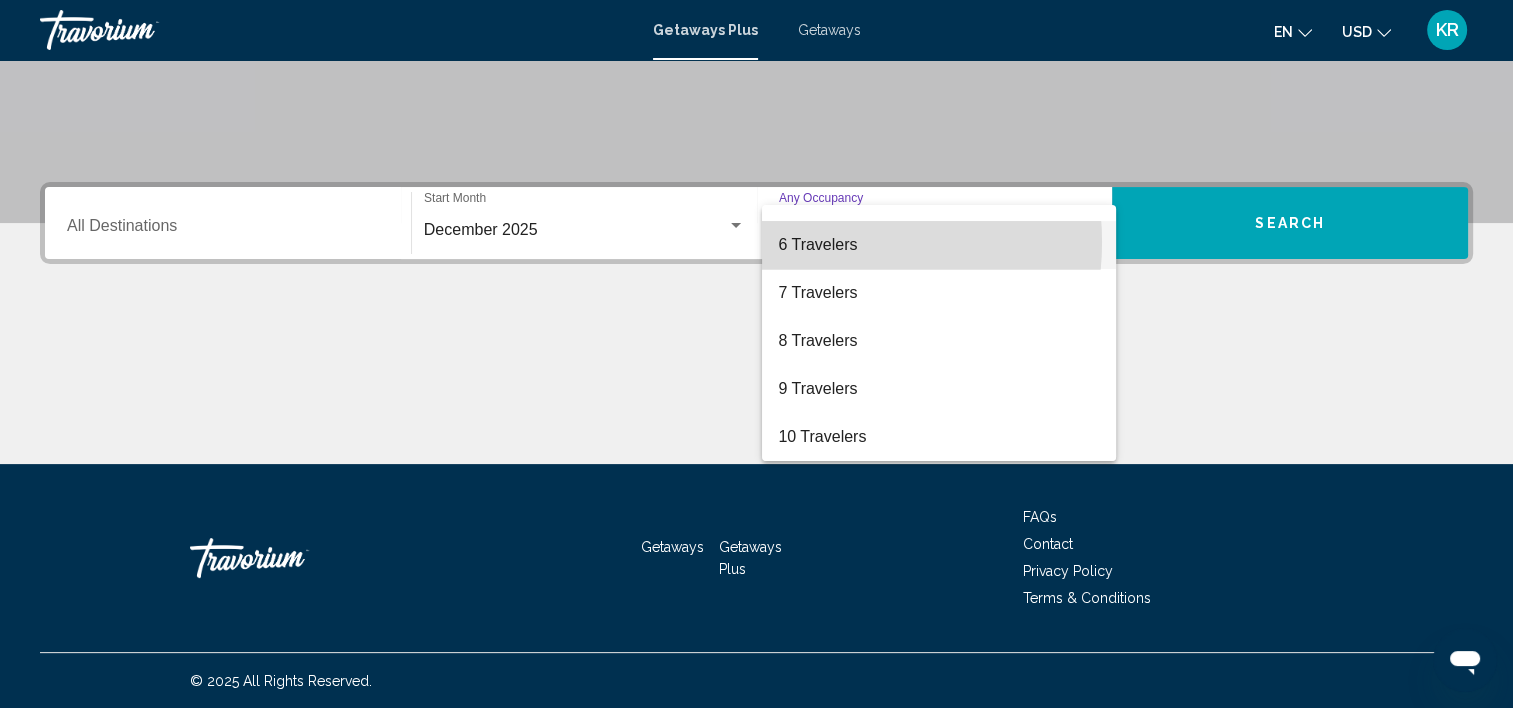 click on "6 Travelers" at bounding box center (939, 245) 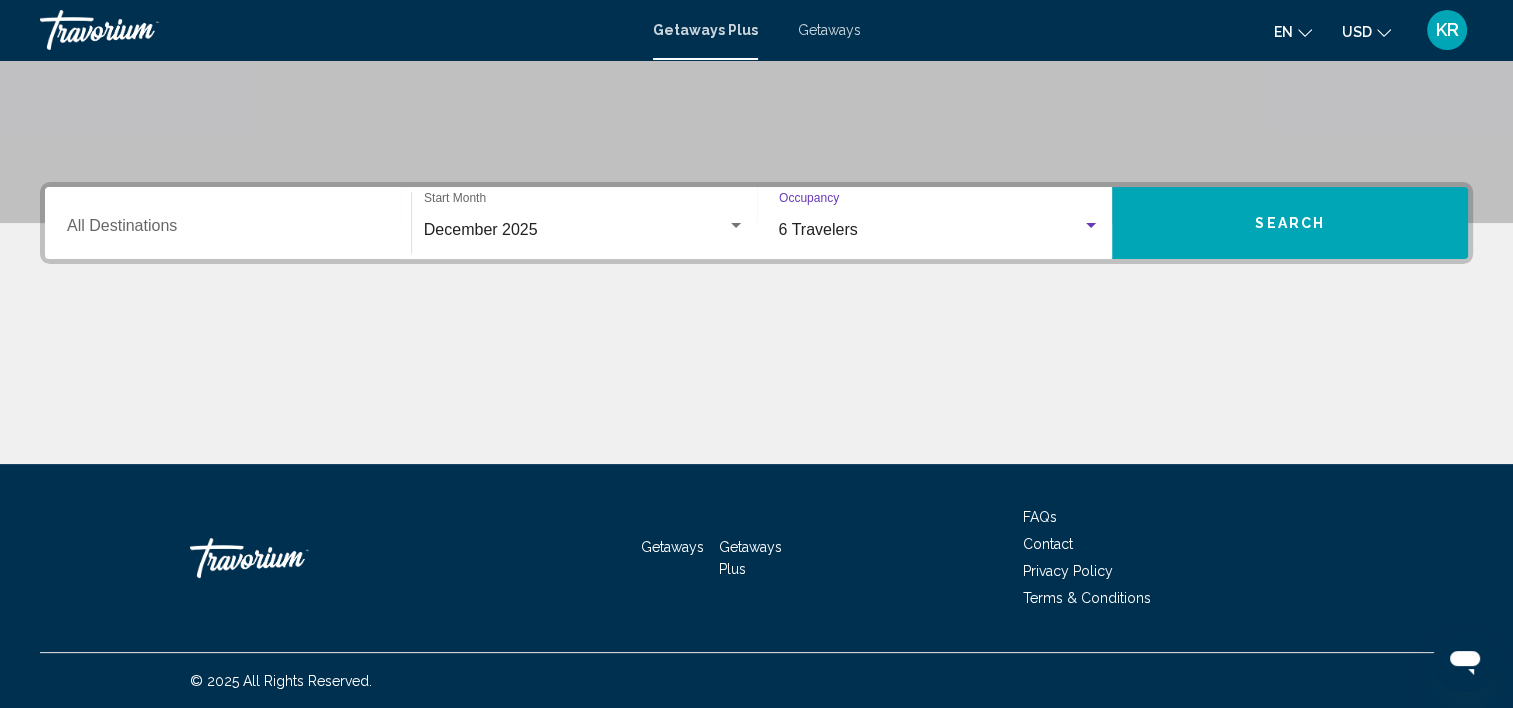 click on "Search" at bounding box center [1290, 223] 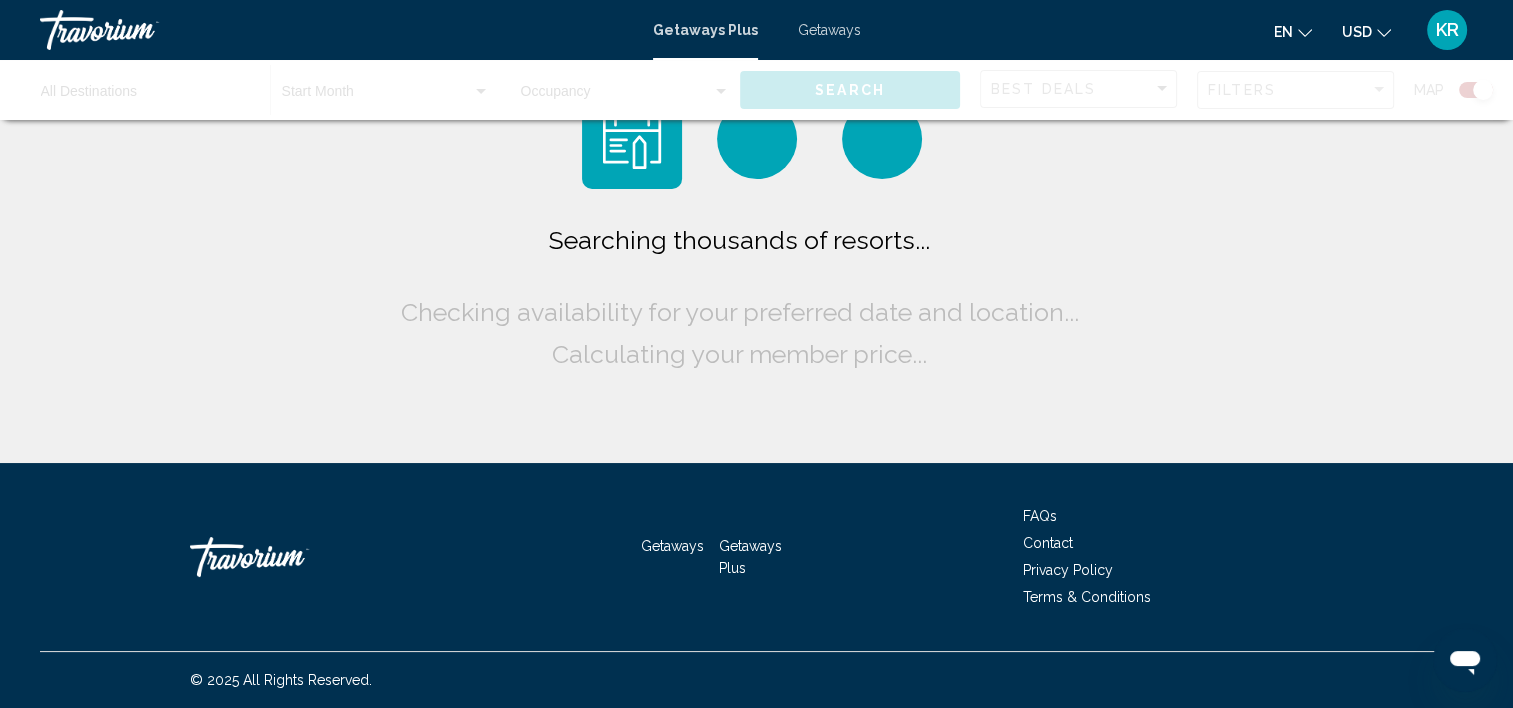 scroll, scrollTop: 0, scrollLeft: 0, axis: both 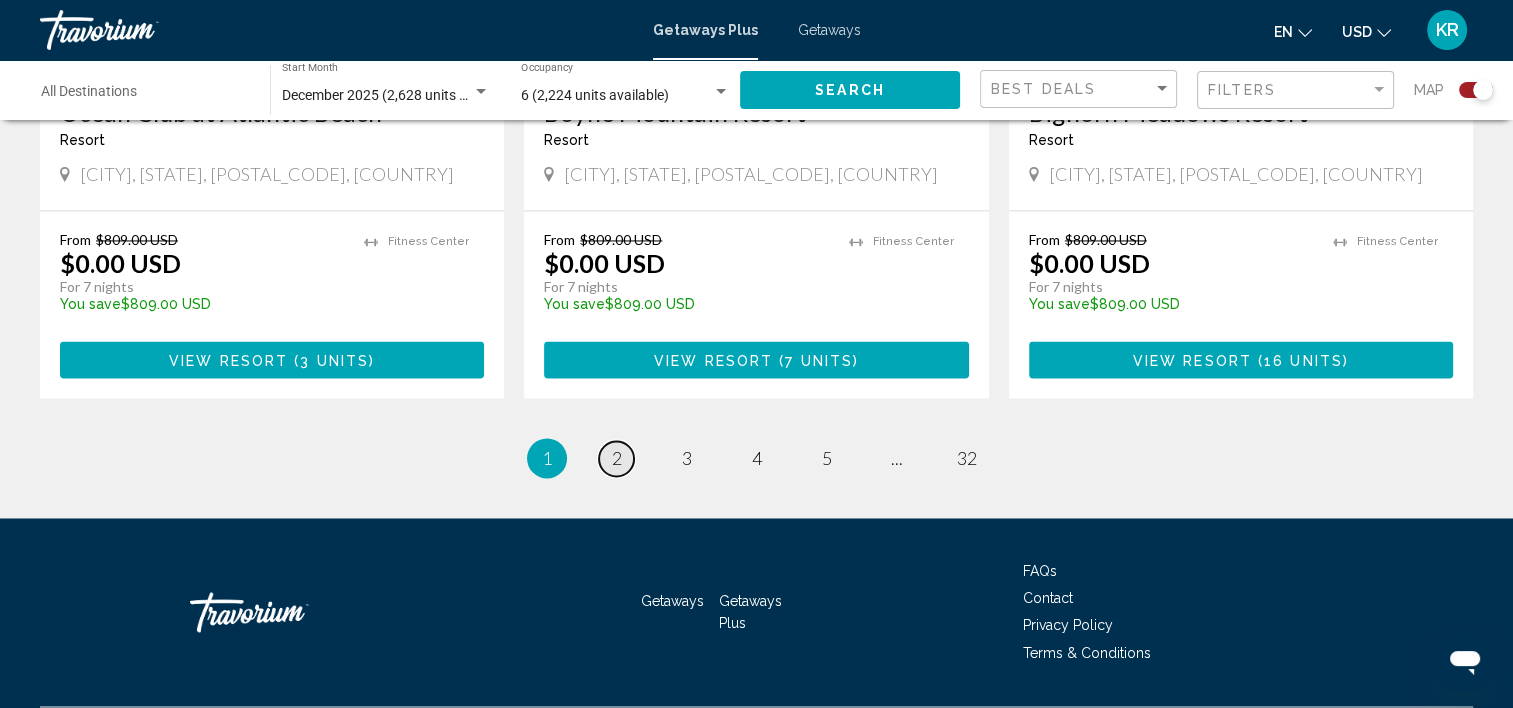 click on "2" at bounding box center [617, 458] 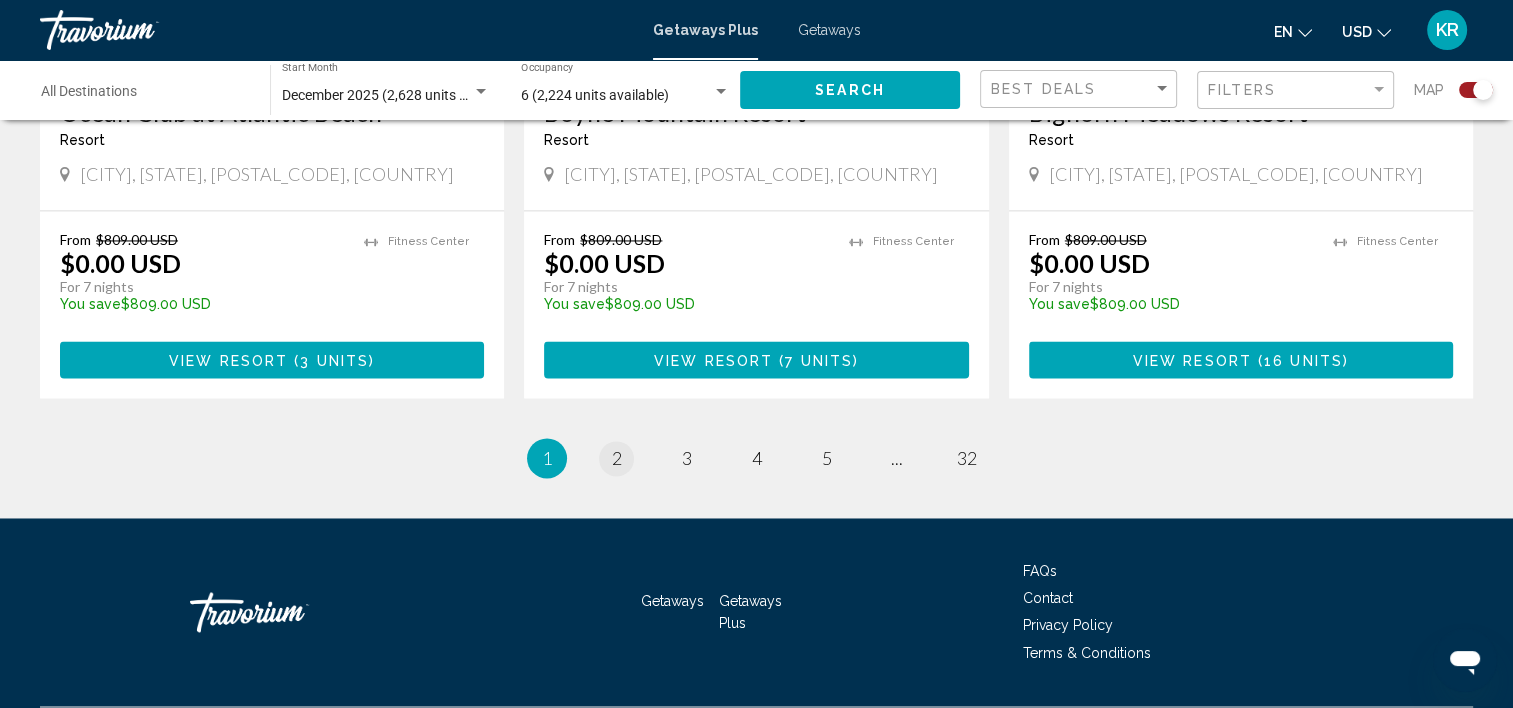 scroll, scrollTop: 0, scrollLeft: 0, axis: both 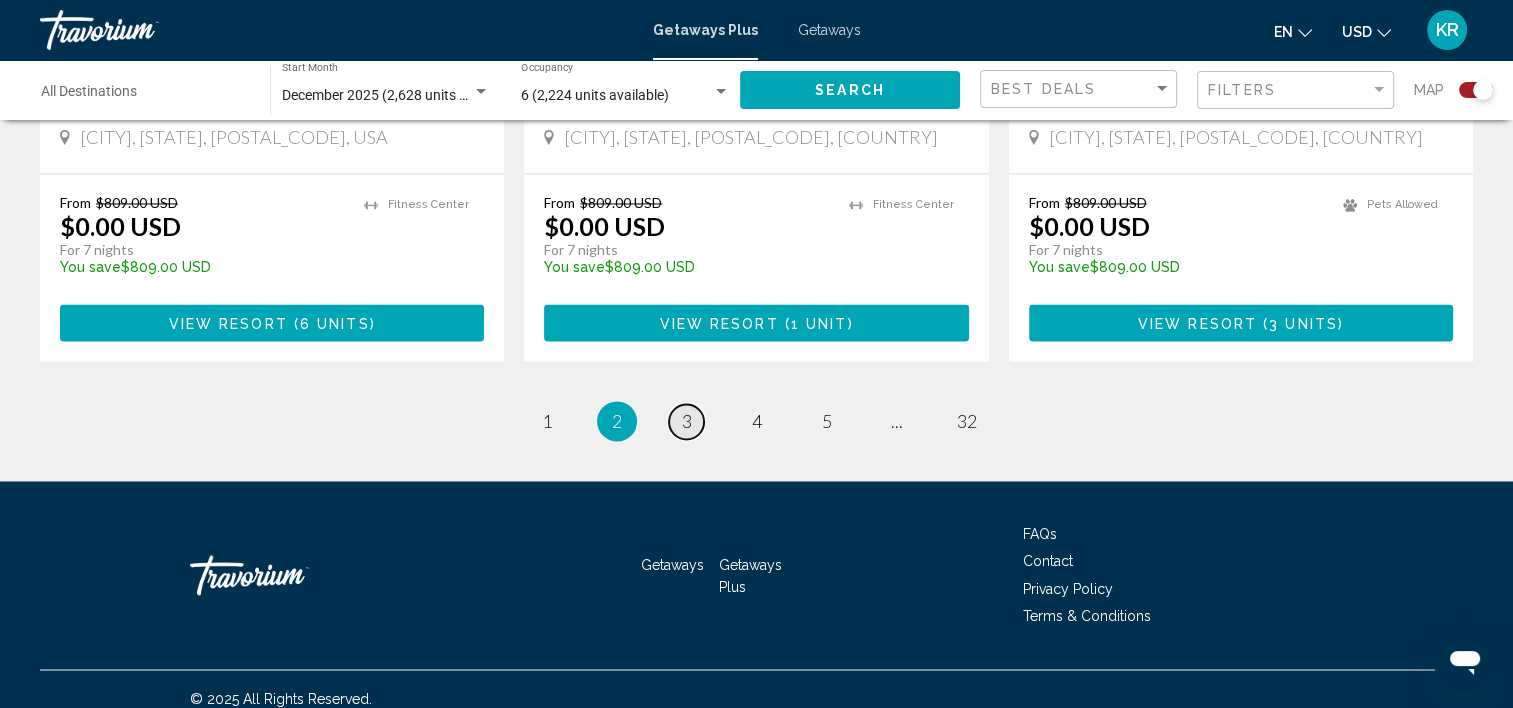 click on "page  3" at bounding box center [686, 421] 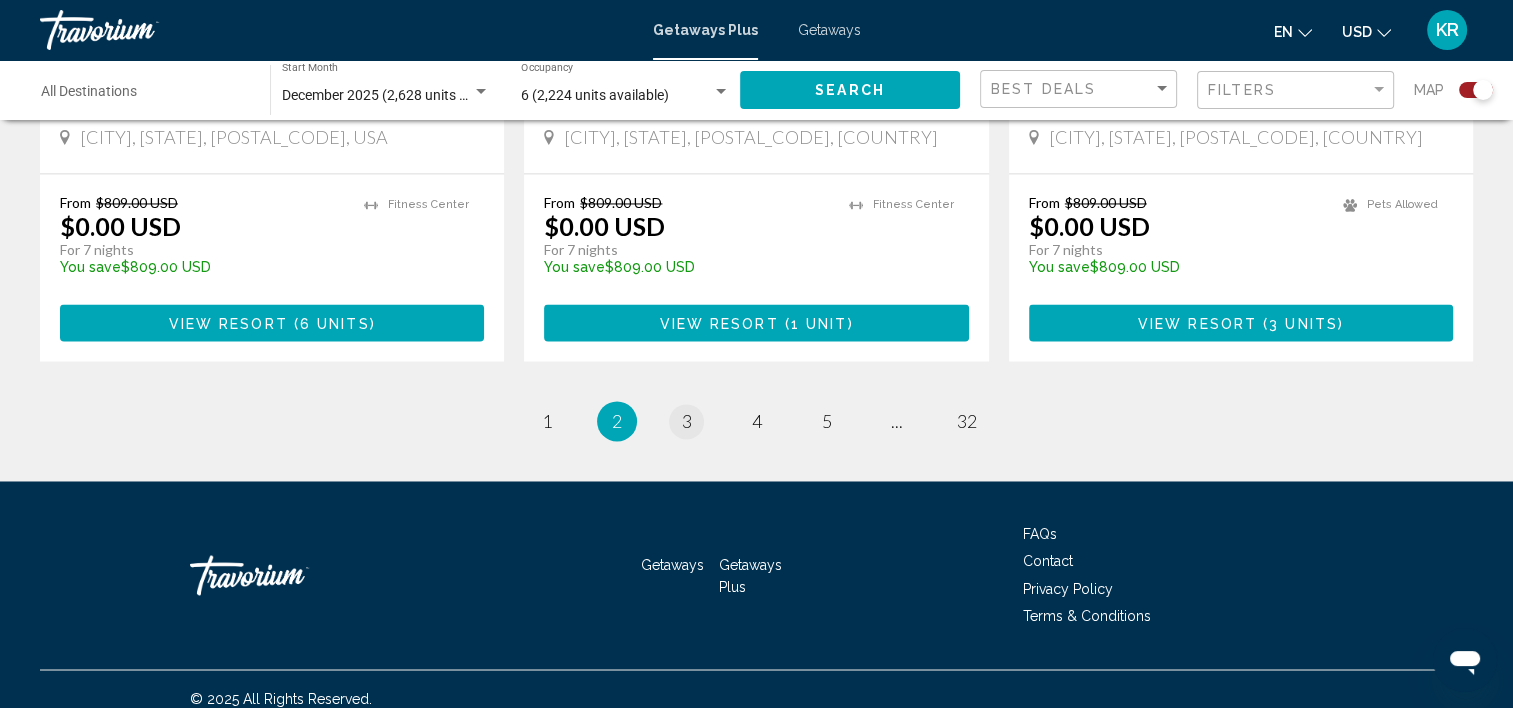 scroll, scrollTop: 0, scrollLeft: 0, axis: both 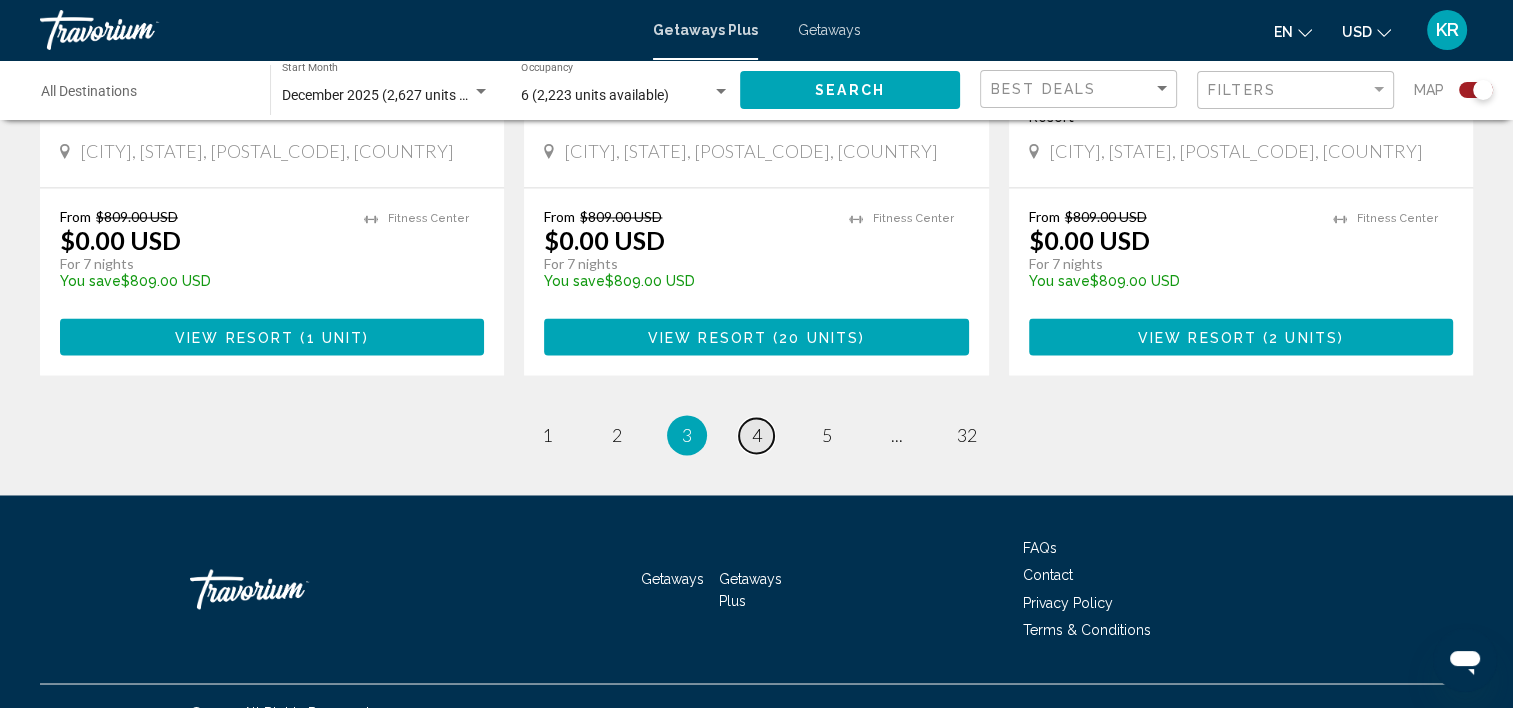 click on "page  4" at bounding box center [756, 435] 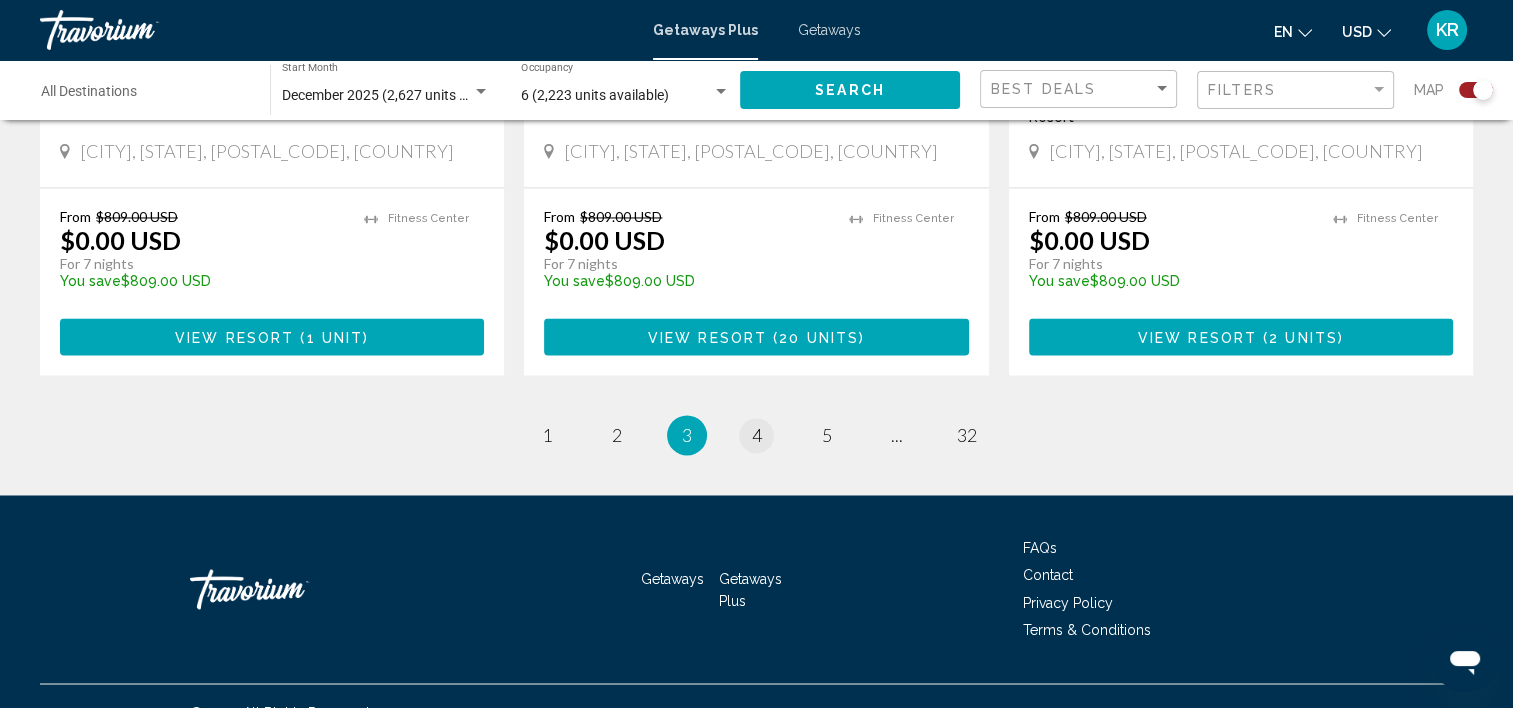 scroll, scrollTop: 0, scrollLeft: 0, axis: both 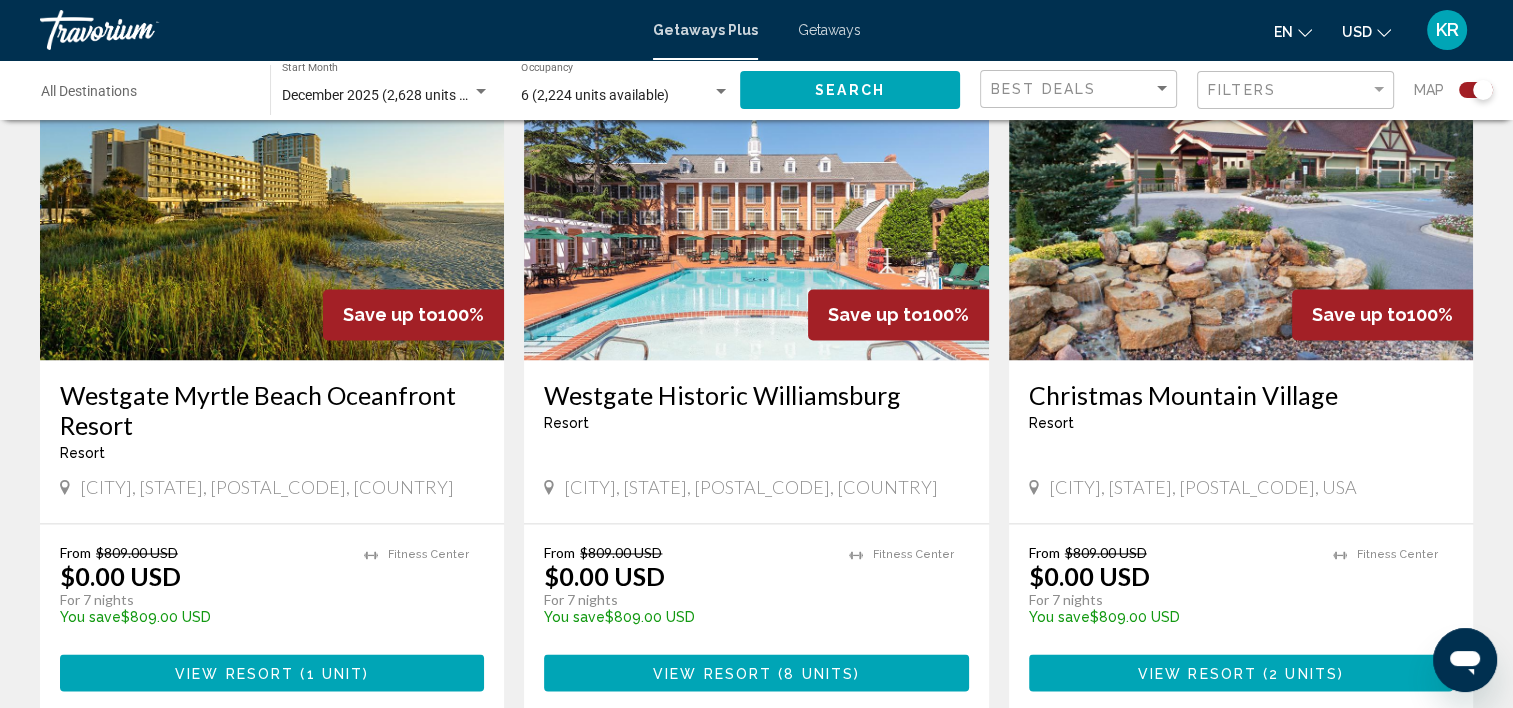 click at bounding box center [272, 200] 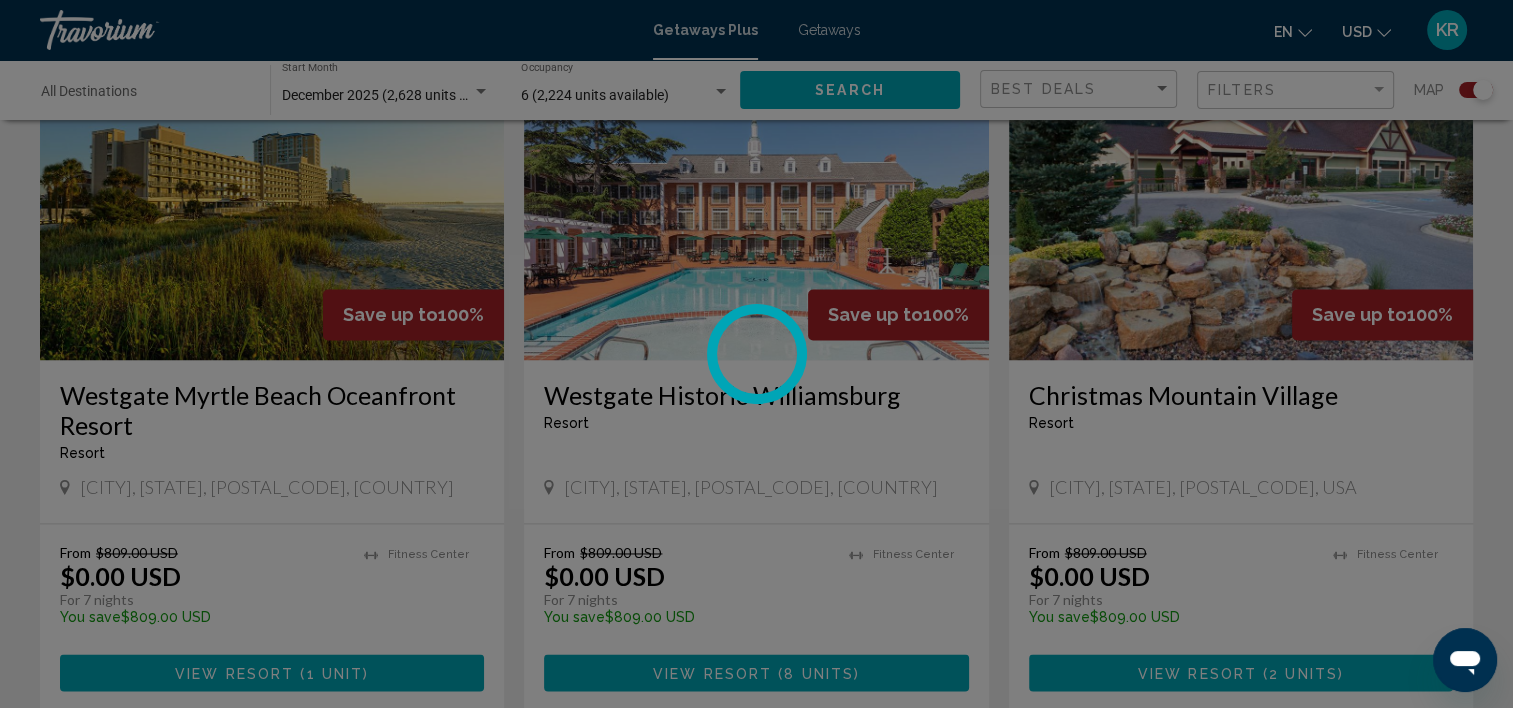 scroll, scrollTop: 5, scrollLeft: 0, axis: vertical 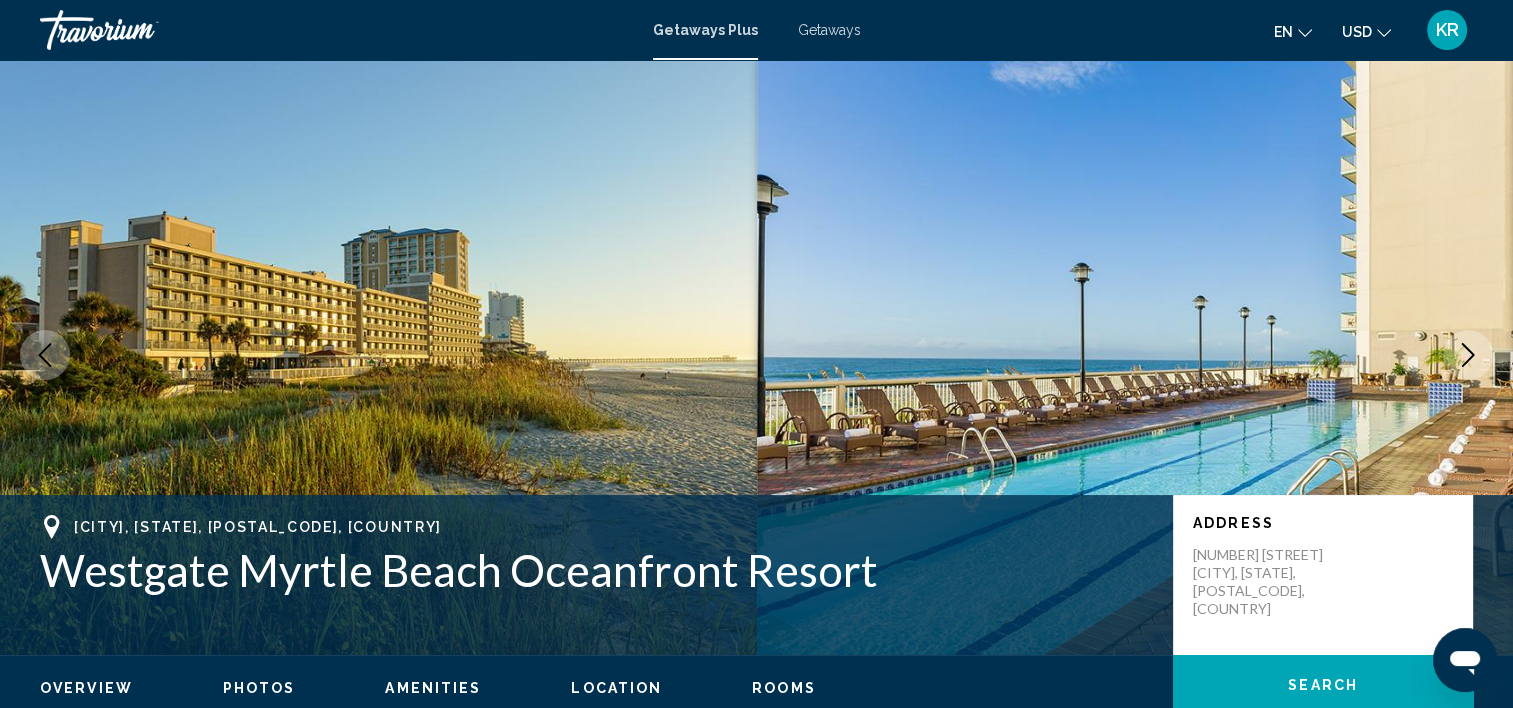 click on "Photos" at bounding box center [259, 688] 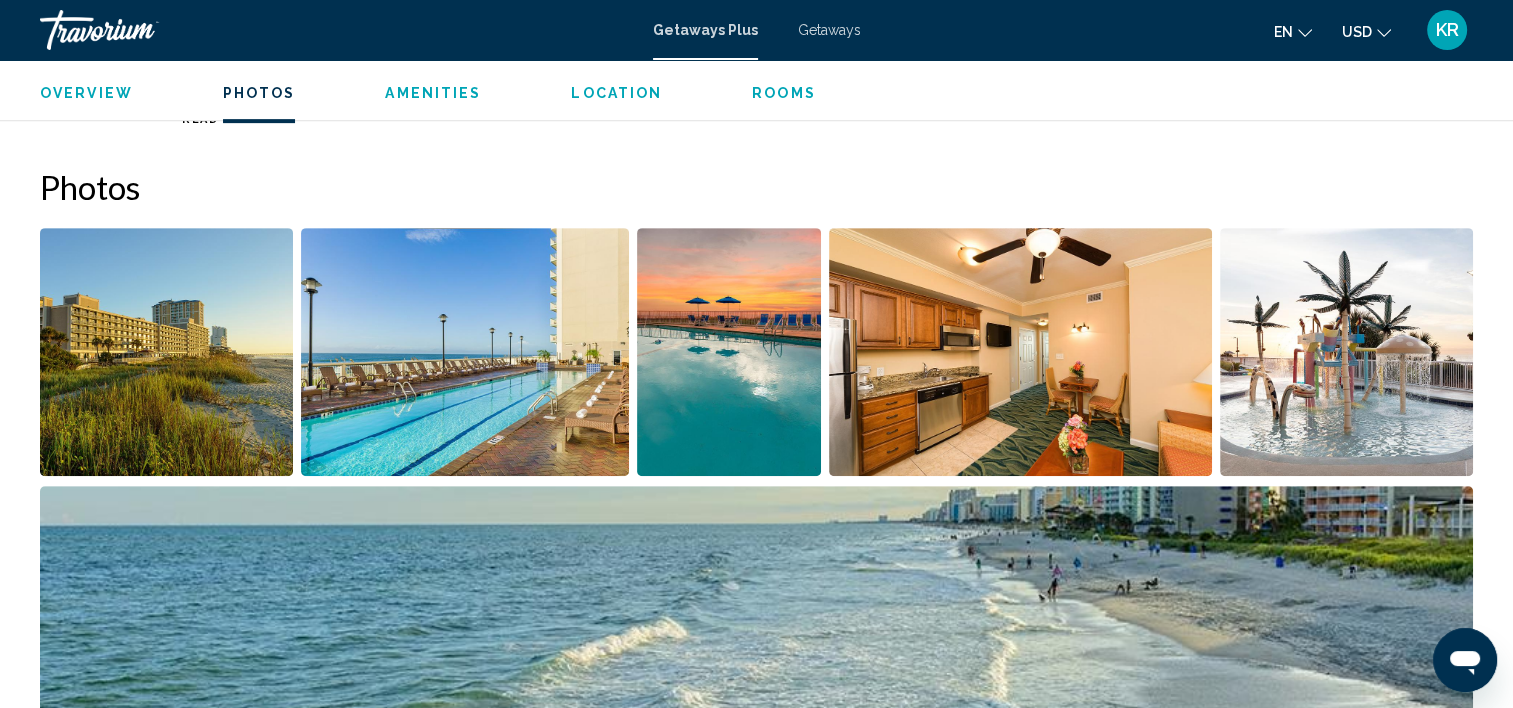 scroll, scrollTop: 891, scrollLeft: 0, axis: vertical 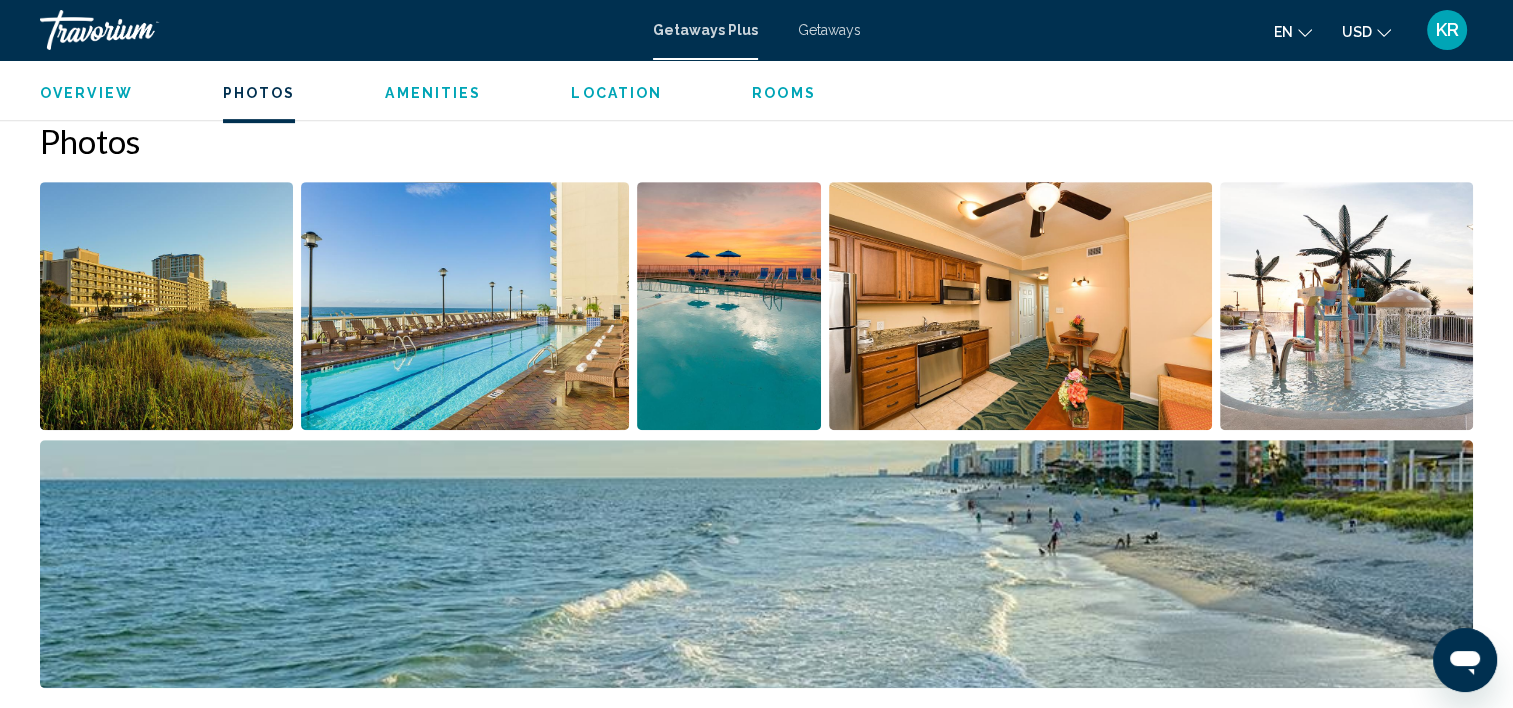 click at bounding box center (1020, 306) 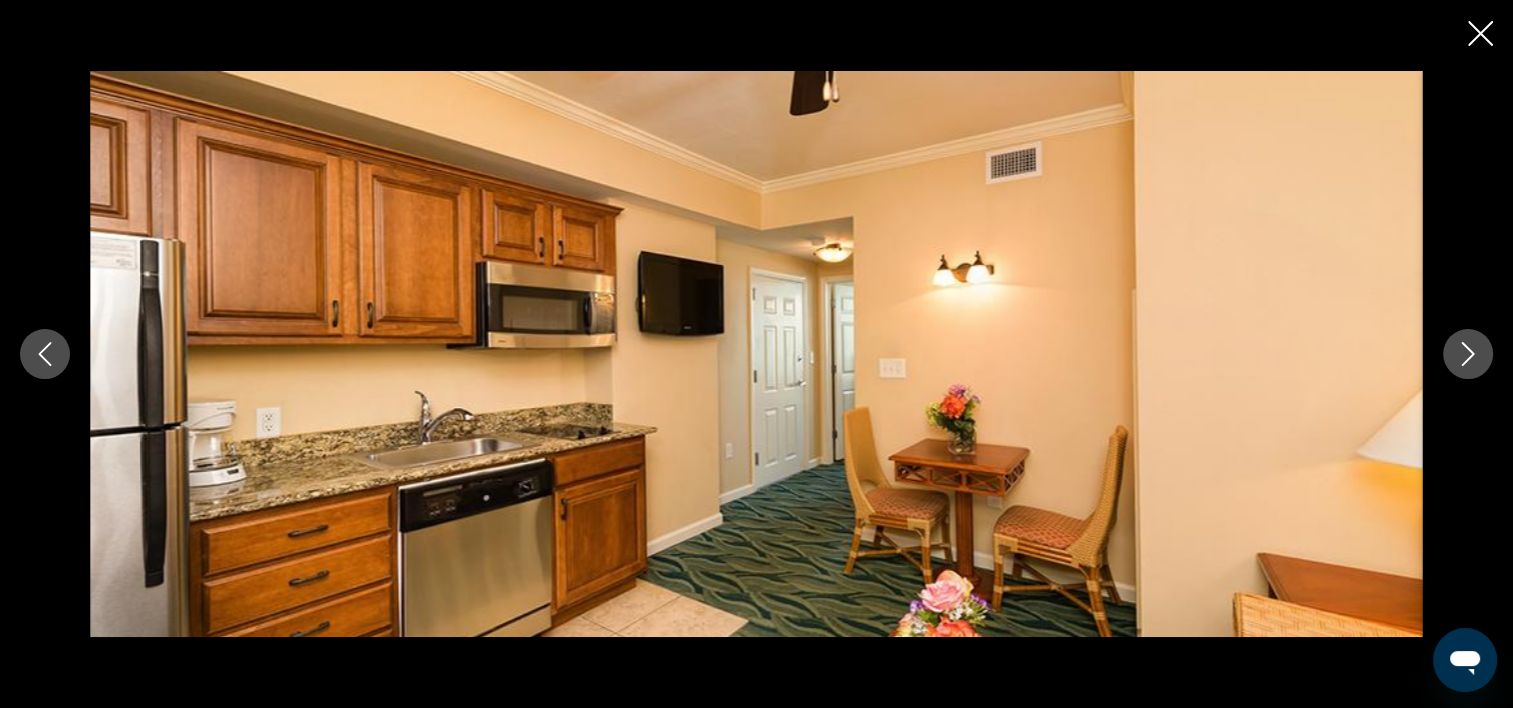 click 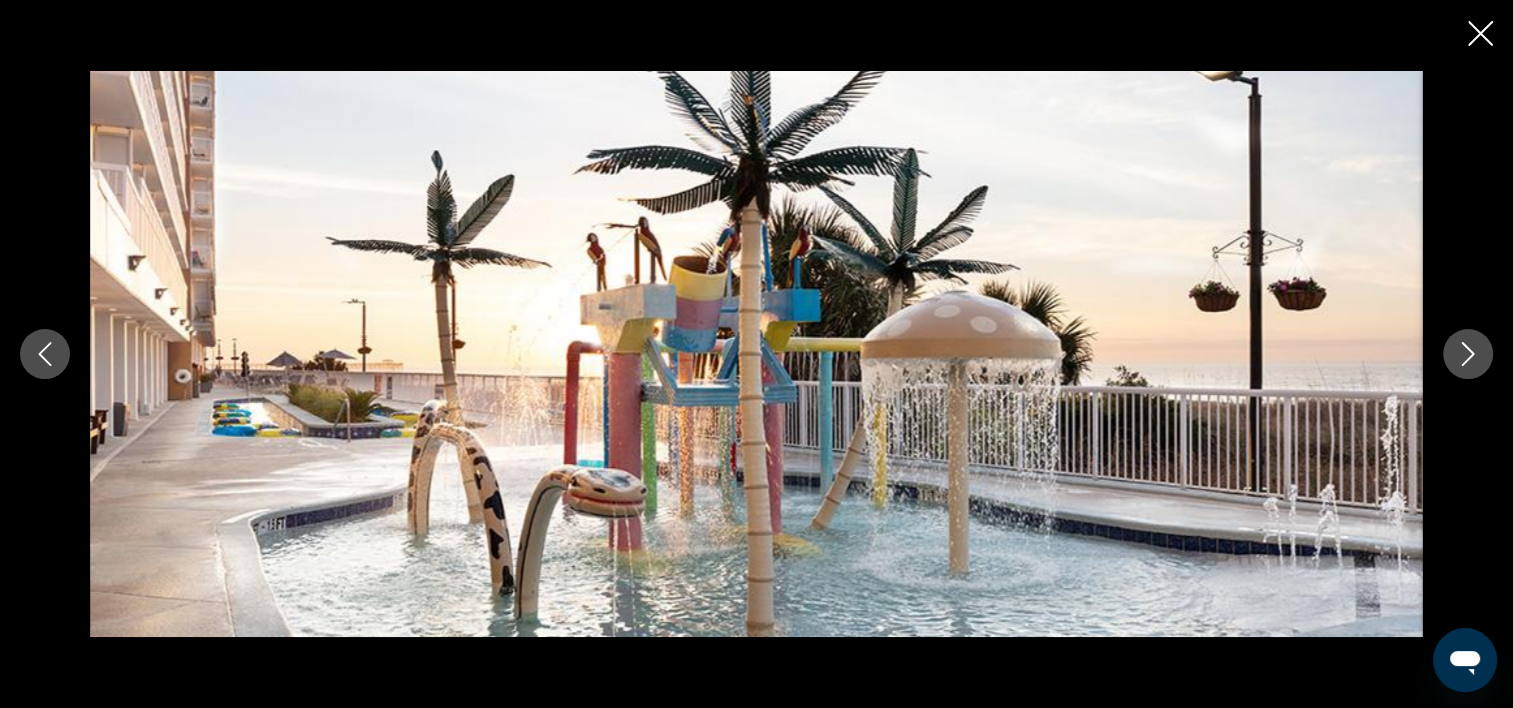 click 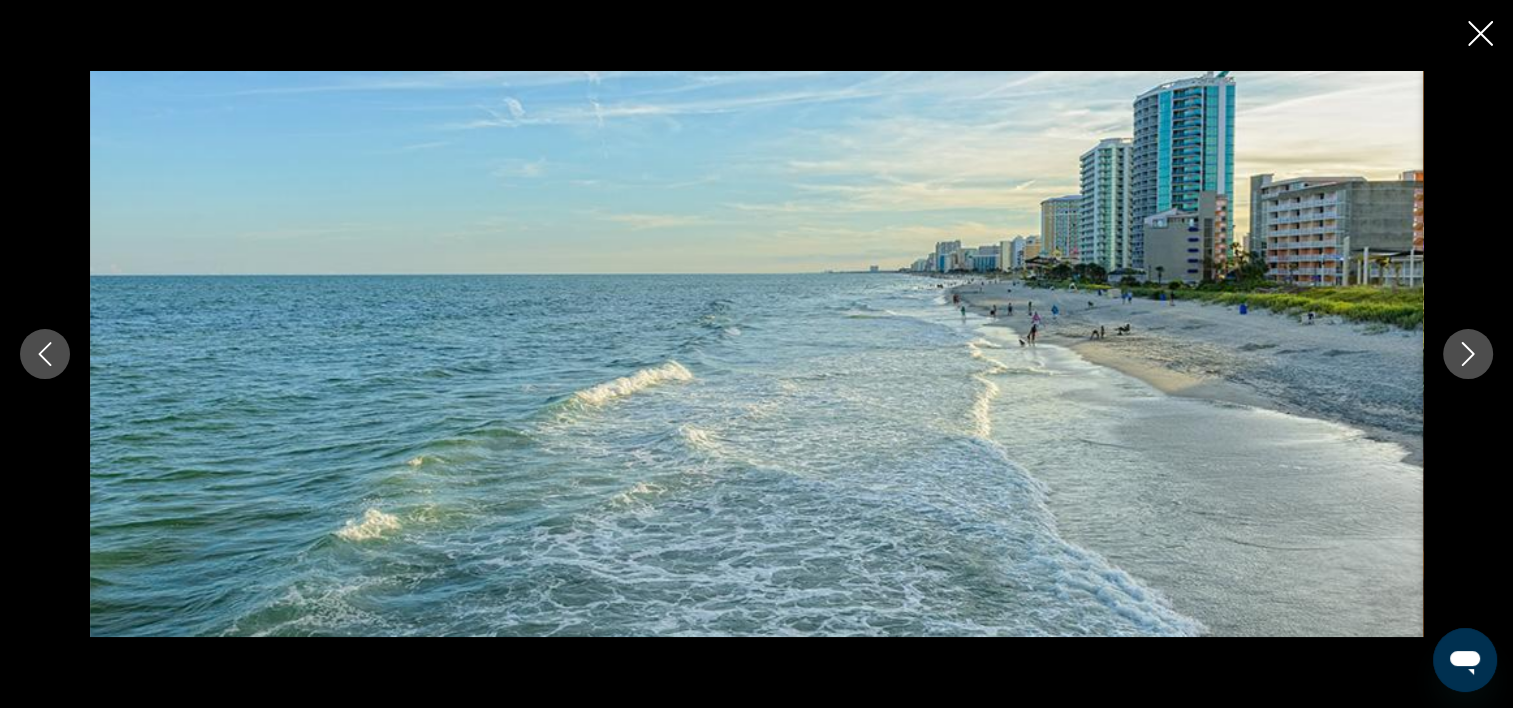 click 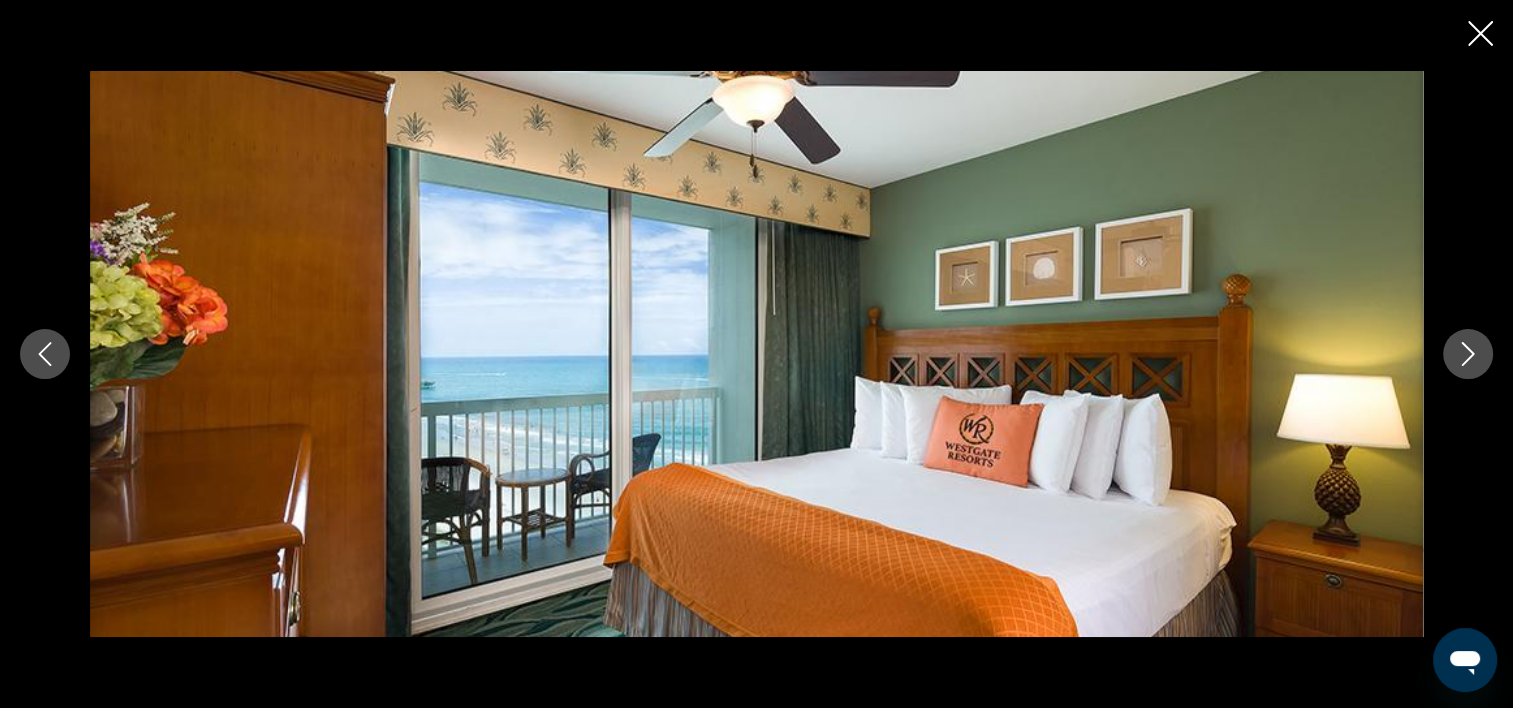 click 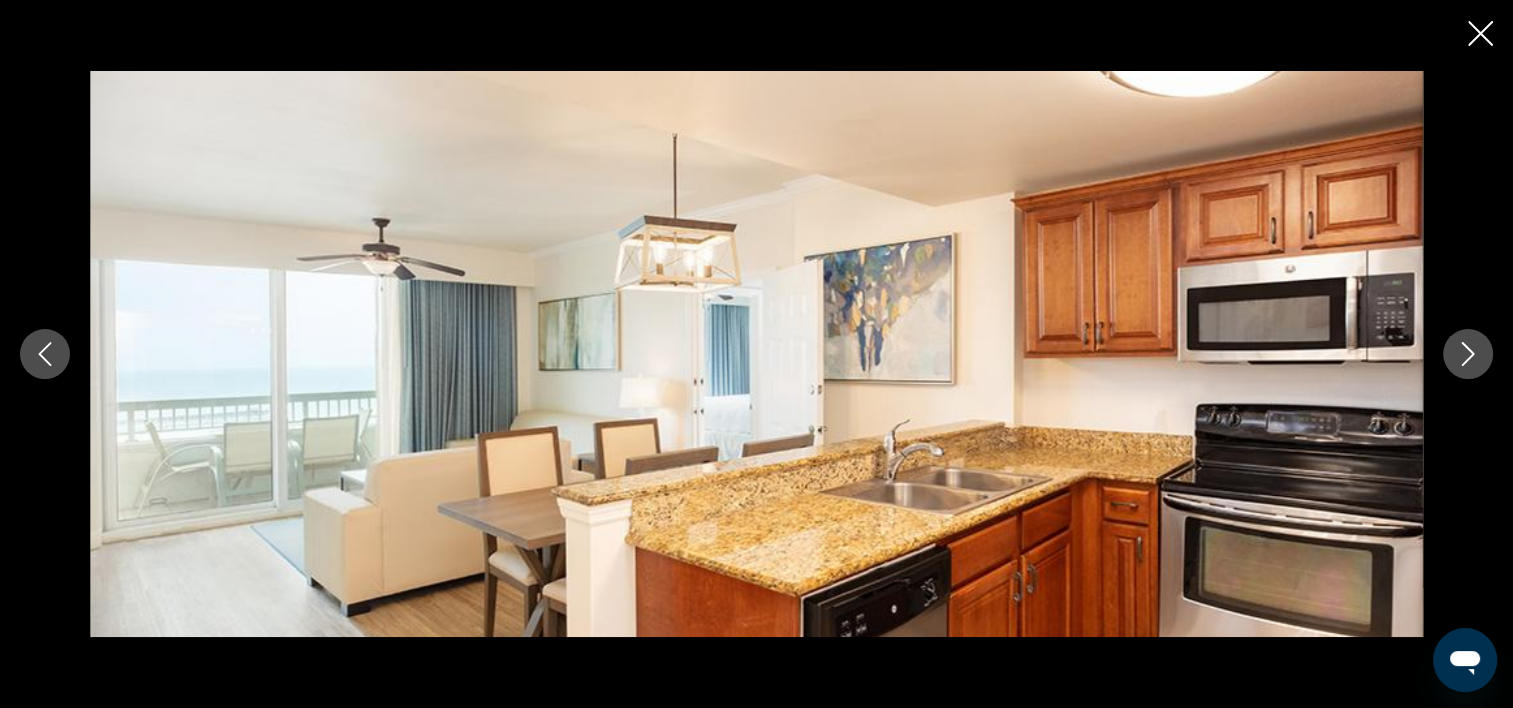 click 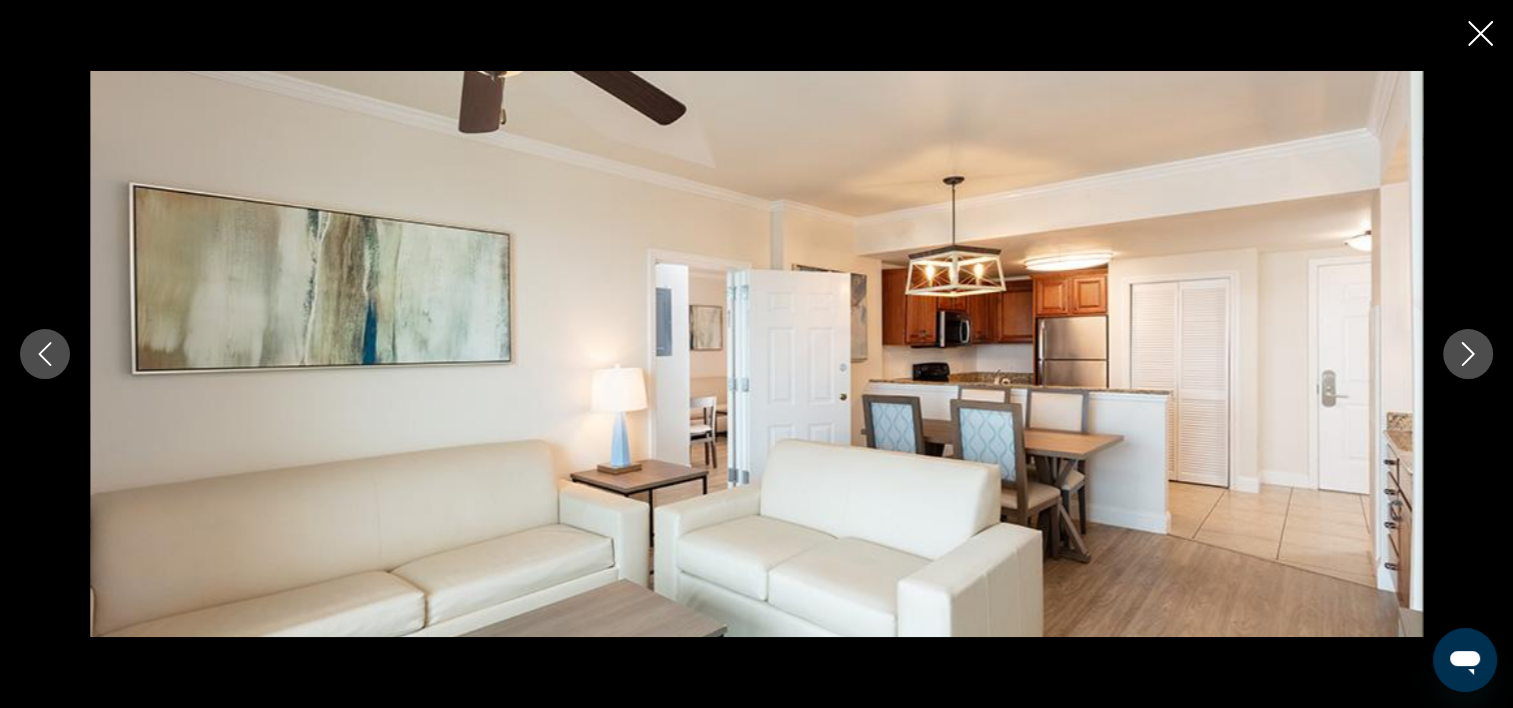 click 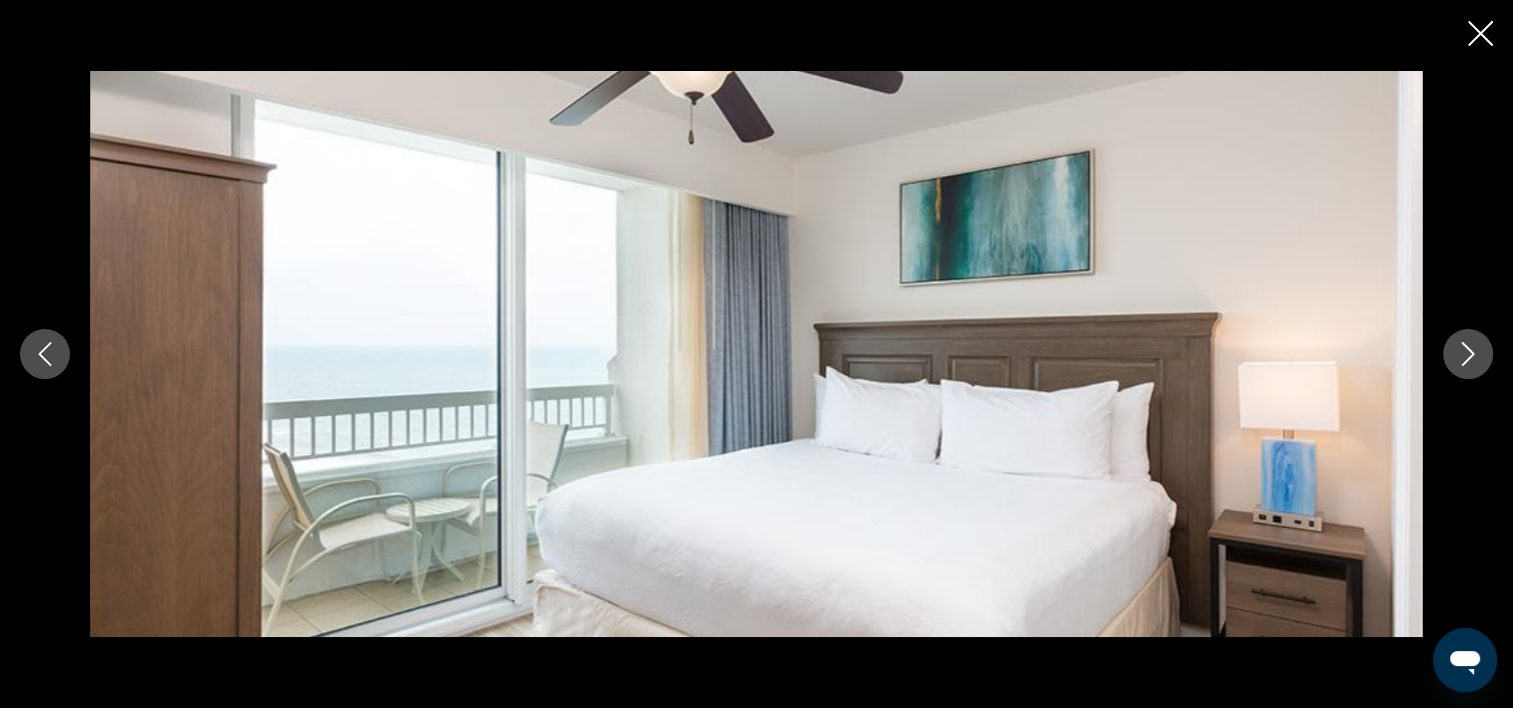 click 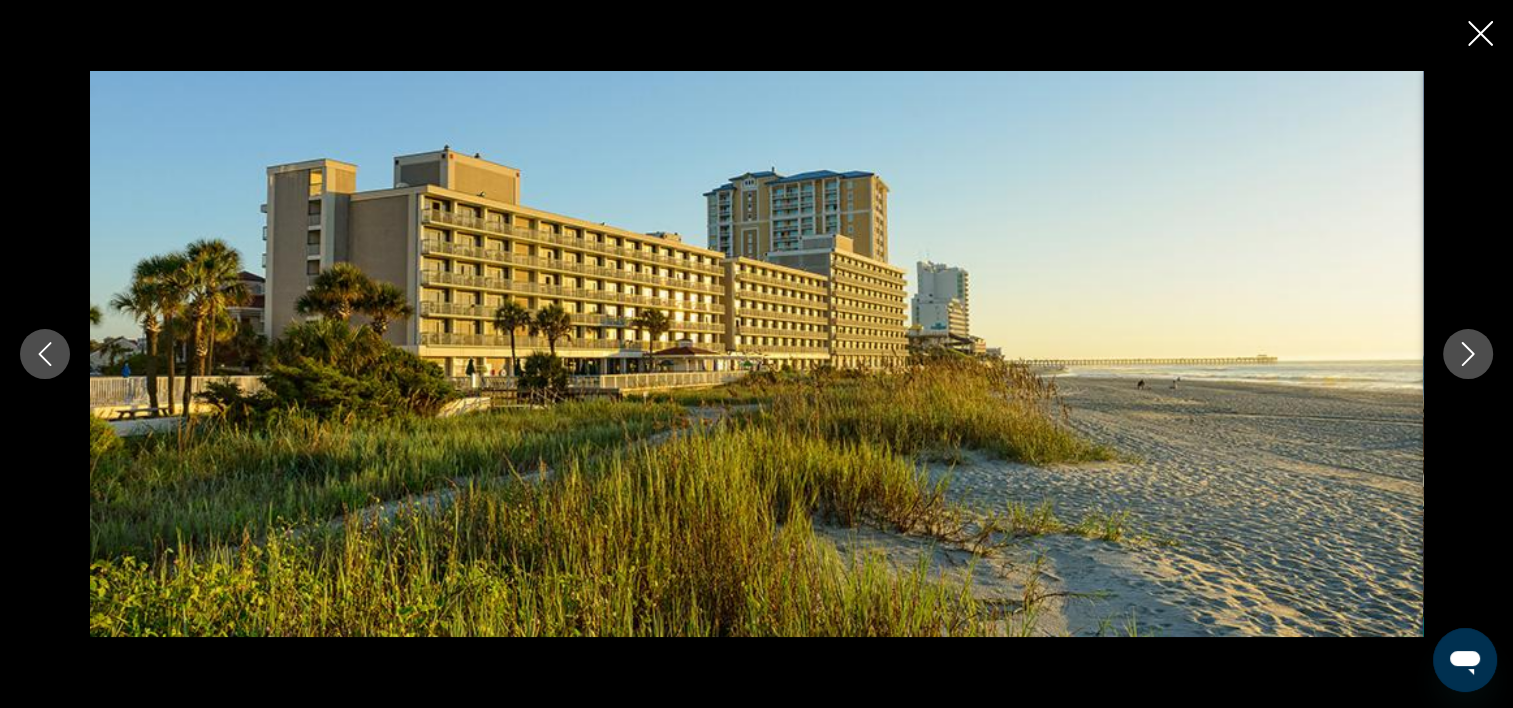 click 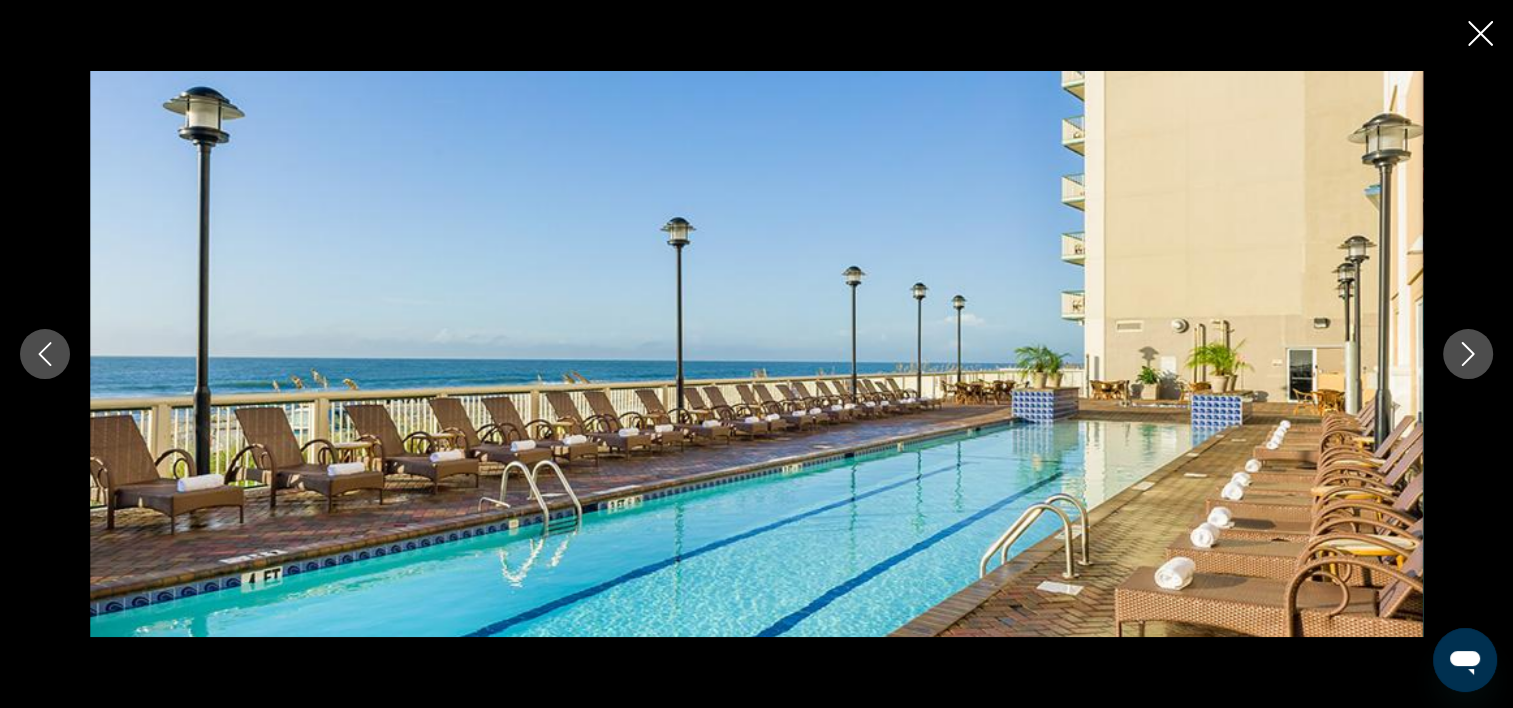 click 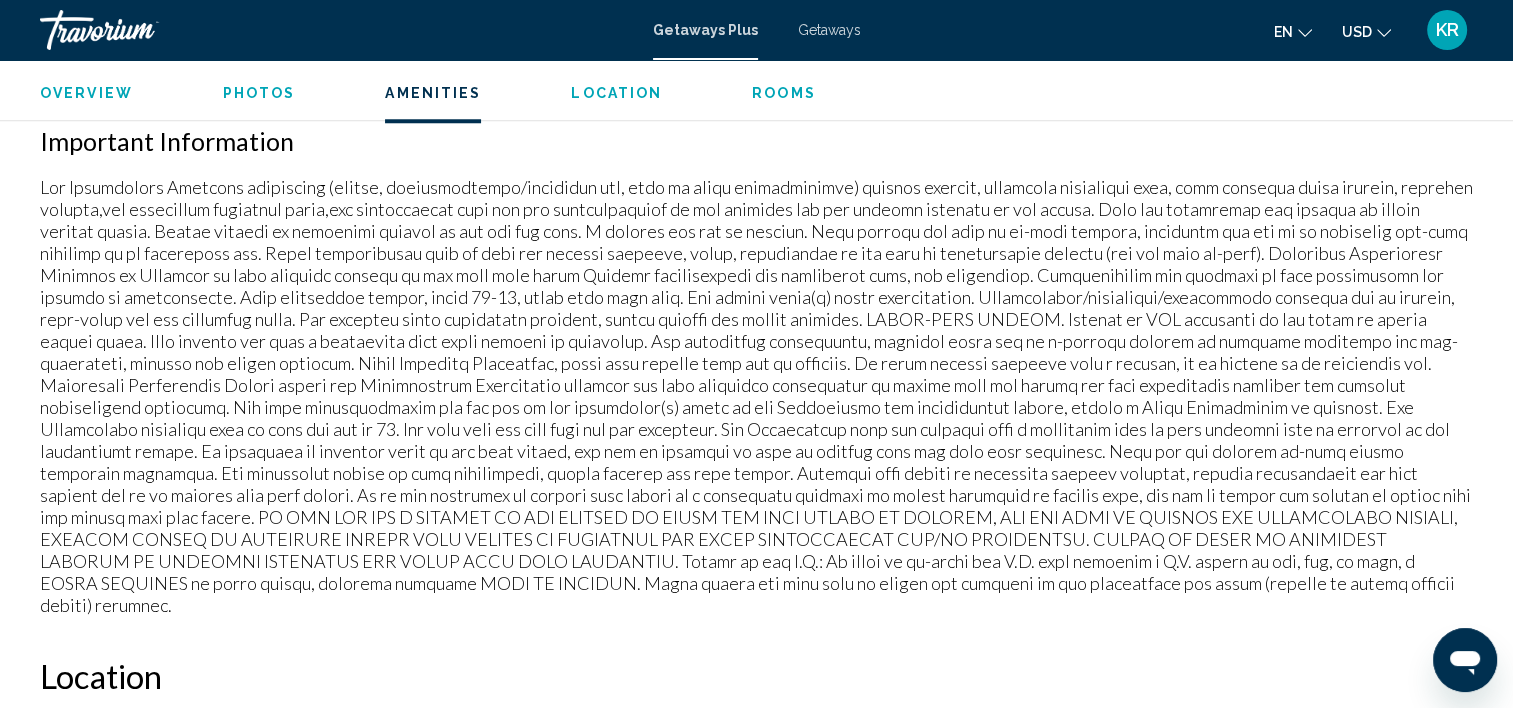 scroll, scrollTop: 1983, scrollLeft: 0, axis: vertical 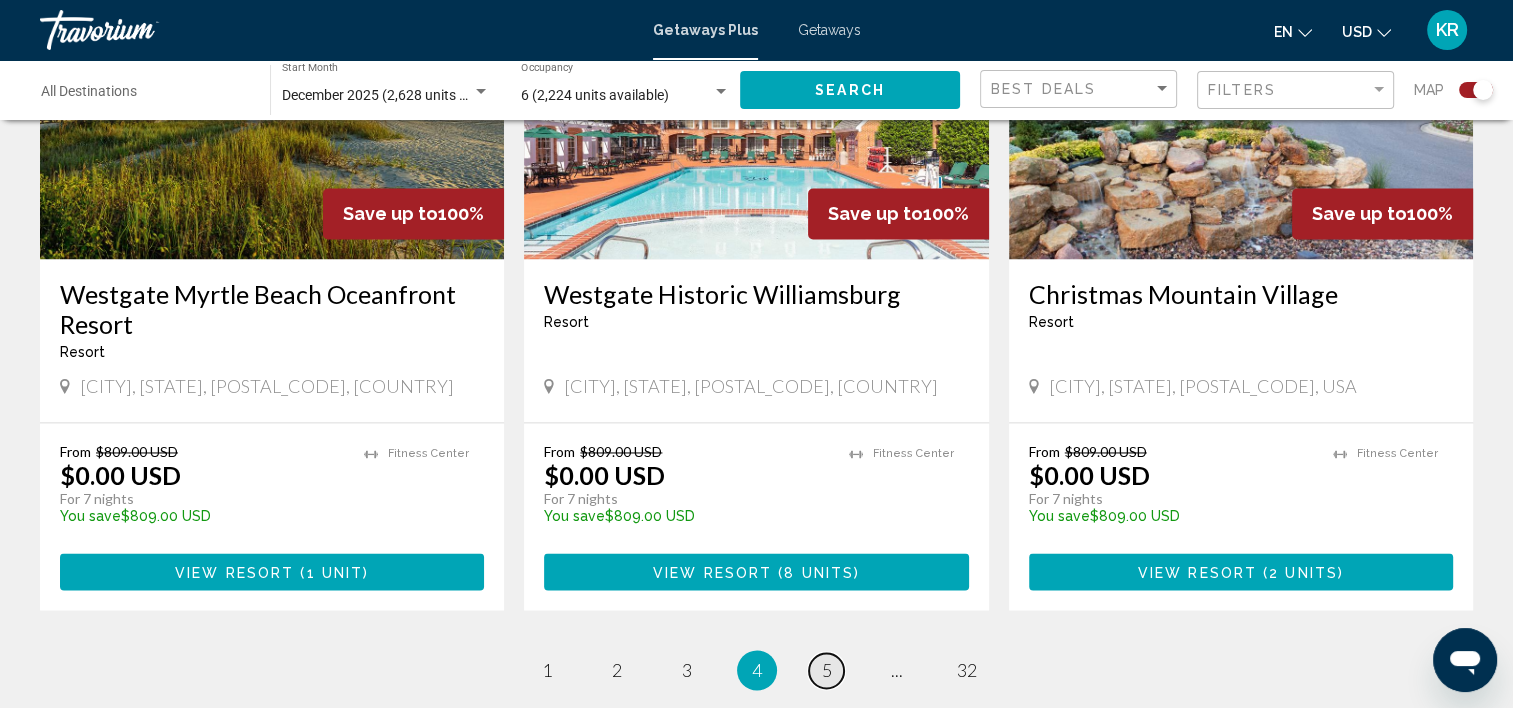 click on "page  5" at bounding box center [826, 670] 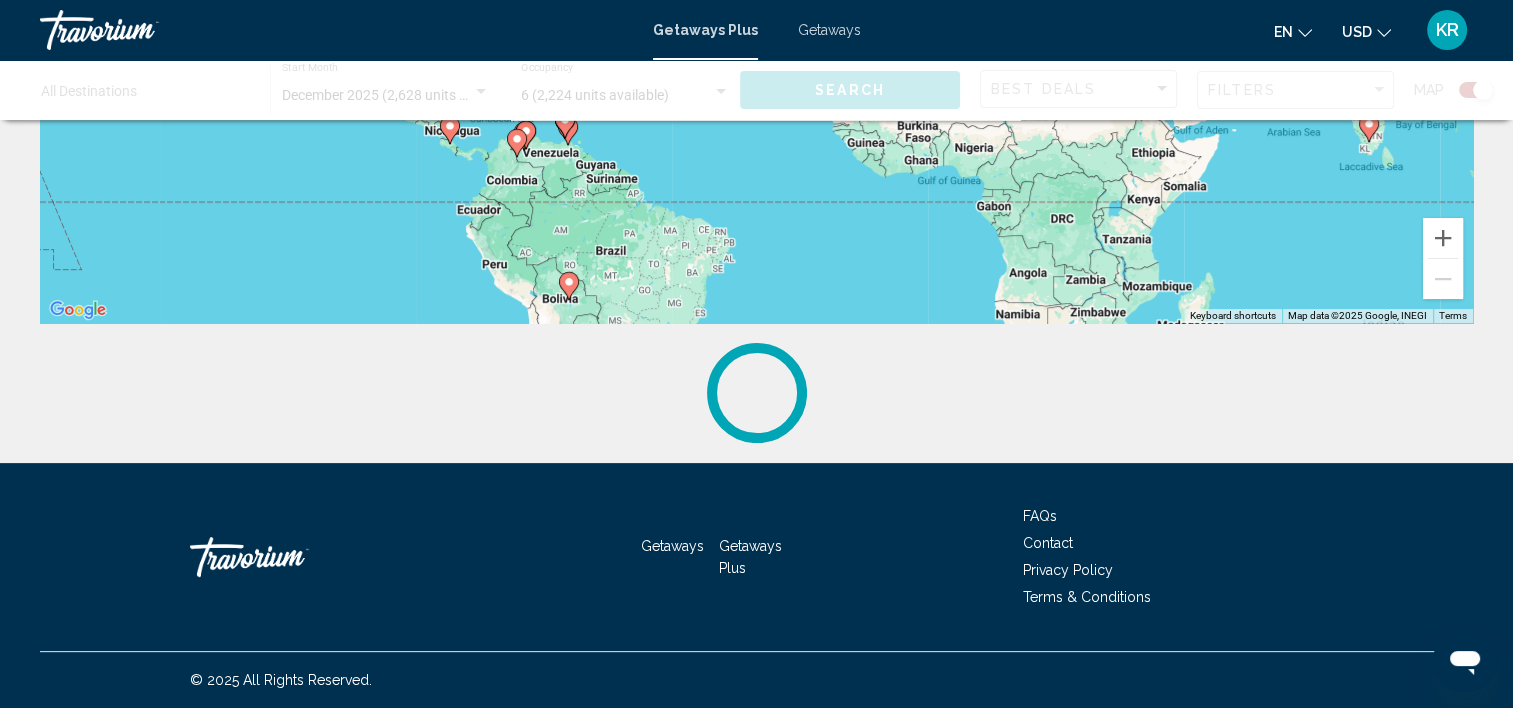 scroll, scrollTop: 0, scrollLeft: 0, axis: both 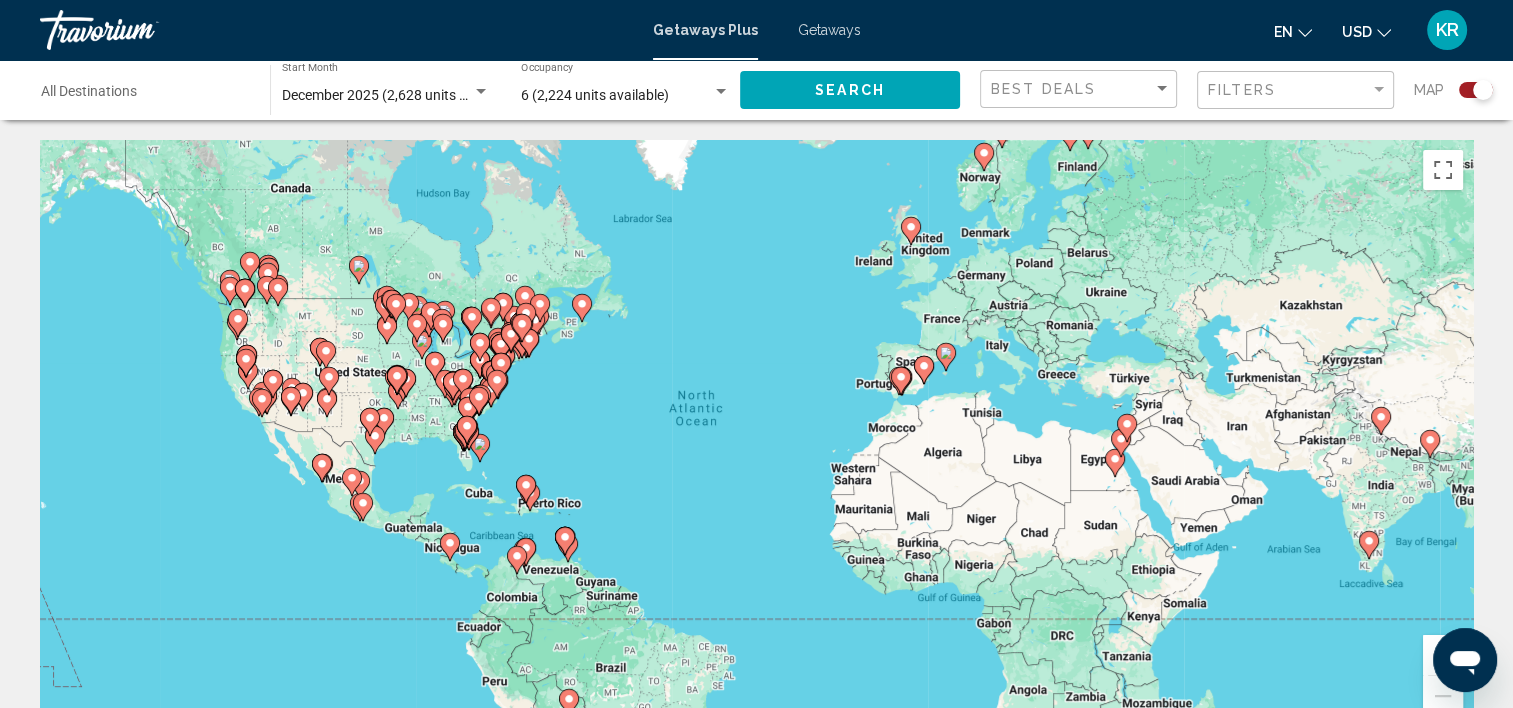 drag, startPoint x: 1508, startPoint y: 81, endPoint x: 1509, endPoint y: 156, distance: 75.00667 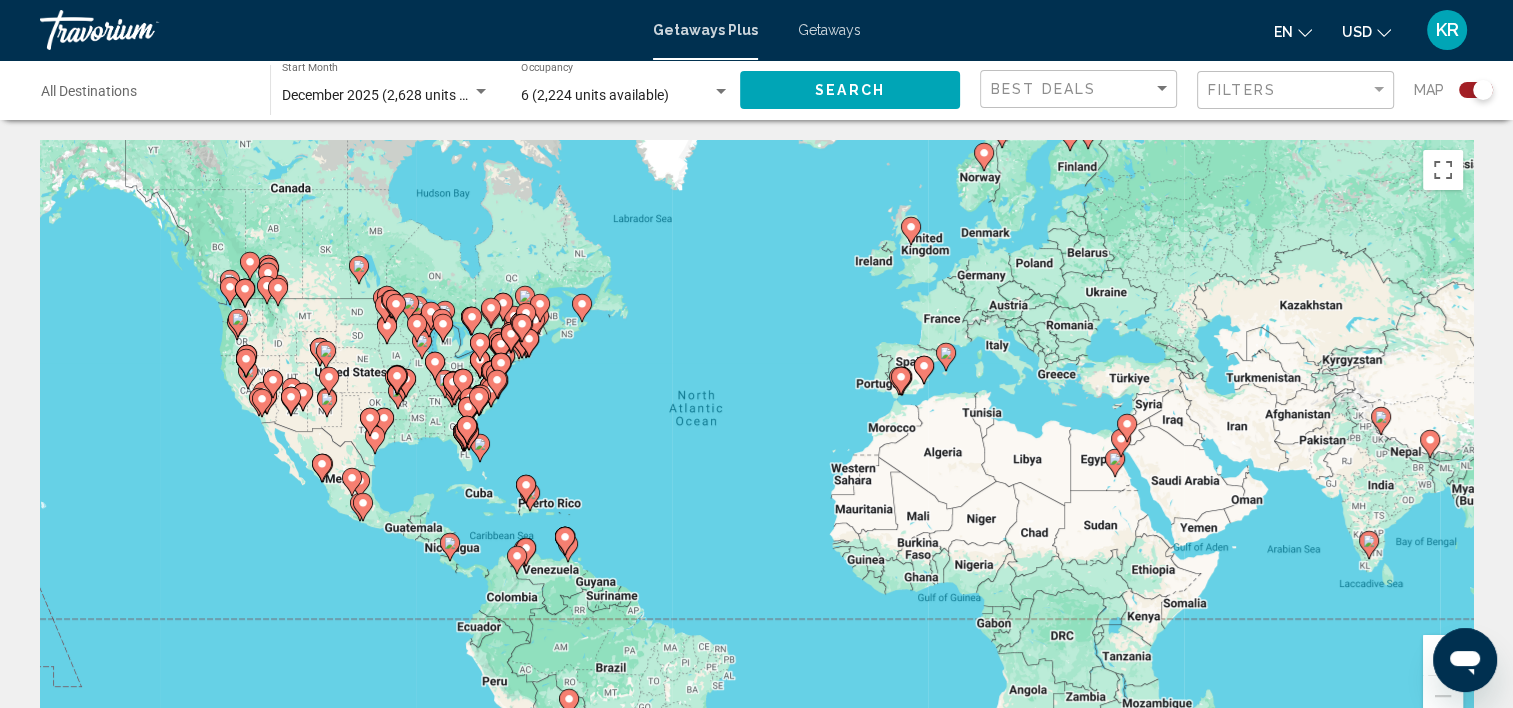 click on "Destination All Destinations December 2025 (2,628 units available) Start Month All Start Months 6 (2,224 units available) Occupancy Any Occupancy Search Best Deals Filters Map To navigate the map with touch gestures double-tap and hold your finger on the map, then drag the map. ← Move left → Move right ↑ Move up ↓ Move down + Zoom in - Zoom out Home Jump left by 75% End Jump right by 75% Page Up Jump up by 75% Page Down Jump down by 75% To activate drag with keyboard, press Alt + Enter. Once in keyboard drag state, use the arrow keys to move the marker. To complete the drag, press the Enter key. To cancel, press Escape. Use two fingers to move the map Keyboard shortcuts Map Data Map data ©2025 Google, INEGI Map data ©2025 Google, INEGI 1000 km  Click to toggle between metric and imperial units Terms Report a map error 2,628 Getaways Plus units available across 380 Resorts Save up to  100%   Ona Aldea del Mar and EDO at Ona Aldea del Mar  Resort  -  This is an adults only resort
From 4" 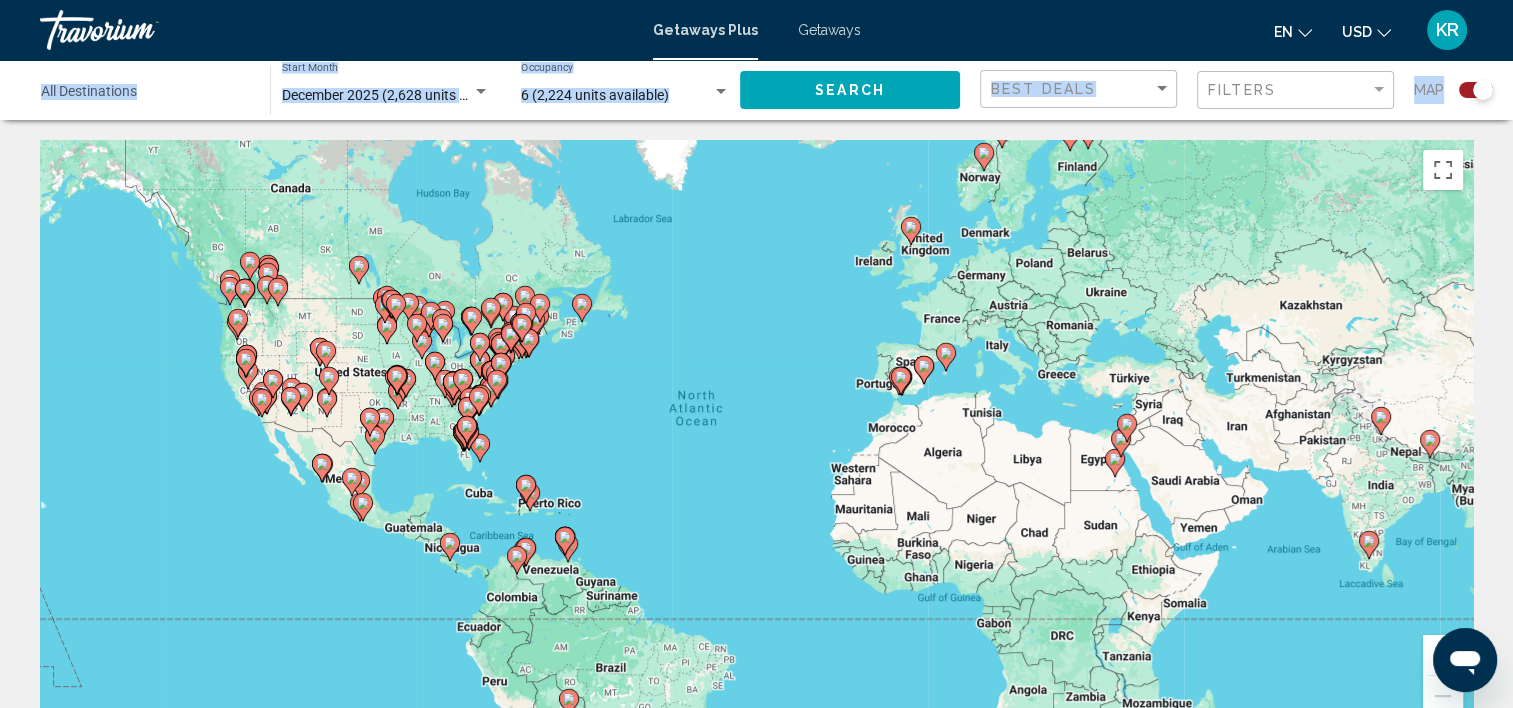 drag, startPoint x: 1509, startPoint y: 156, endPoint x: 1517, endPoint y: 96, distance: 60.530983 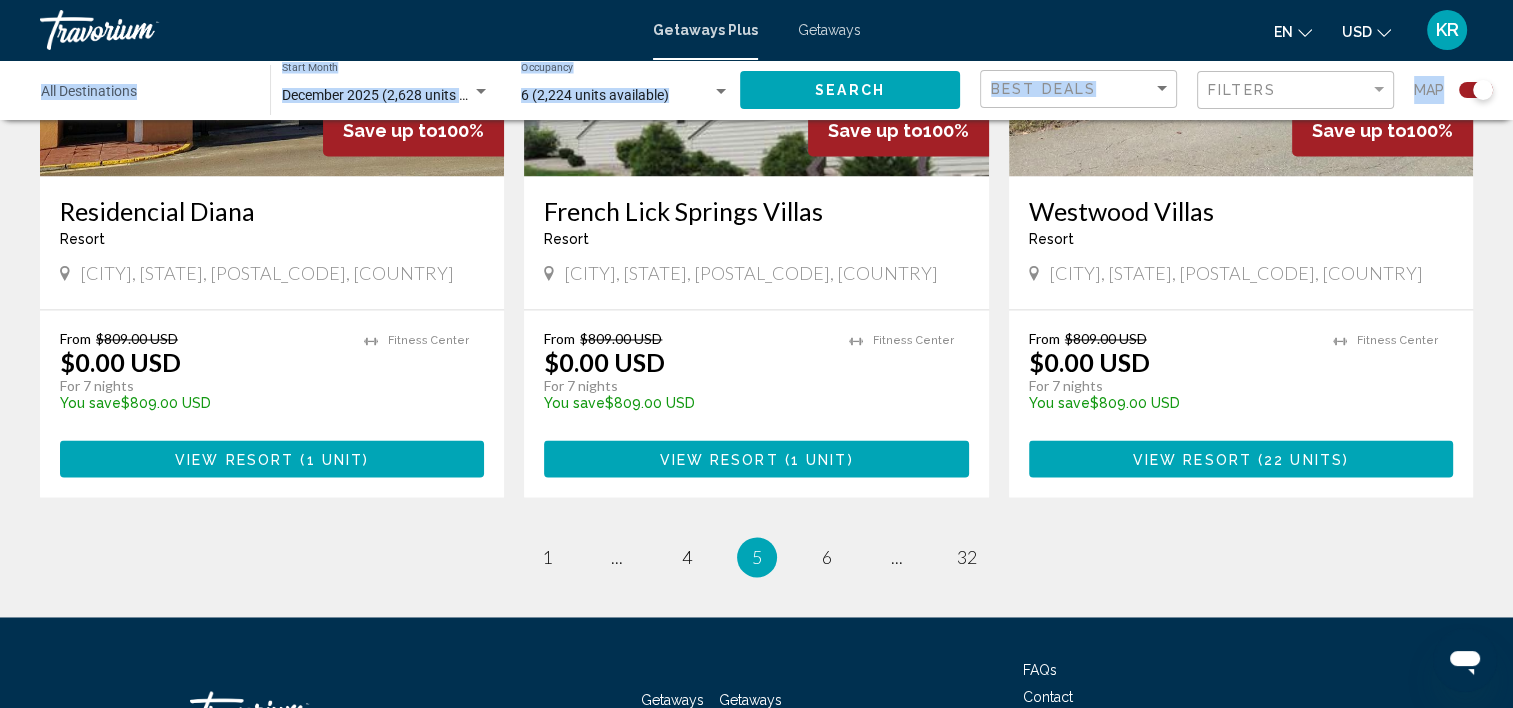 scroll, scrollTop: 3052, scrollLeft: 0, axis: vertical 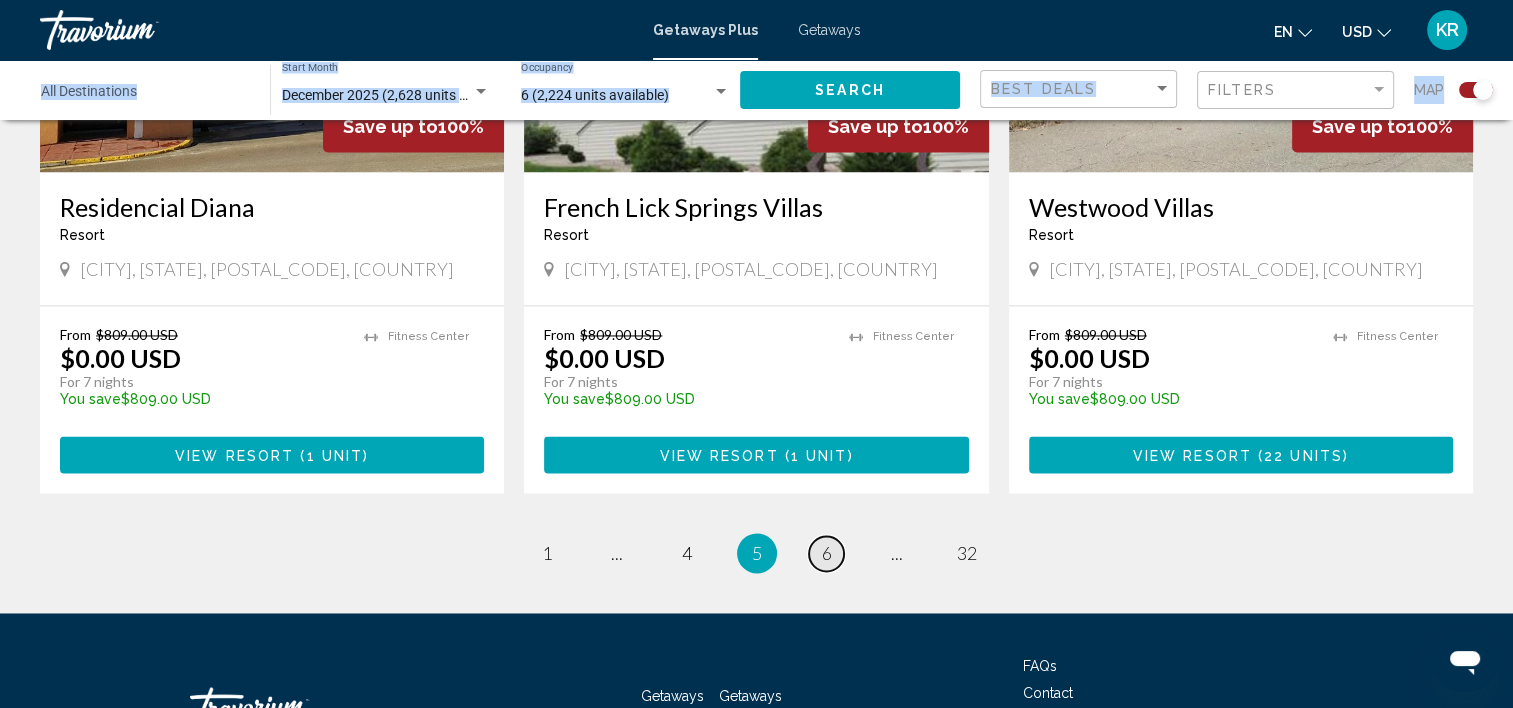 click on "page  6" at bounding box center [826, 553] 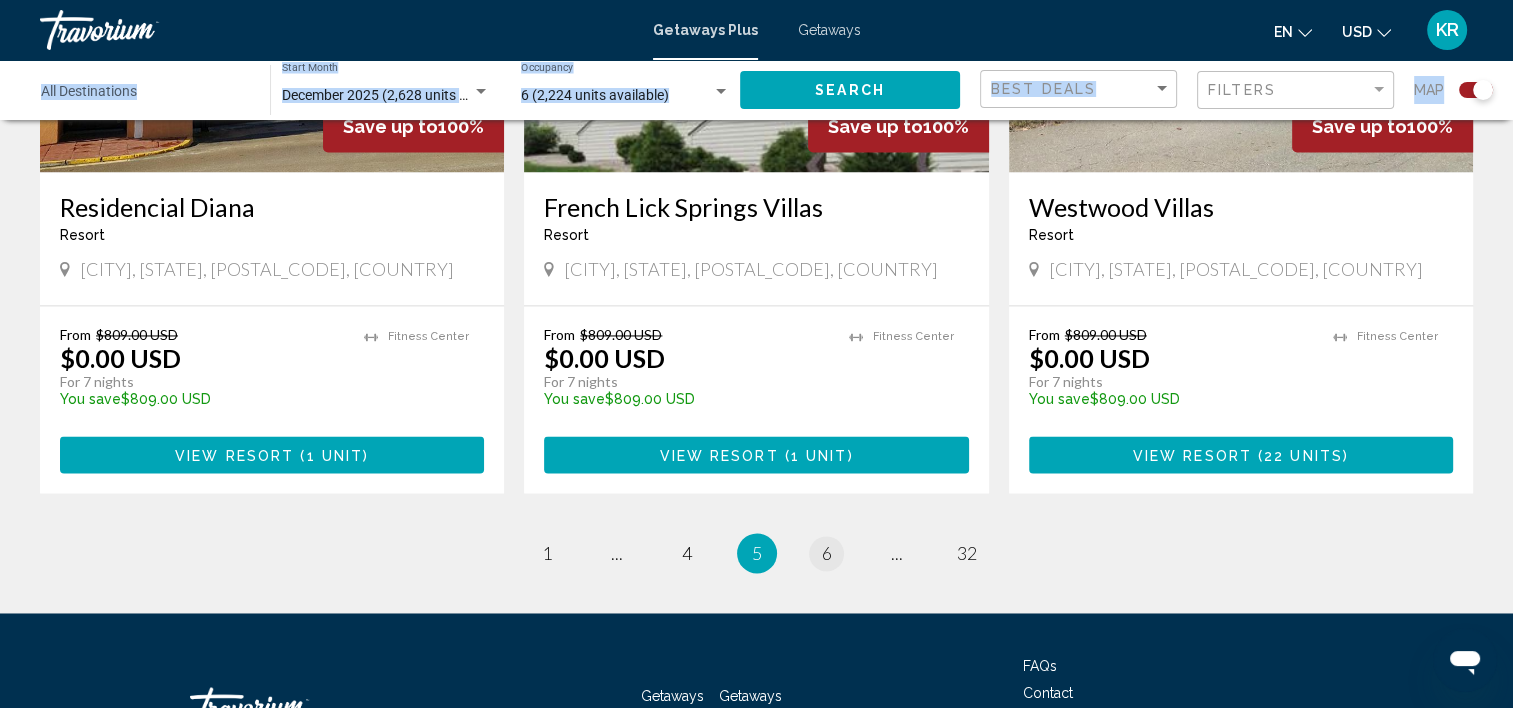 scroll, scrollTop: 0, scrollLeft: 0, axis: both 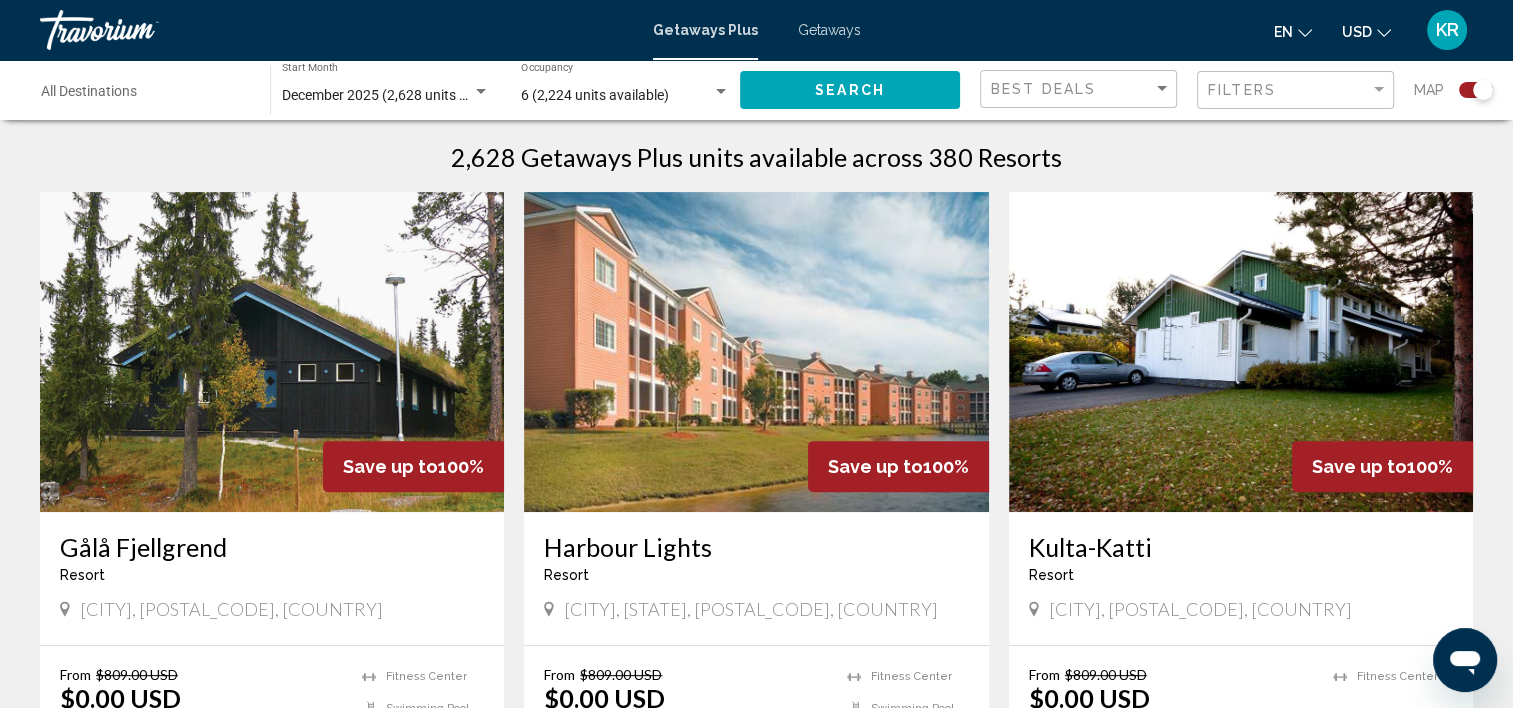 drag, startPoint x: 1510, startPoint y: 191, endPoint x: 1519, endPoint y: 243, distance: 52.773098 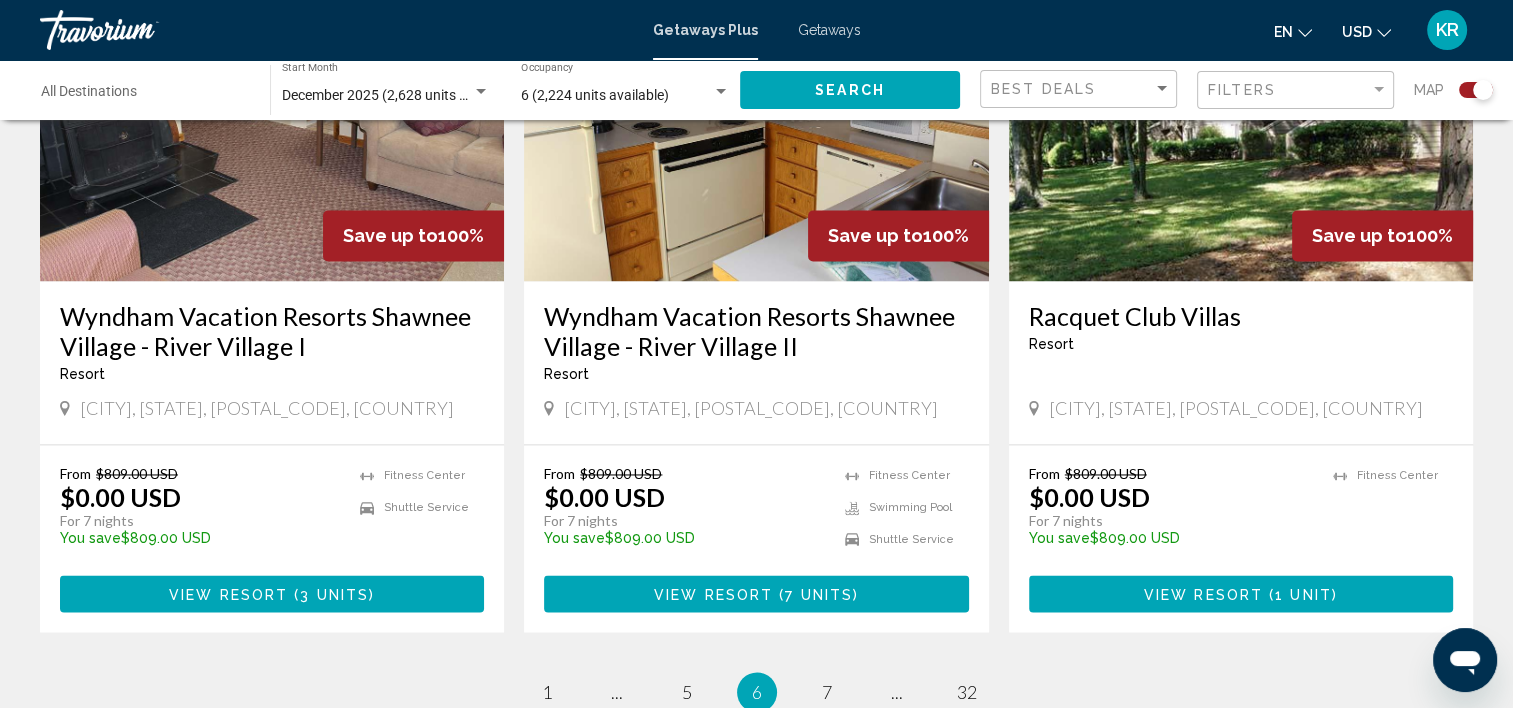 scroll, scrollTop: 3043, scrollLeft: 0, axis: vertical 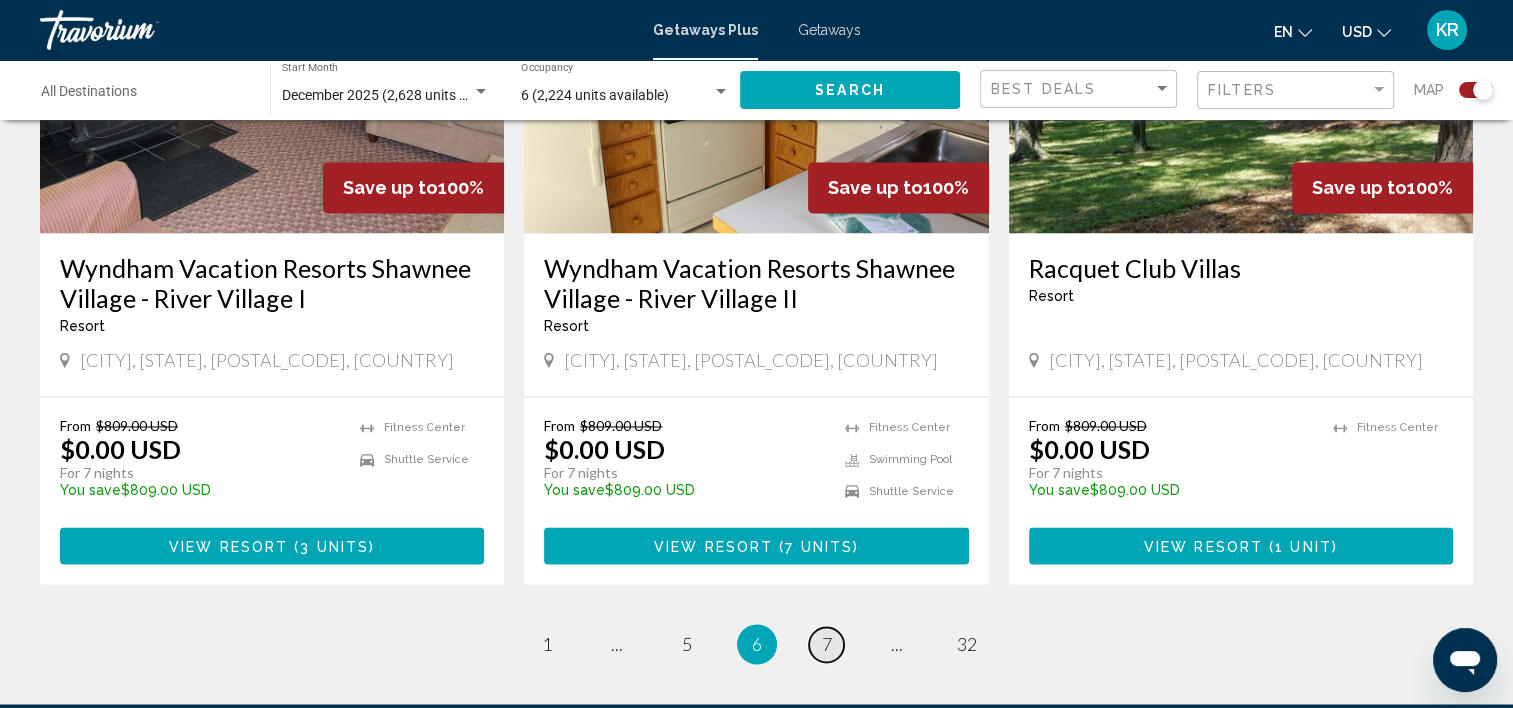 click on "page  7" at bounding box center (826, 644) 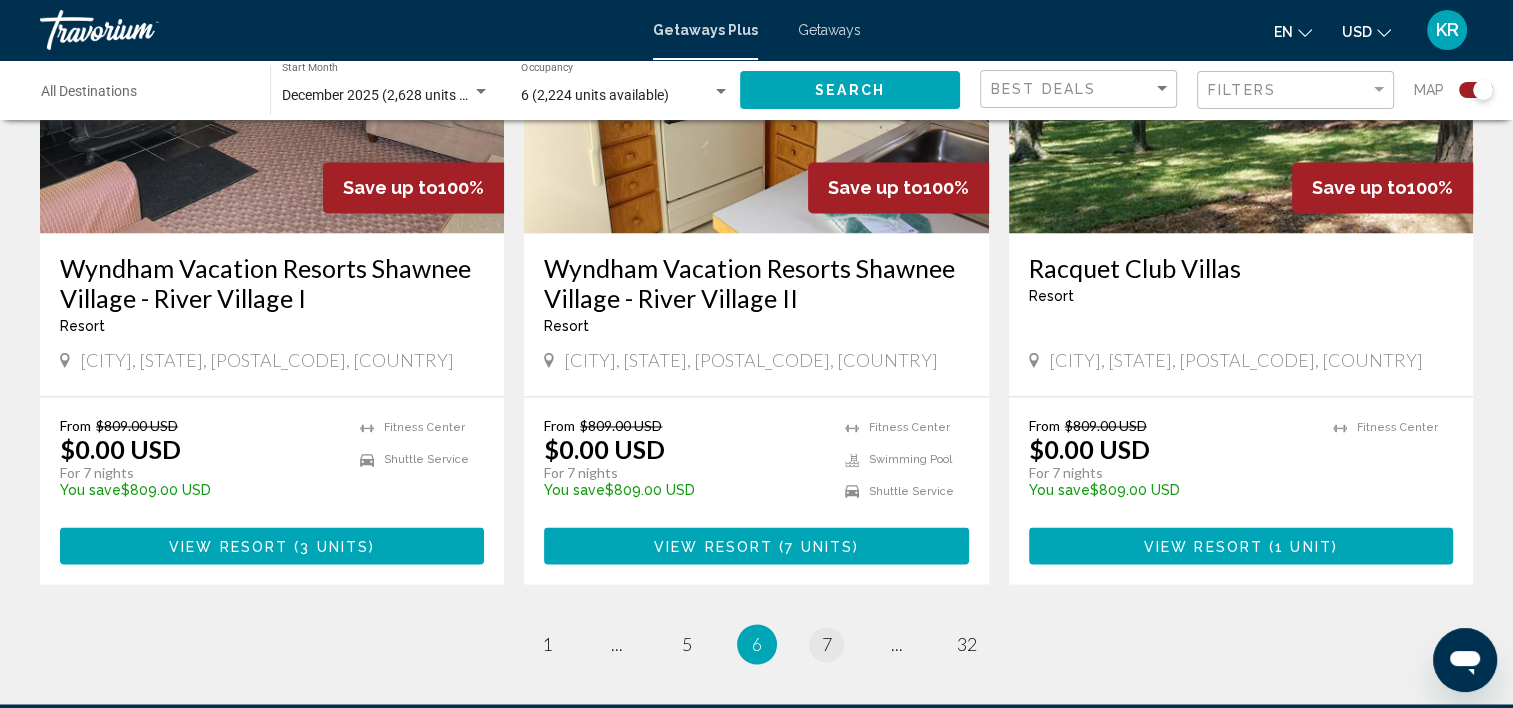 scroll, scrollTop: 0, scrollLeft: 0, axis: both 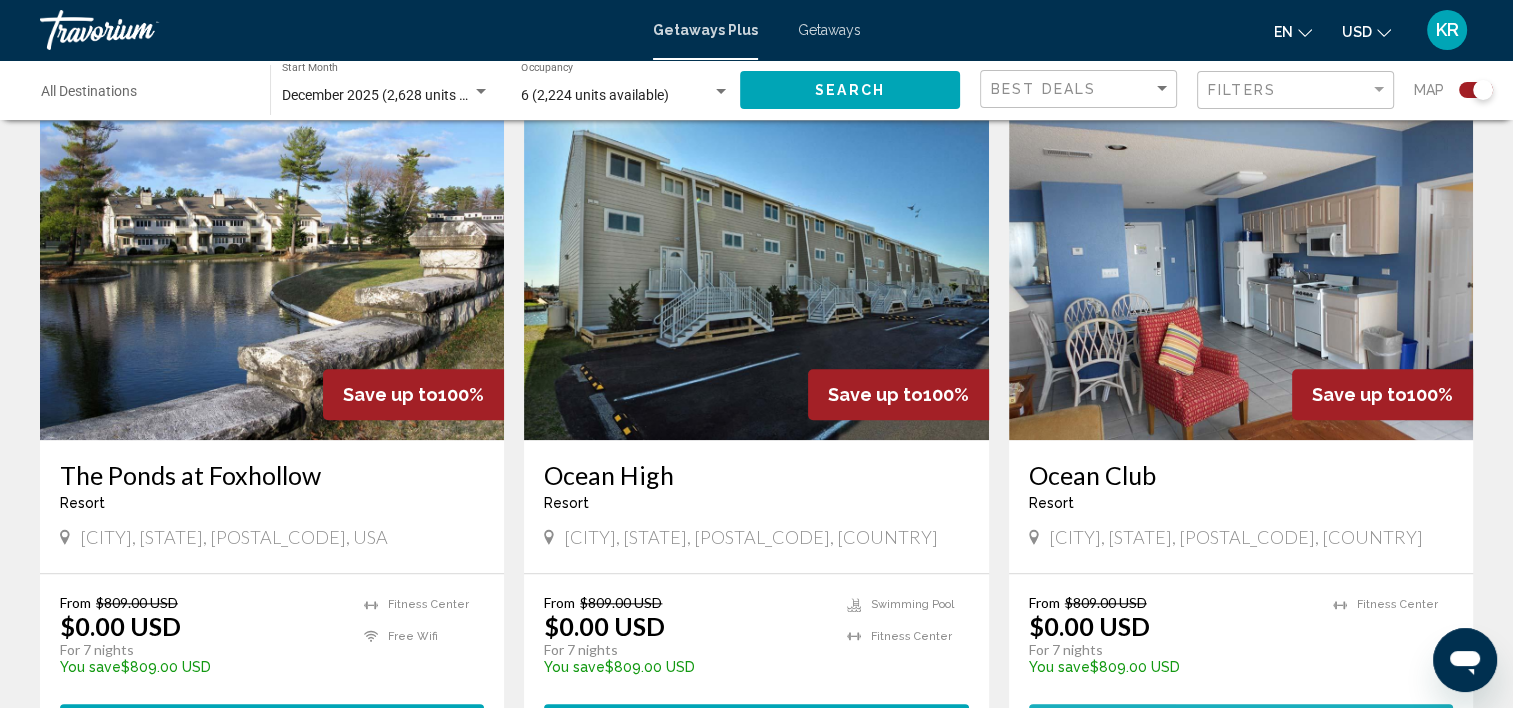 click on "View Resort    ( 6 units )" at bounding box center (1241, 722) 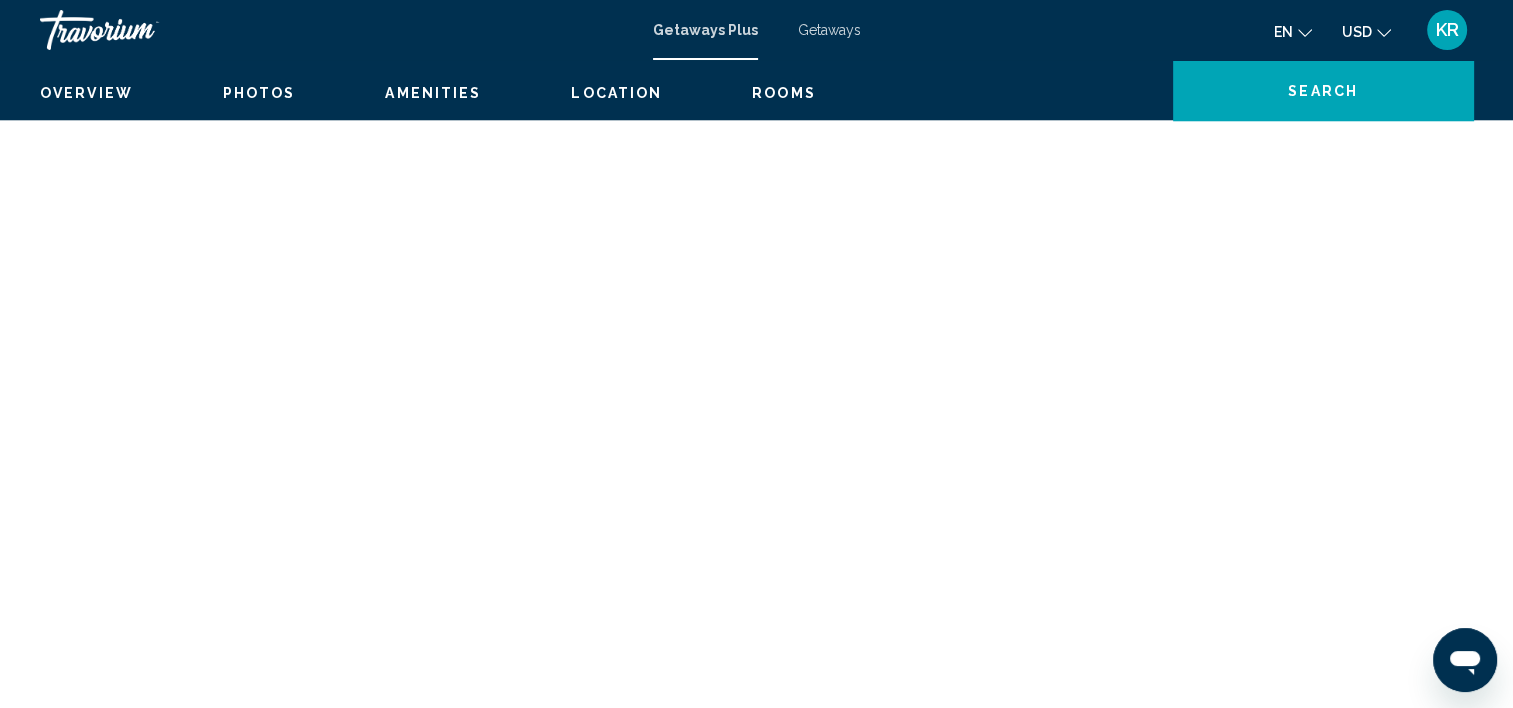 scroll, scrollTop: 5, scrollLeft: 0, axis: vertical 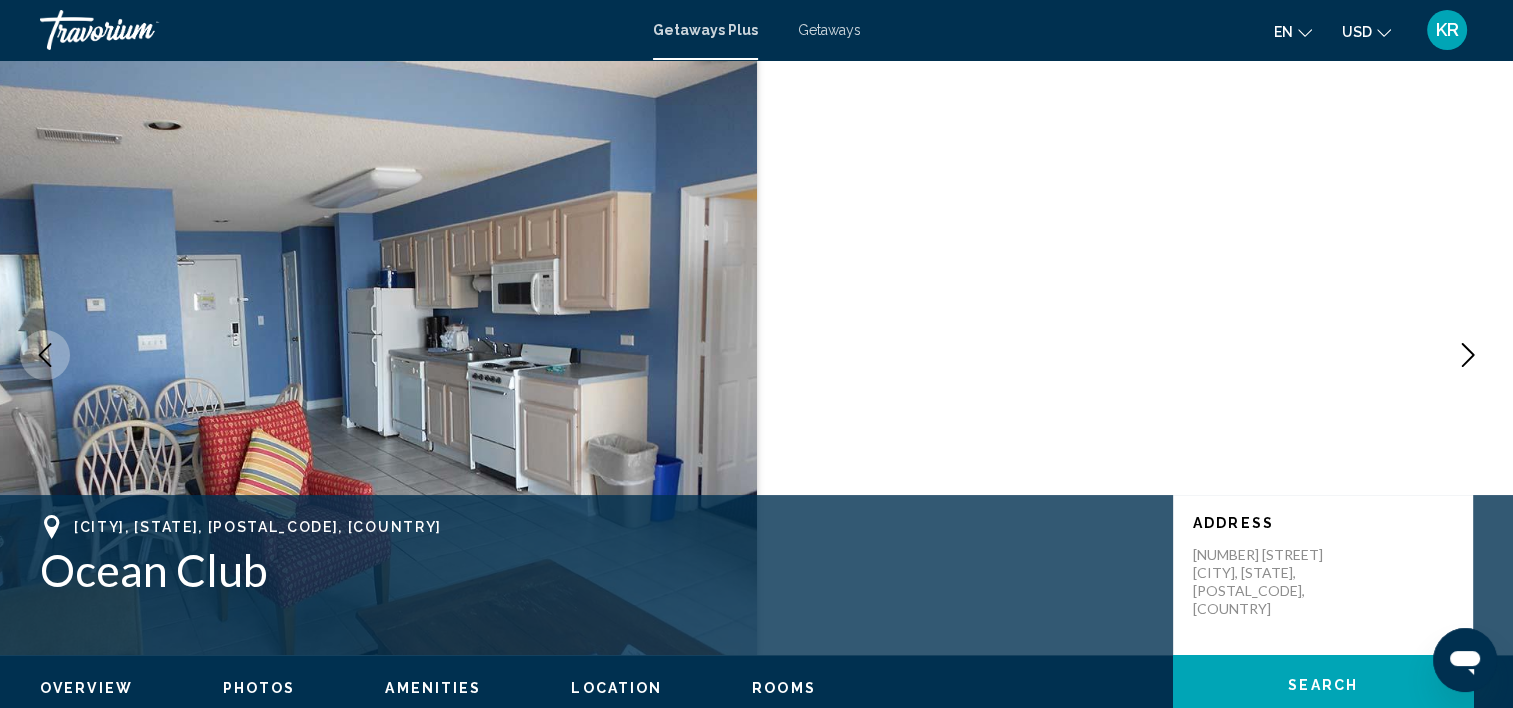 click on "North Myrtle Beach, SC, 295822747, USA Ocean Club Address 1908 North Ocean Boulevard North Myrtle Beach, SC, 295822747, USA" at bounding box center [756, 575] 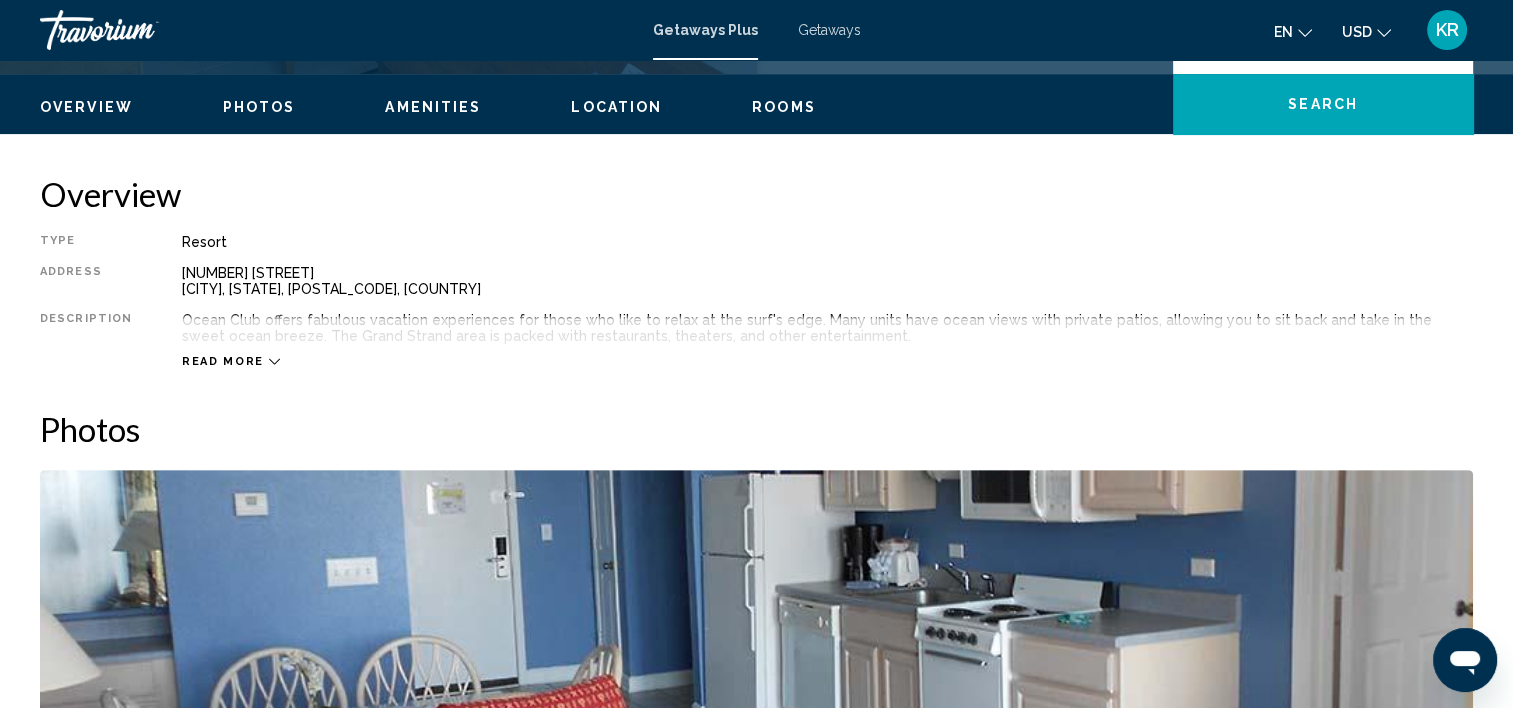 scroll, scrollTop: 580, scrollLeft: 0, axis: vertical 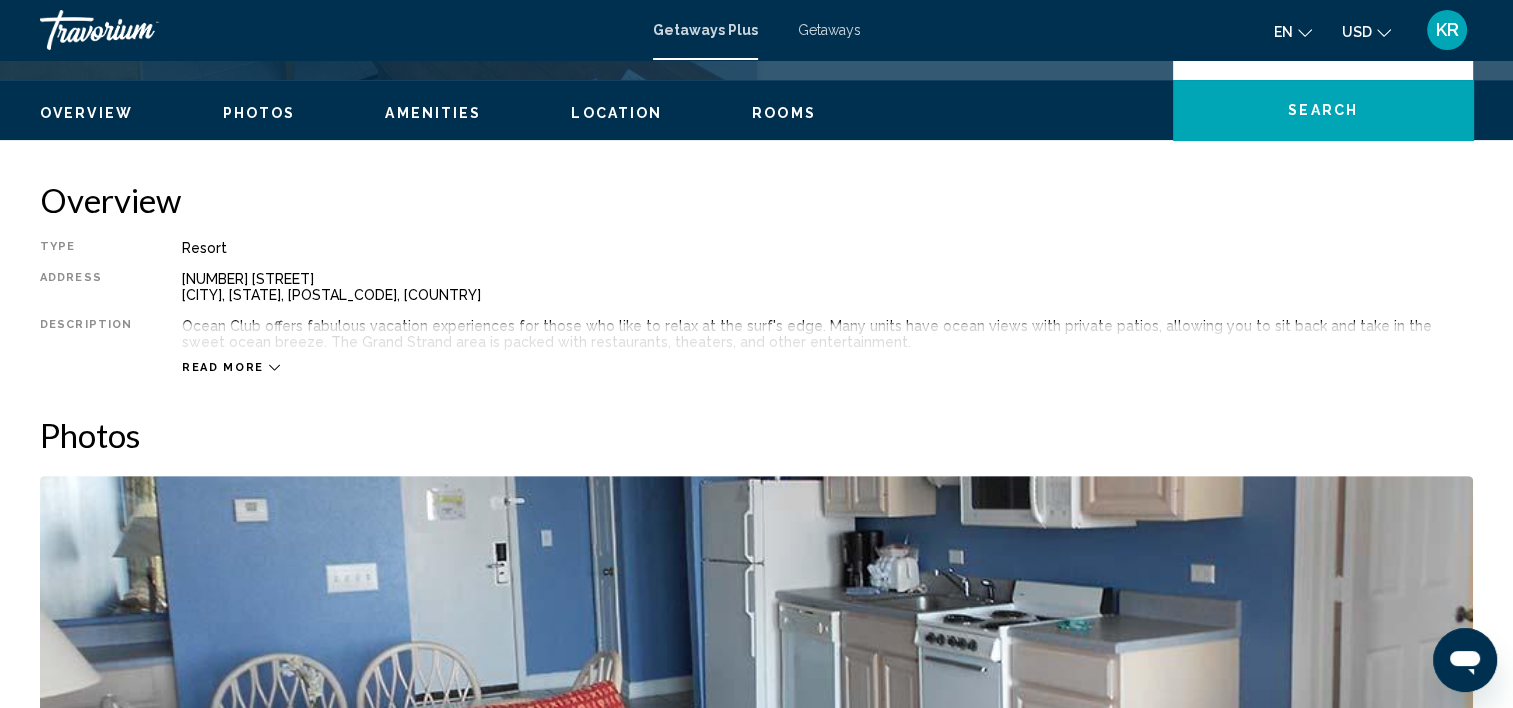 click on "Overview
Photos
Amenities
Location
Rooms
Search" 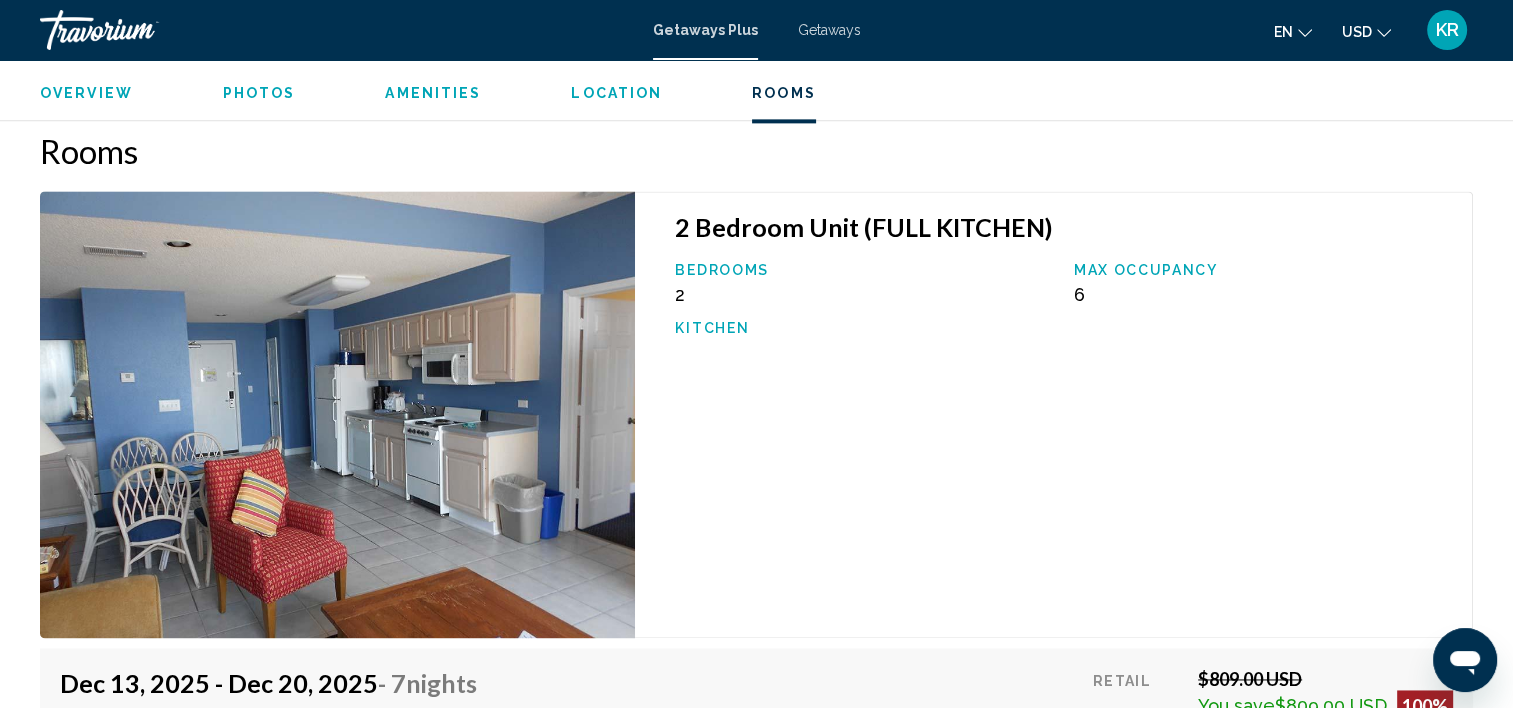scroll, scrollTop: 2710, scrollLeft: 0, axis: vertical 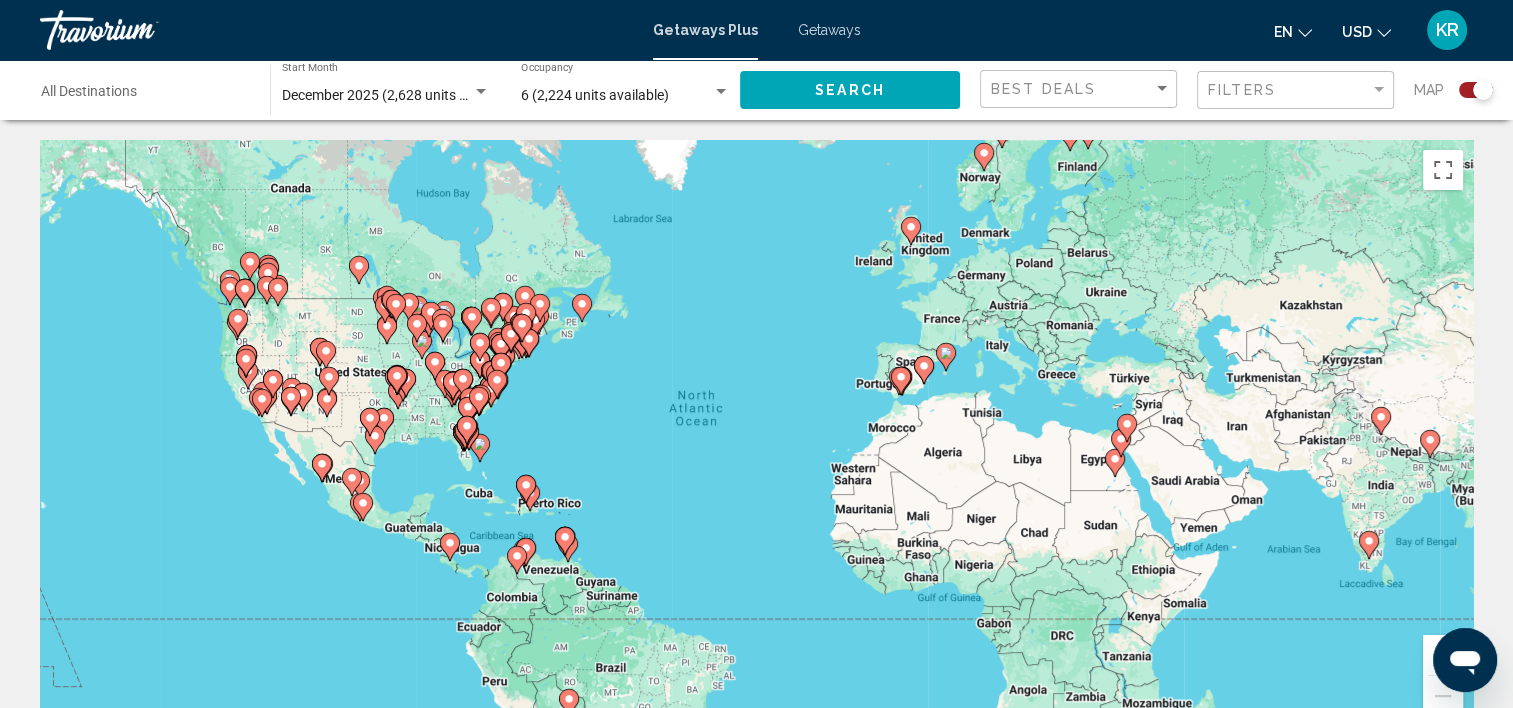 click on "To navigate the map with touch gestures double-tap and hold your finger on the map, then drag the map. ← Move left → Move right ↑ Move up ↓ Move down + Zoom in - Zoom out Home Jump left by 75% End Jump right by 75% Page Up Jump up by 75% Page Down Jump down by 75% To activate drag with keyboard, press Alt + Enter. Once in keyboard drag state, use the arrow keys to move the marker. To complete the drag, press the Enter key. To cancel, press Escape. Keyboard shortcuts Map Data Map data ©2025 Google, INEGI Map data ©2025 Google, INEGI 1000 km  Click to toggle between metric and imperial units Terms Report a map error 2,628 Getaways Plus units available across 380 Resorts Save up to  100%   Wyndham Vacation Resorts Shawnee Village - Depuy Village  Resort  -  This is an adults only resort
Shawnee-On-Delaware, PA, 18356, USA From $809.00 USD $0.00 USD For 7 nights You save  $809.00 USD   temp  4
( 3" at bounding box center [756, 1882] 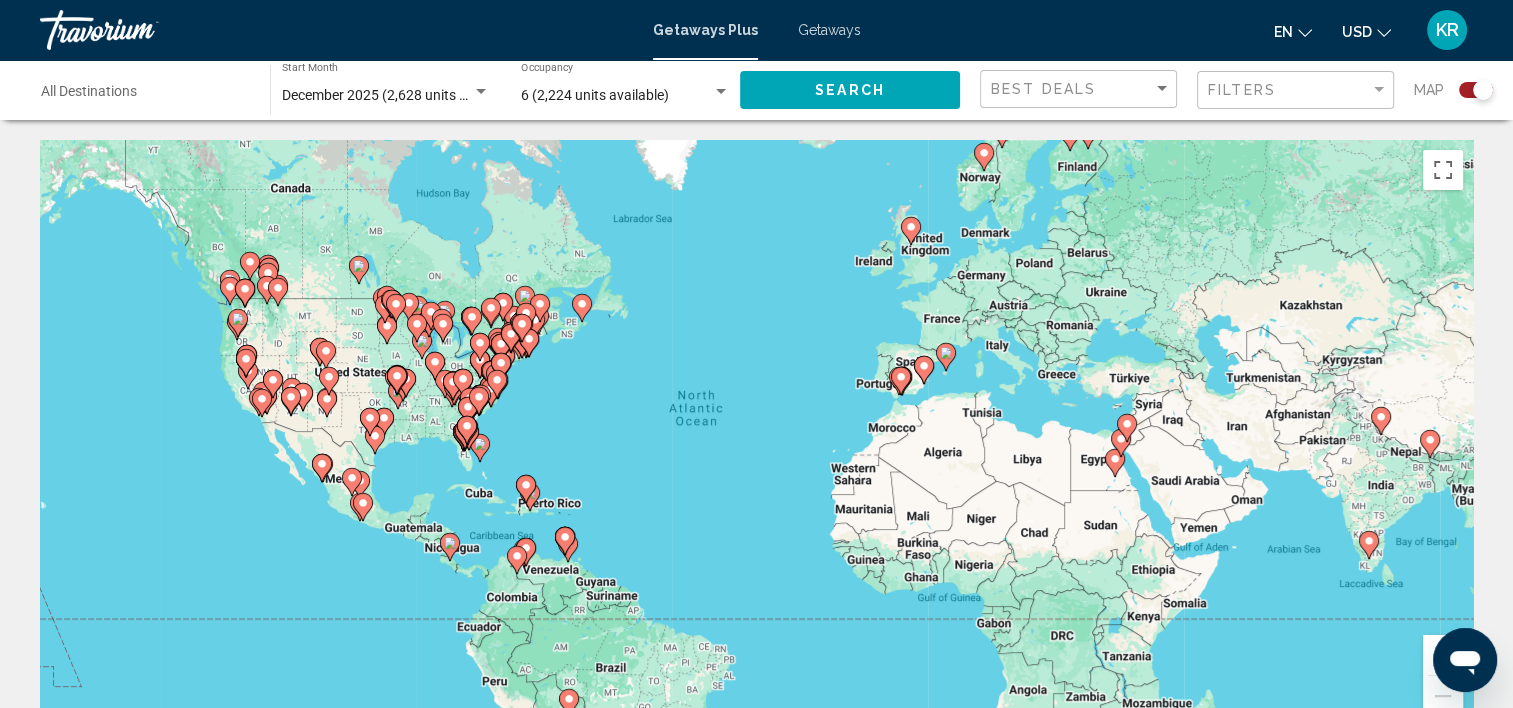 click on "To navigate the map with touch gestures double-tap and hold your finger on the map, then drag the map. ← Move left → Move right ↑ Move up ↓ Move down + Zoom in - Zoom out Home Jump left by 75% End Jump right by 75% Page Up Jump up by 75% Page Down Jump down by 75% To activate drag with keyboard, press Alt + Enter. Once in keyboard drag state, use the arrow keys to move the marker. To complete the drag, press the Enter key. To cancel, press Escape. Keyboard shortcuts Map Data Map data ©2025 Google, INEGI Map data ©2025 Google, INEGI 1000 km  Click to toggle between metric and imperial units Terms Report a map error 2,628 Getaways Plus units available across 380 Resorts Save up to  100%   Wyndham Vacation Resorts Shawnee Village - Depuy Village  Resort  -  This is an adults only resort
Shawnee-On-Delaware, PA, 18356, USA From $809.00 USD $0.00 USD For 7 nights You save  $809.00 USD   temp  4
( 3" at bounding box center (756, 1882) 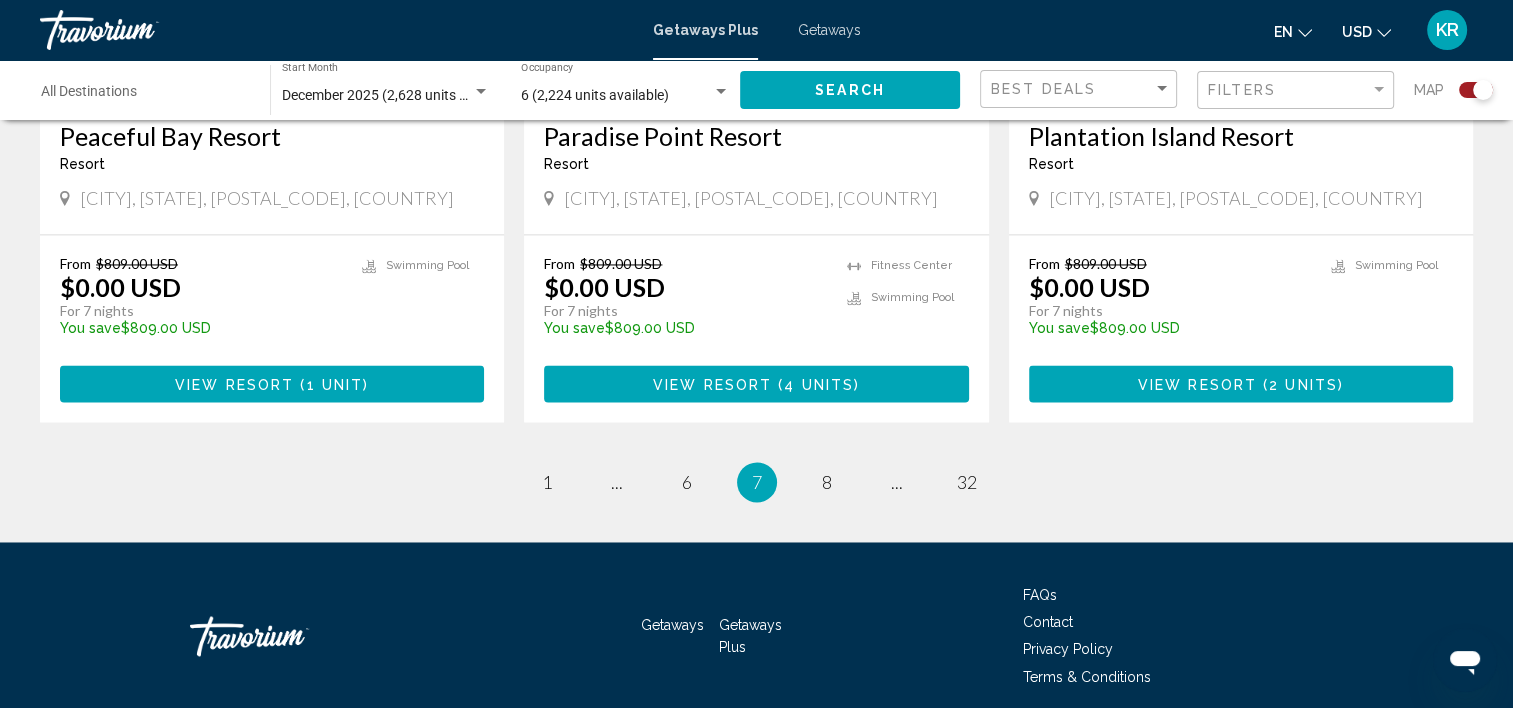 scroll, scrollTop: 3199, scrollLeft: 0, axis: vertical 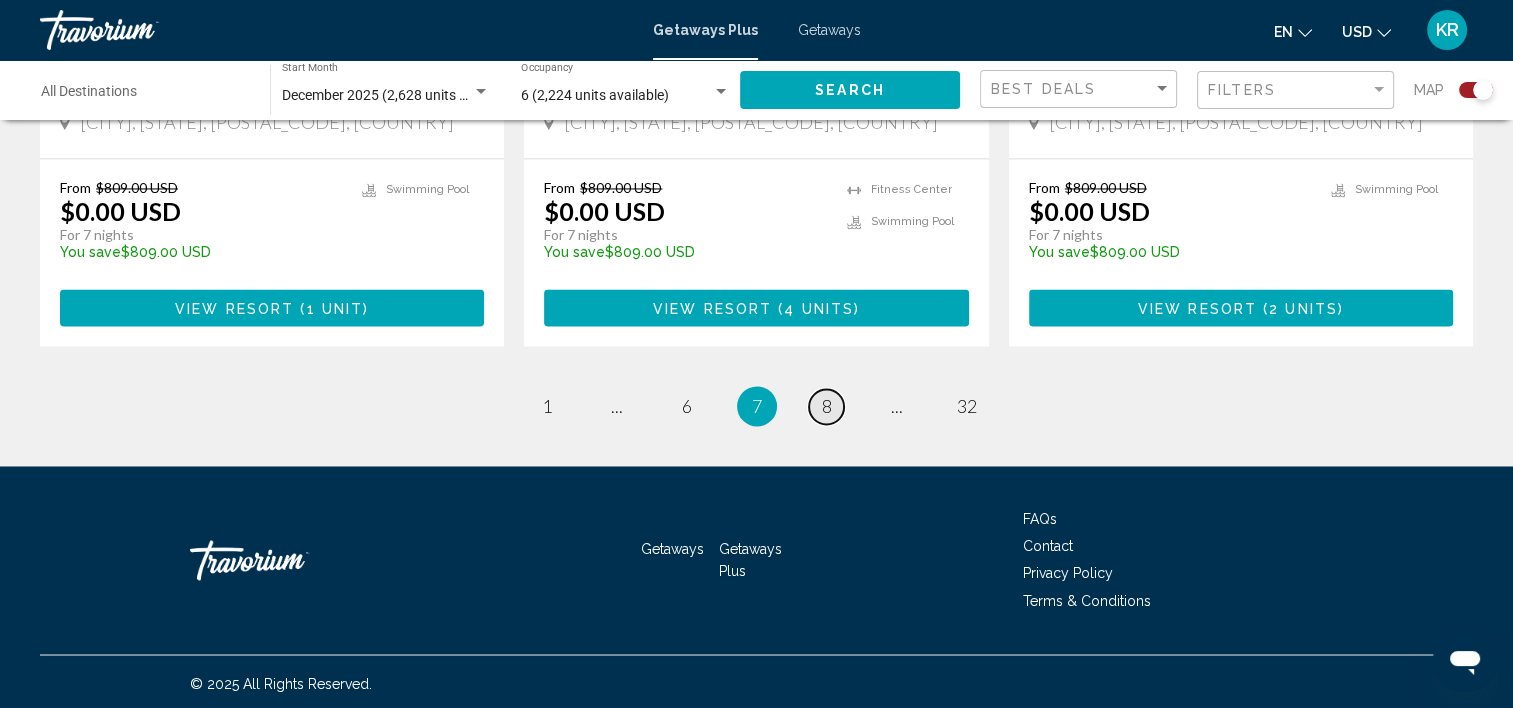 click on "8" at bounding box center [827, 406] 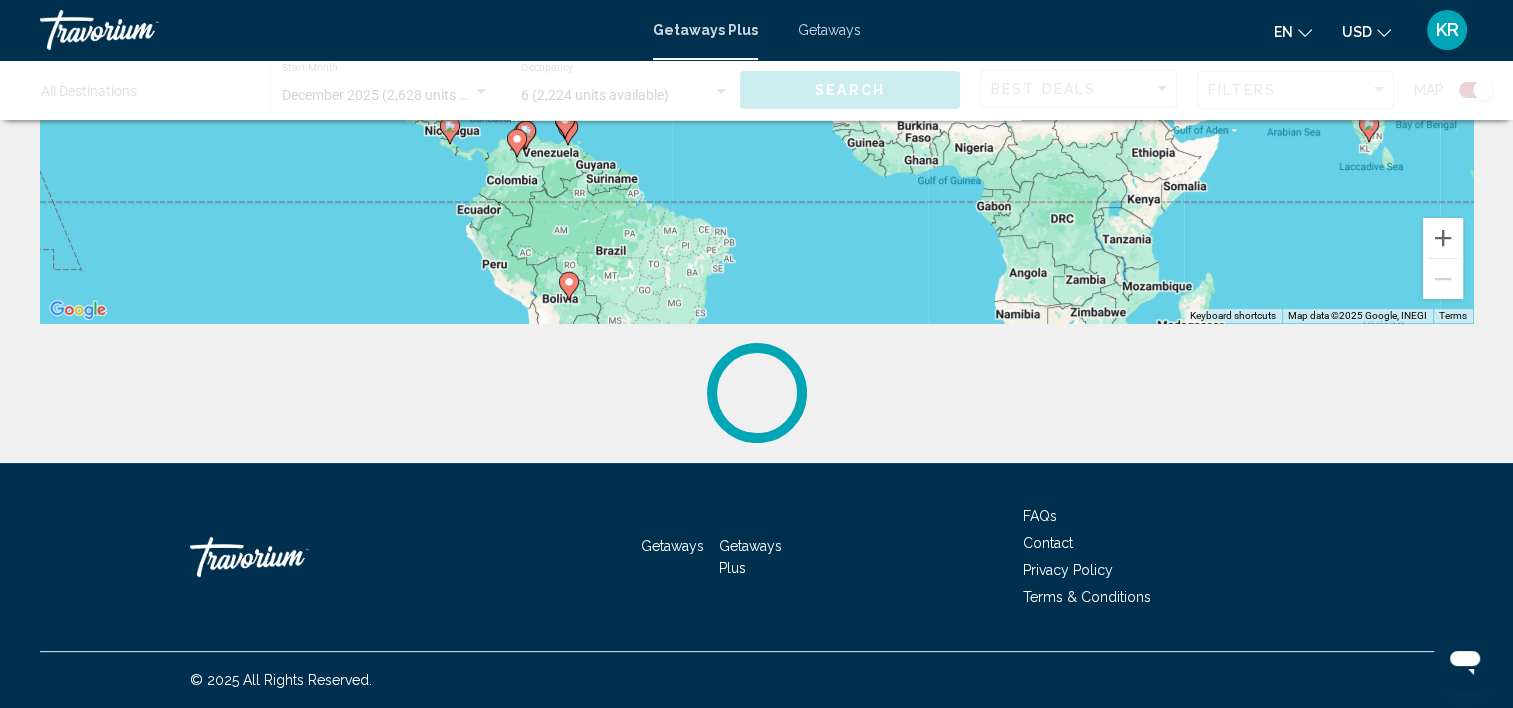 scroll, scrollTop: 0, scrollLeft: 0, axis: both 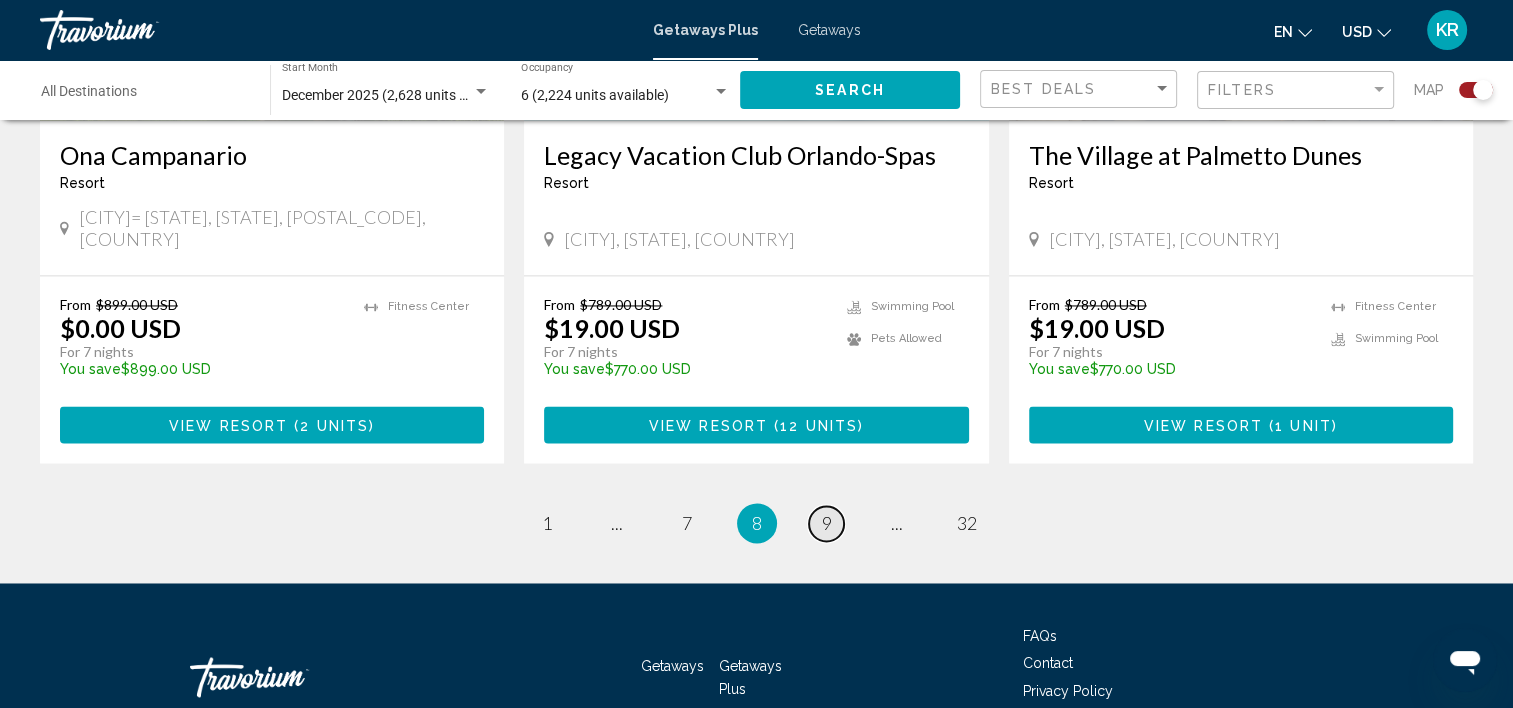 click on "9" at bounding box center [827, 523] 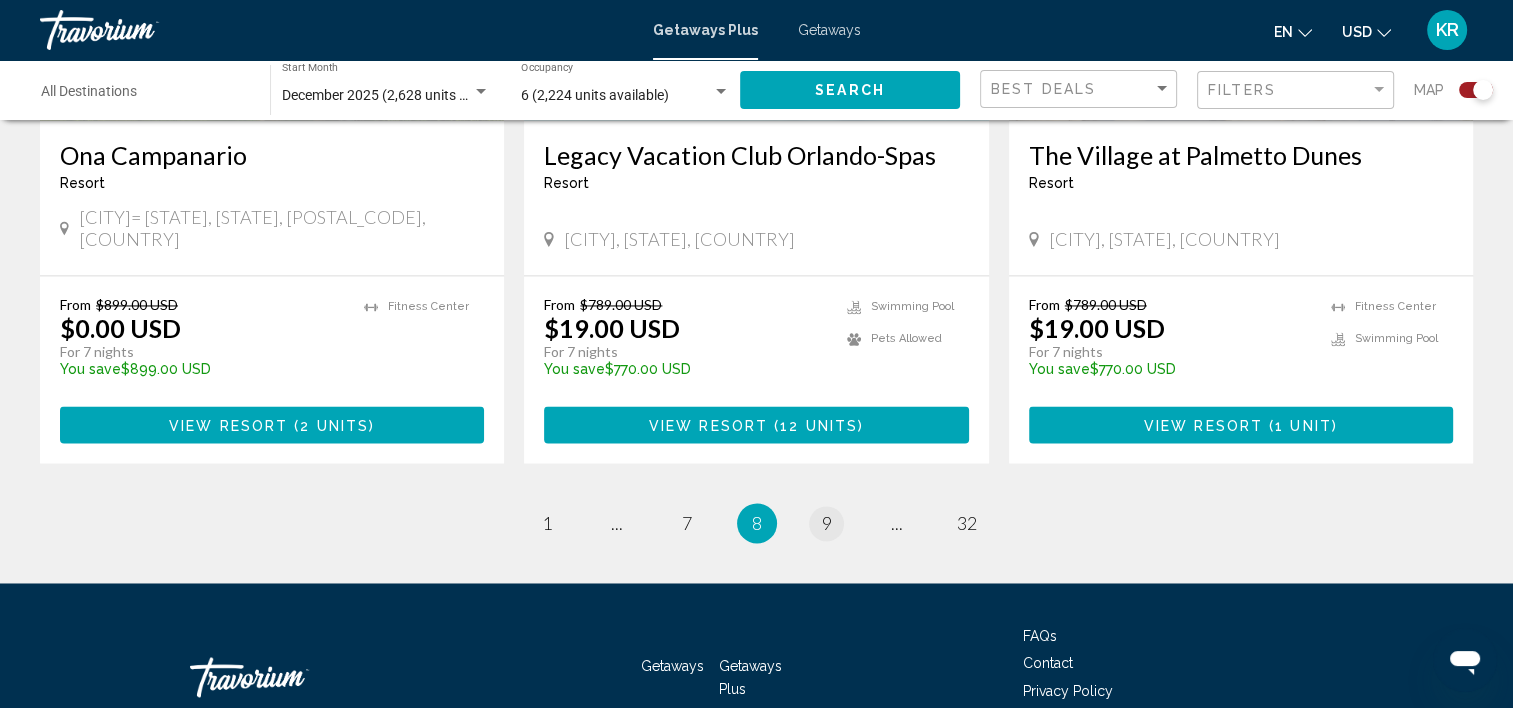 scroll, scrollTop: 0, scrollLeft: 0, axis: both 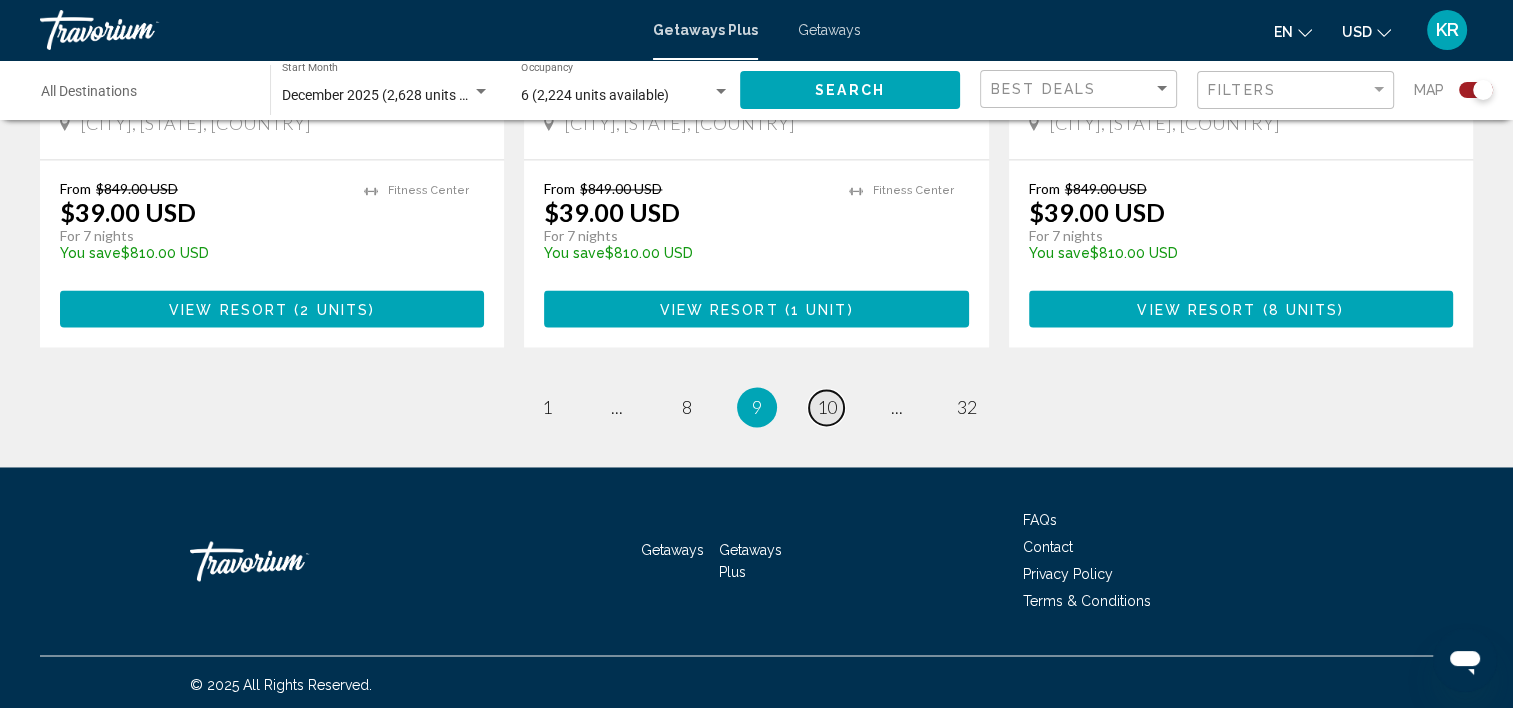 click on "10" at bounding box center [827, 407] 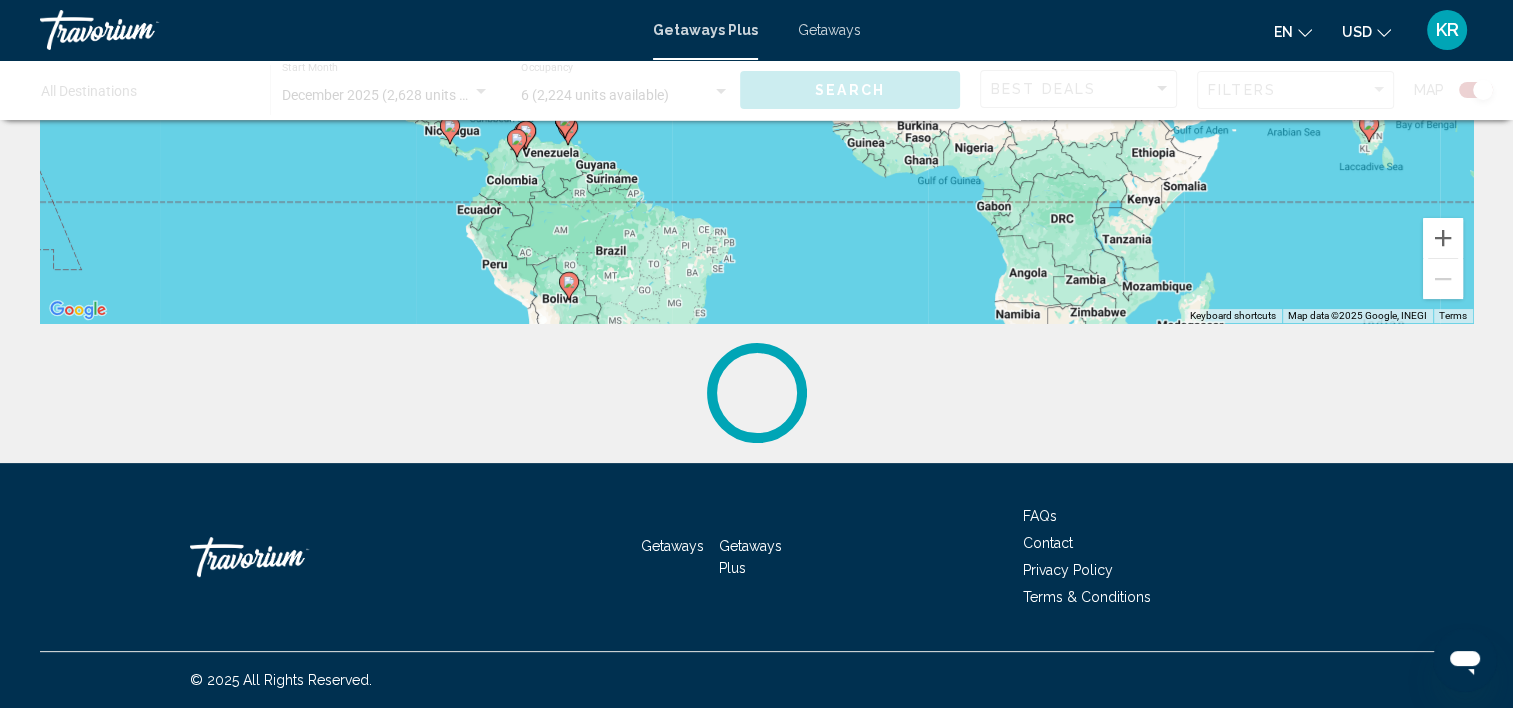 scroll, scrollTop: 0, scrollLeft: 0, axis: both 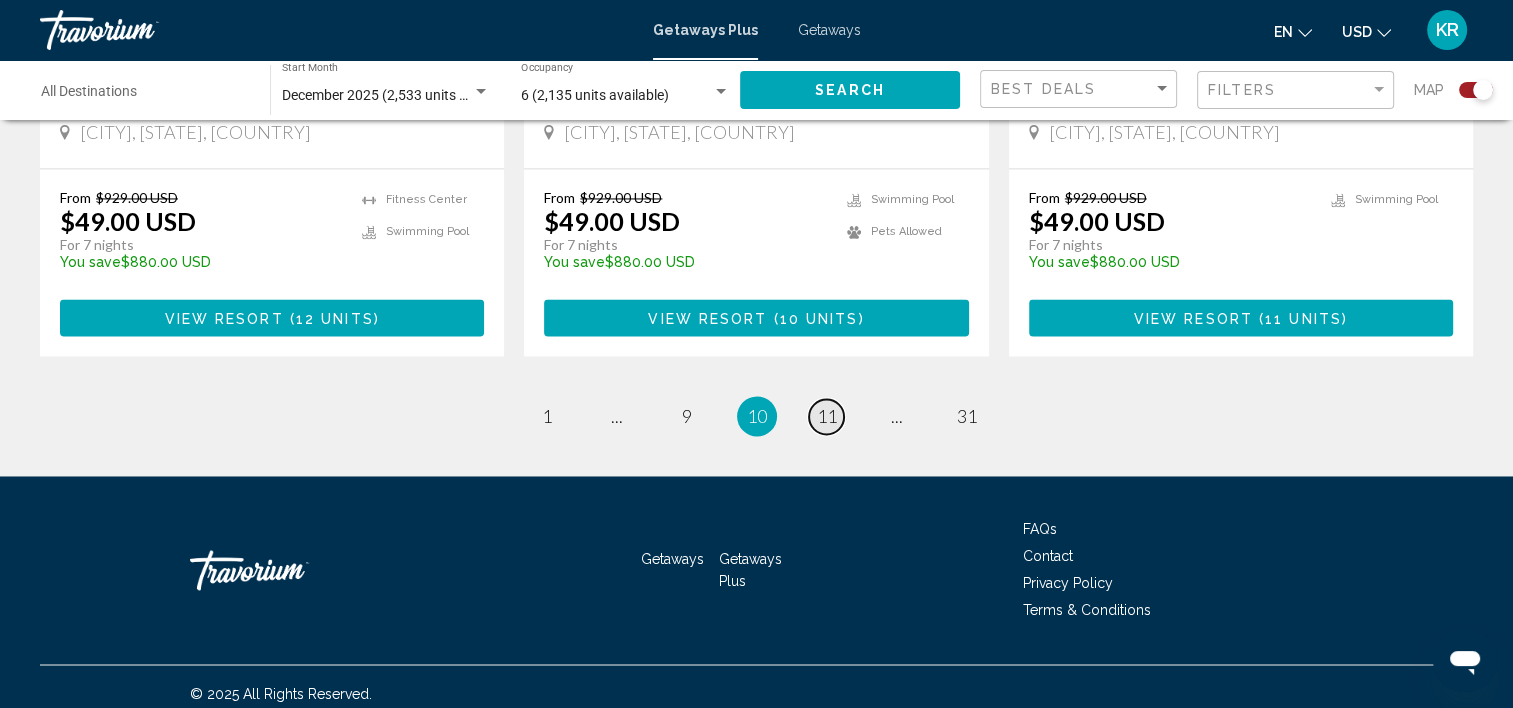 click on "11" at bounding box center [827, 416] 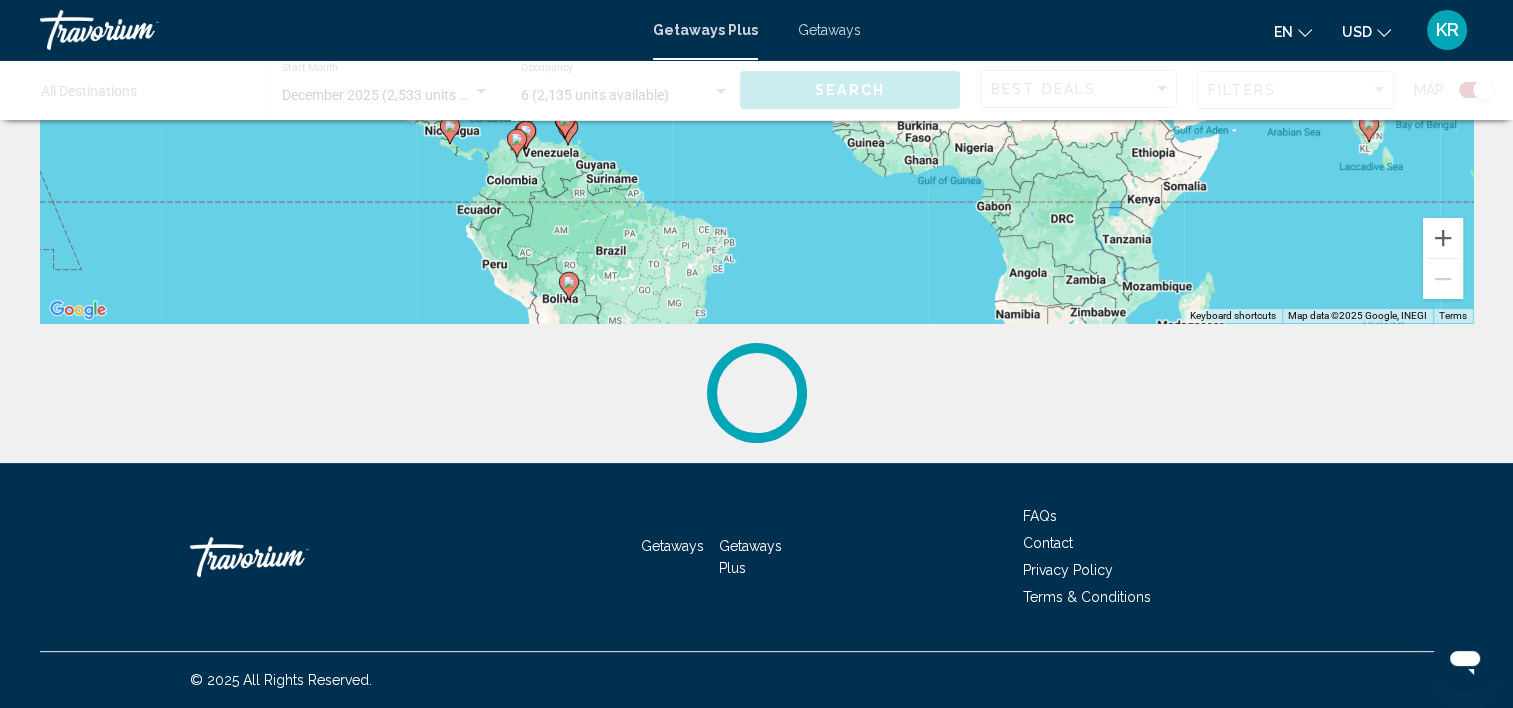 scroll, scrollTop: 0, scrollLeft: 0, axis: both 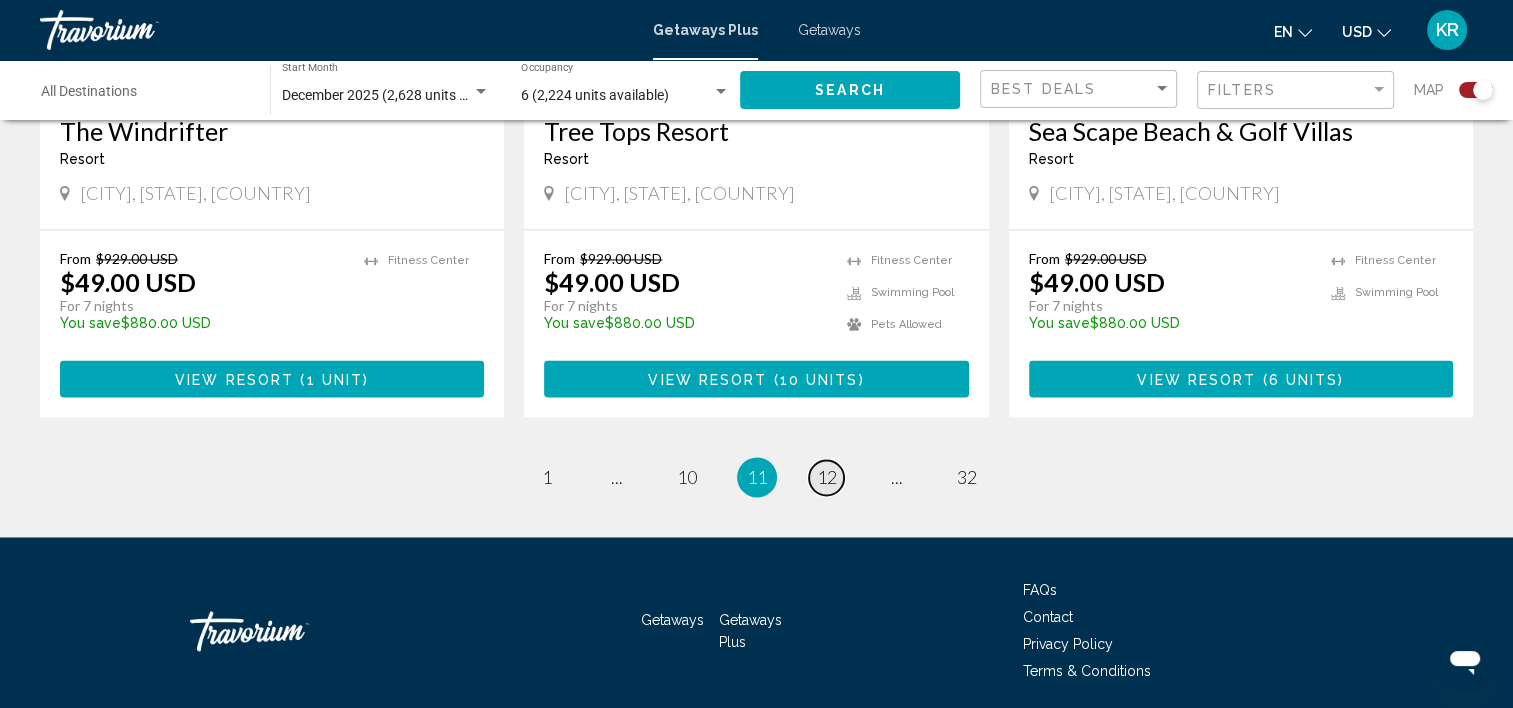 click on "12" at bounding box center (827, 477) 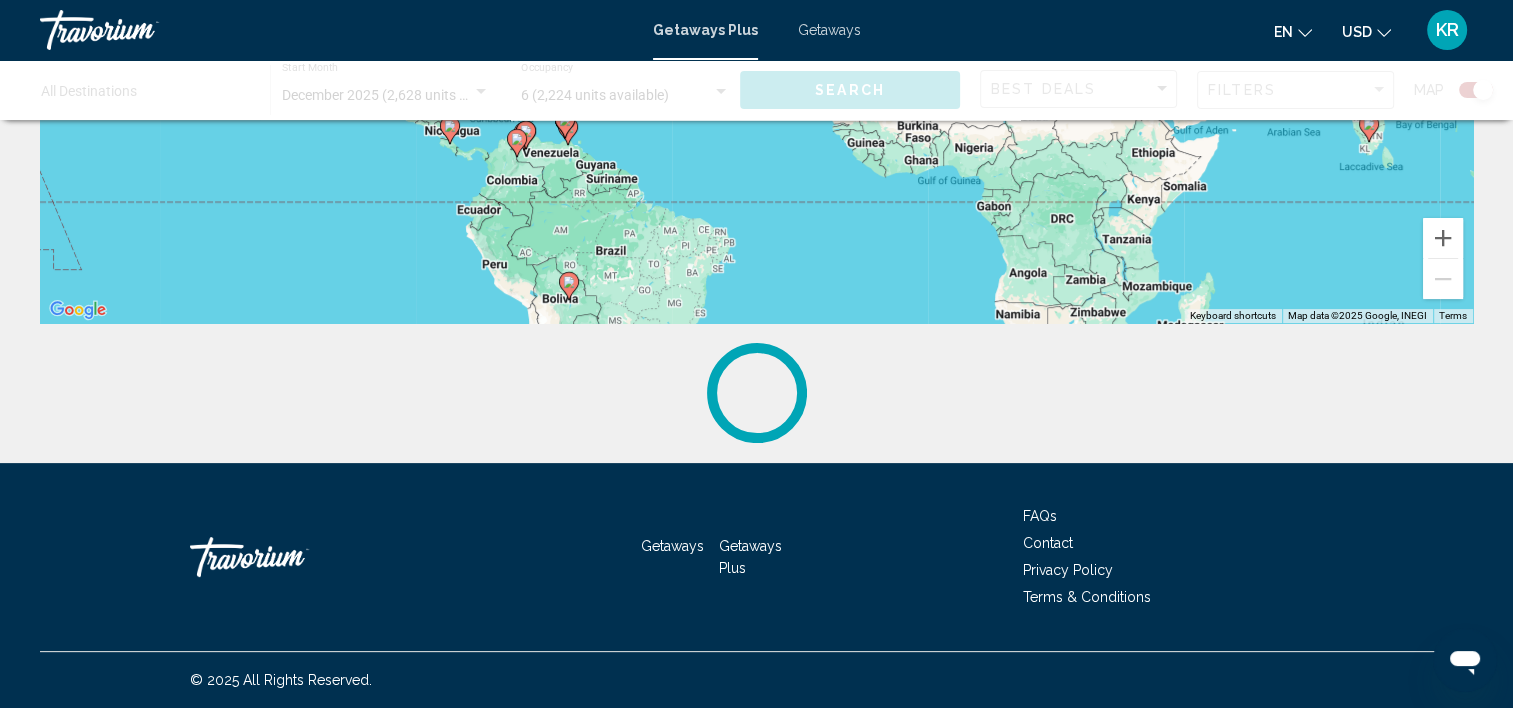 scroll, scrollTop: 0, scrollLeft: 0, axis: both 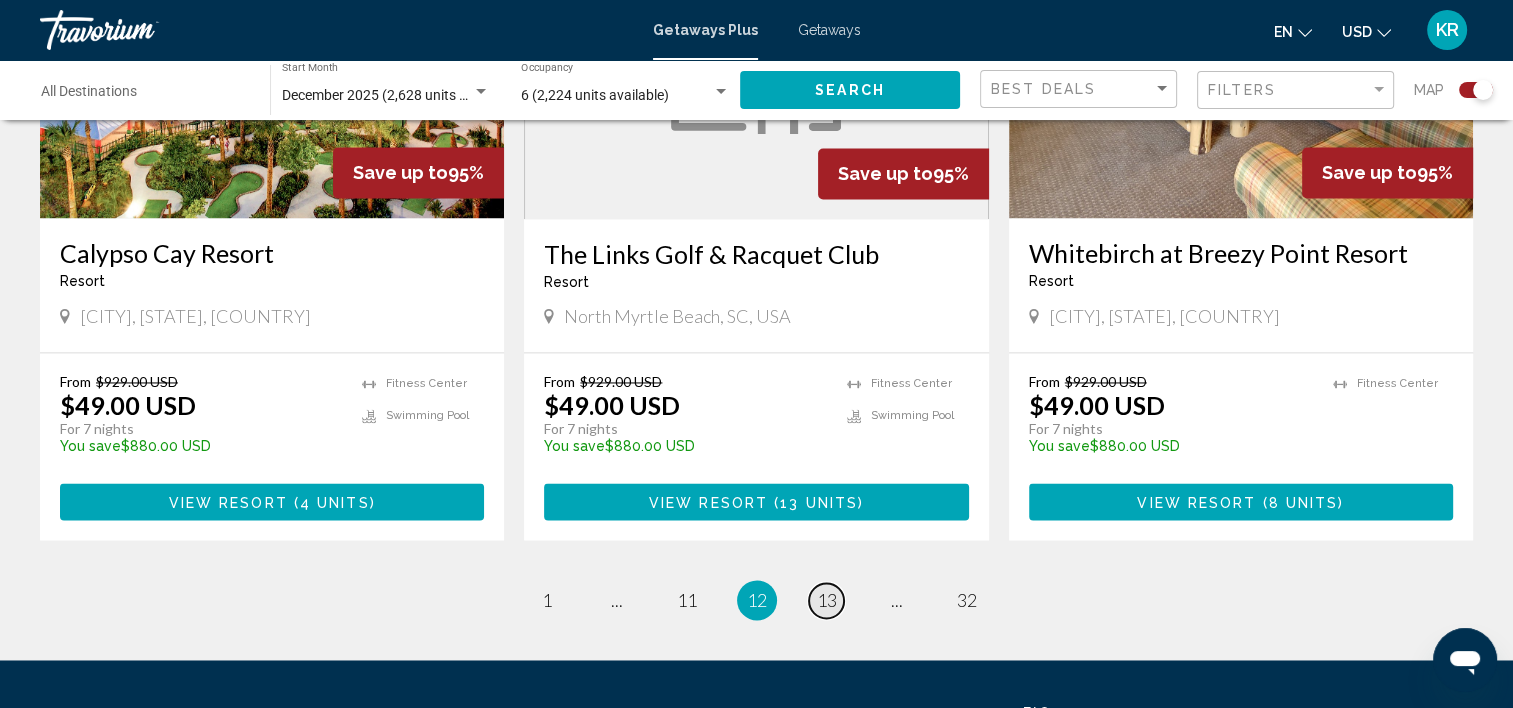 click on "13" at bounding box center [827, 600] 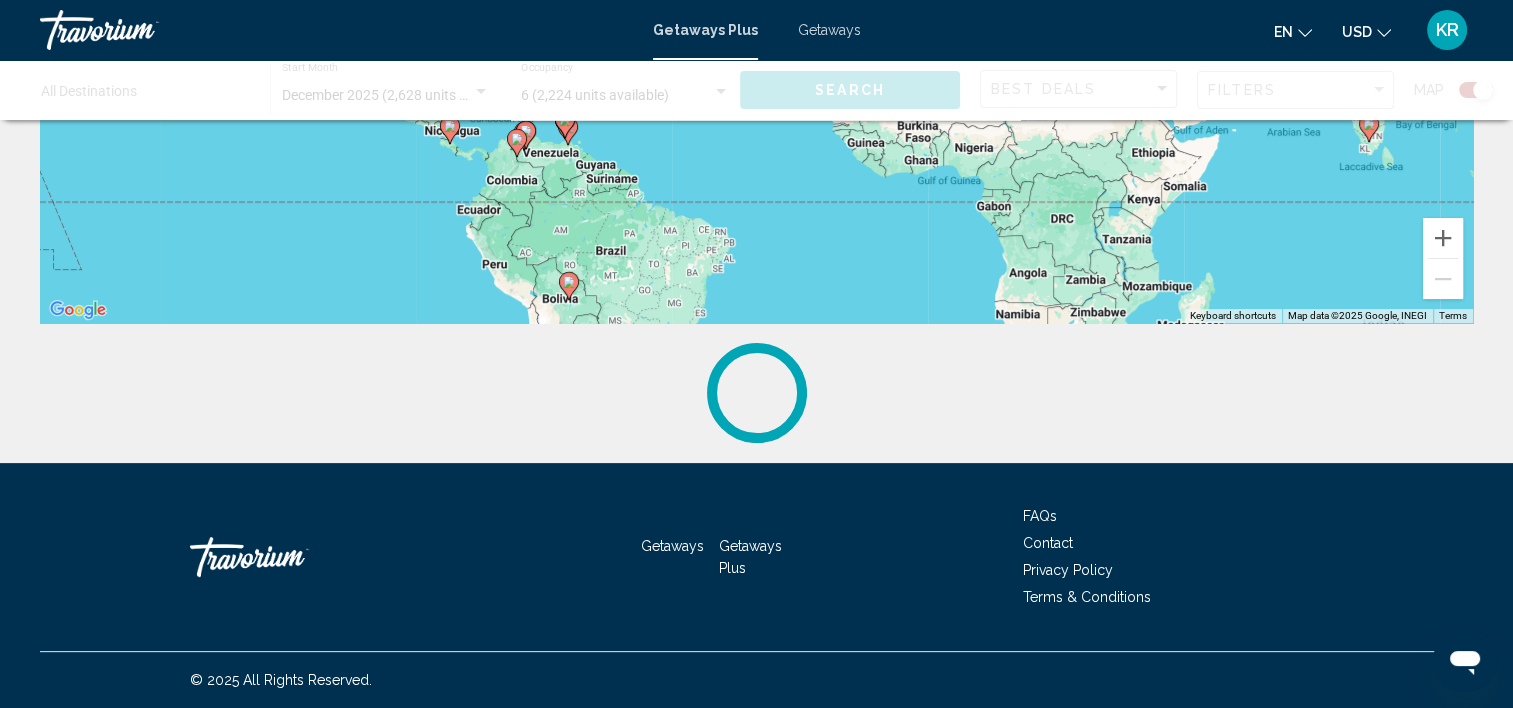 scroll, scrollTop: 0, scrollLeft: 0, axis: both 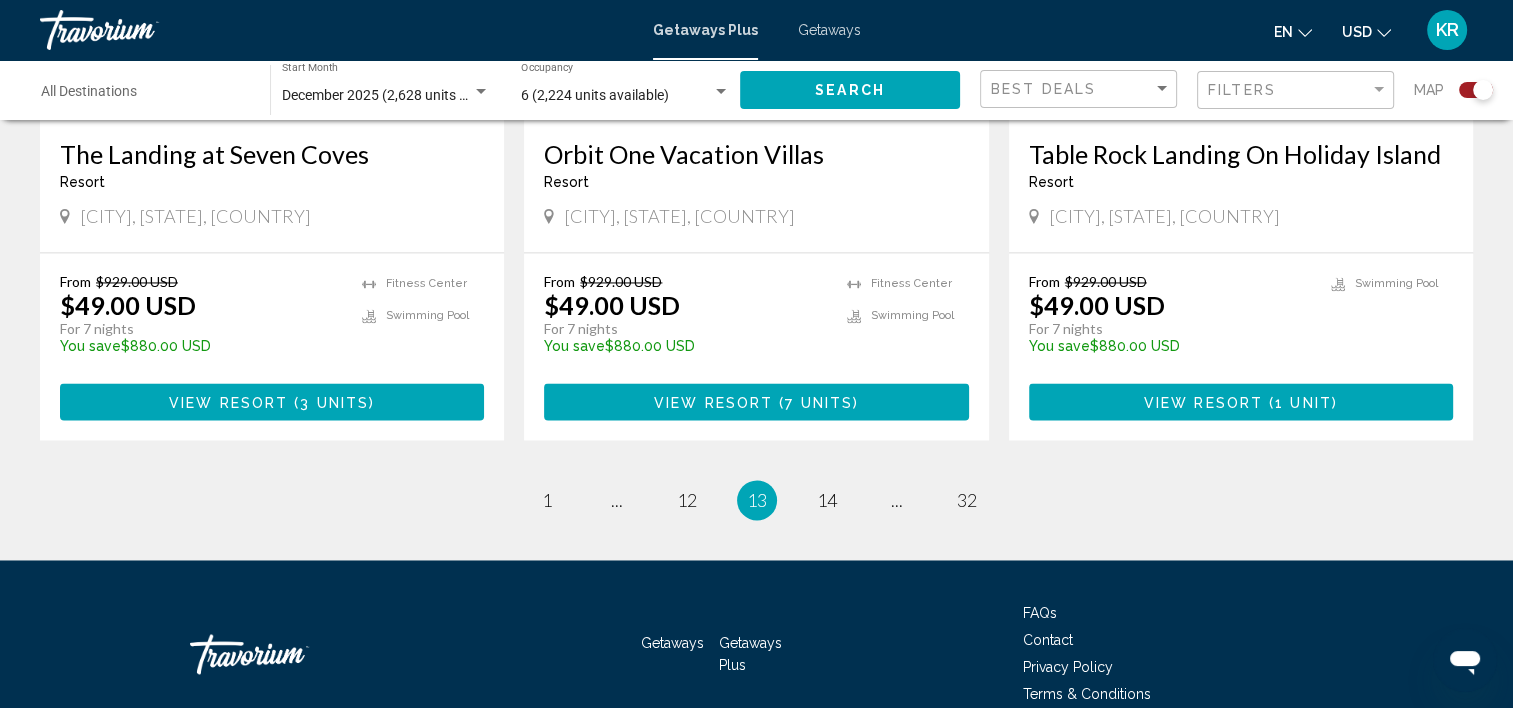 click on "page  14" at bounding box center [827, 500] 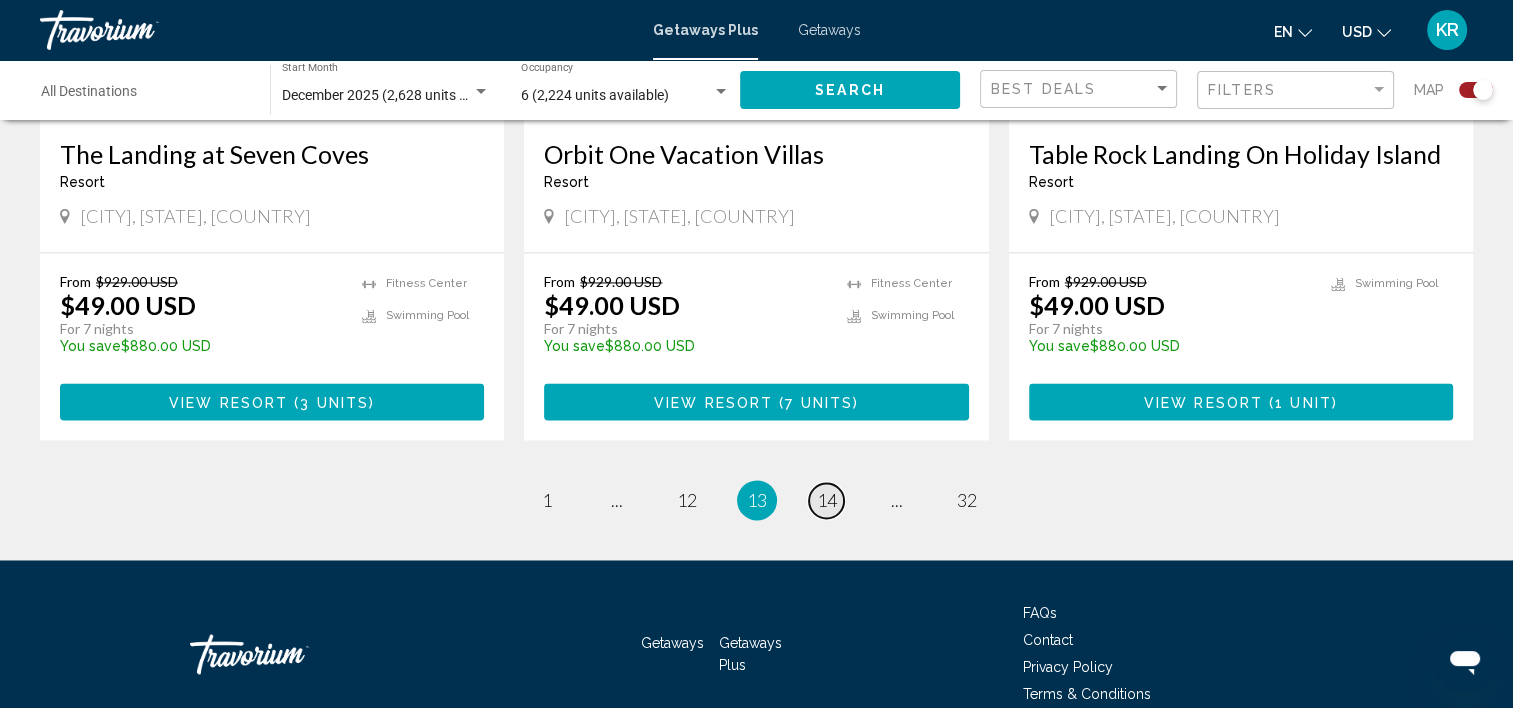 click on "14" at bounding box center (827, 500) 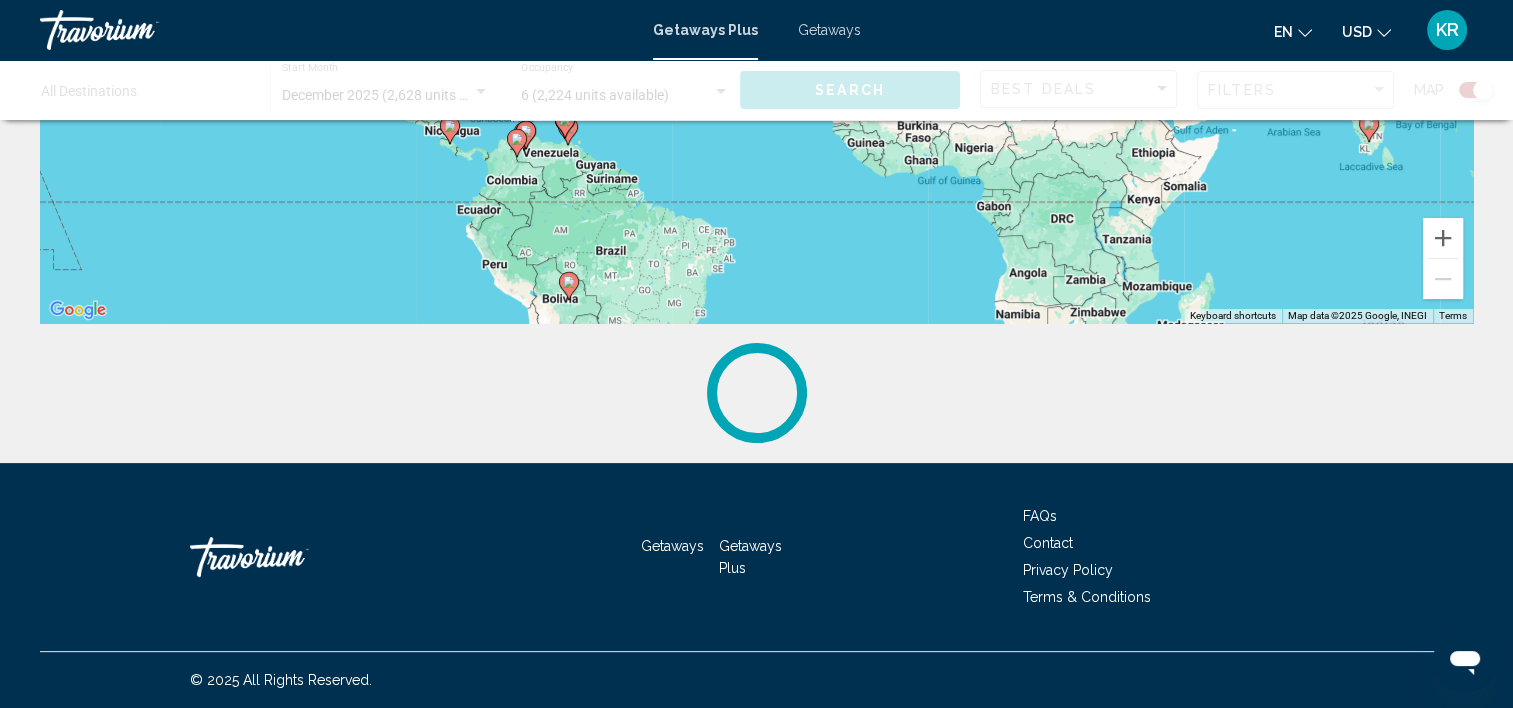 scroll, scrollTop: 0, scrollLeft: 0, axis: both 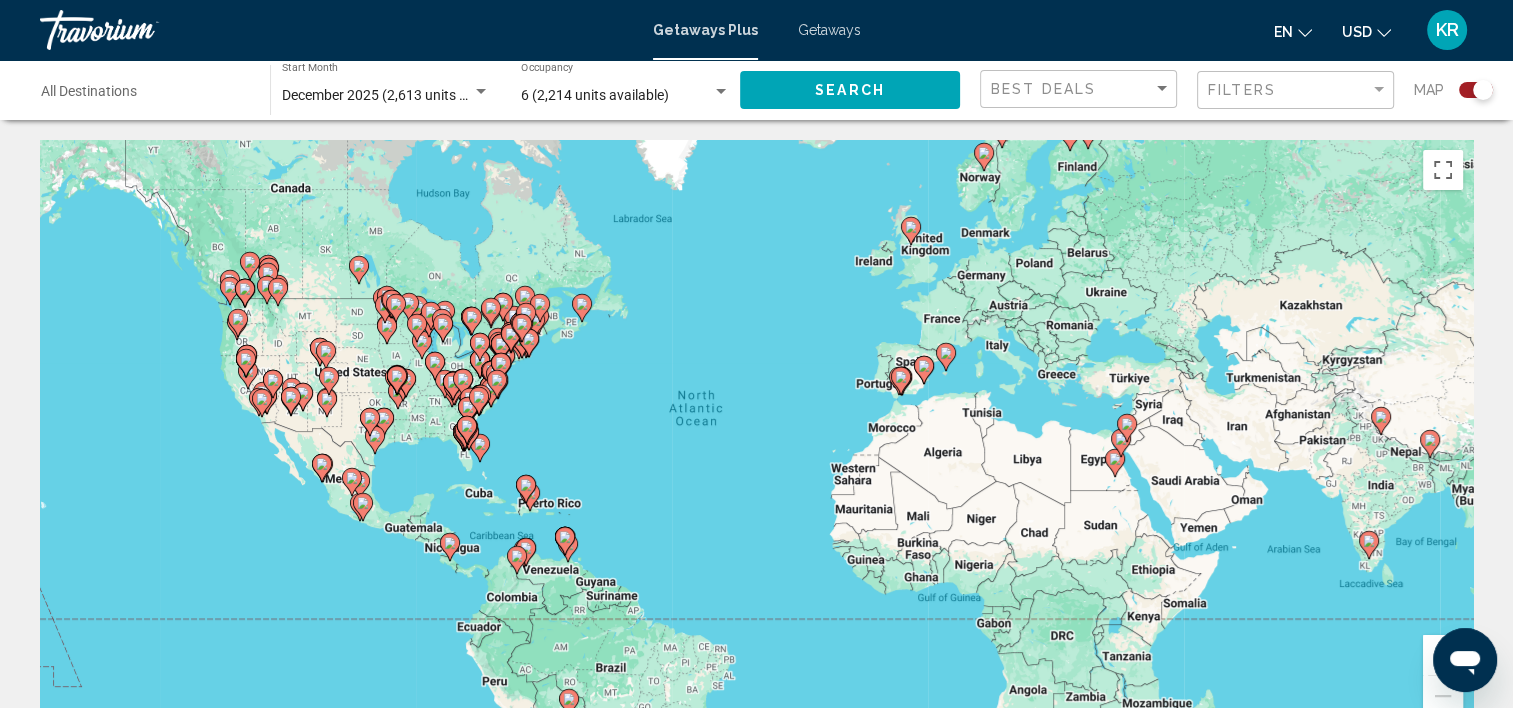 click on "6 (2,214 units available)" at bounding box center (595, 95) 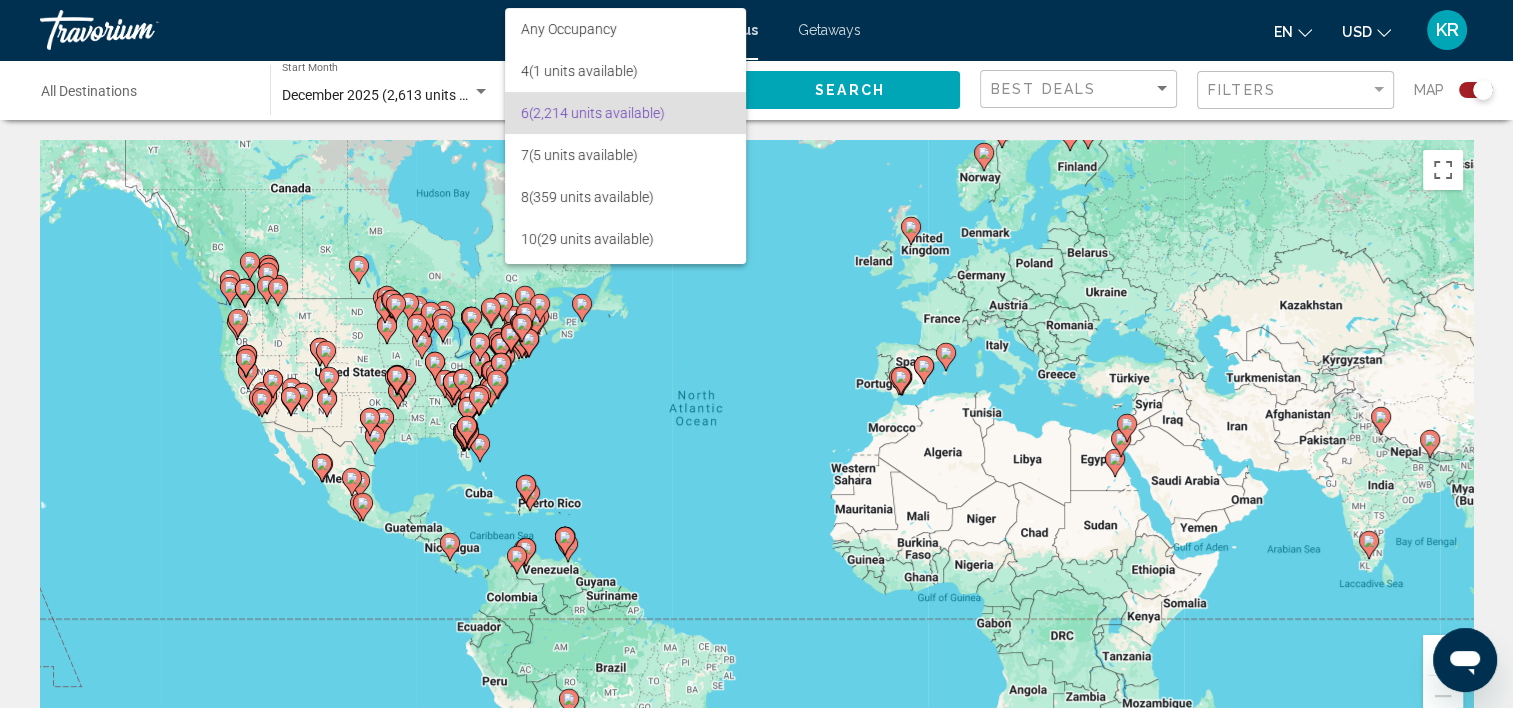 scroll, scrollTop: 16, scrollLeft: 0, axis: vertical 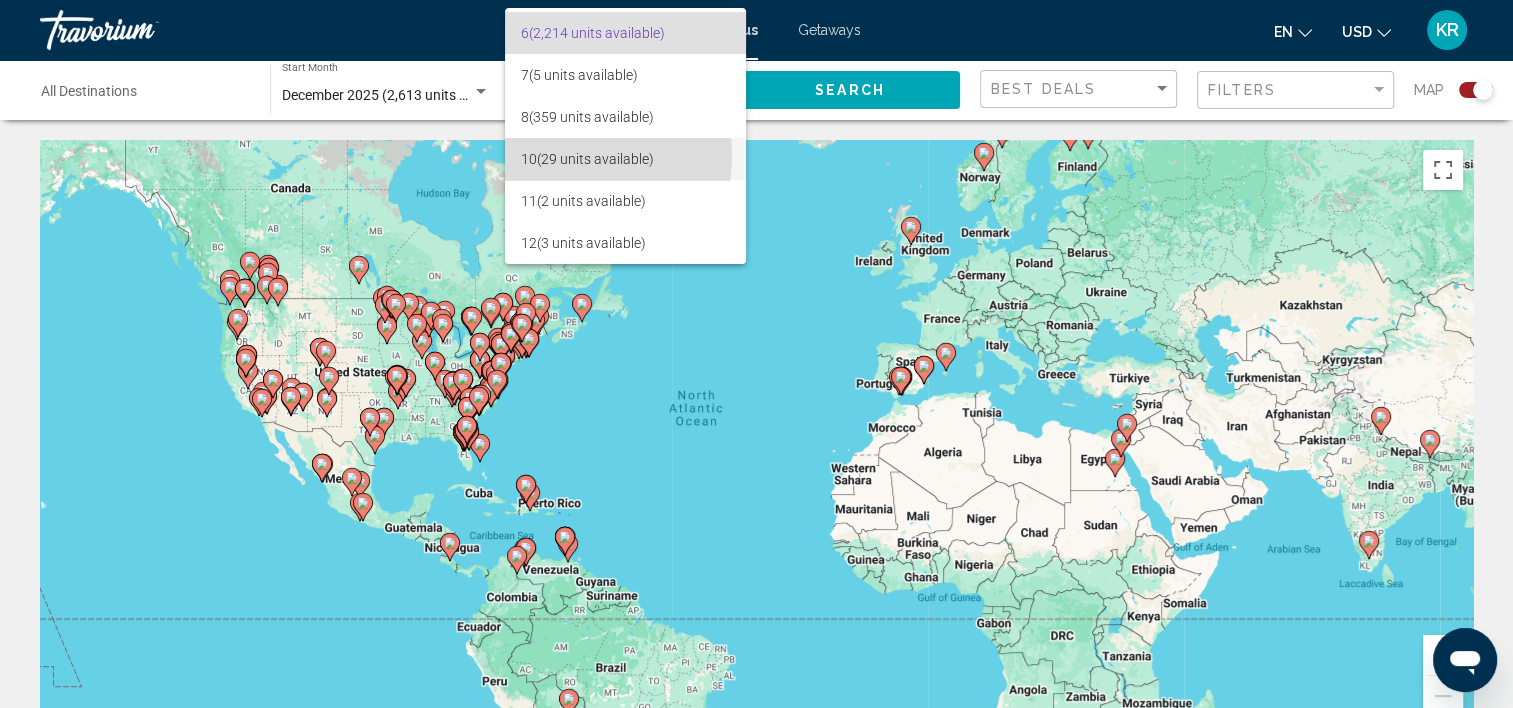 click on "10  (29 units available)" at bounding box center (625, 159) 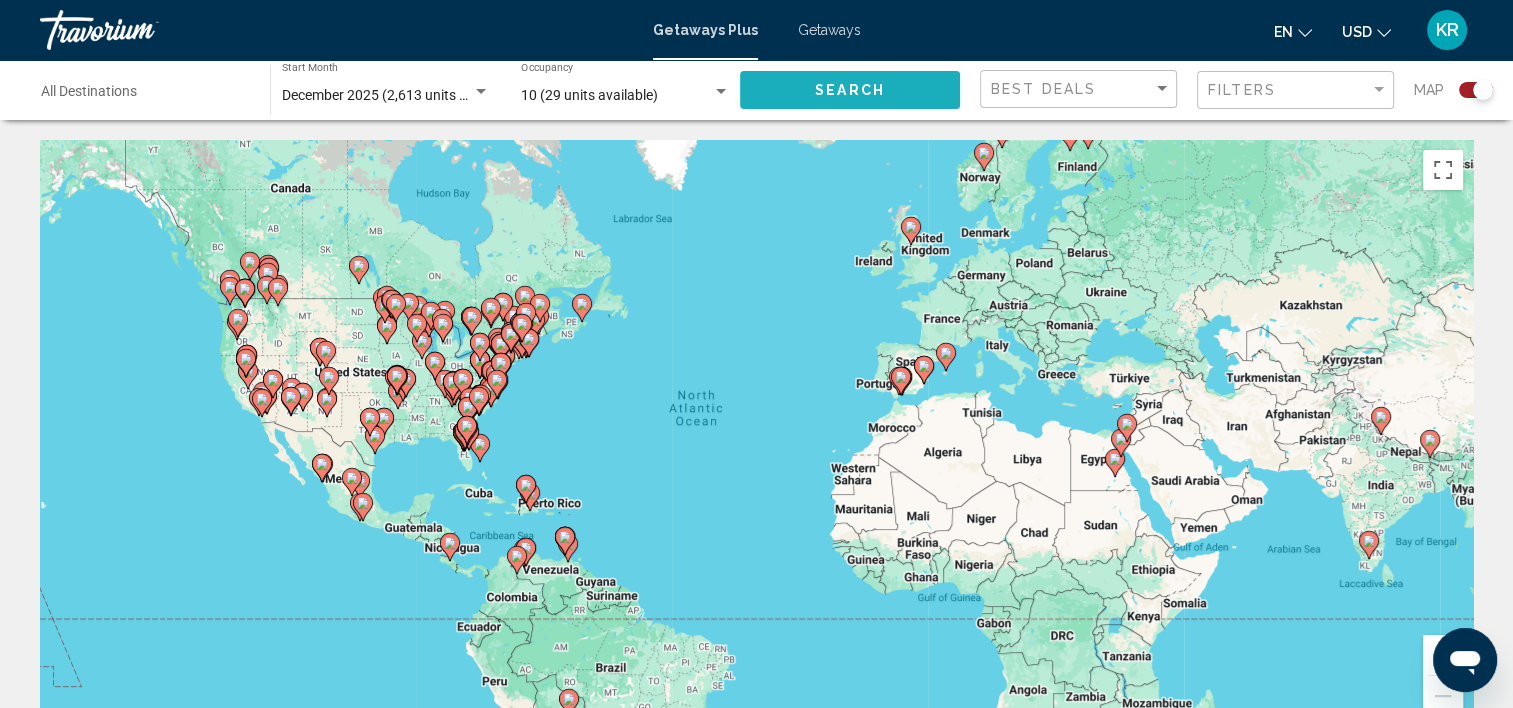 click on "Search" 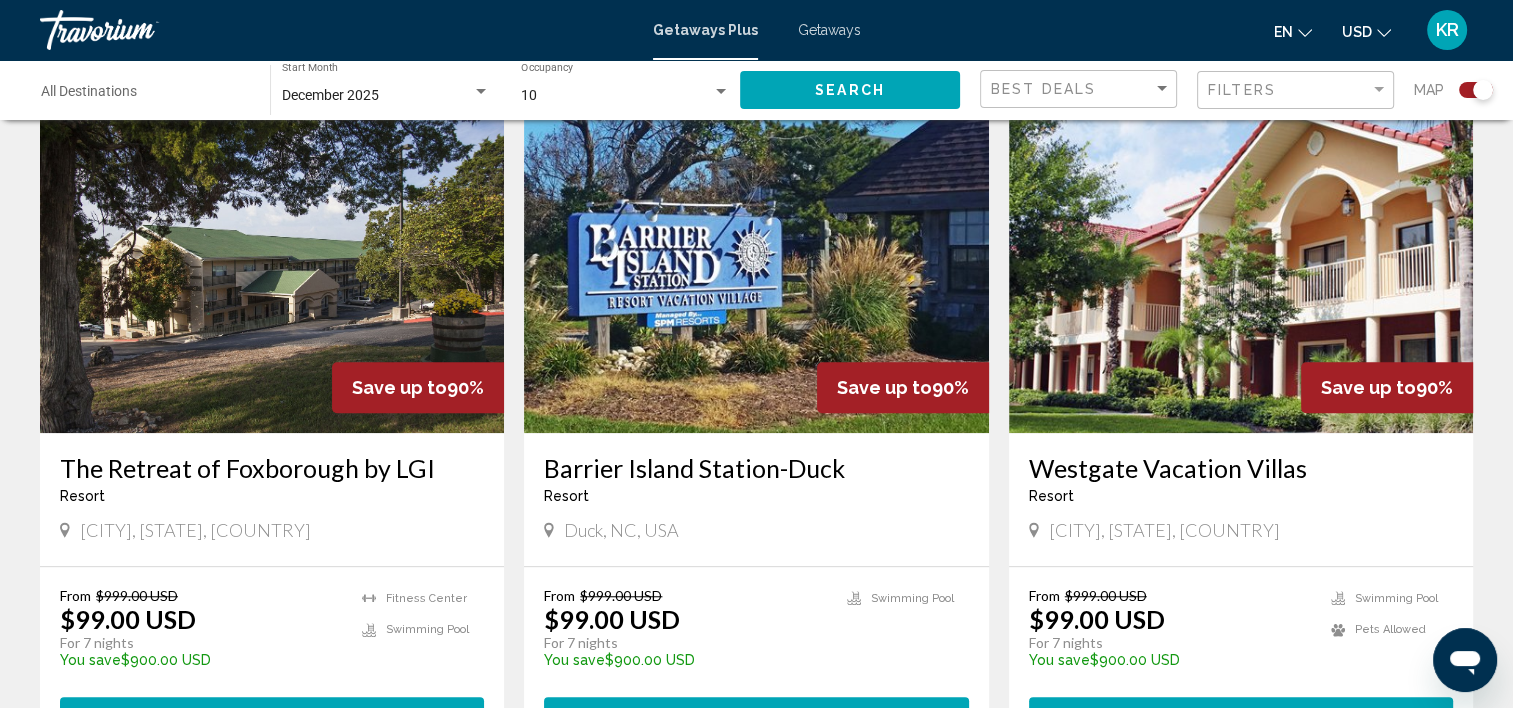 scroll, scrollTop: 1408, scrollLeft: 0, axis: vertical 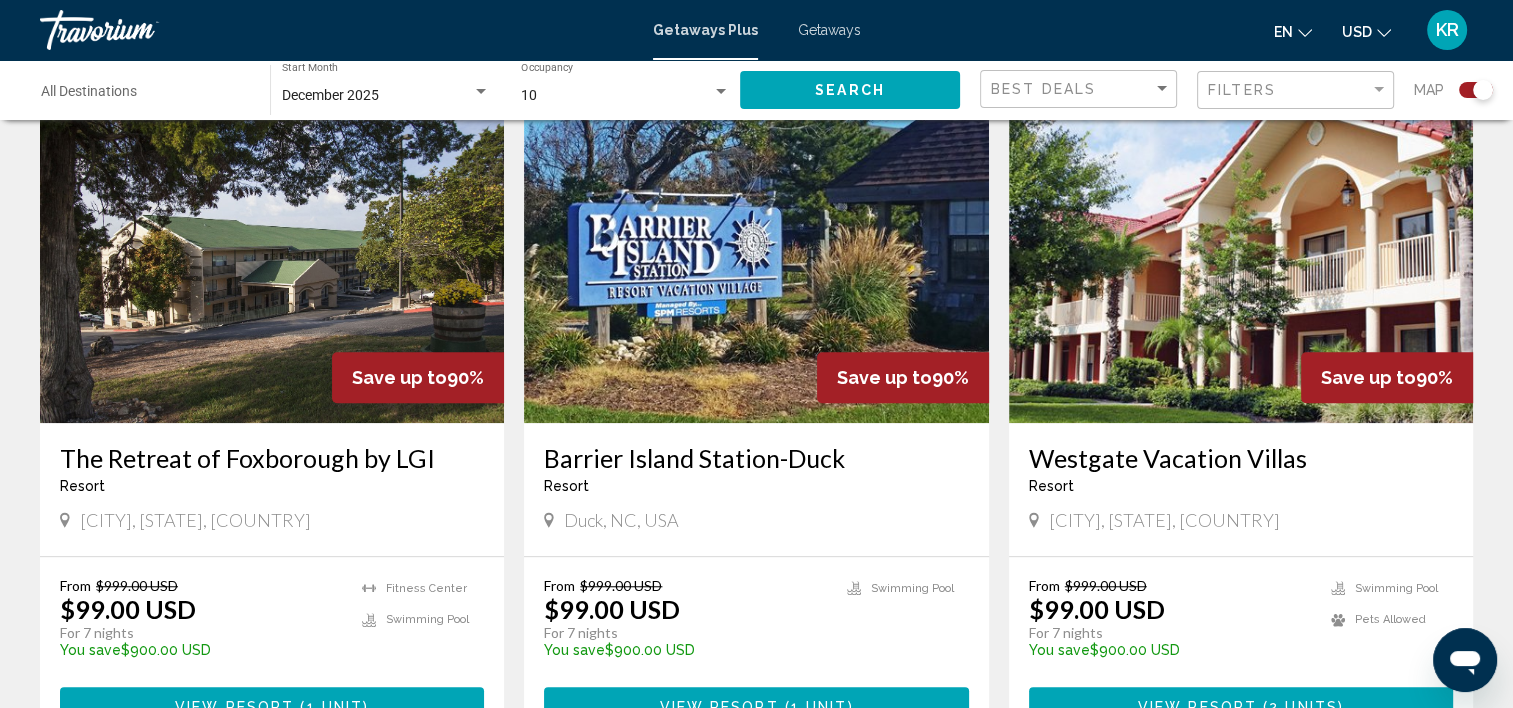 click at bounding box center (1241, 263) 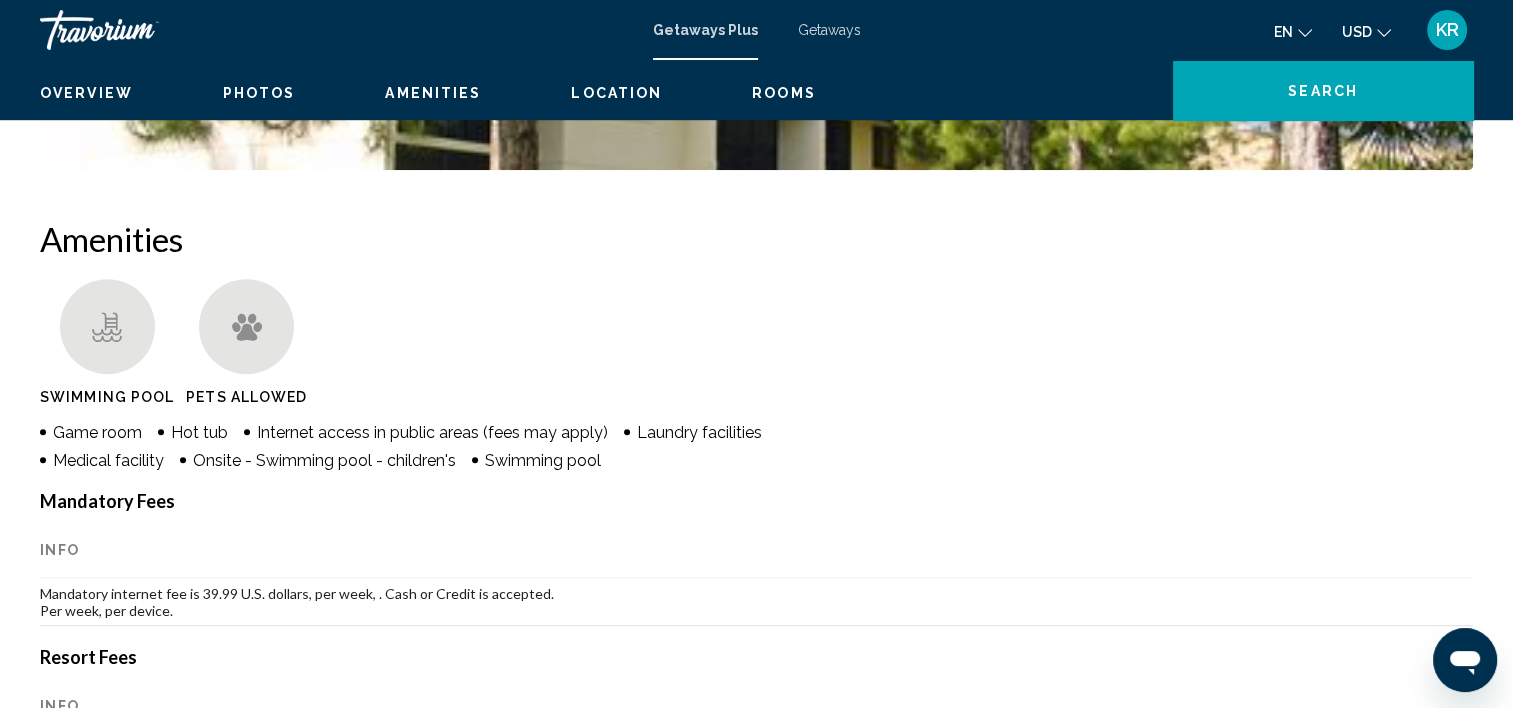 scroll, scrollTop: 6, scrollLeft: 0, axis: vertical 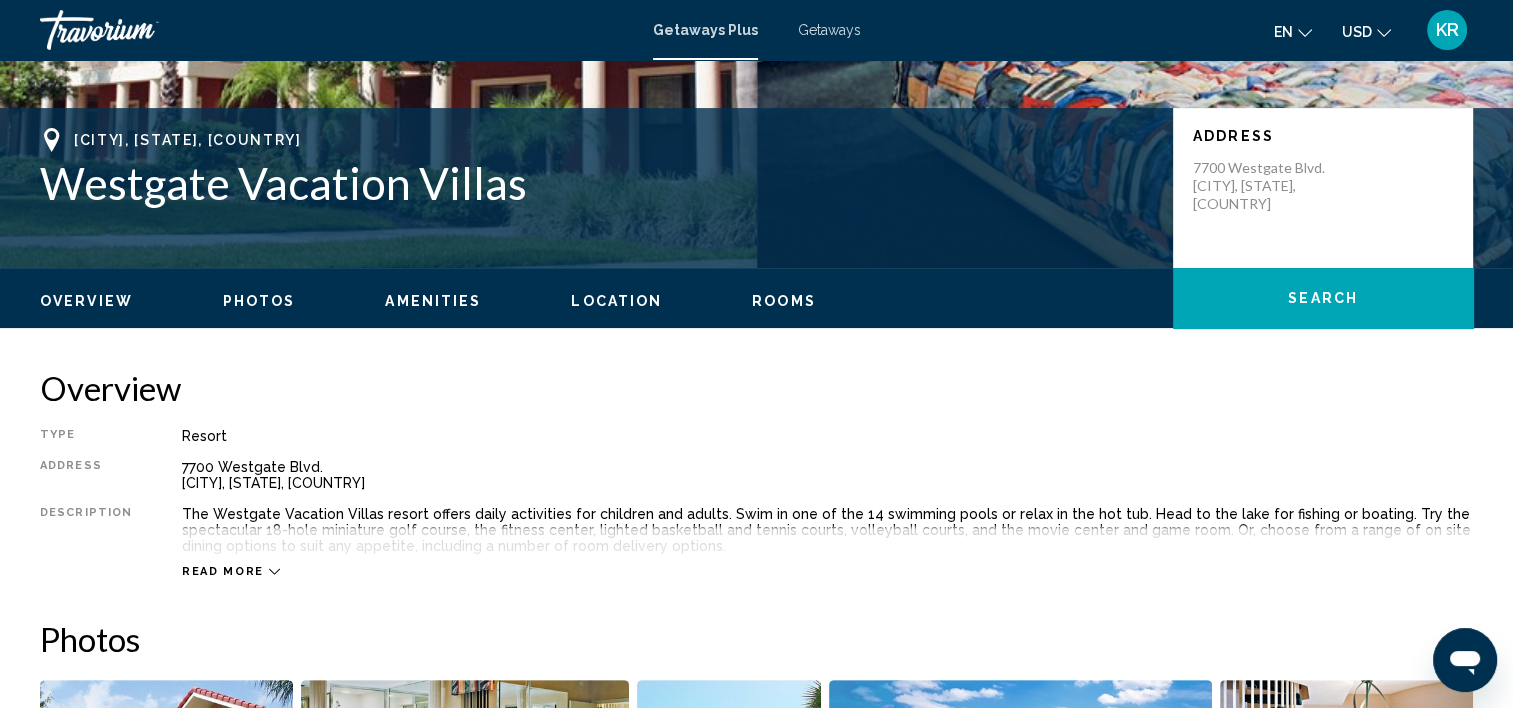 click on "Rooms" at bounding box center (784, 301) 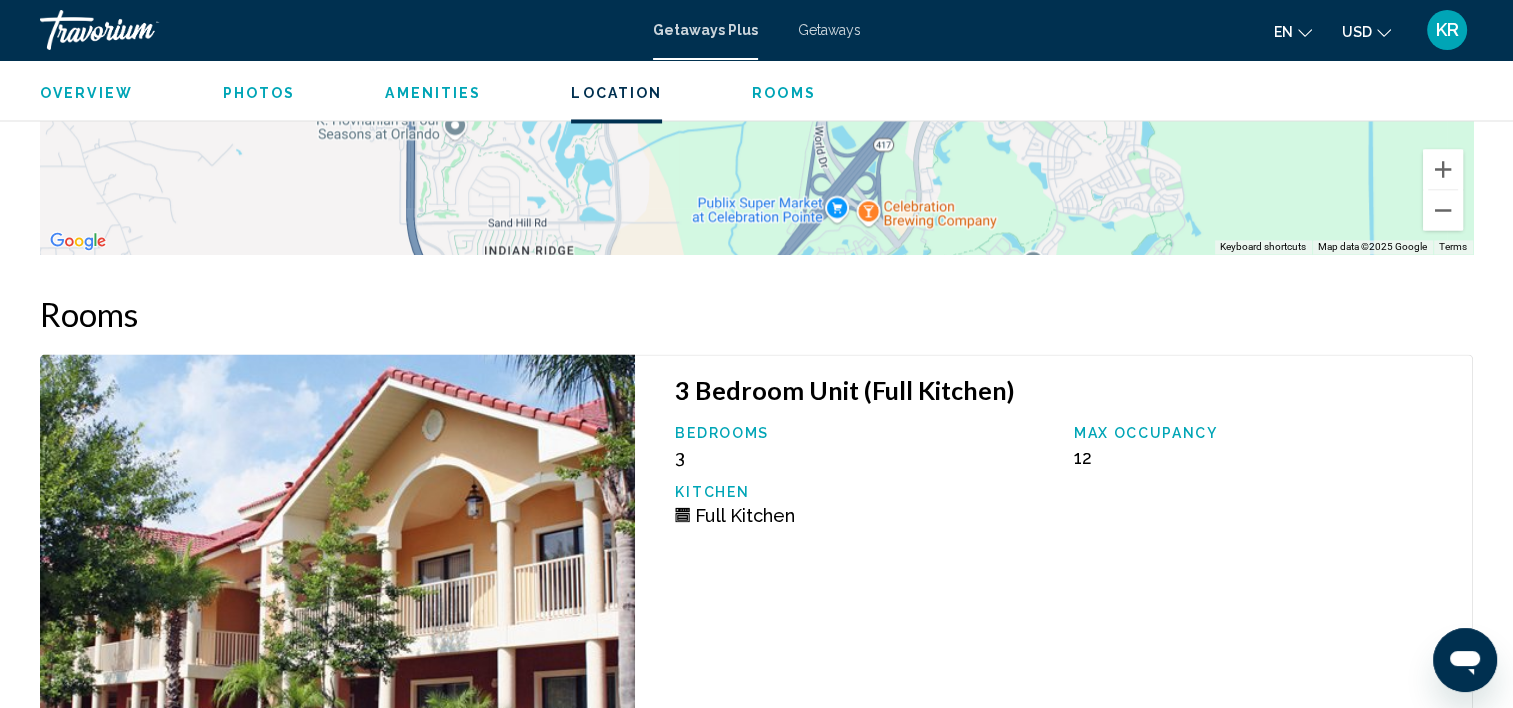 scroll, scrollTop: 3472, scrollLeft: 0, axis: vertical 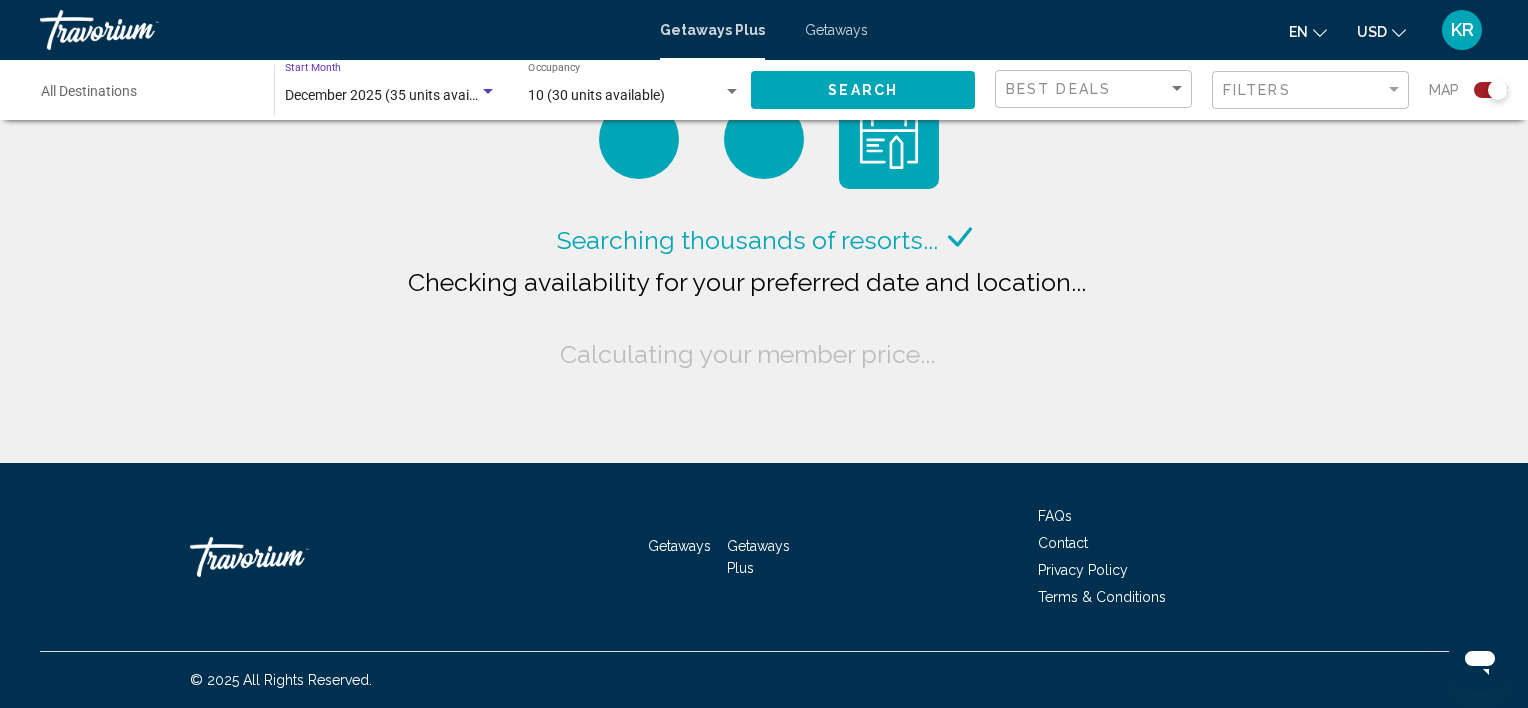 click on "December 2025 (35 units available)" at bounding box center [394, 95] 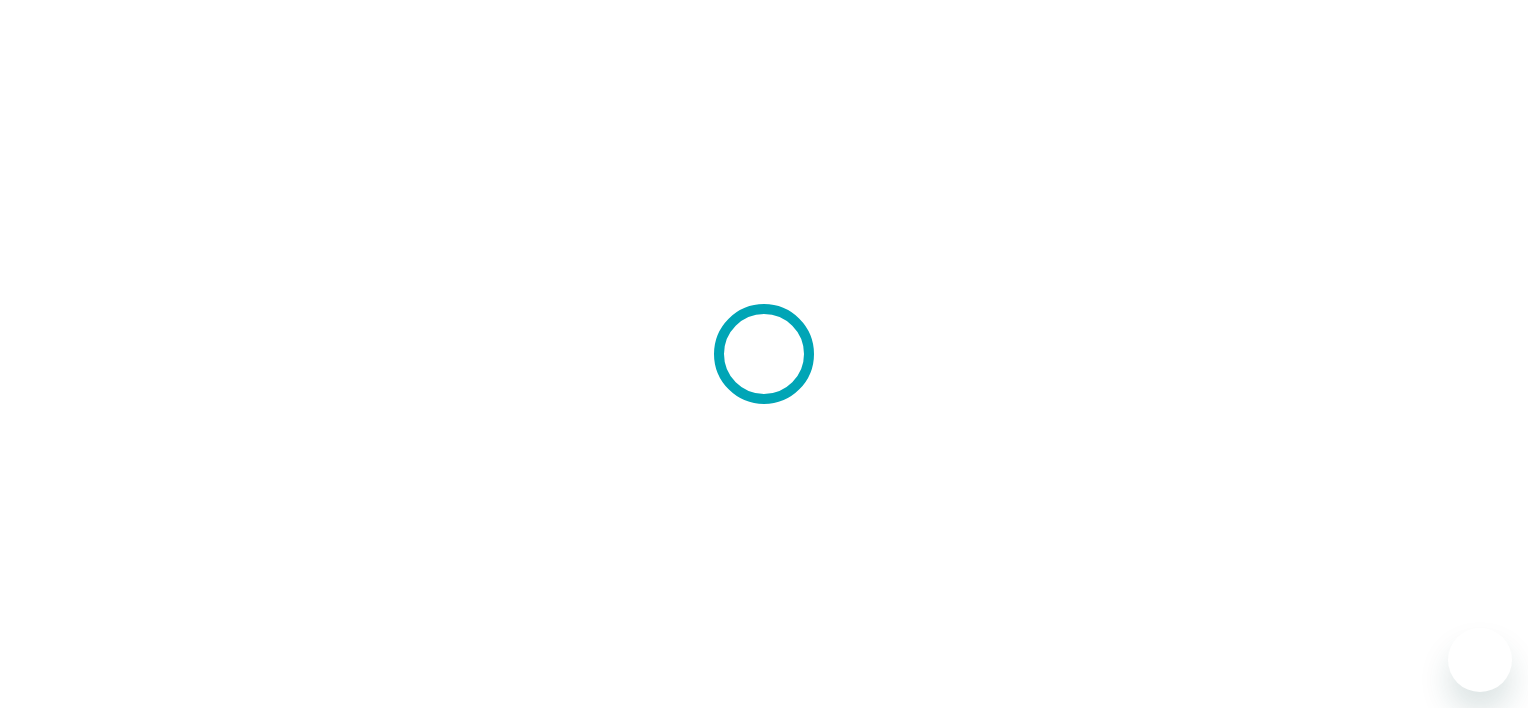 scroll, scrollTop: 0, scrollLeft: 0, axis: both 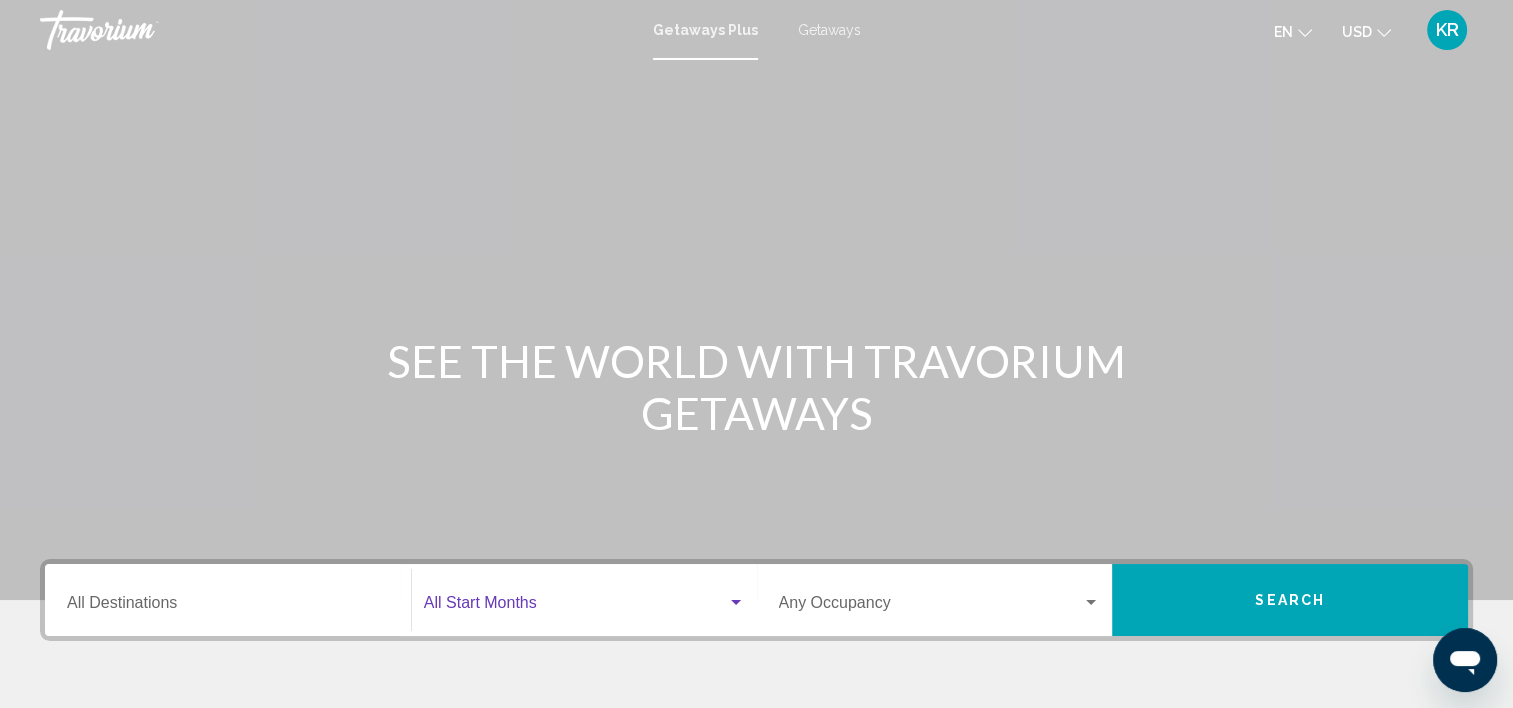 click at bounding box center (575, 607) 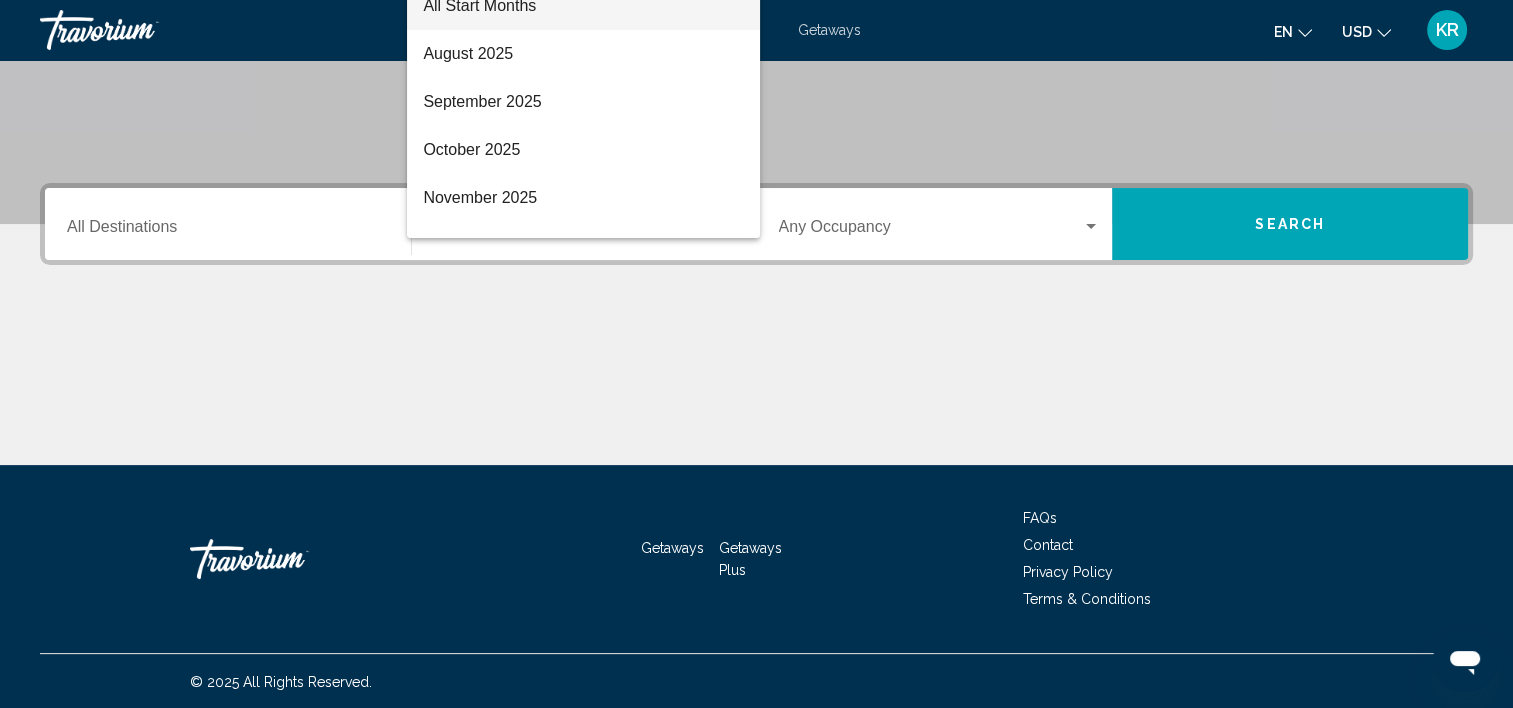 scroll, scrollTop: 377, scrollLeft: 0, axis: vertical 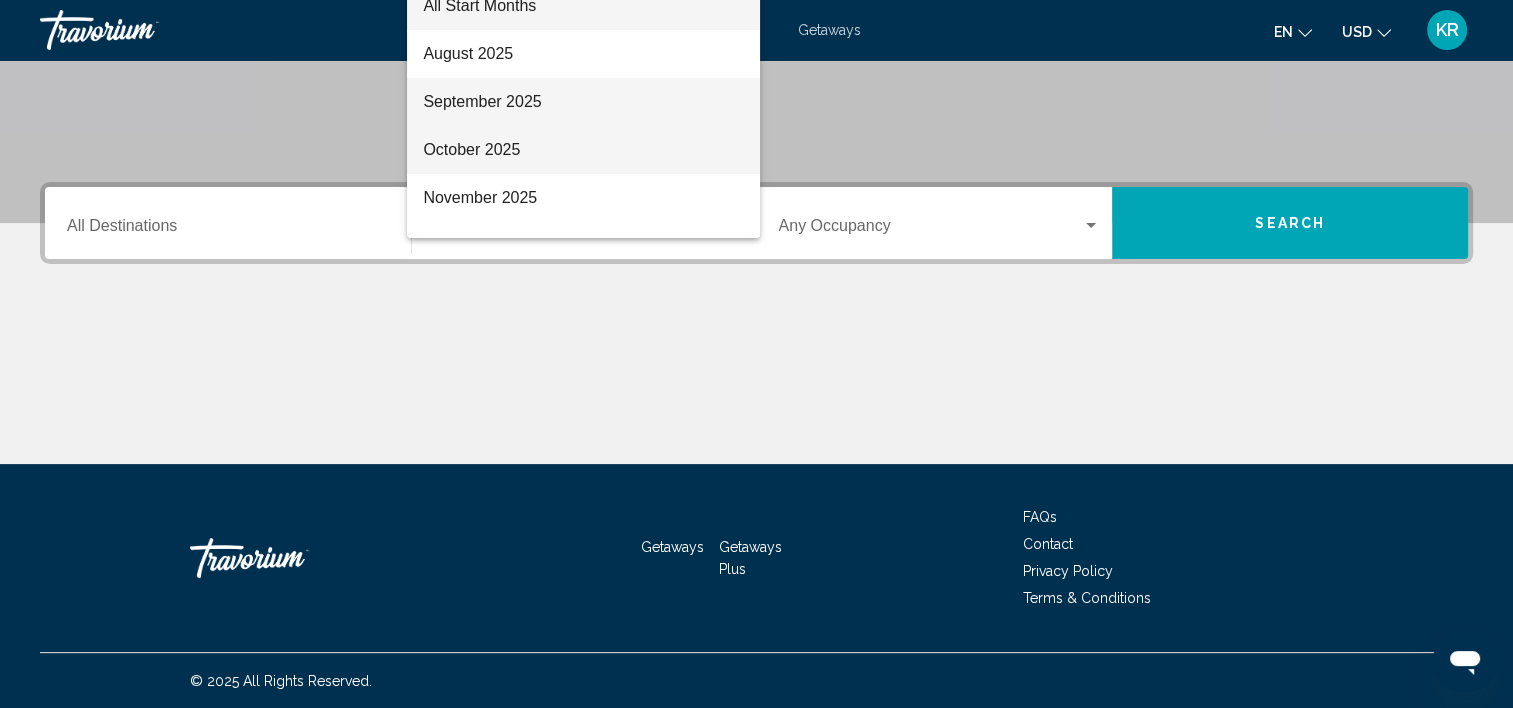 drag, startPoint x: 744, startPoint y: 78, endPoint x: 741, endPoint y: 129, distance: 51.088158 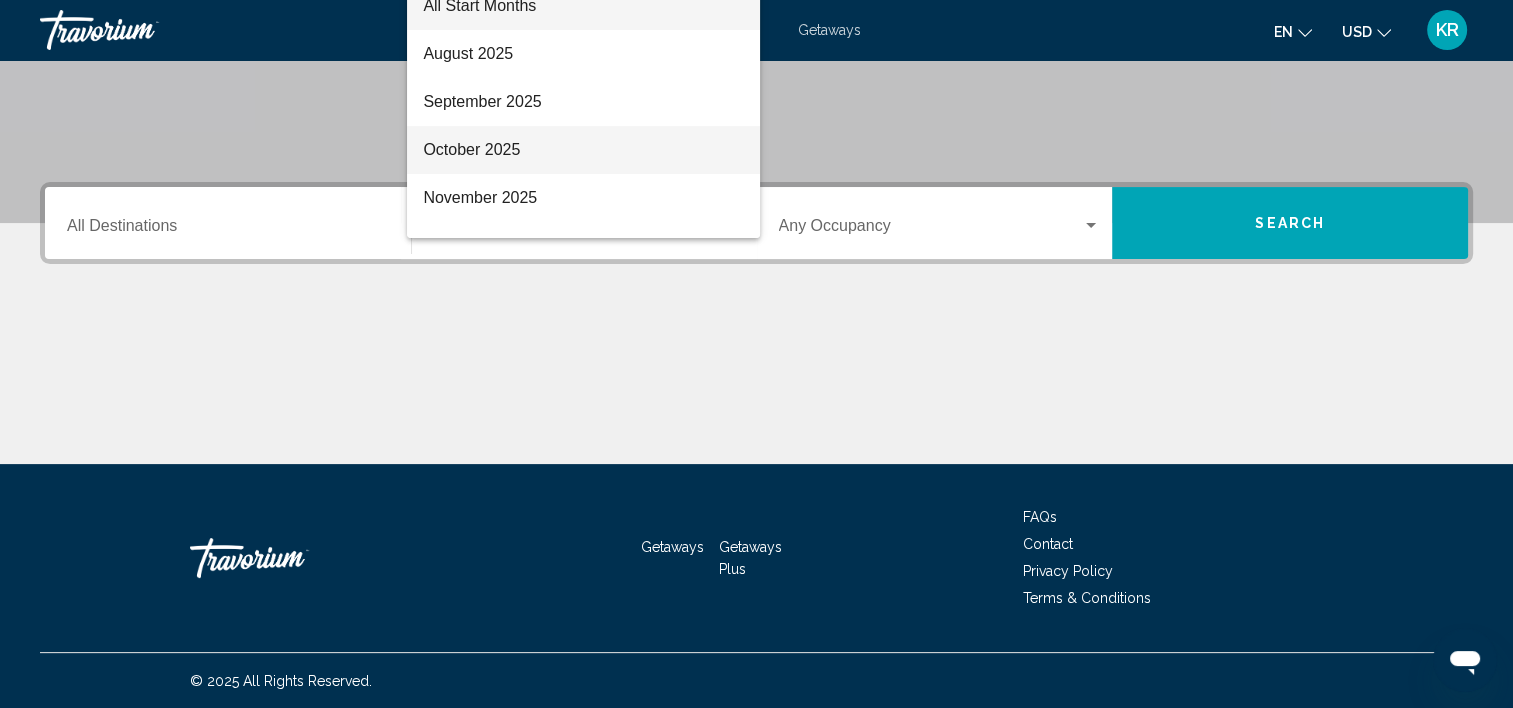 scroll, scrollTop: 2, scrollLeft: 0, axis: vertical 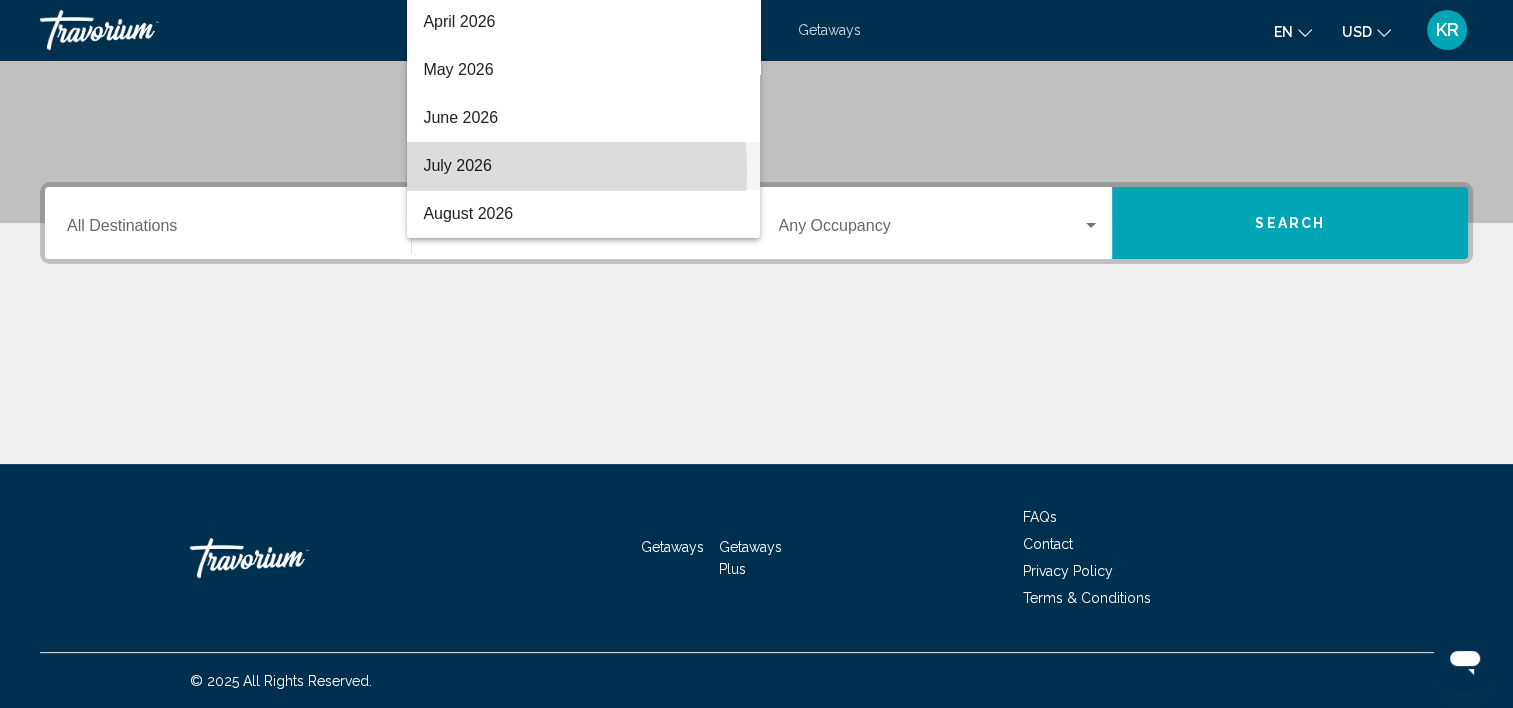 click on "July 2026" at bounding box center [583, 166] 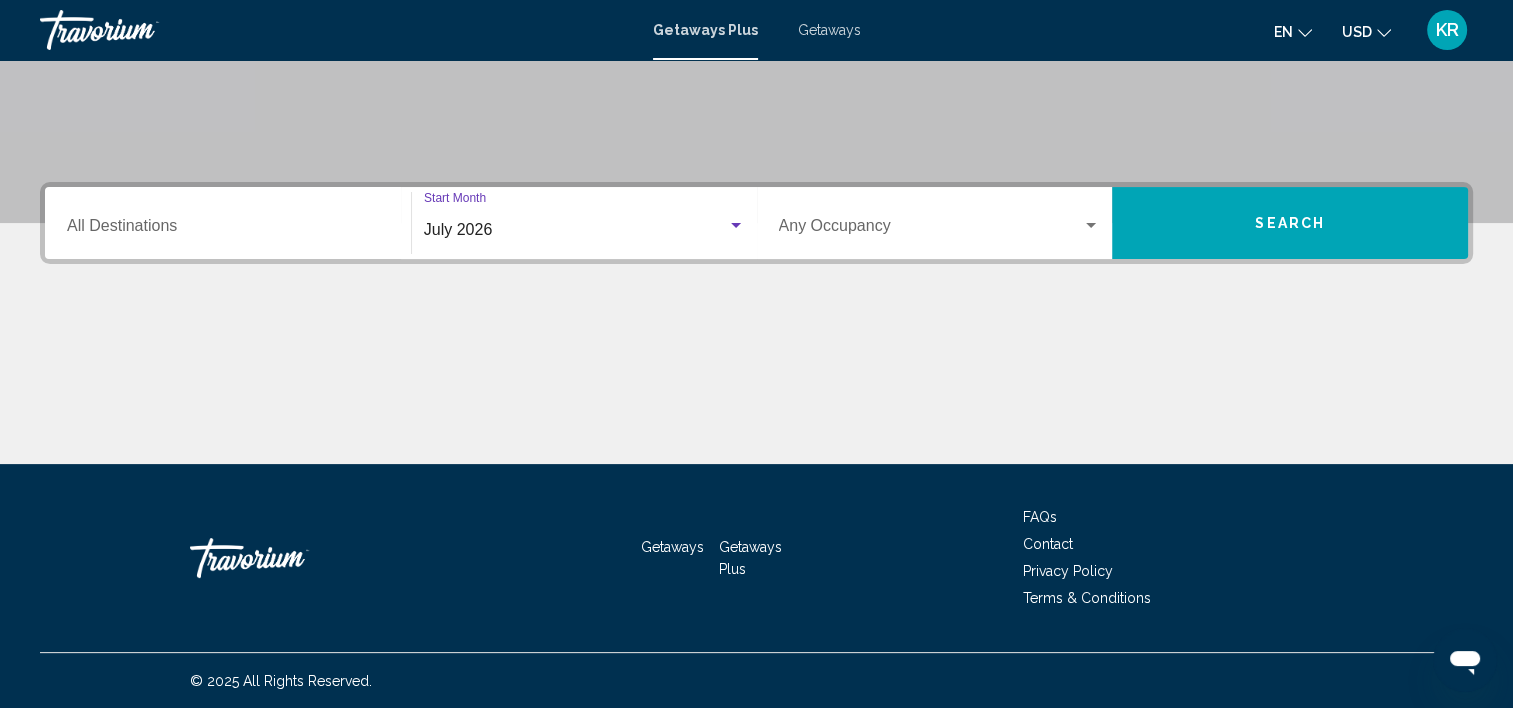click on "Destination All Destinations" at bounding box center (228, 230) 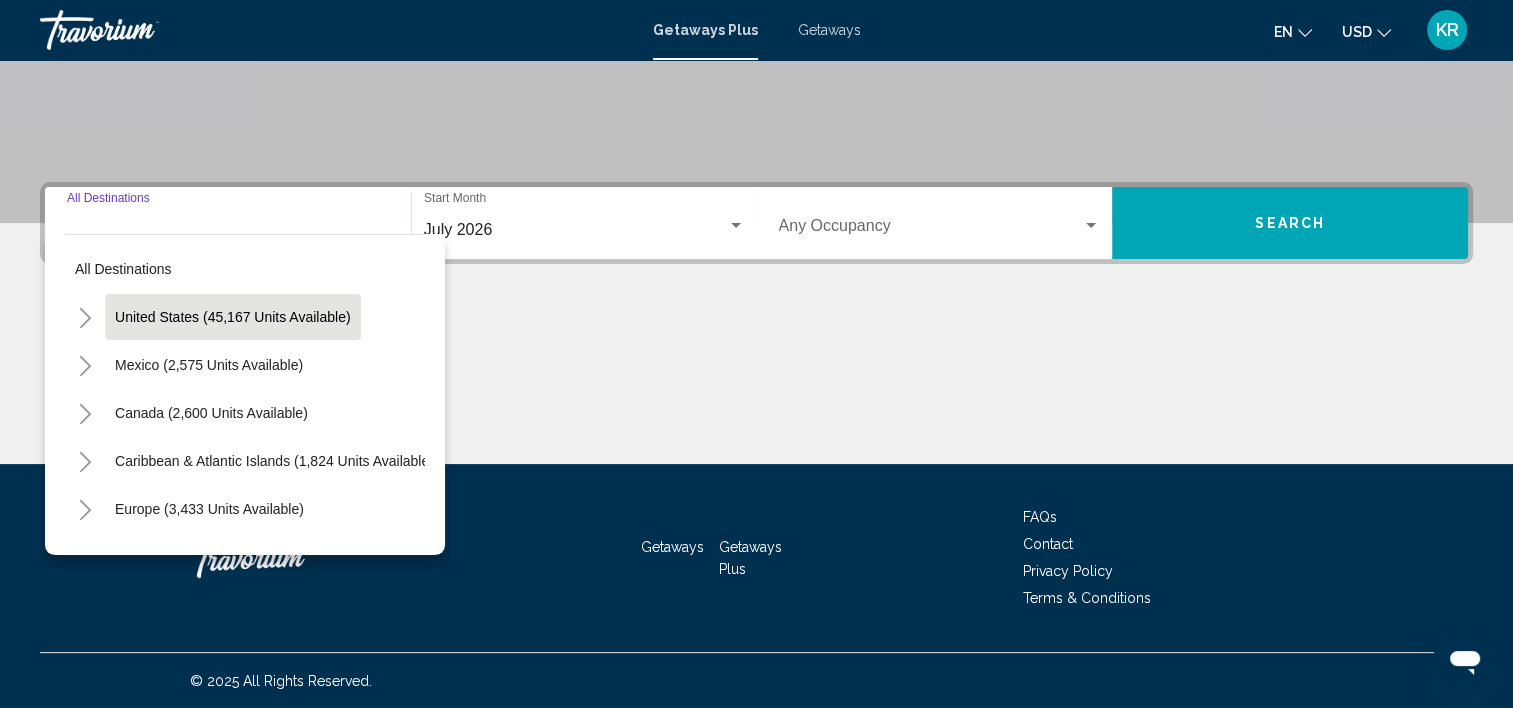 click on "United States (45,167 units available)" at bounding box center [209, 365] 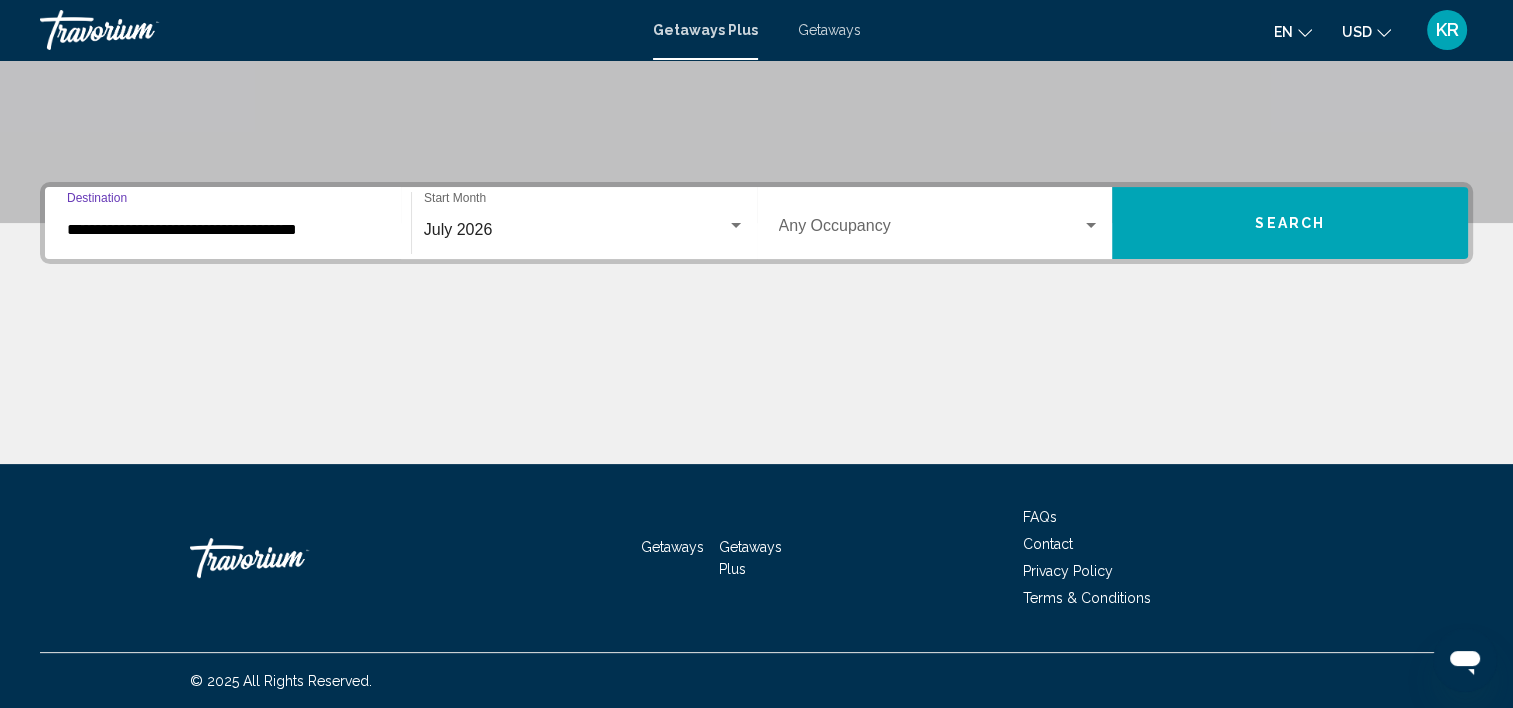 click on "Search" at bounding box center [1290, 223] 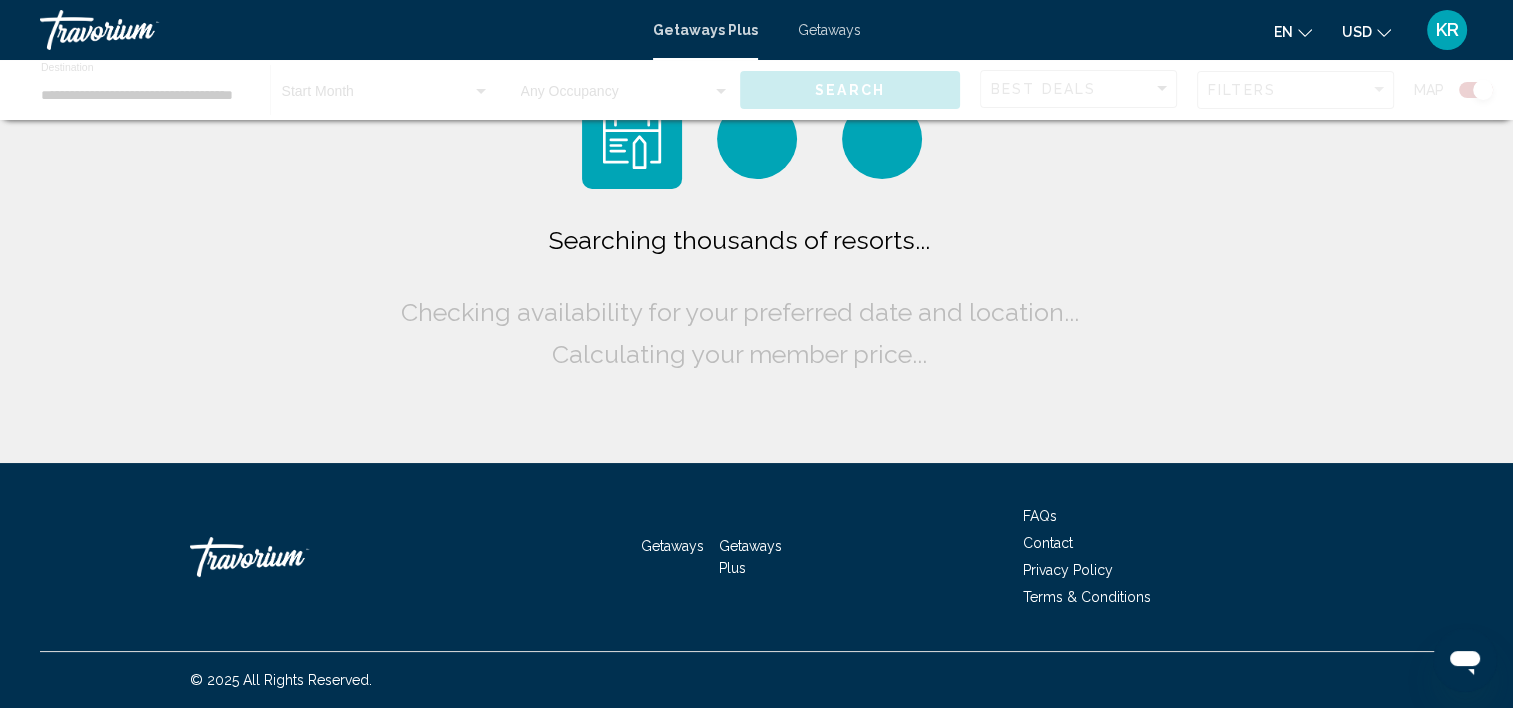 scroll, scrollTop: 0, scrollLeft: 0, axis: both 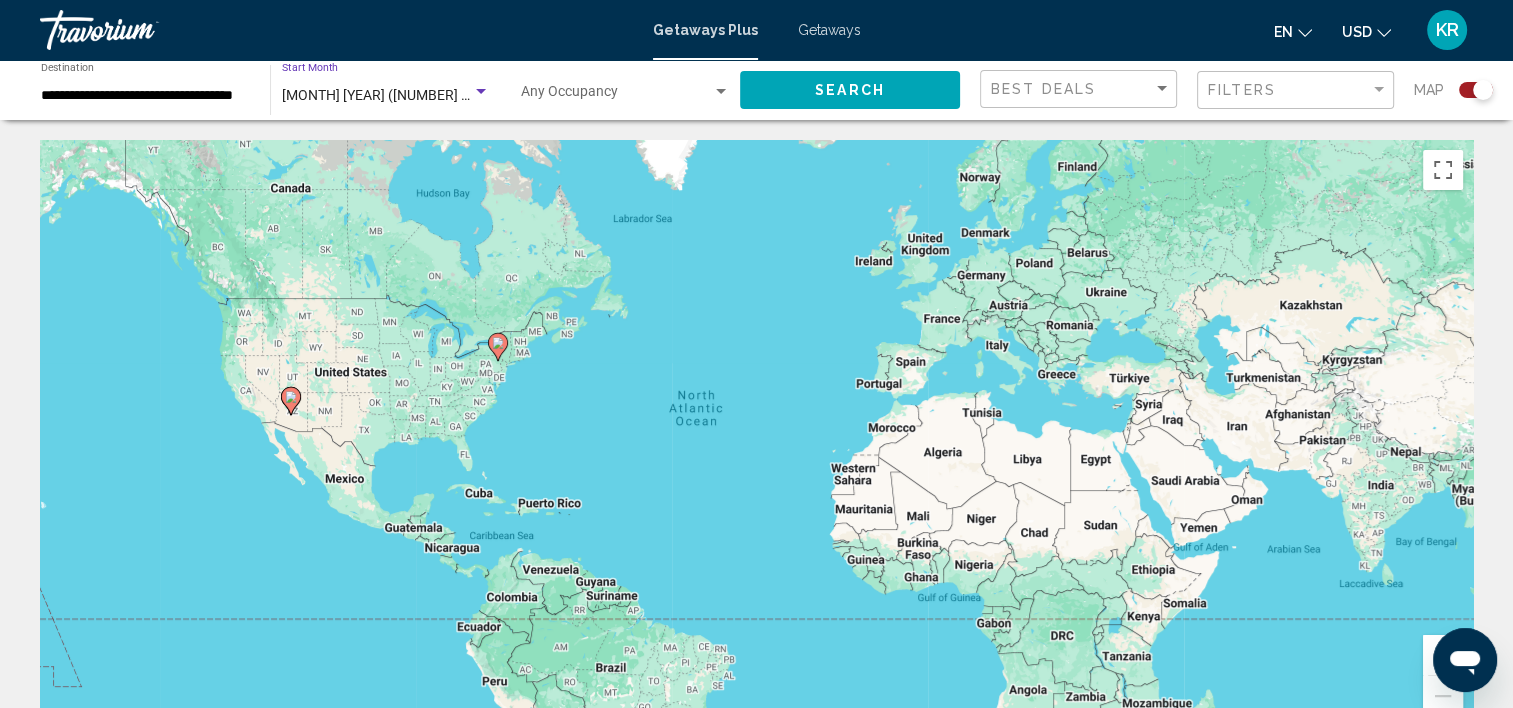 click at bounding box center [481, 92] 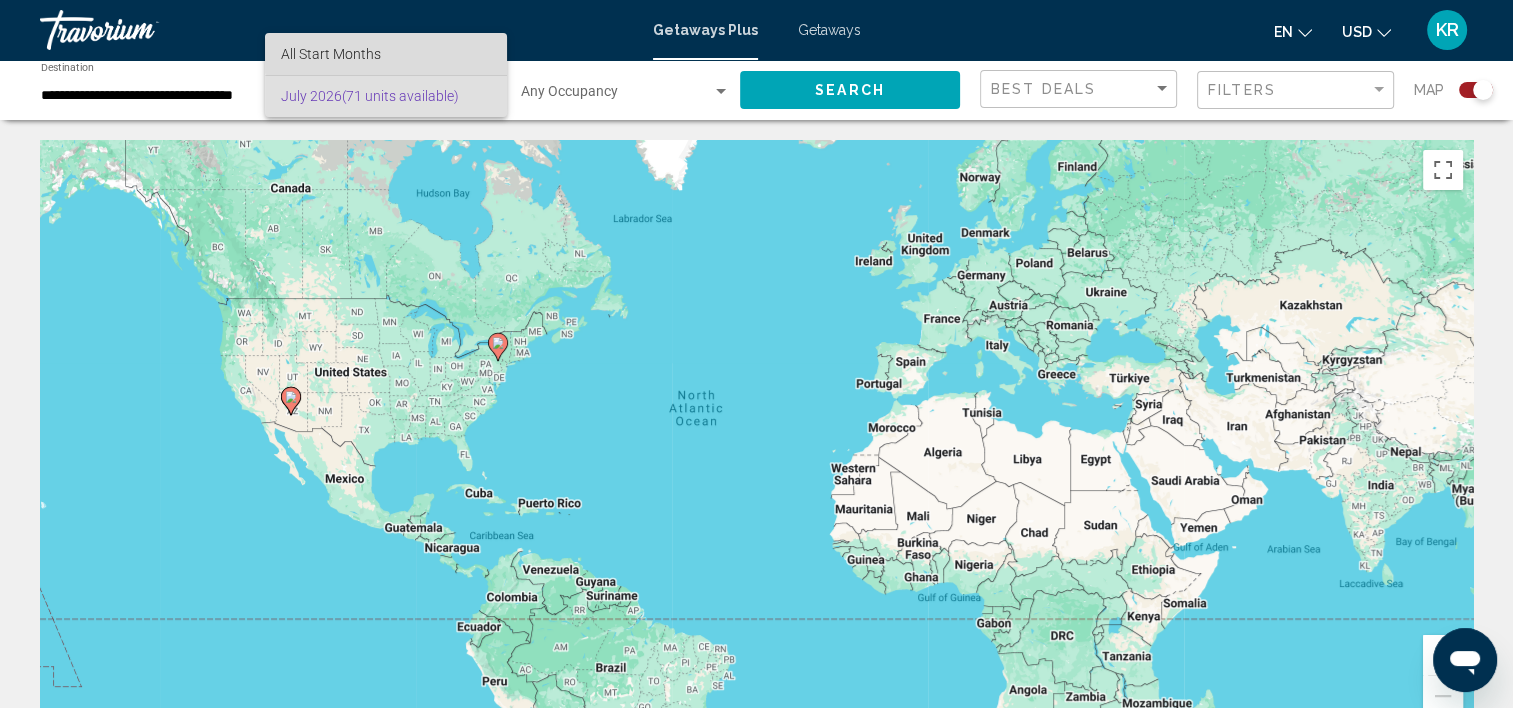 click on "All Start Months" at bounding box center (386, 54) 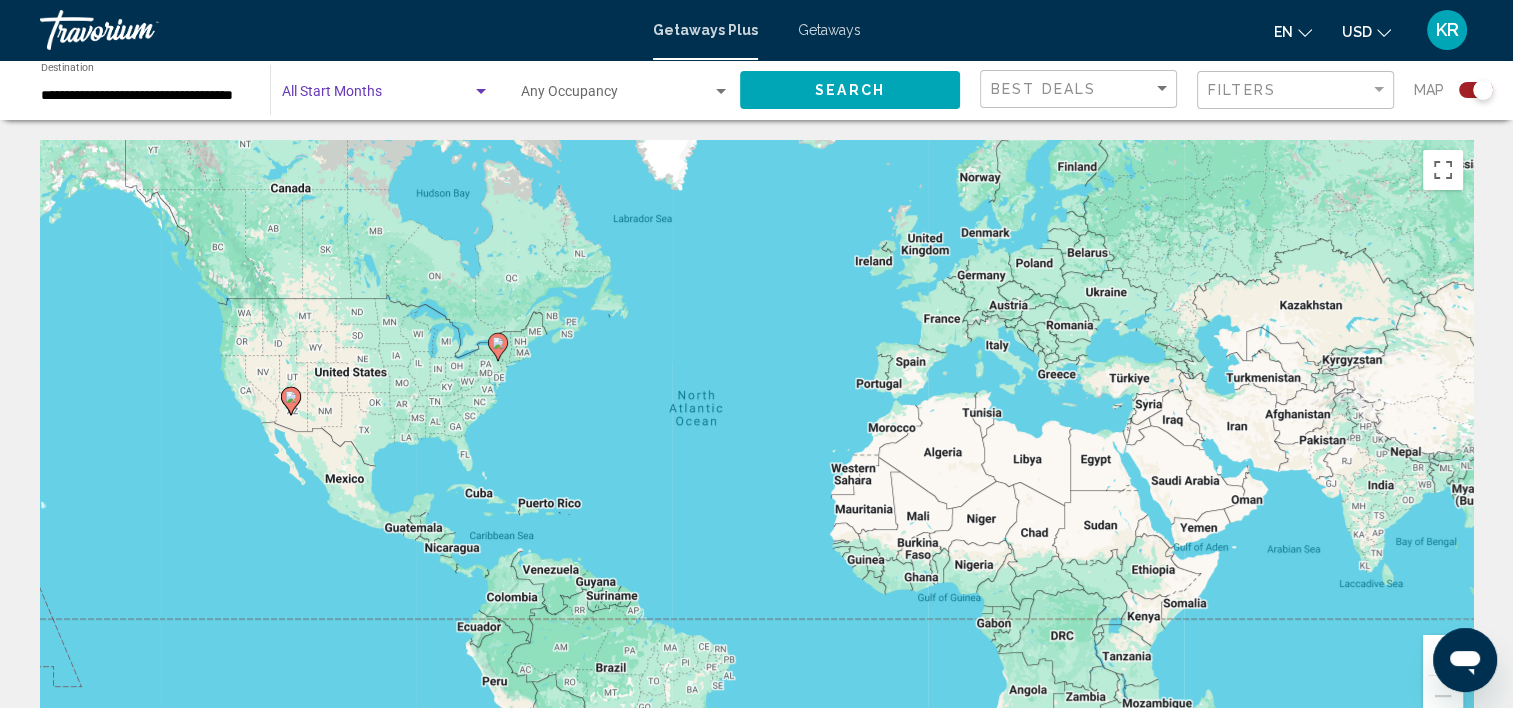 click at bounding box center [481, 92] 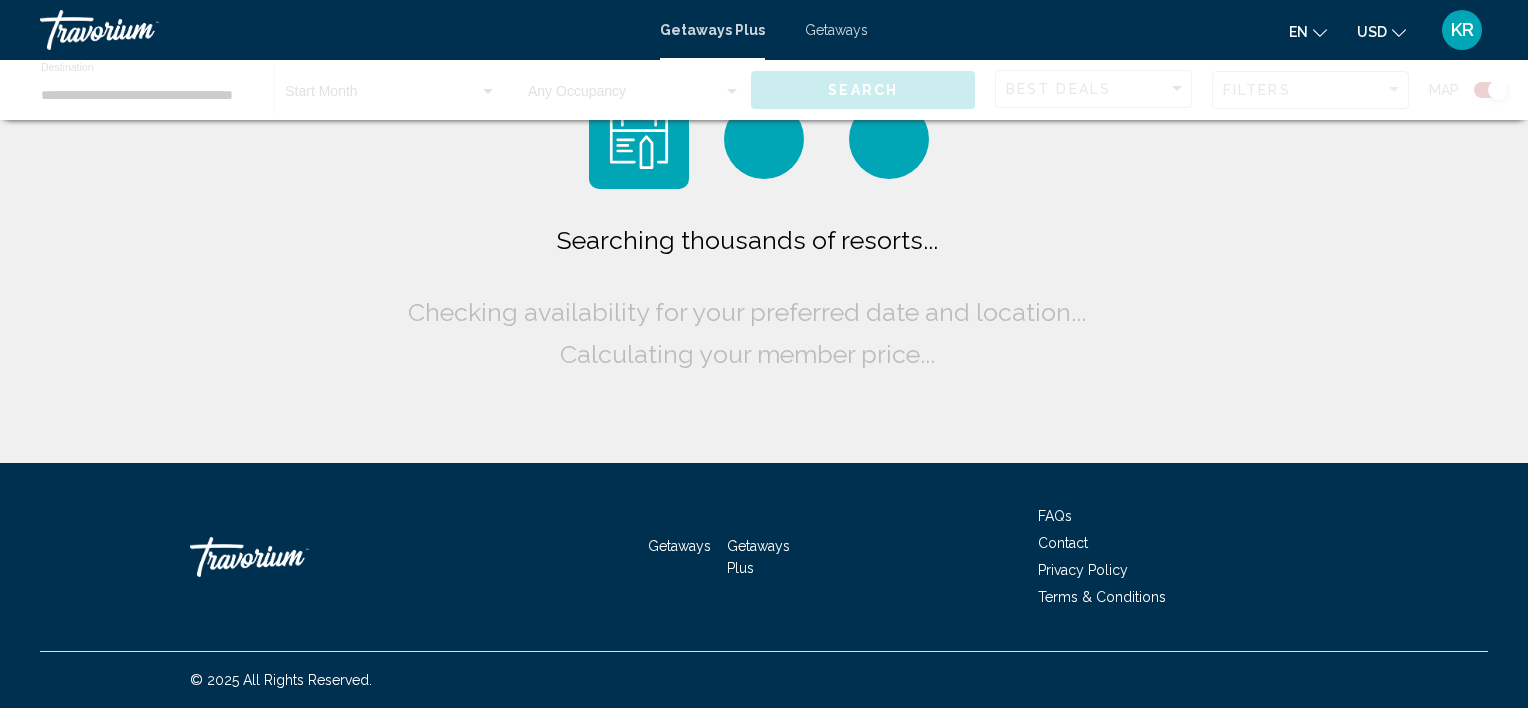 scroll, scrollTop: 0, scrollLeft: 0, axis: both 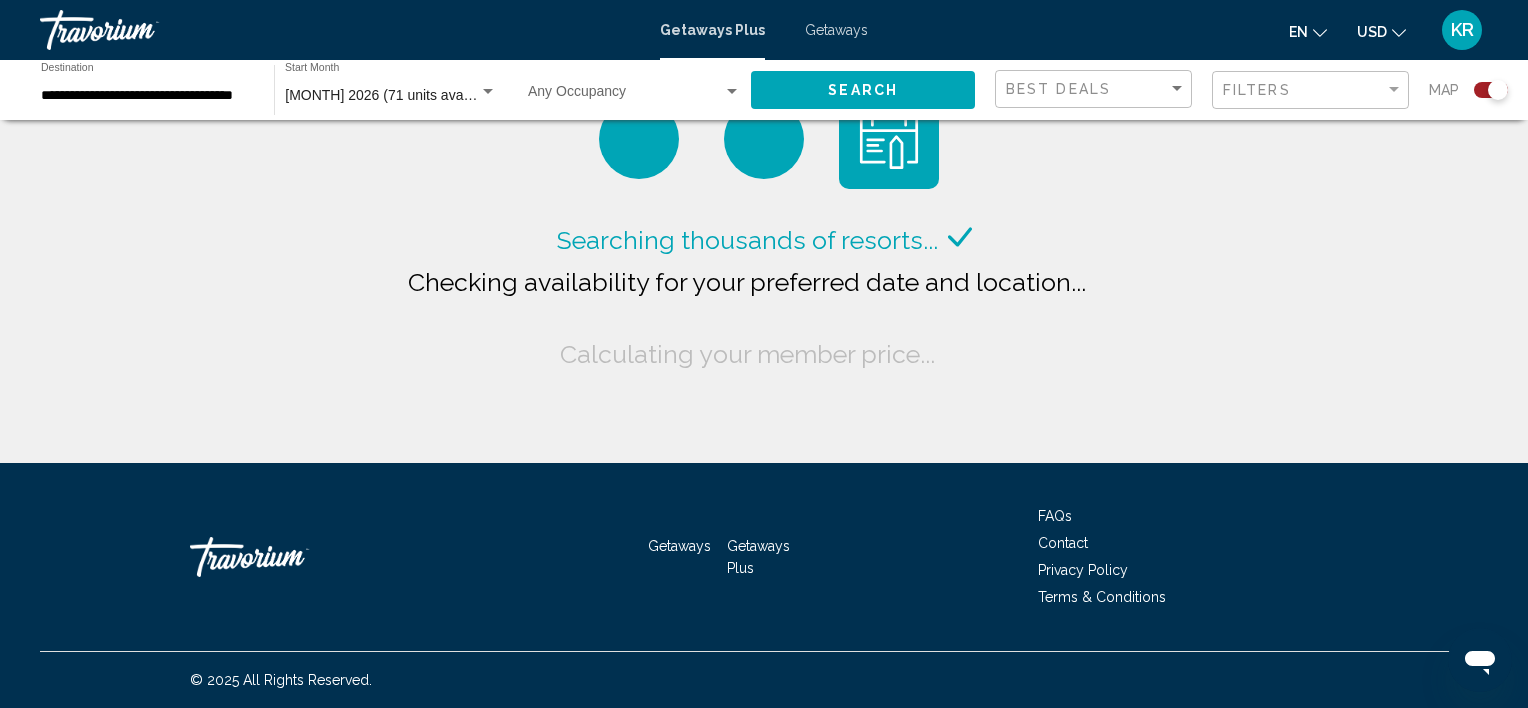click on "July 2026 (71 units available) Start Month All Start Months" 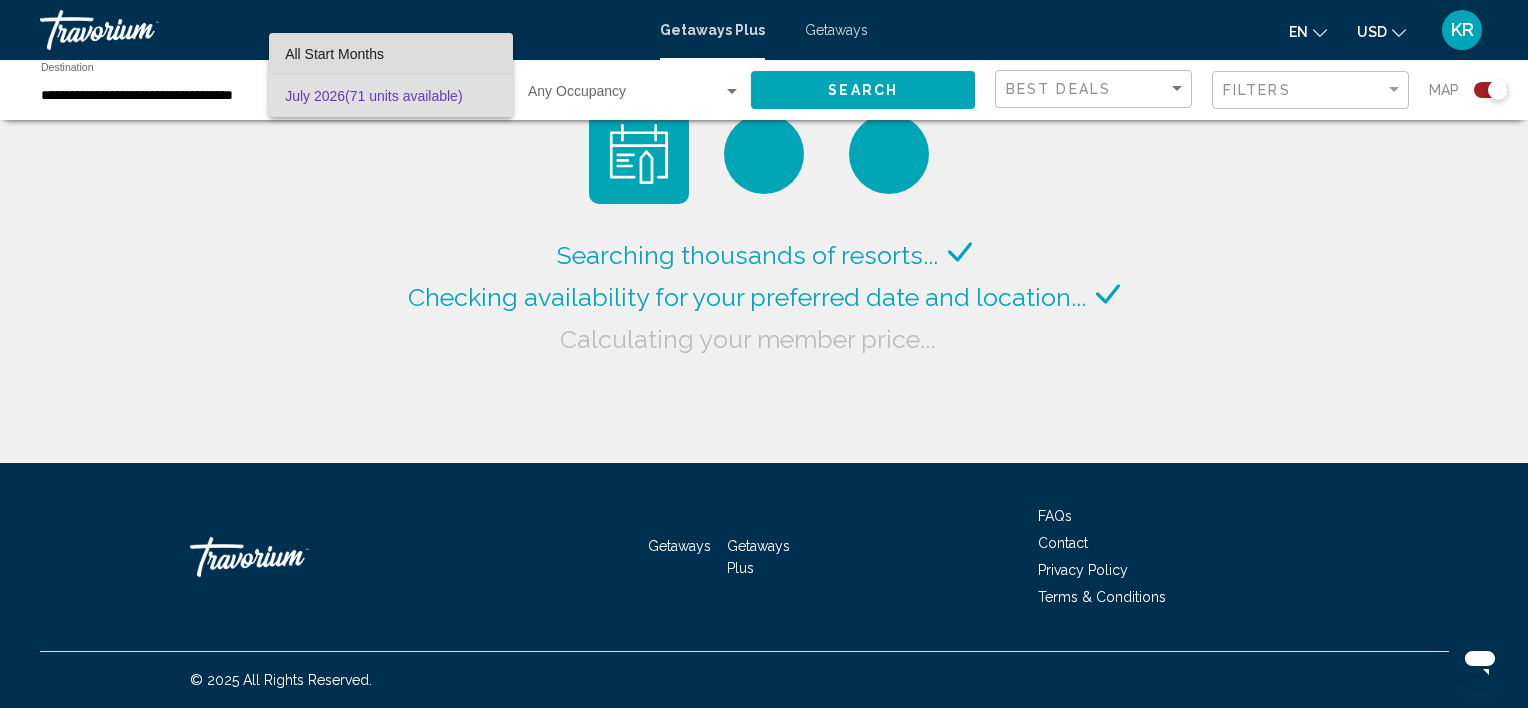 click on "All Start Months" at bounding box center [334, 54] 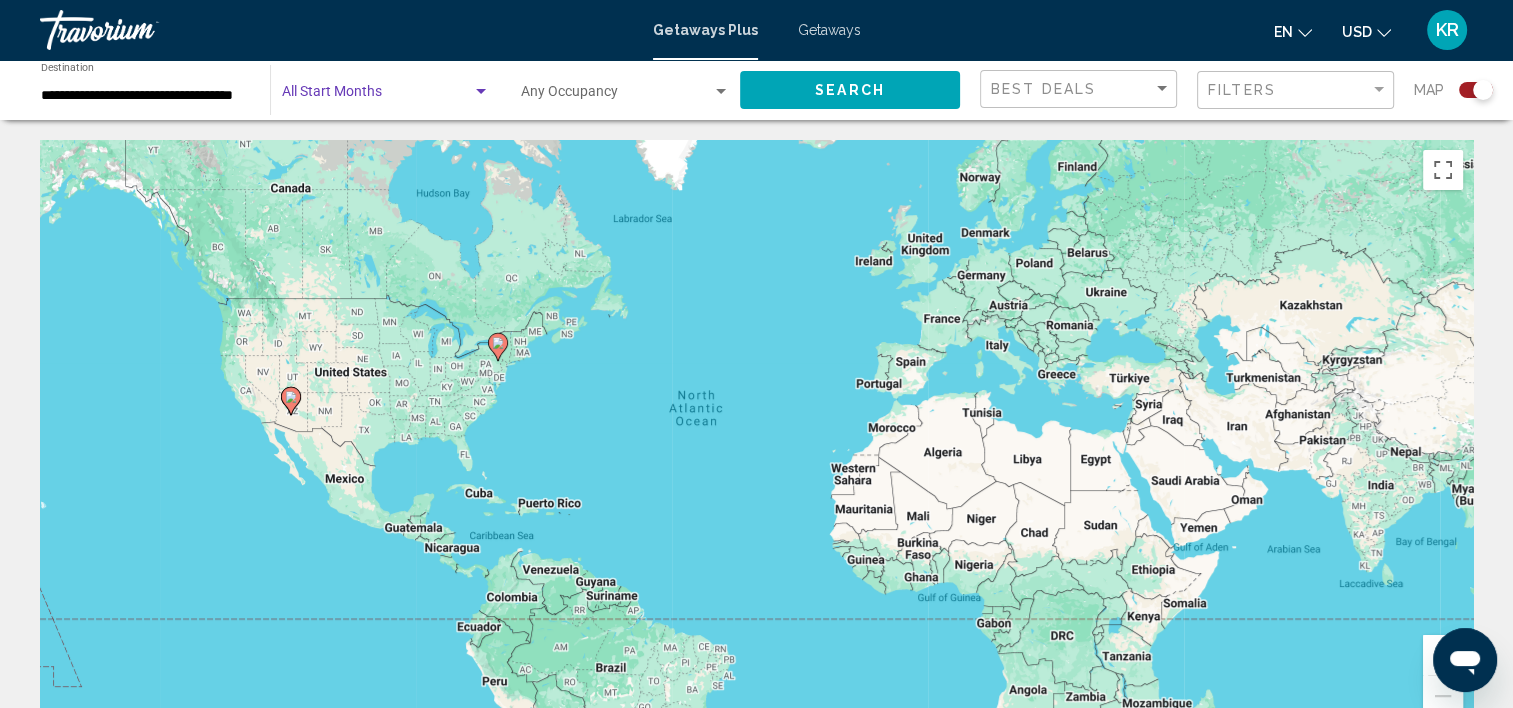 click at bounding box center [377, 96] 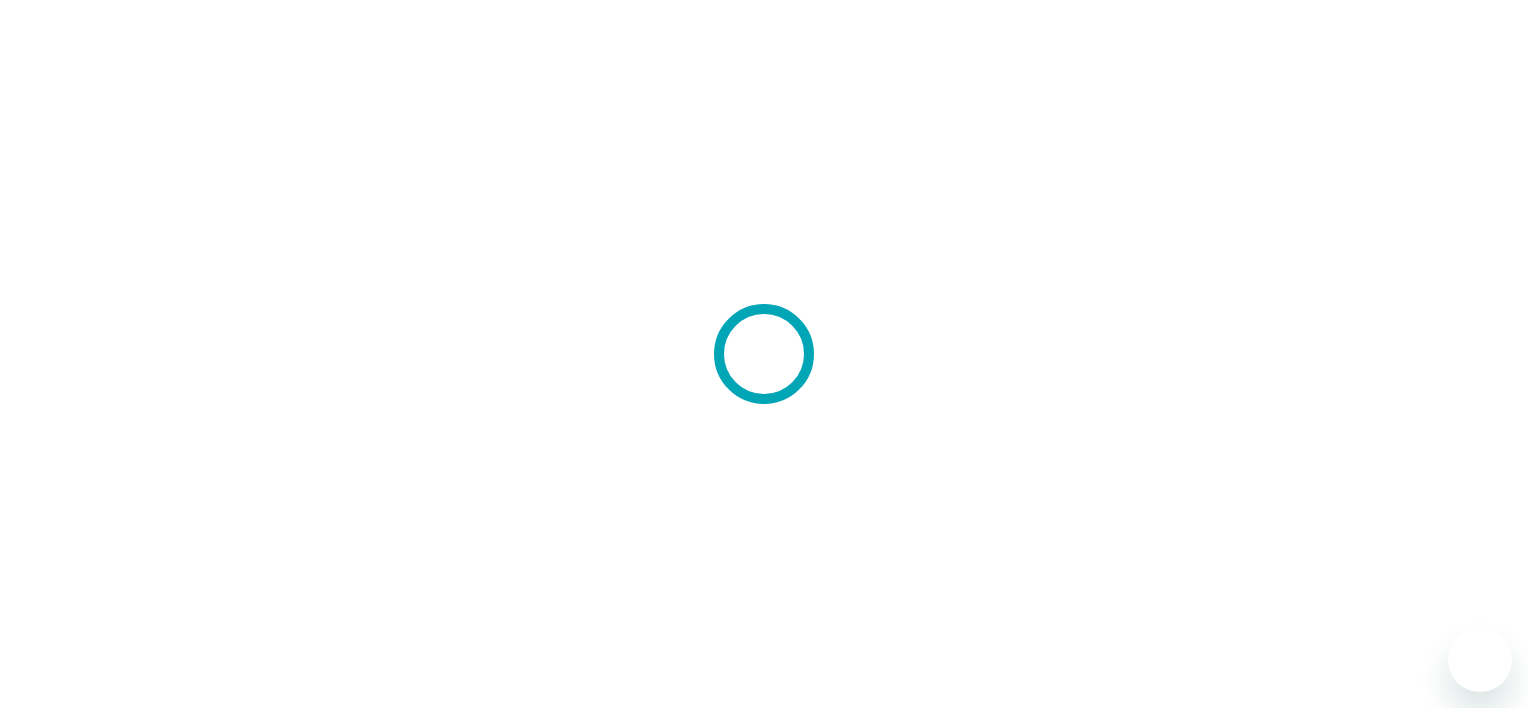 scroll, scrollTop: 0, scrollLeft: 0, axis: both 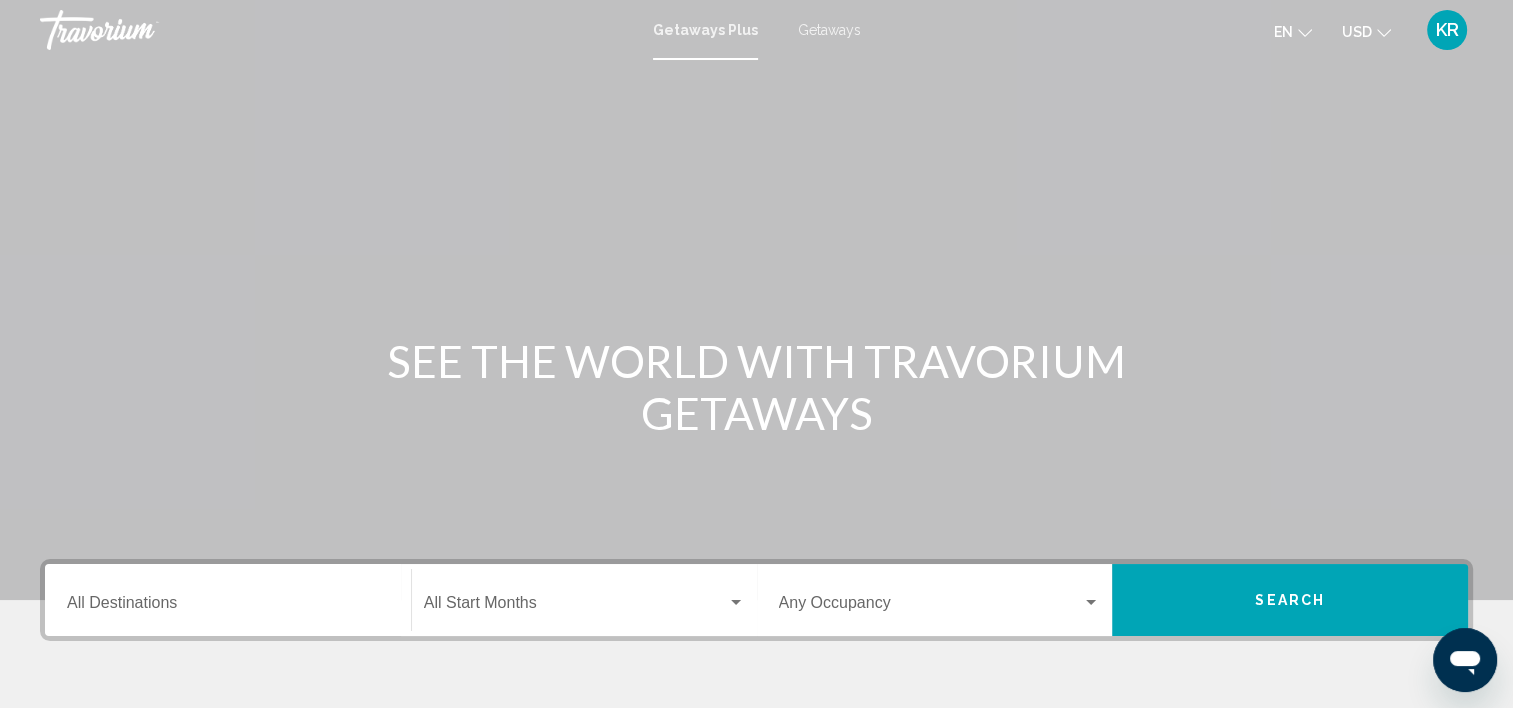 click at bounding box center [575, 607] 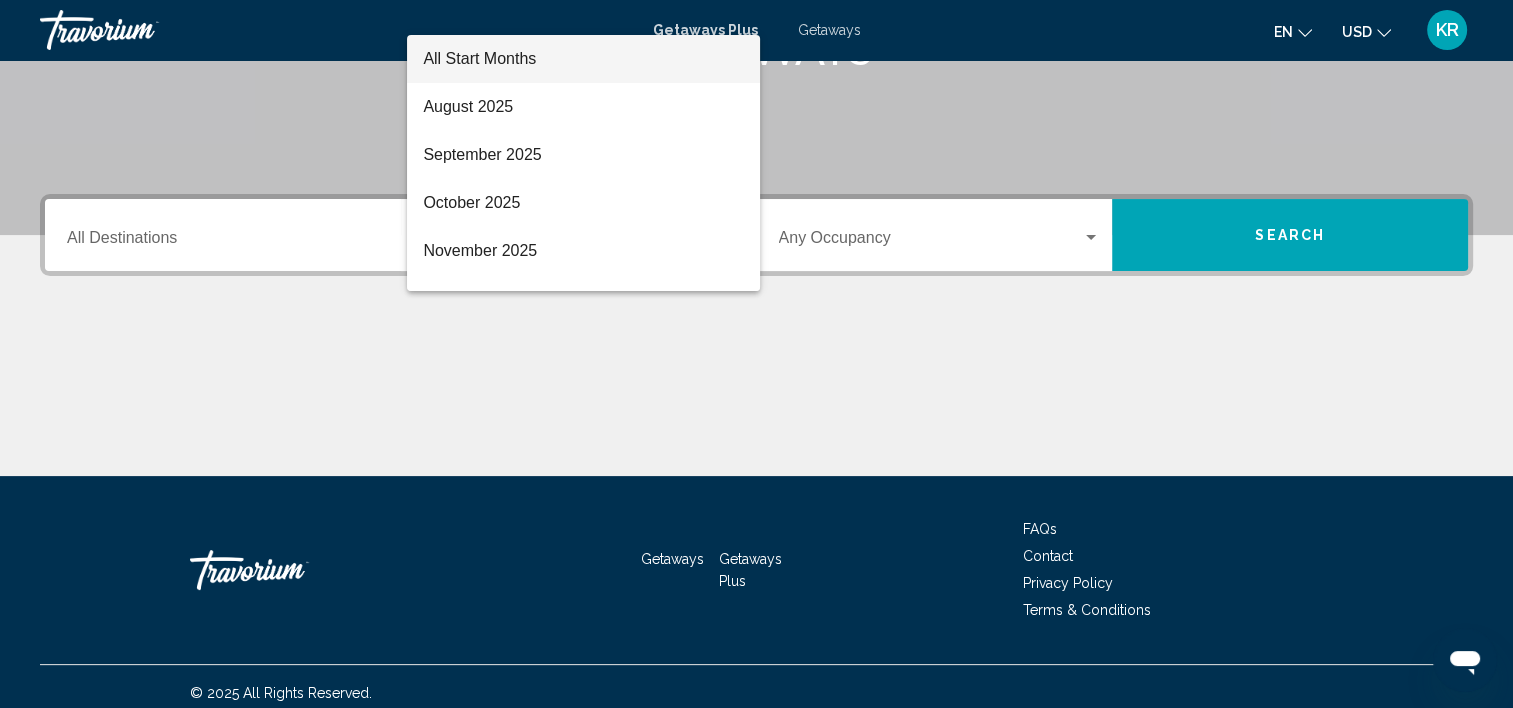 scroll, scrollTop: 377, scrollLeft: 0, axis: vertical 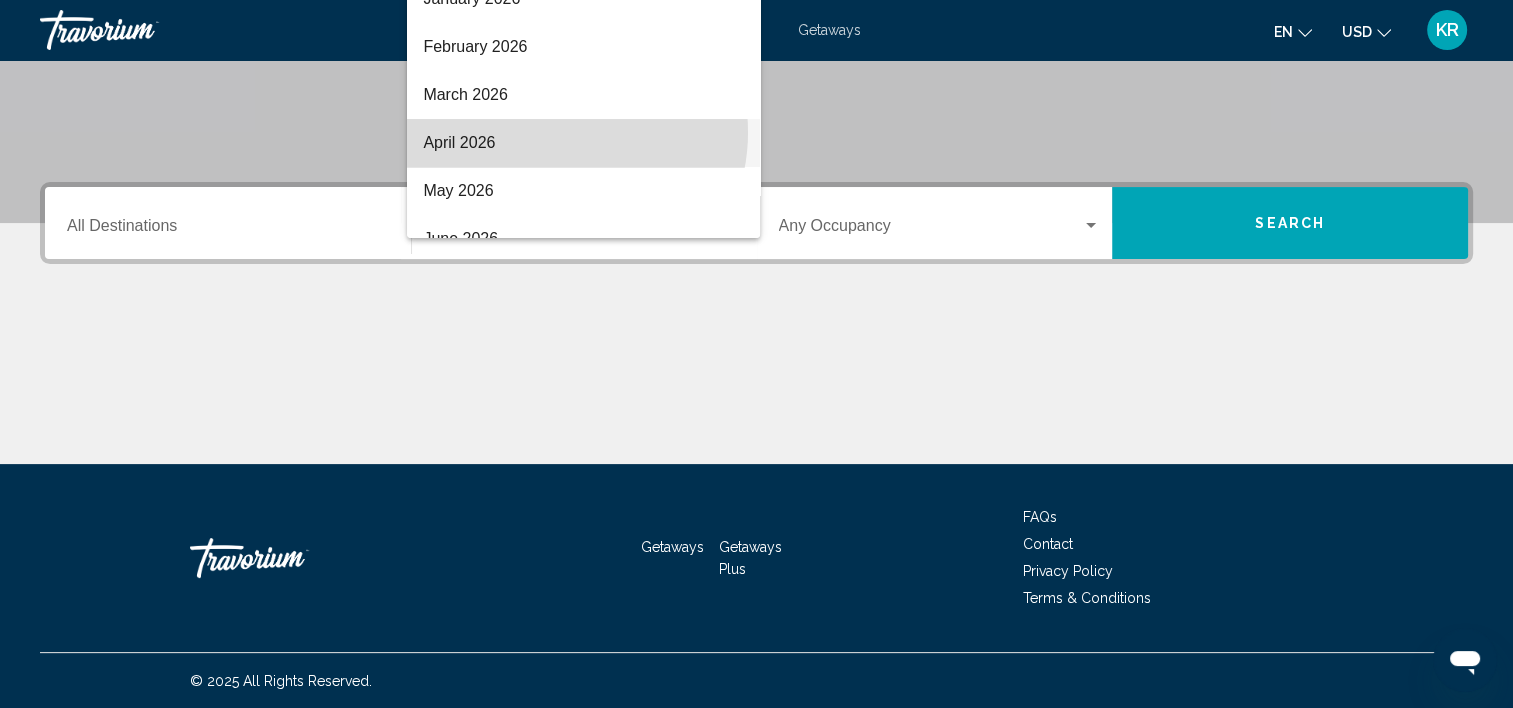 click on "April 2026" at bounding box center (583, 143) 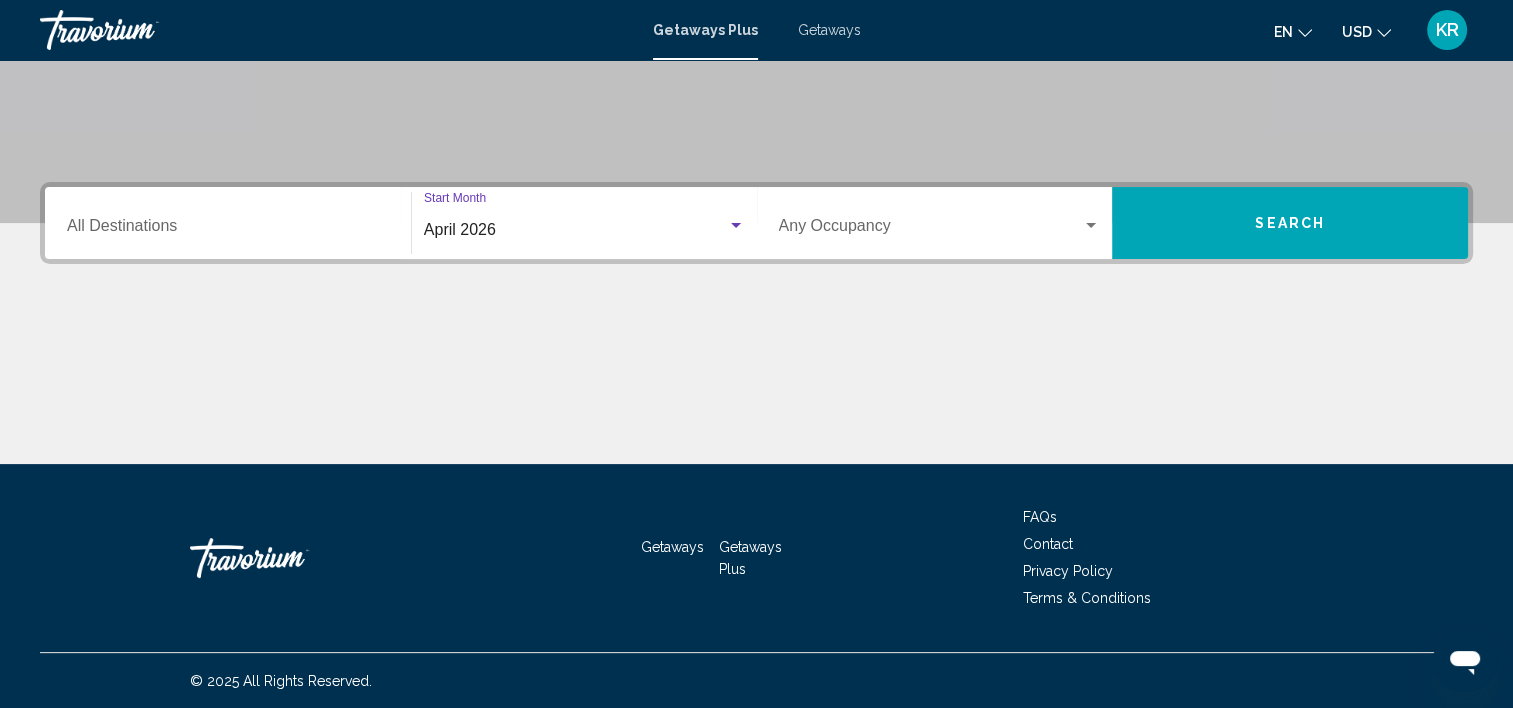 click at bounding box center (931, 230) 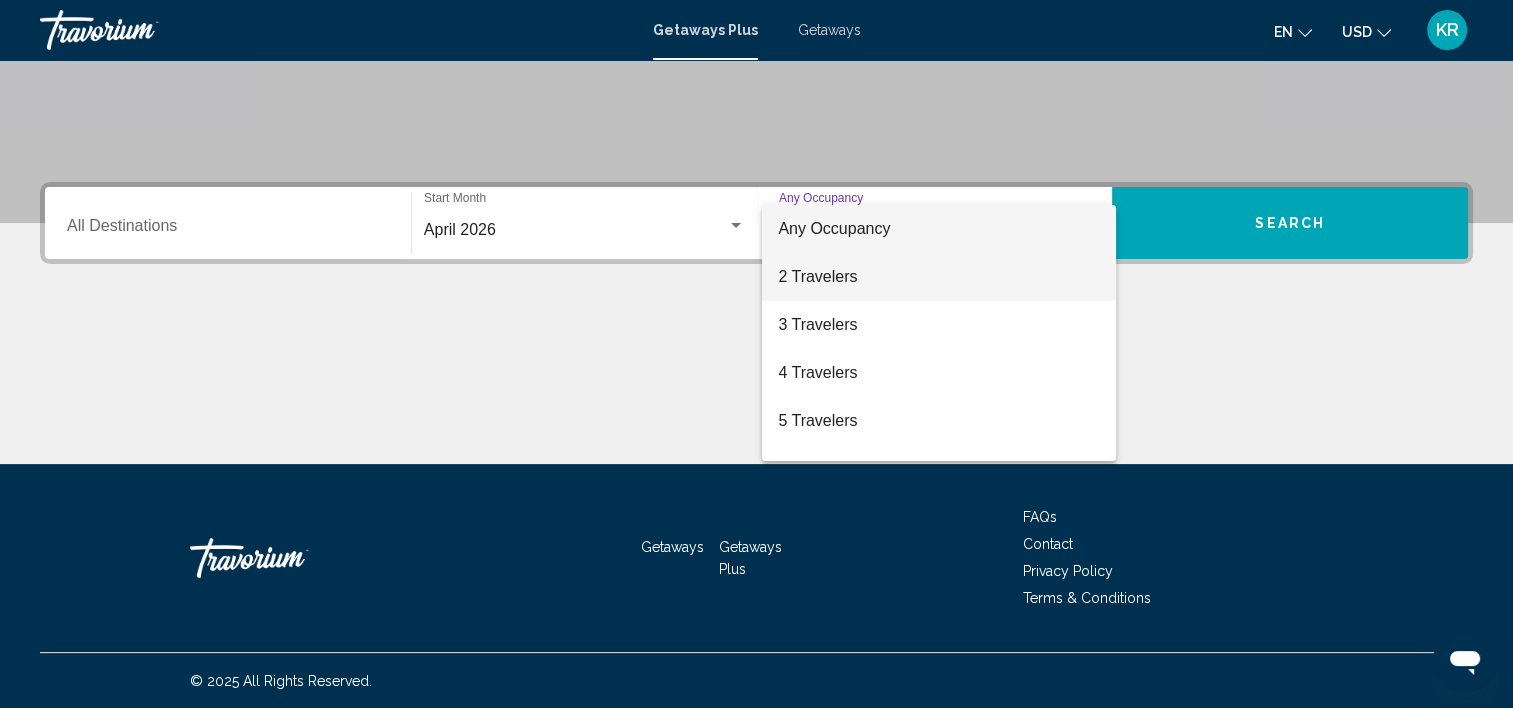 click on "2 Travelers" at bounding box center (939, 277) 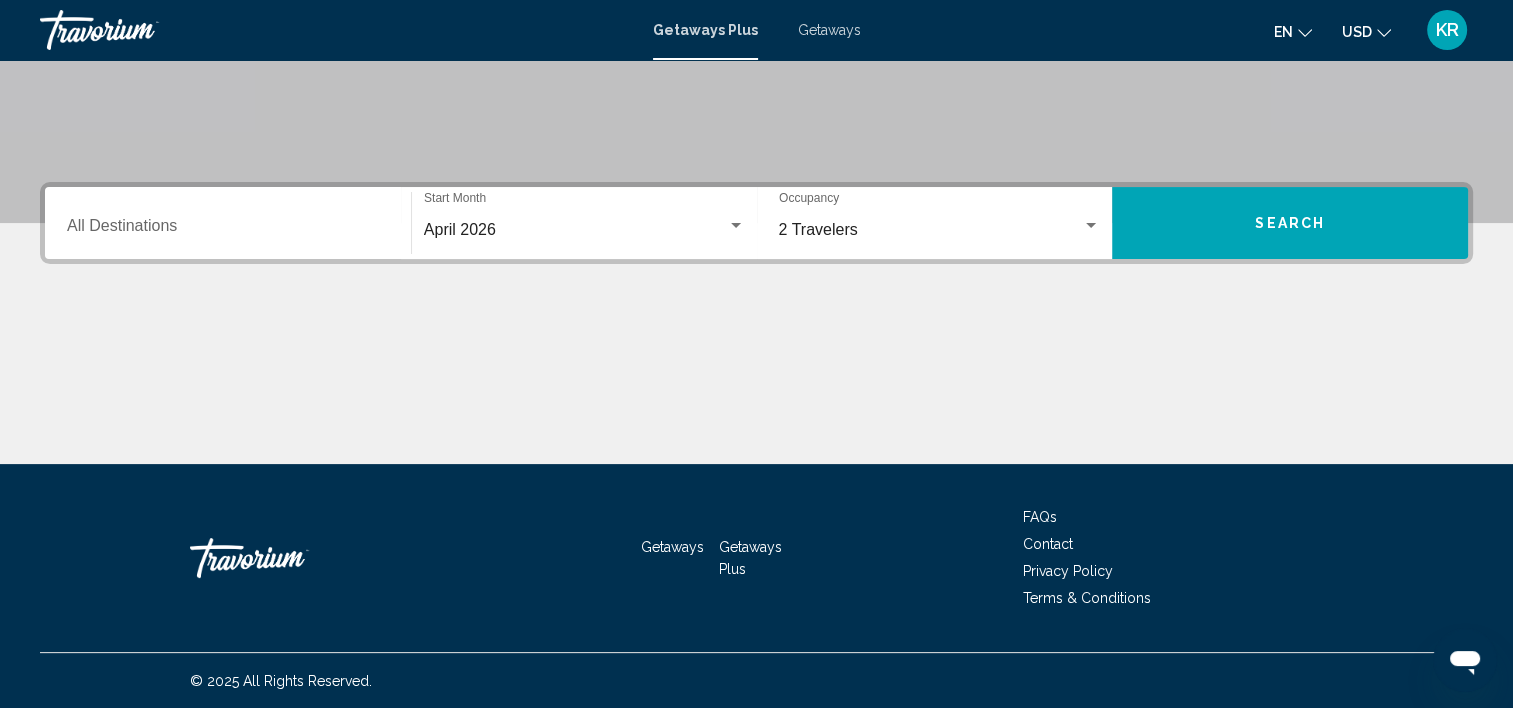 drag, startPoint x: 1220, startPoint y: 237, endPoint x: 232, endPoint y: 296, distance: 989.7601 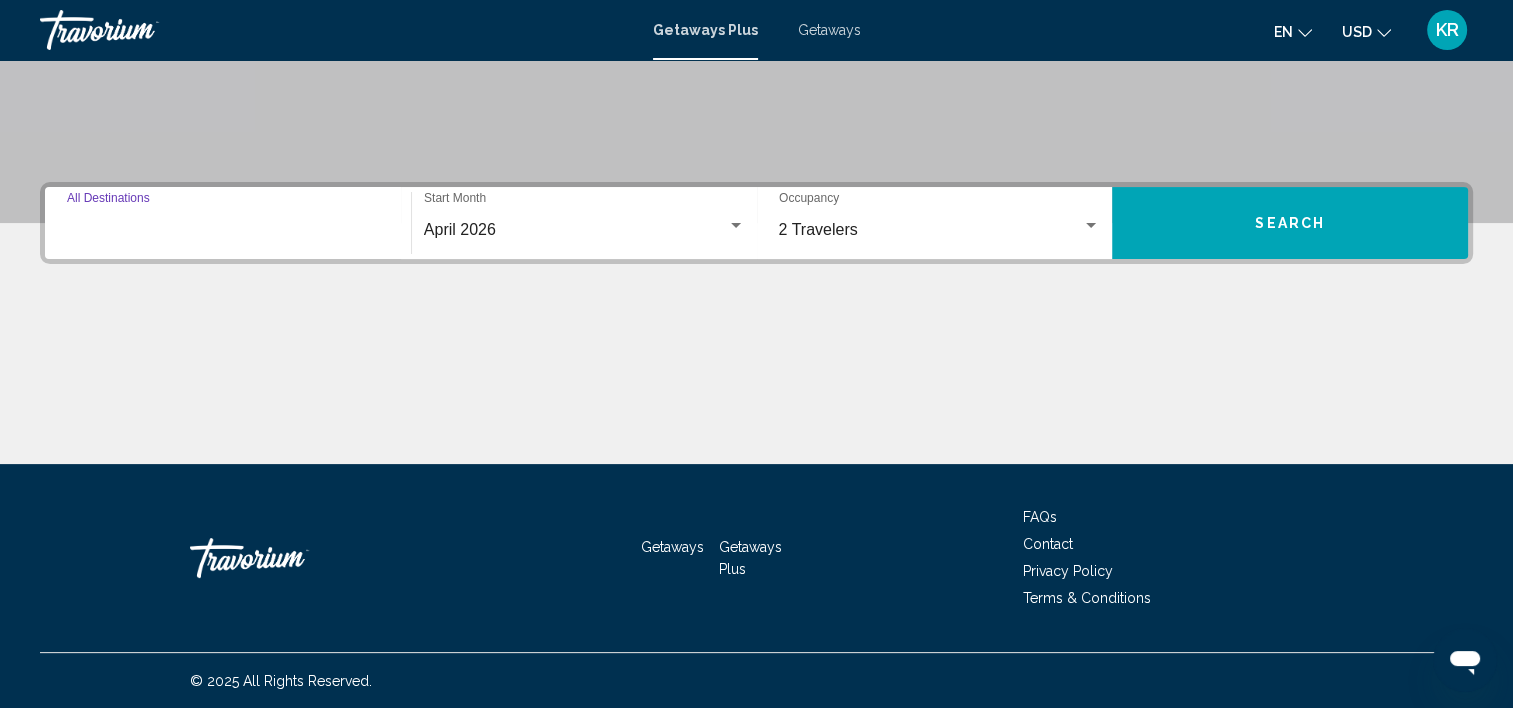 click on "Destination All Destinations" at bounding box center [228, 230] 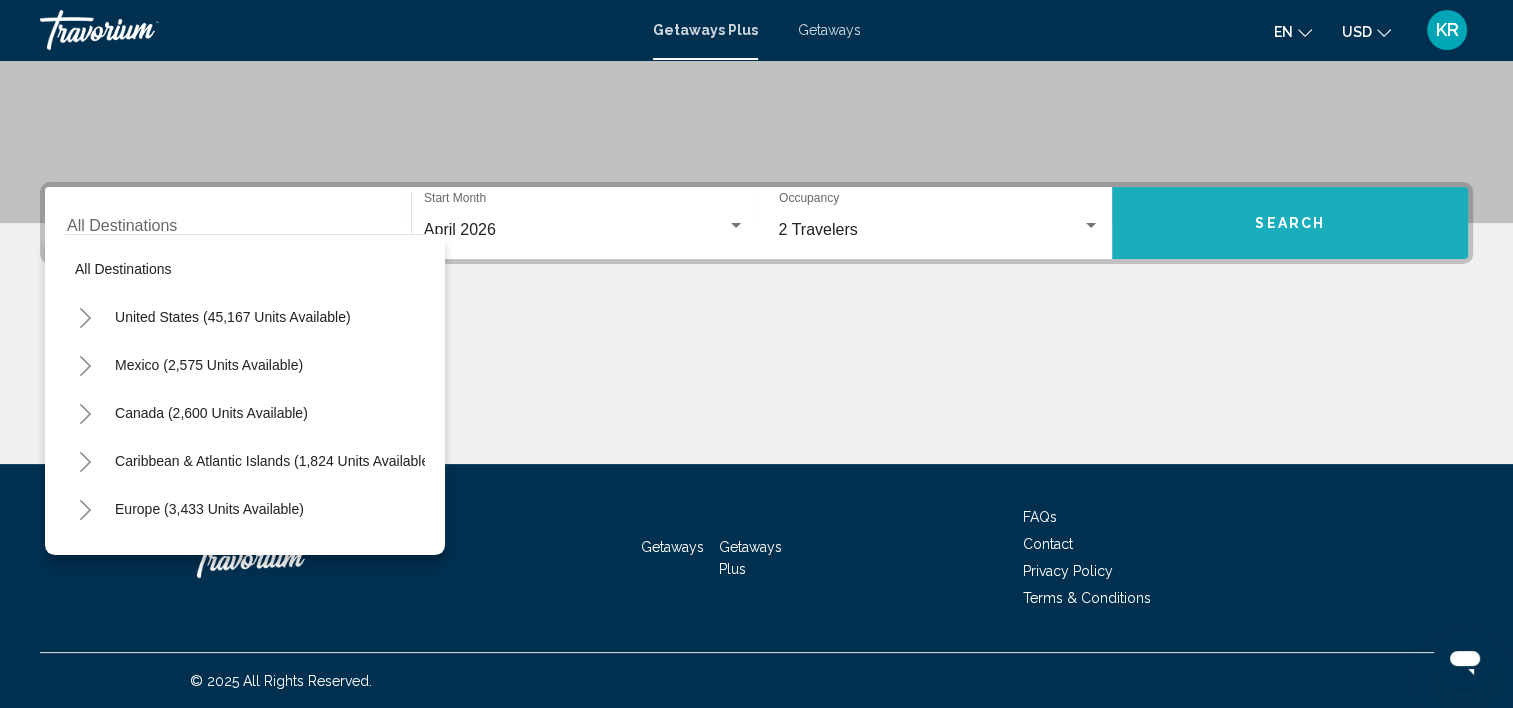 click on "Search" at bounding box center (1290, 223) 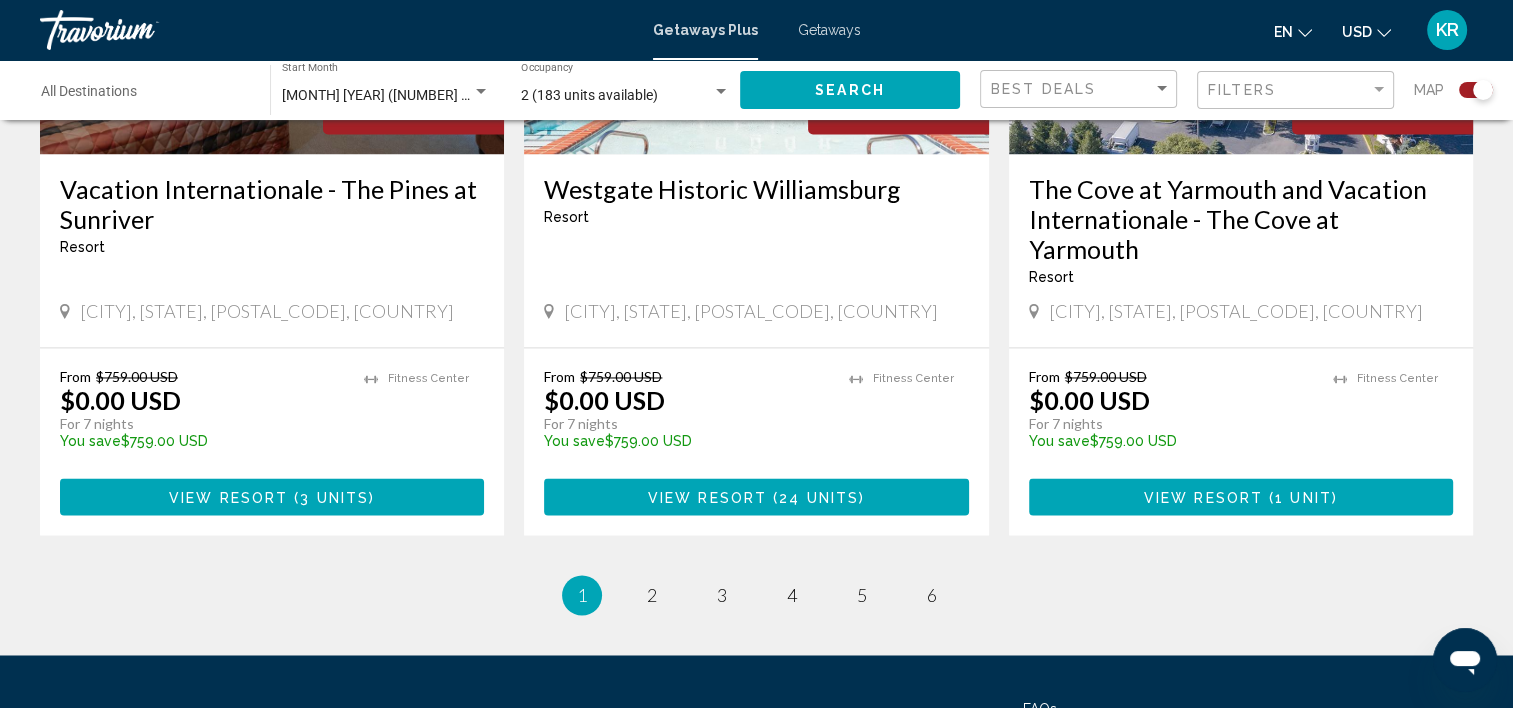 scroll, scrollTop: 3105, scrollLeft: 0, axis: vertical 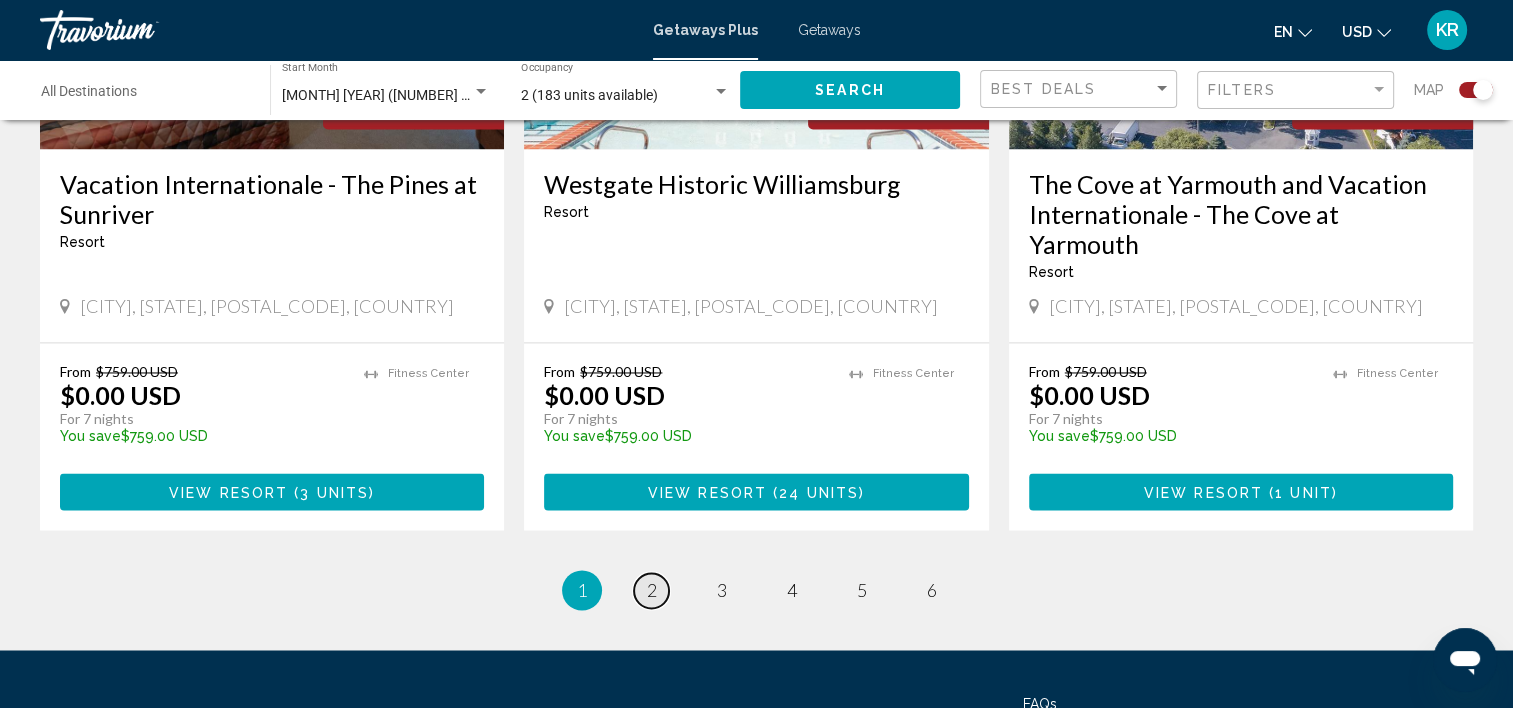 click on "page  2" at bounding box center (651, 590) 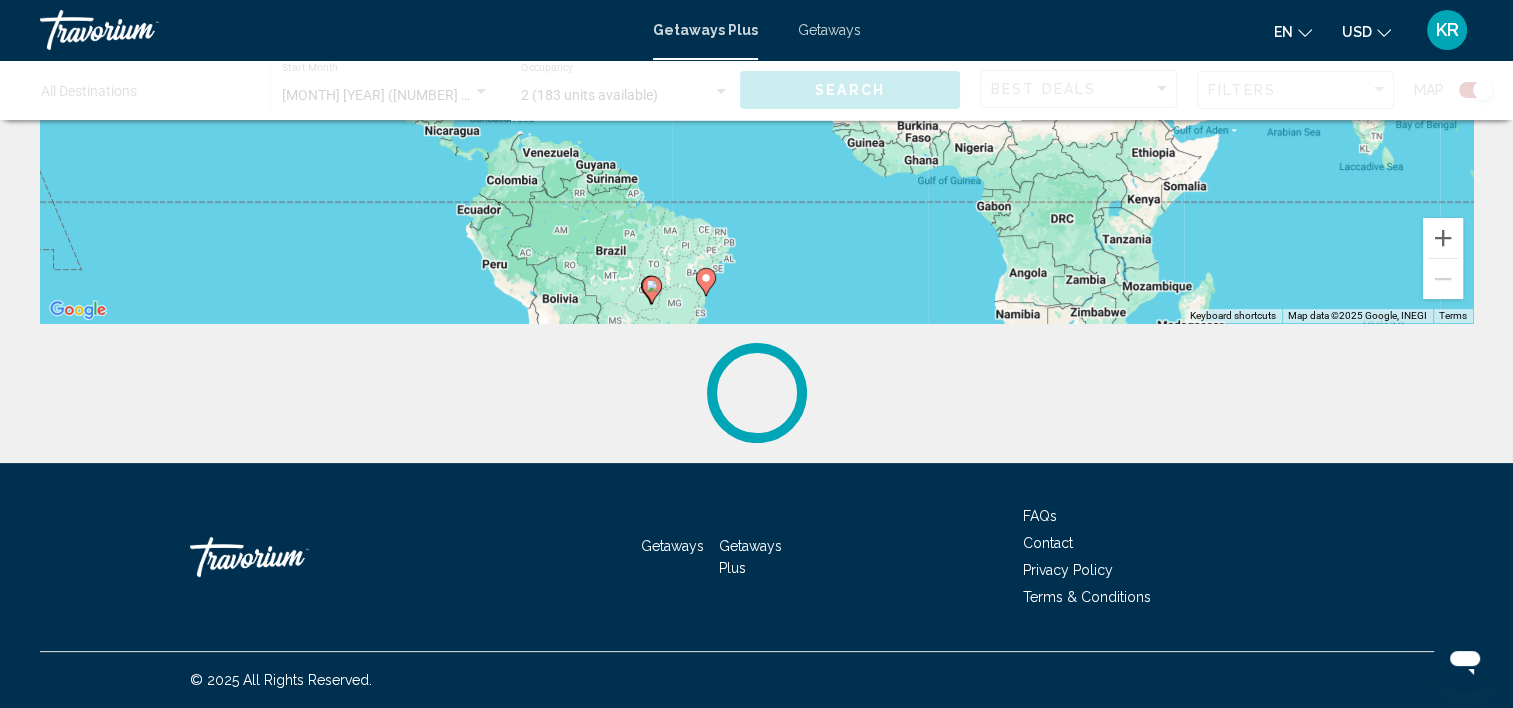 scroll, scrollTop: 0, scrollLeft: 0, axis: both 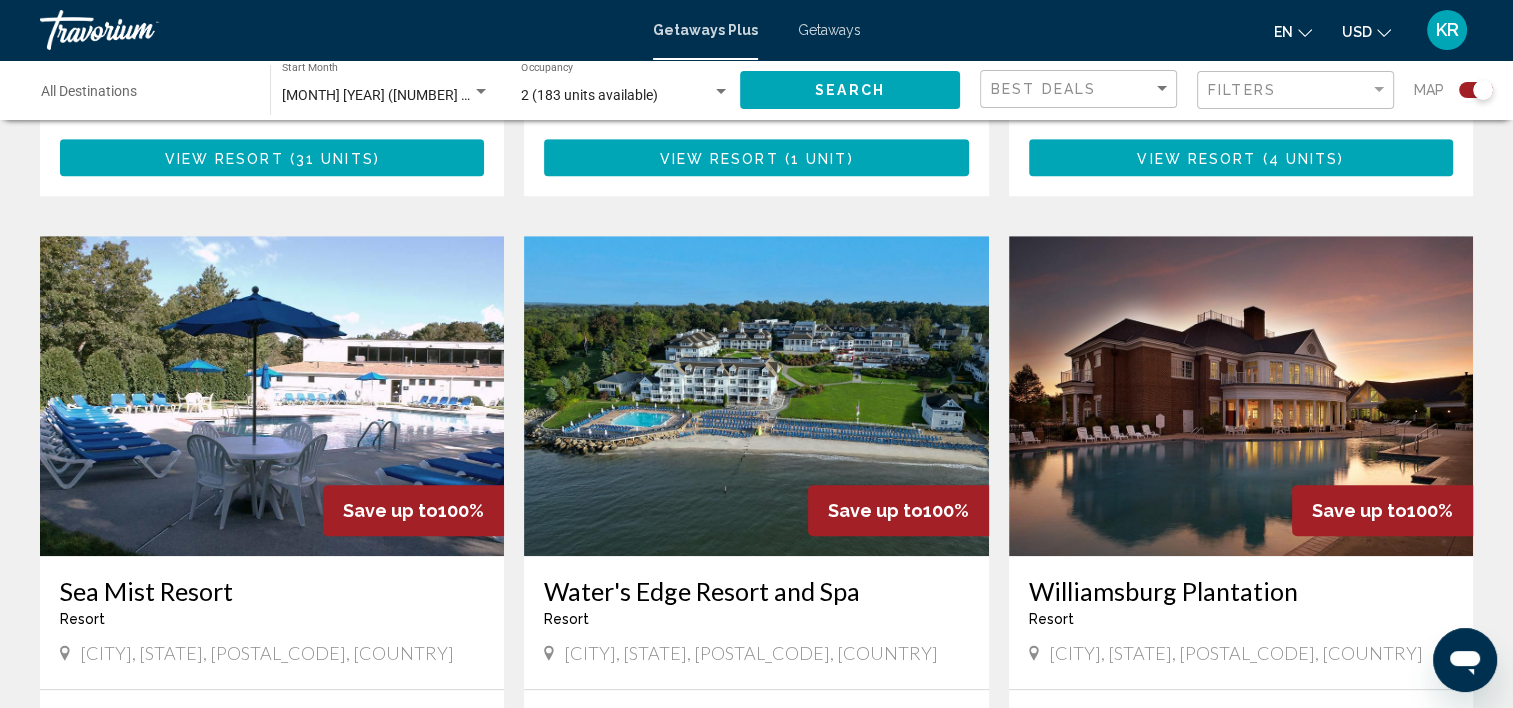 drag, startPoint x: 1511, startPoint y: 304, endPoint x: 1508, endPoint y: 356, distance: 52.086468 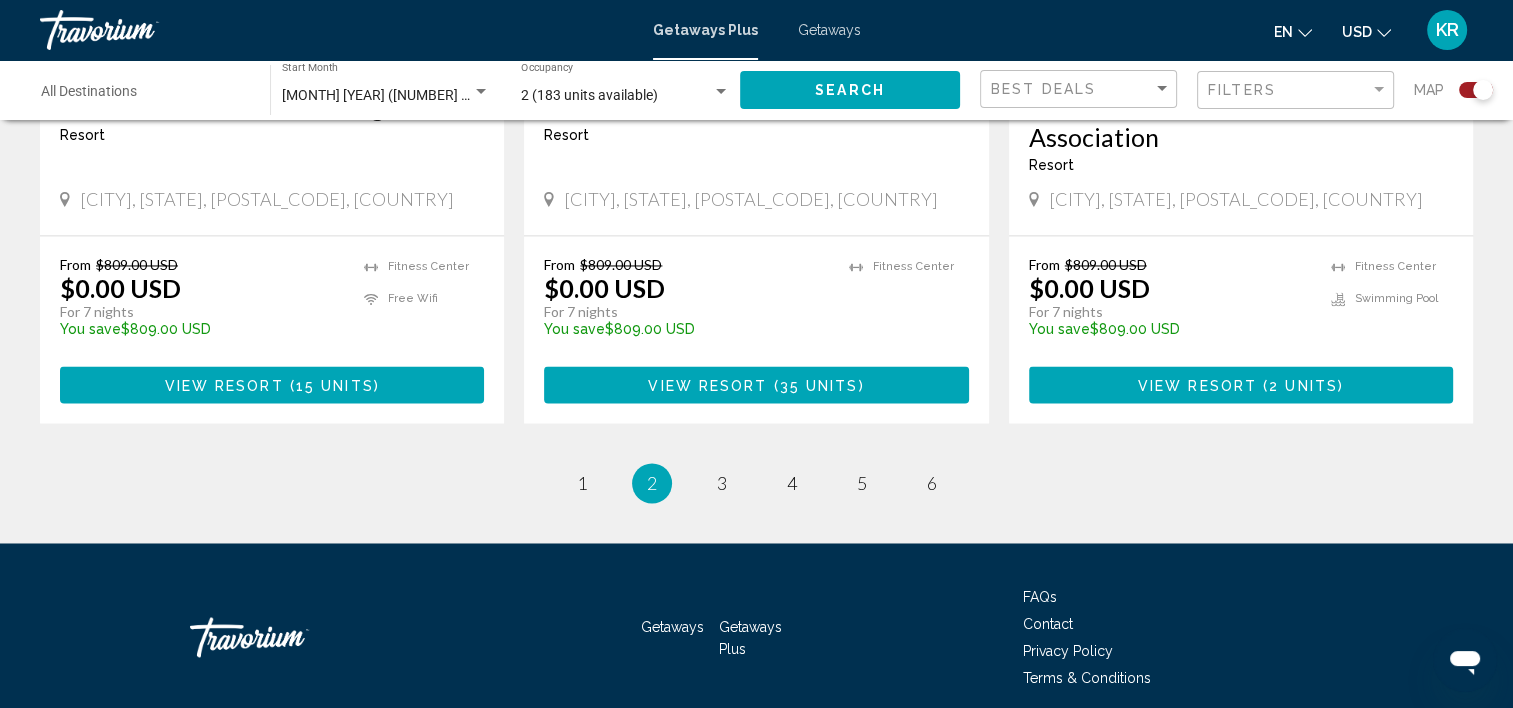 scroll, scrollTop: 3192, scrollLeft: 0, axis: vertical 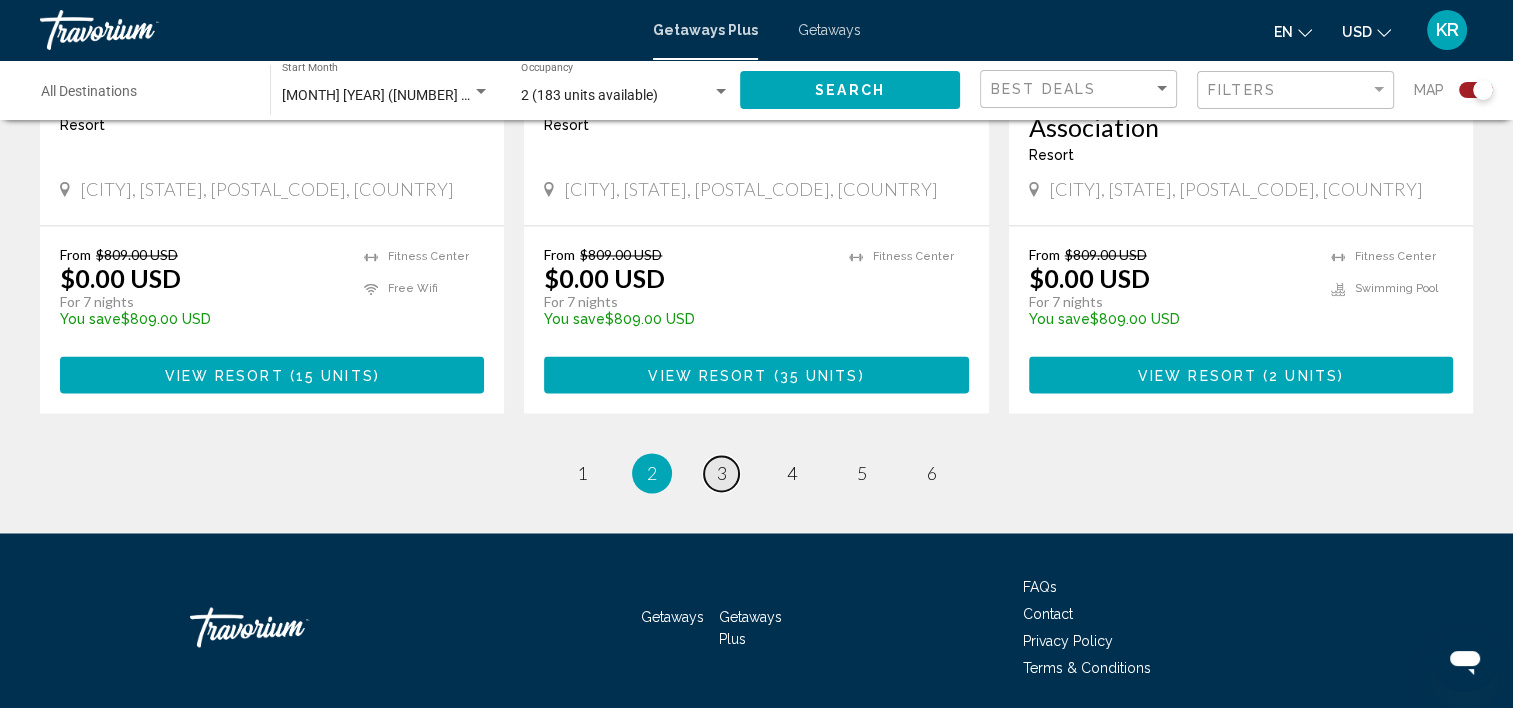 click on "page  3" at bounding box center [721, 473] 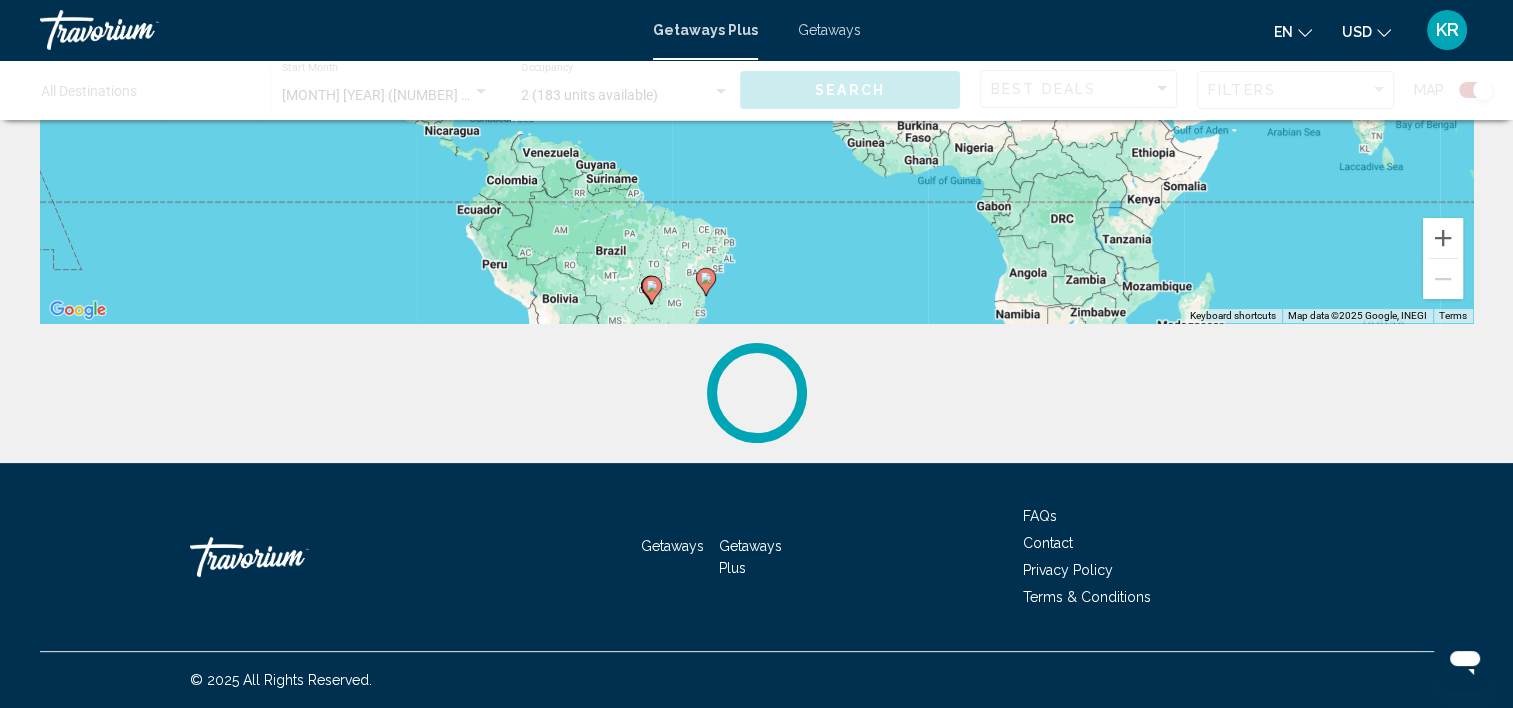 scroll, scrollTop: 0, scrollLeft: 0, axis: both 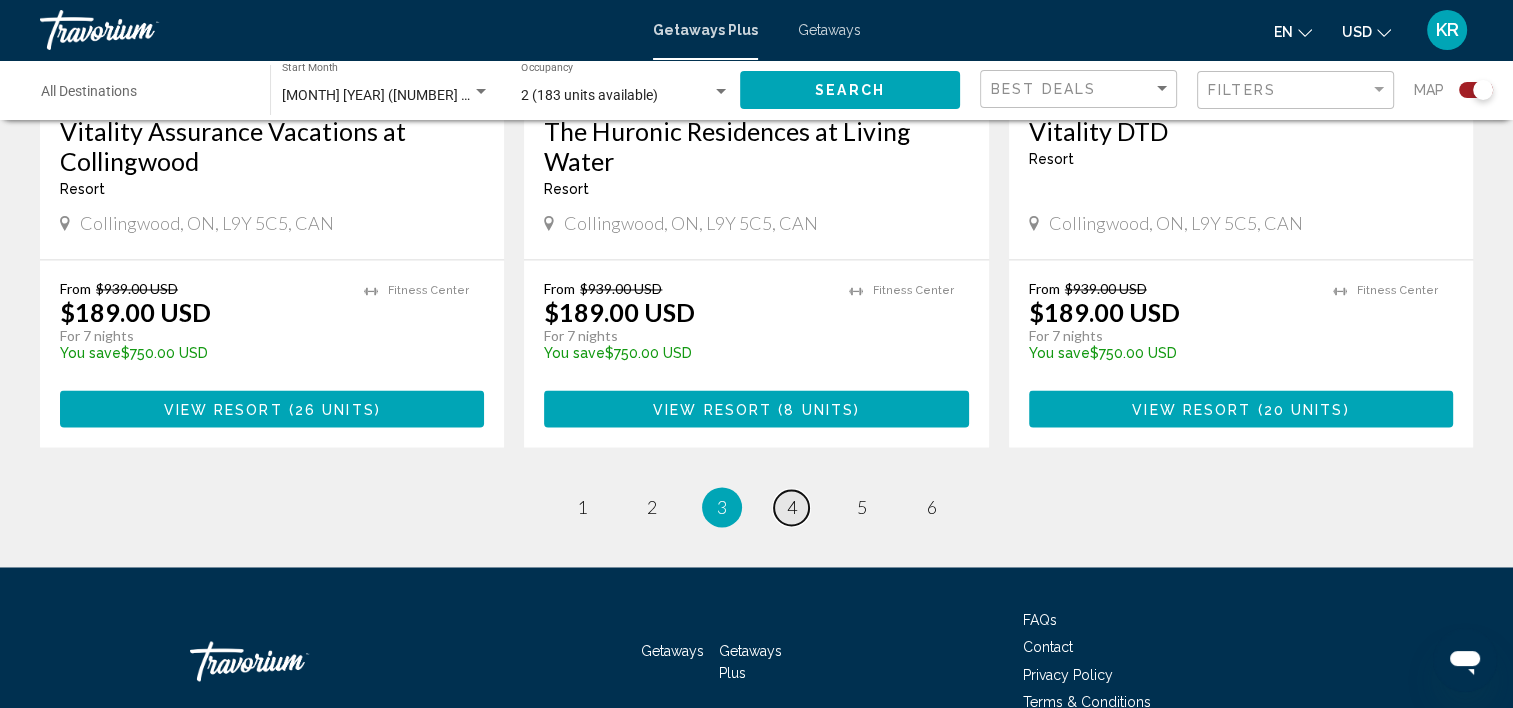 click on "4" at bounding box center [792, 507] 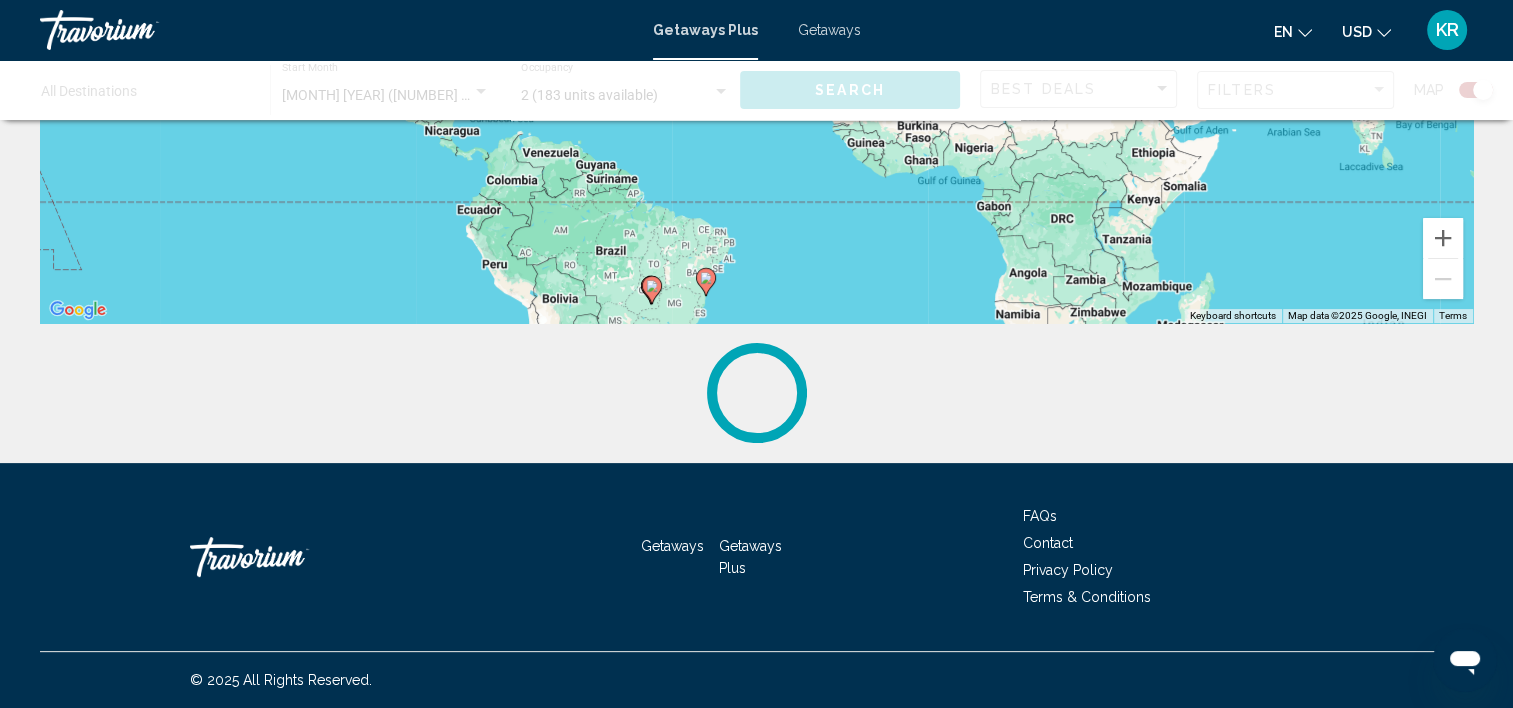 scroll, scrollTop: 0, scrollLeft: 0, axis: both 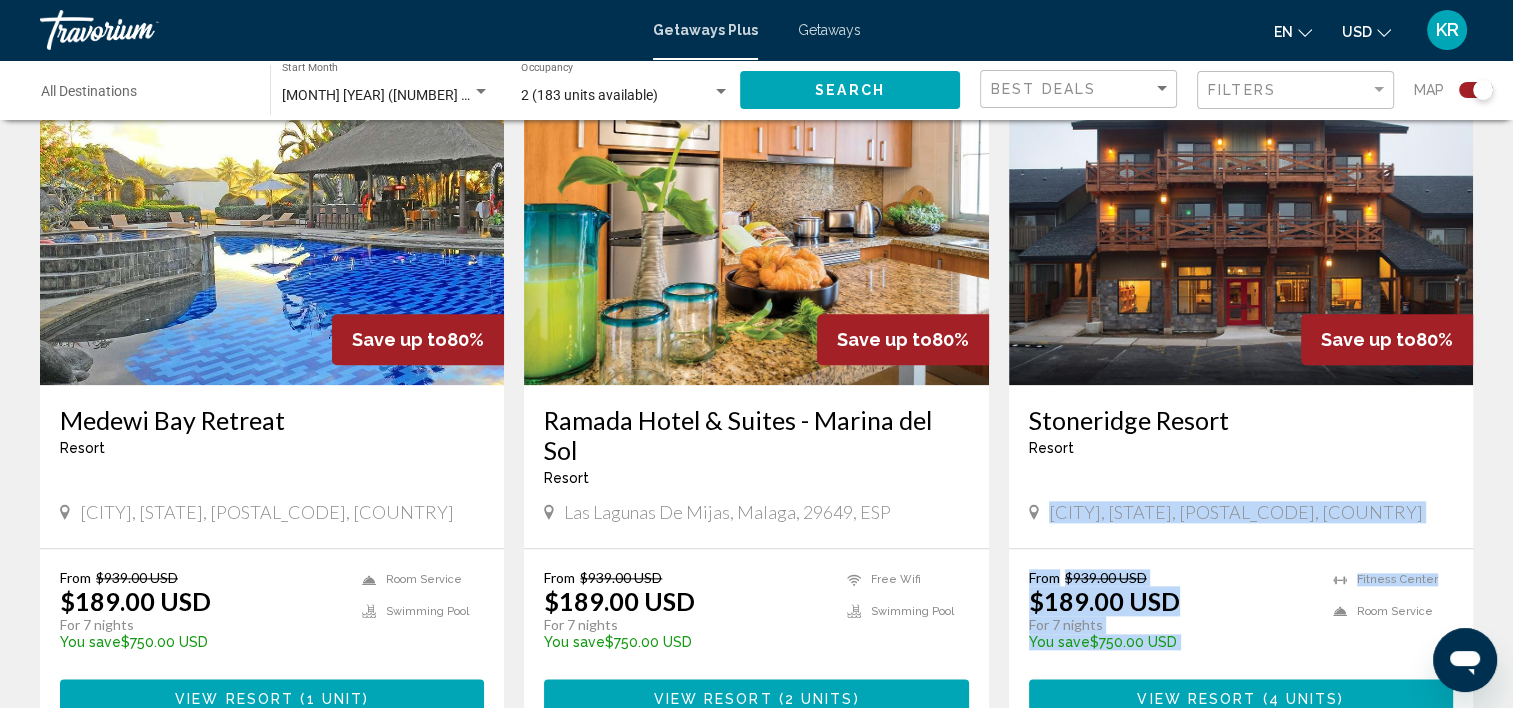 drag, startPoint x: 1510, startPoint y: 437, endPoint x: 1530, endPoint y: 504, distance: 69.92139 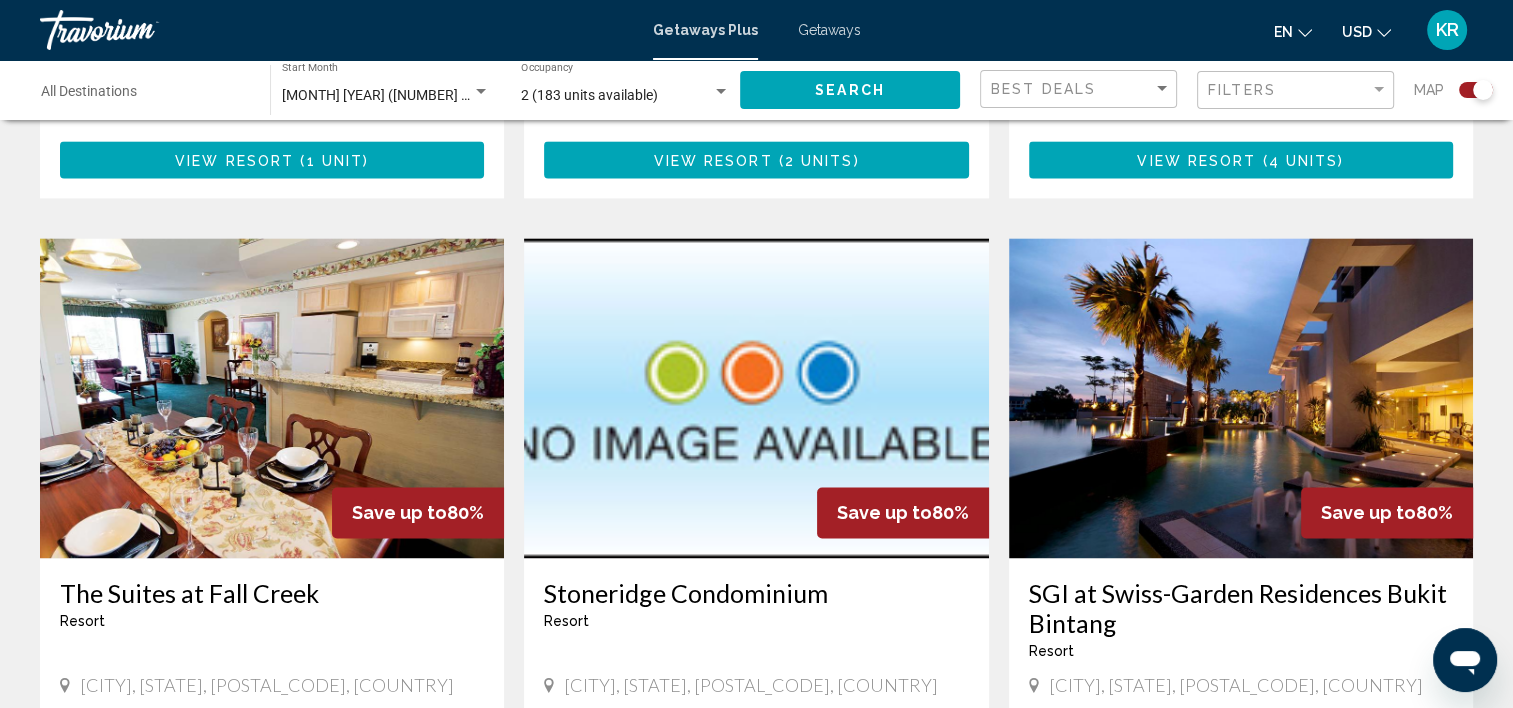 scroll, scrollTop: 2788, scrollLeft: 0, axis: vertical 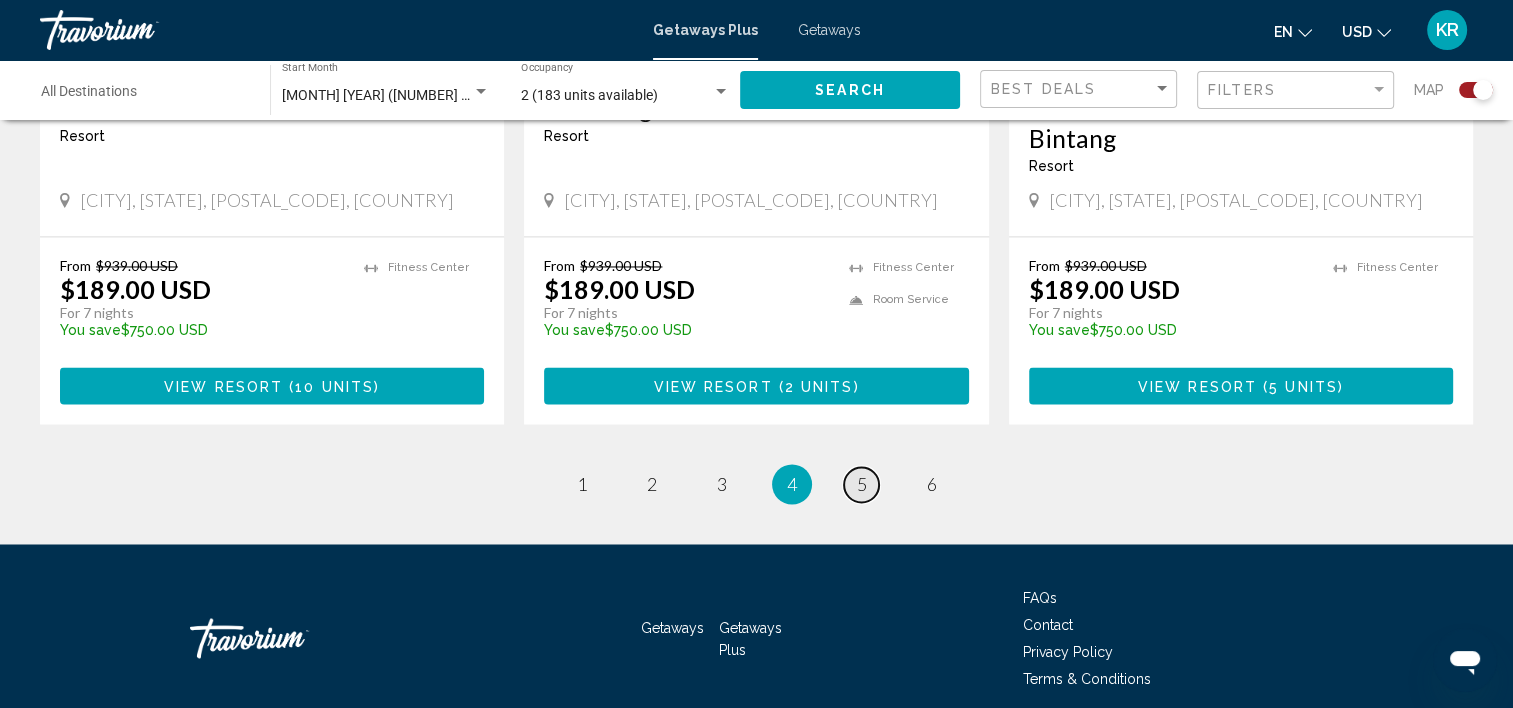click on "5" at bounding box center [862, 484] 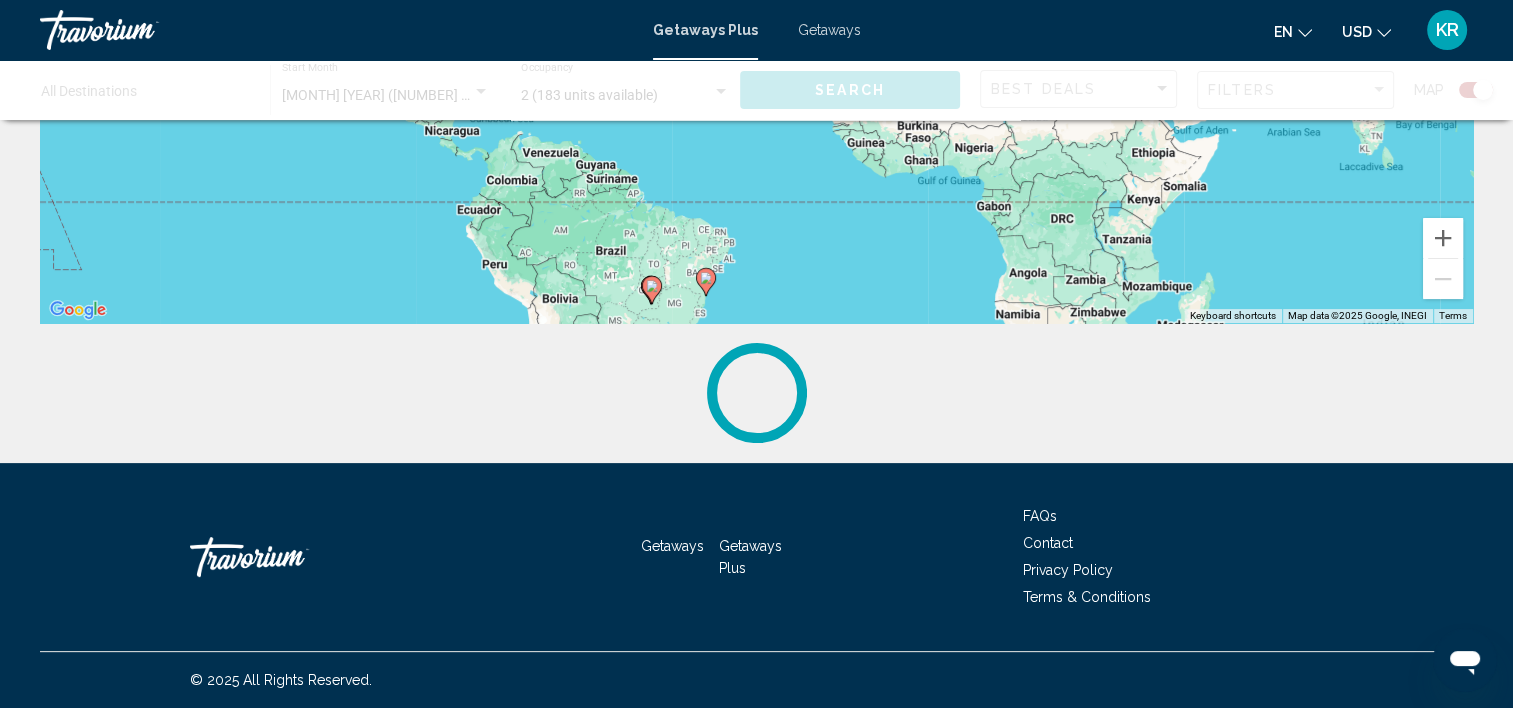 scroll, scrollTop: 0, scrollLeft: 0, axis: both 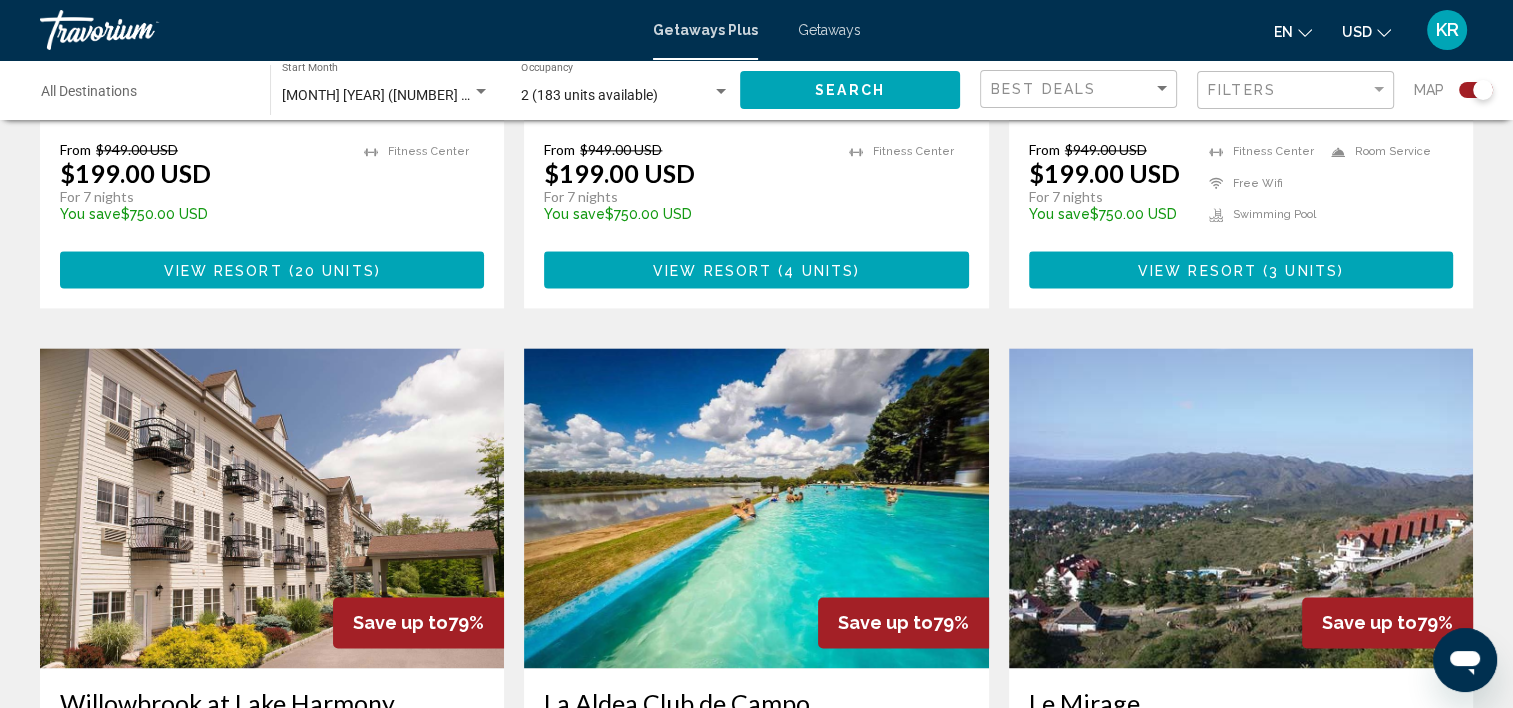 drag, startPoint x: 1508, startPoint y: 525, endPoint x: 1509, endPoint y: 583, distance: 58.00862 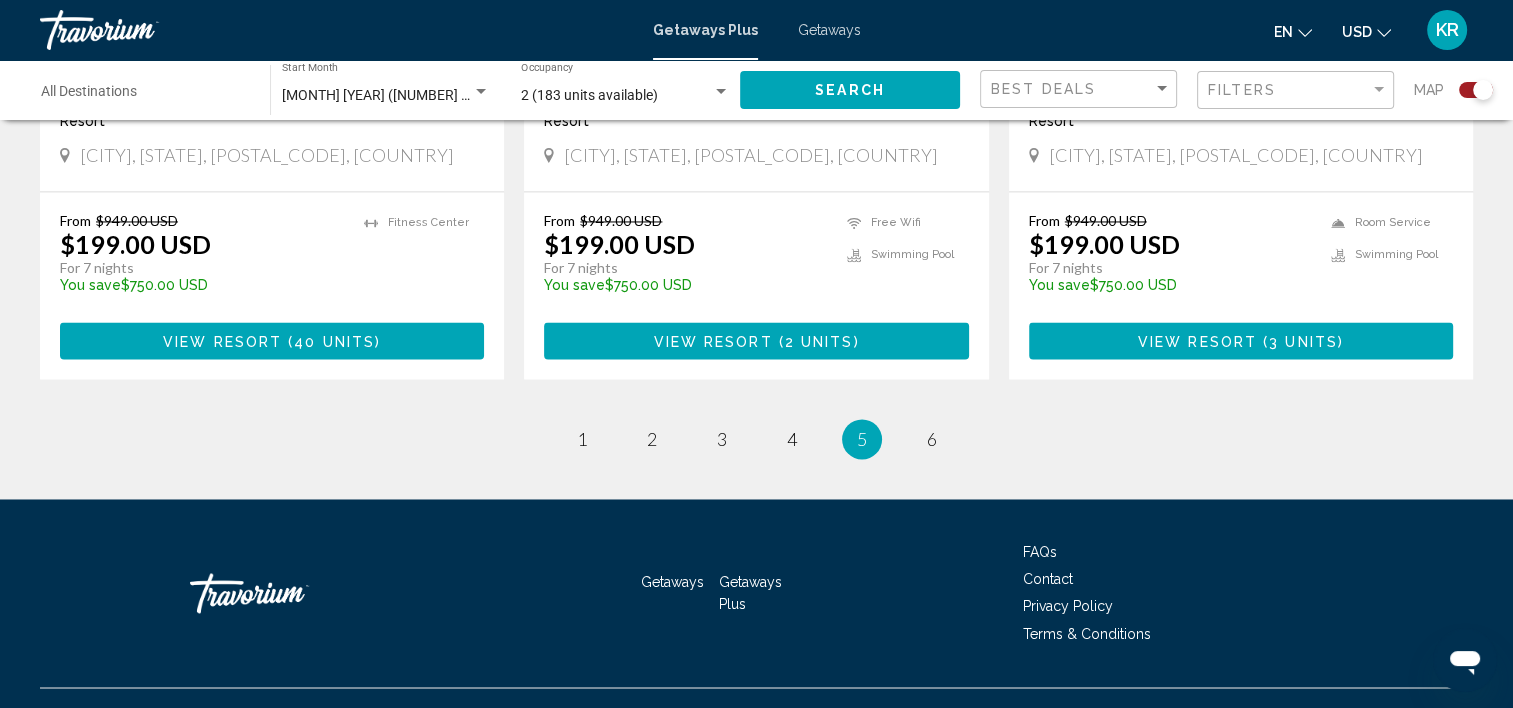 scroll, scrollTop: 3199, scrollLeft: 0, axis: vertical 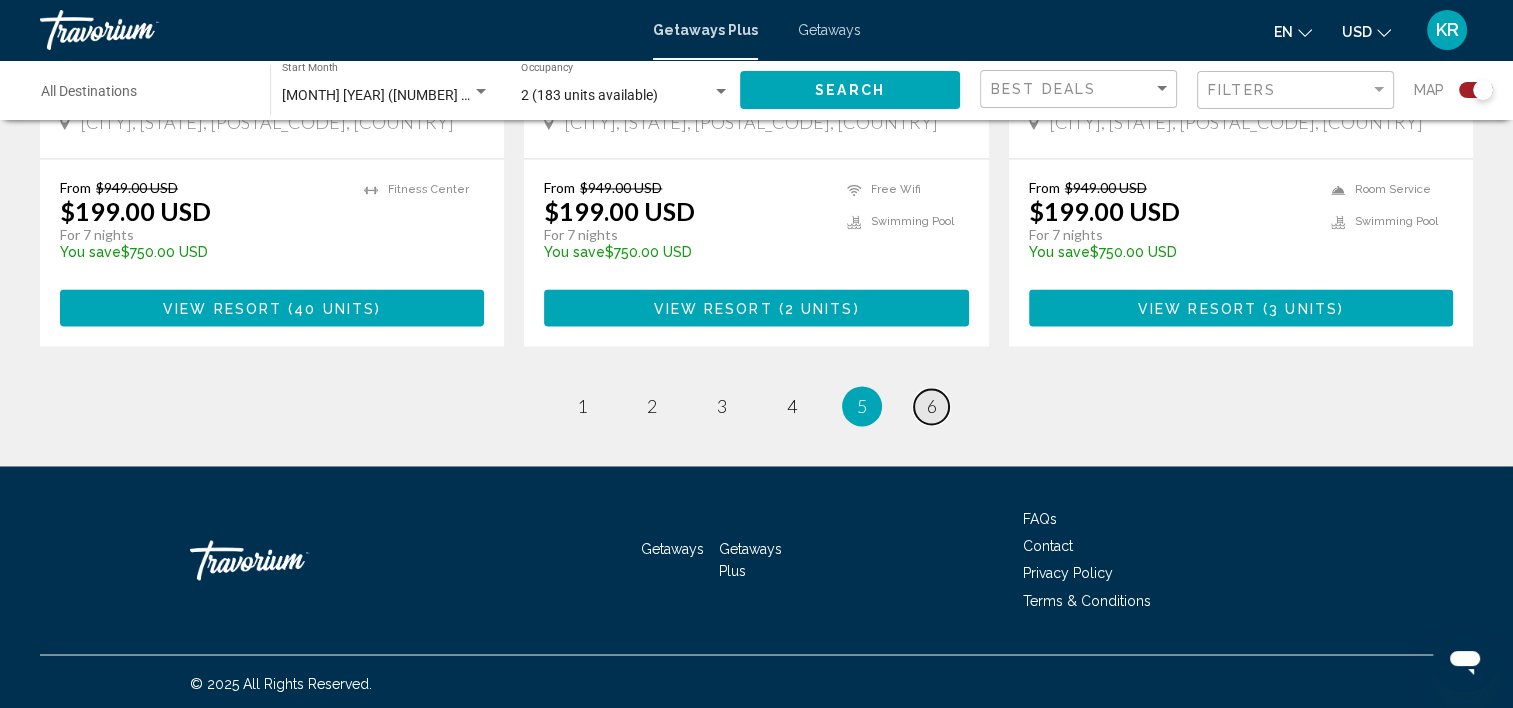 click on "6" at bounding box center (932, 406) 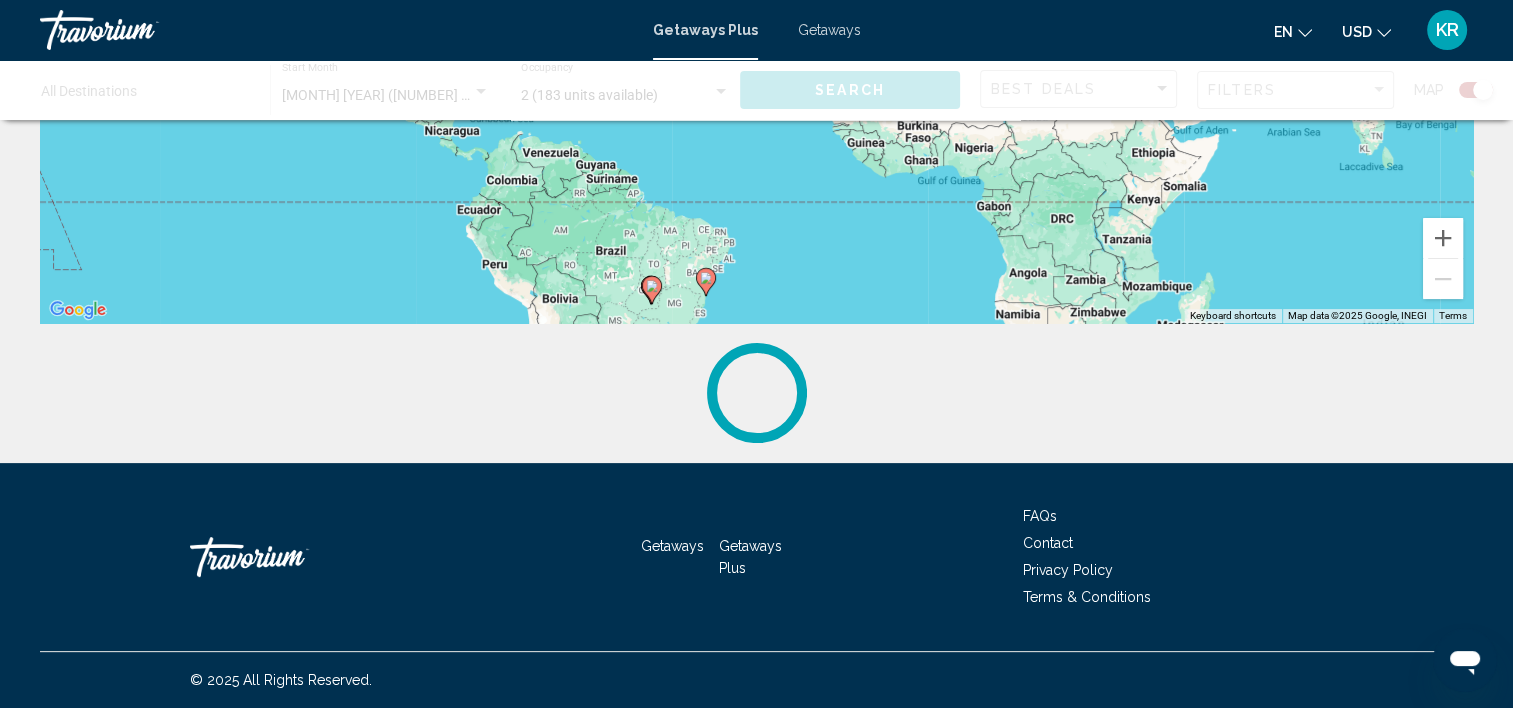 scroll, scrollTop: 0, scrollLeft: 0, axis: both 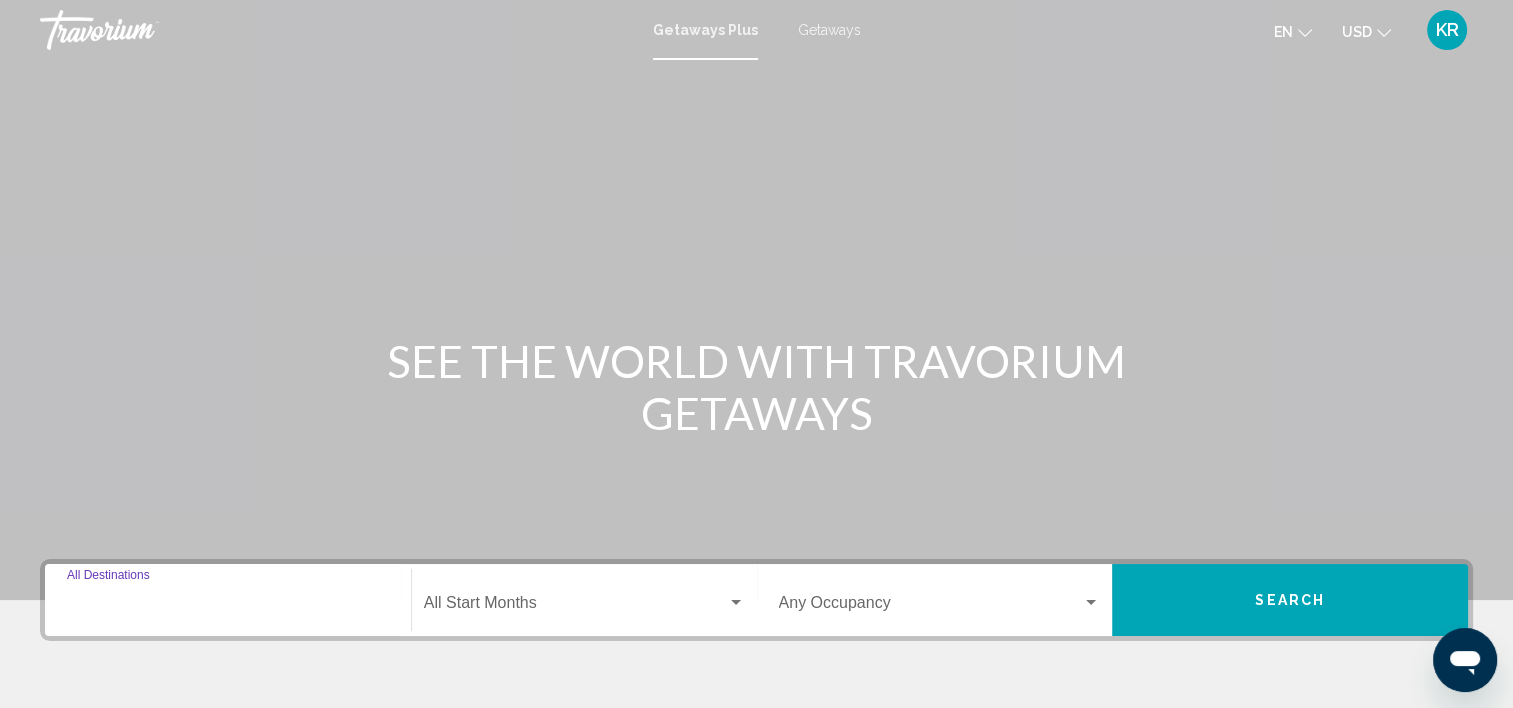 click on "Destination All Destinations" at bounding box center [228, 607] 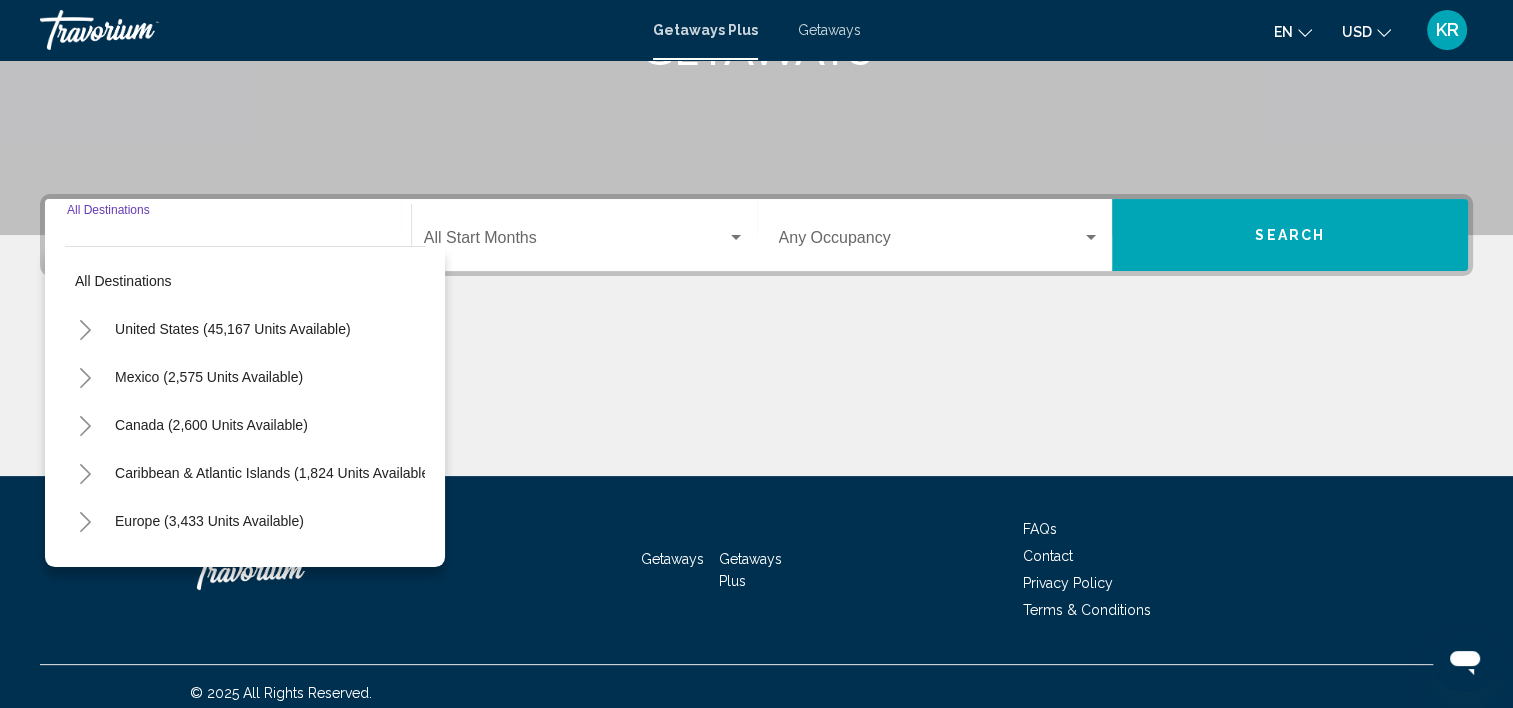 scroll, scrollTop: 377, scrollLeft: 0, axis: vertical 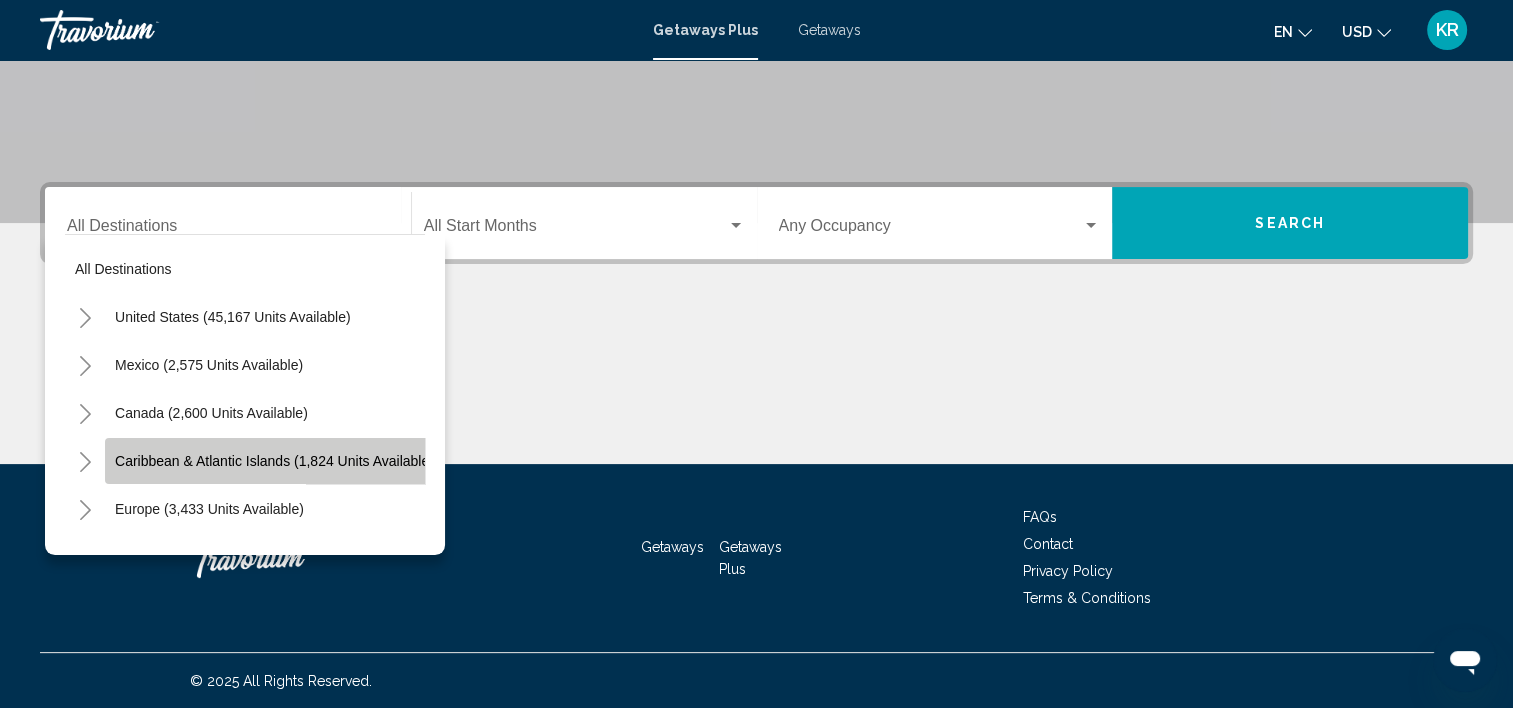 click on "Caribbean & Atlantic Islands (1,824 units available)" 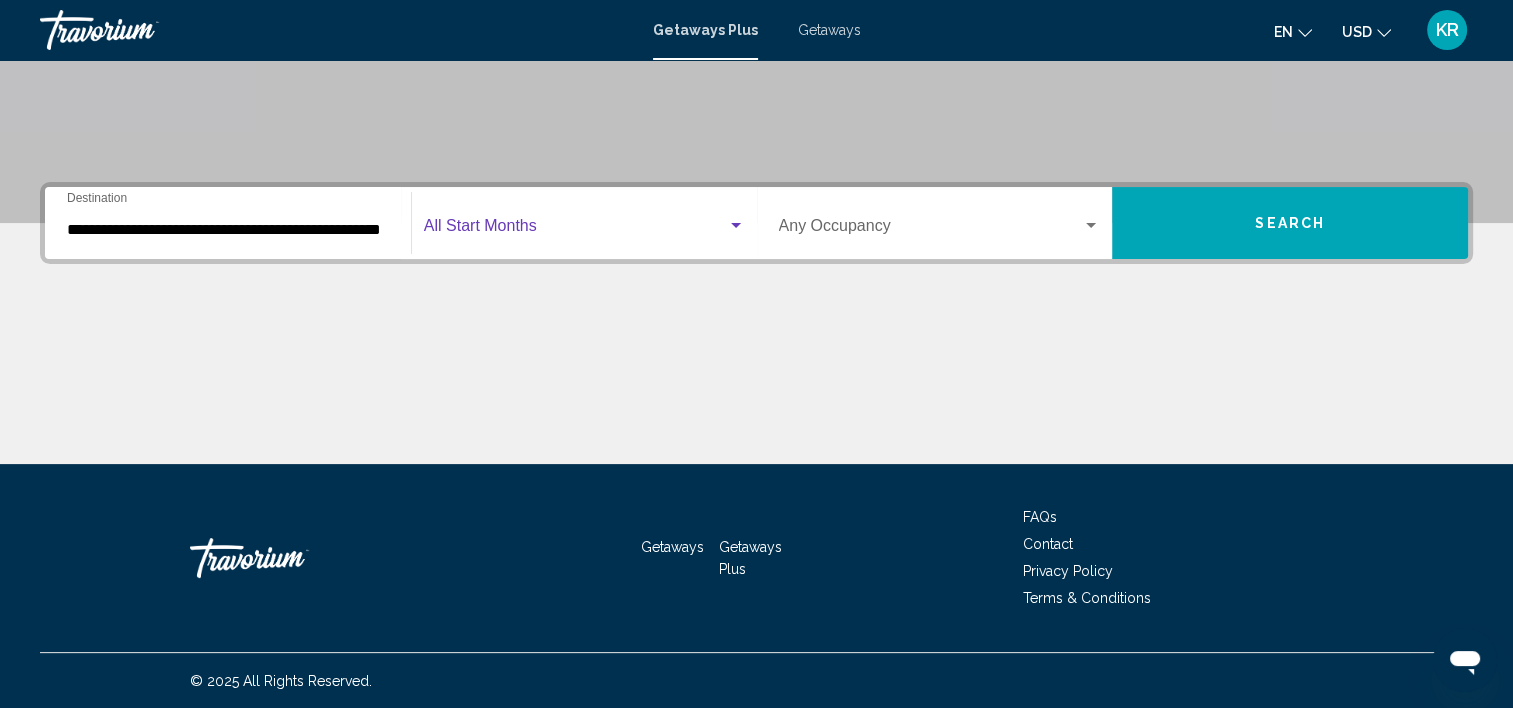 click at bounding box center (575, 230) 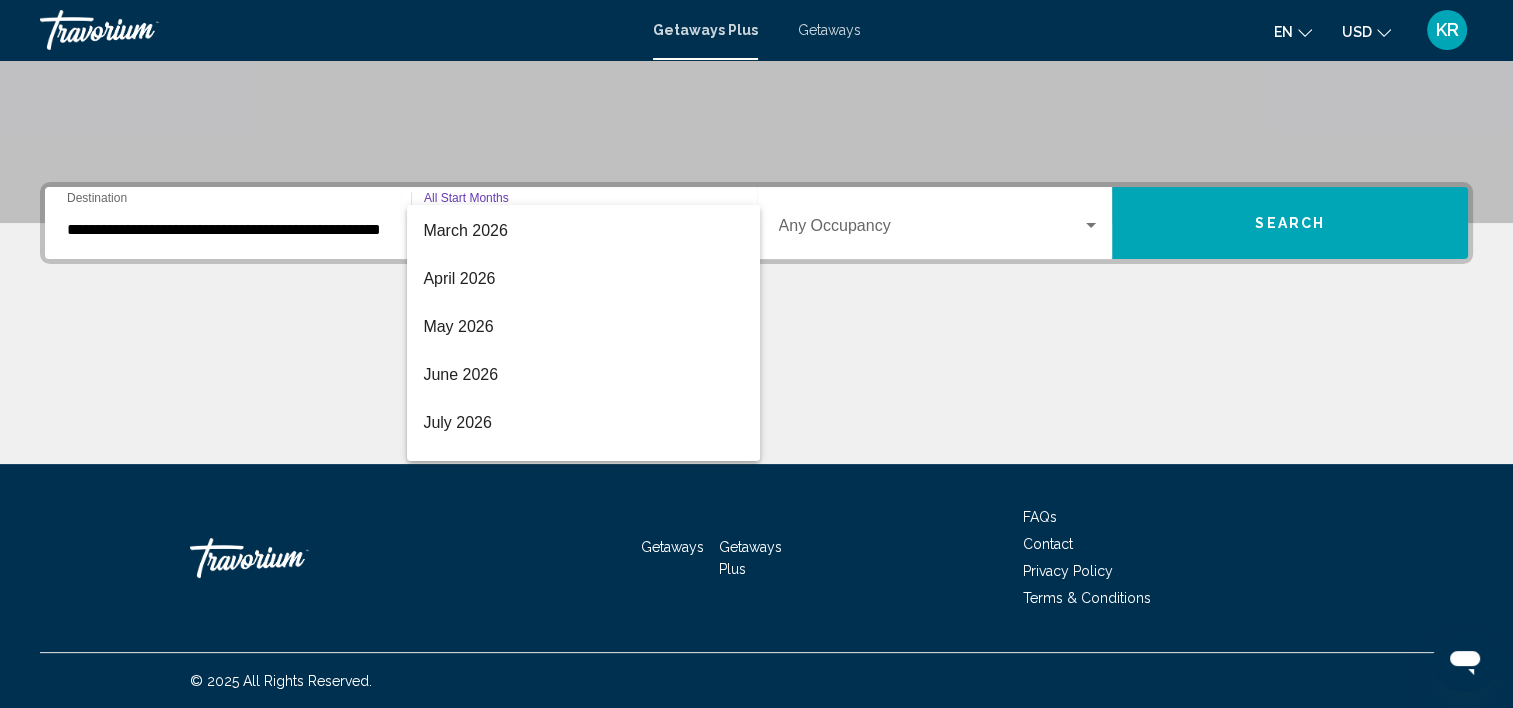 scroll, scrollTop: 403, scrollLeft: 0, axis: vertical 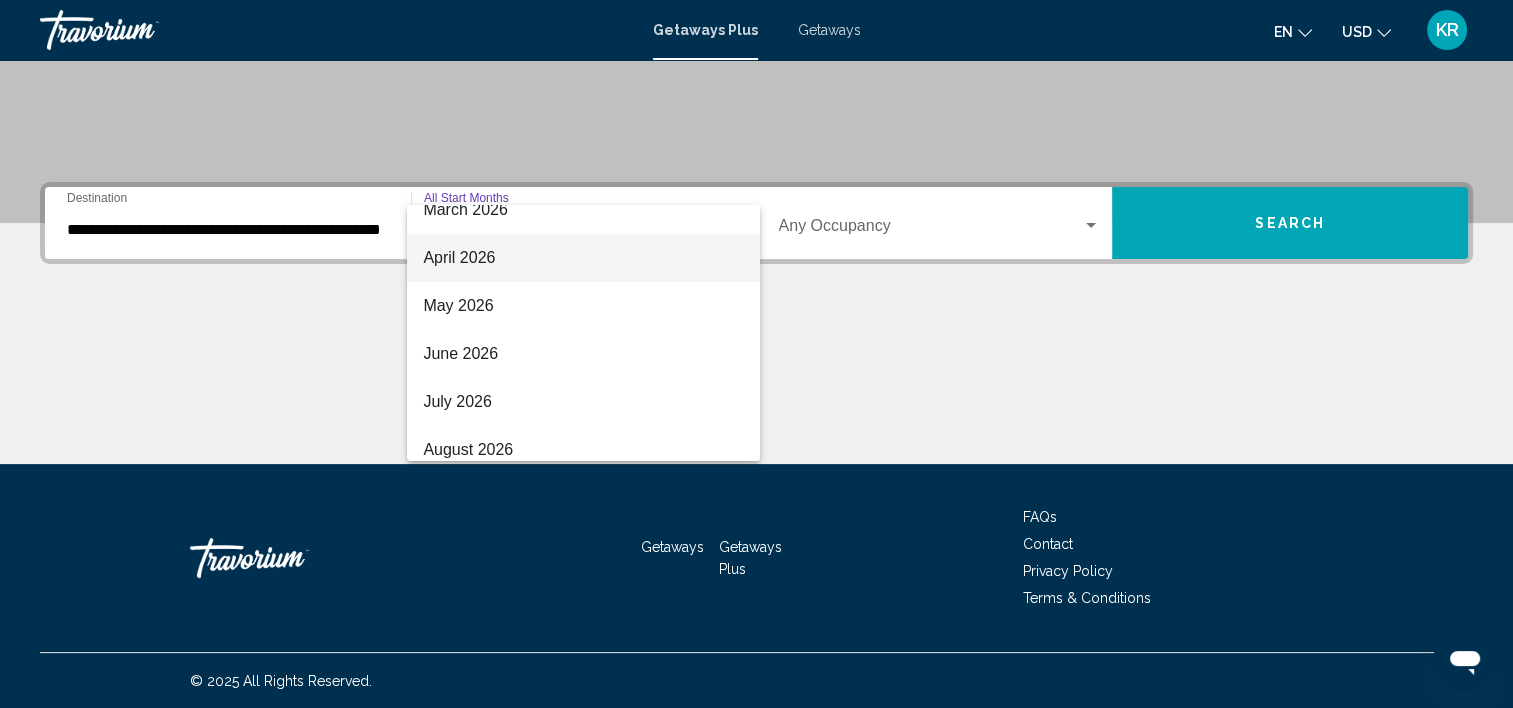 click on "April 2026" at bounding box center (583, 258) 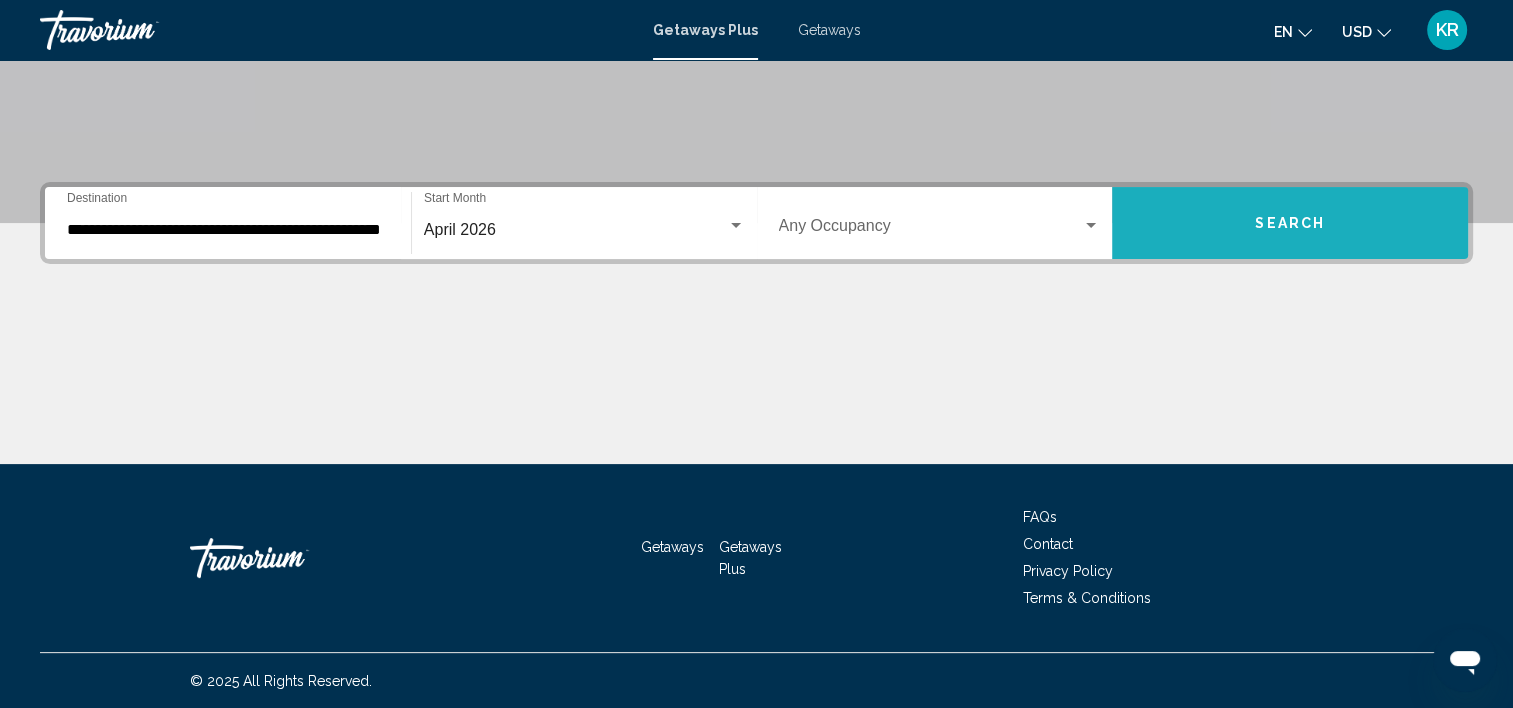 click on "Search" at bounding box center (1290, 223) 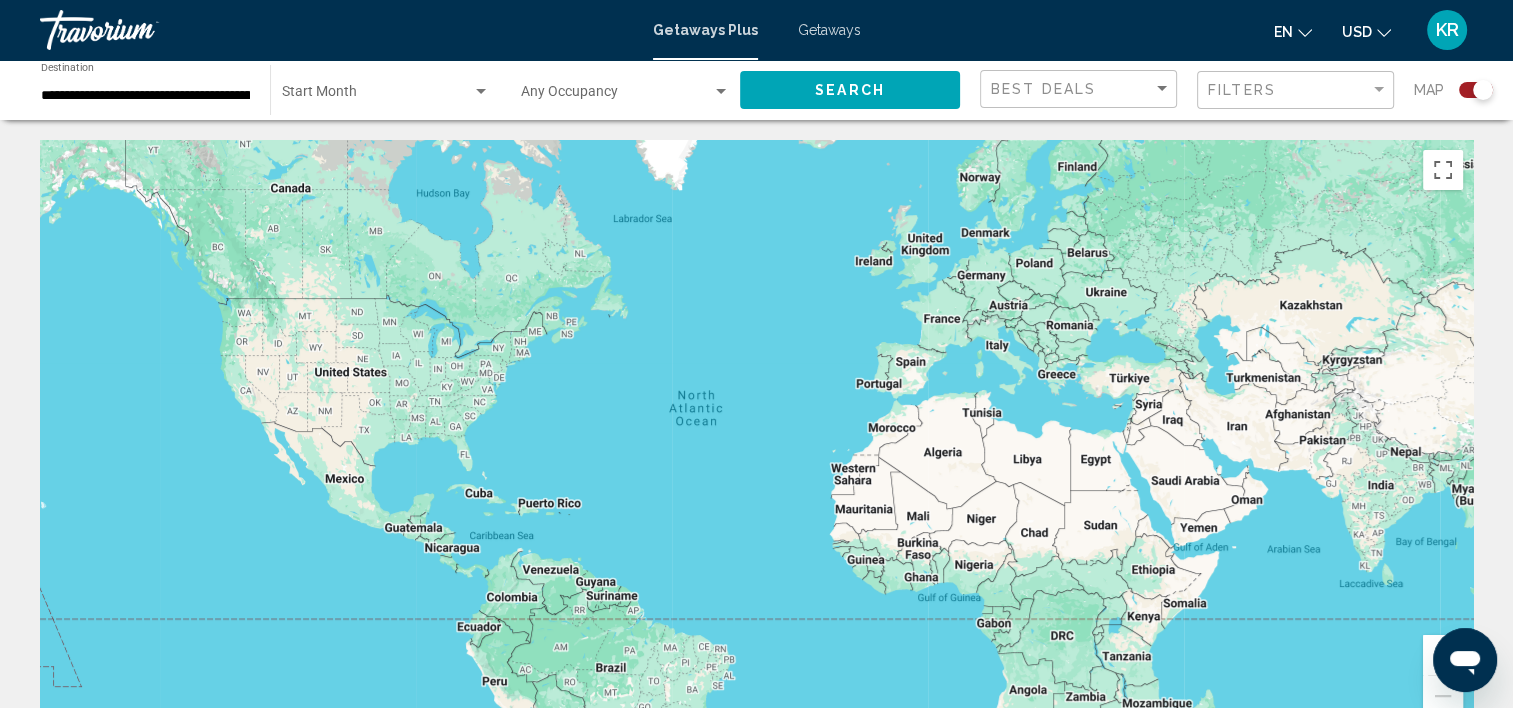 drag, startPoint x: 1511, startPoint y: 84, endPoint x: 1514, endPoint y: 190, distance: 106.04244 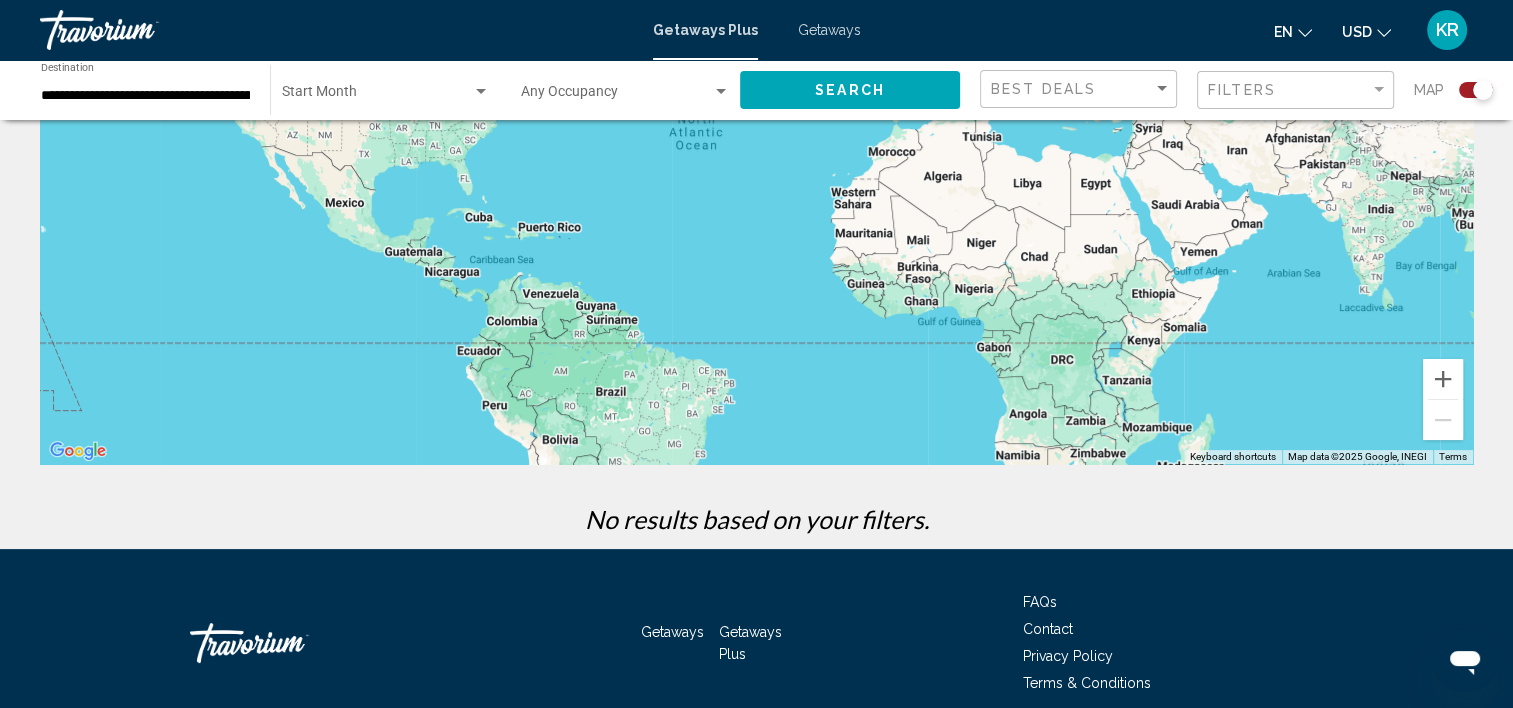 scroll, scrollTop: 0, scrollLeft: 0, axis: both 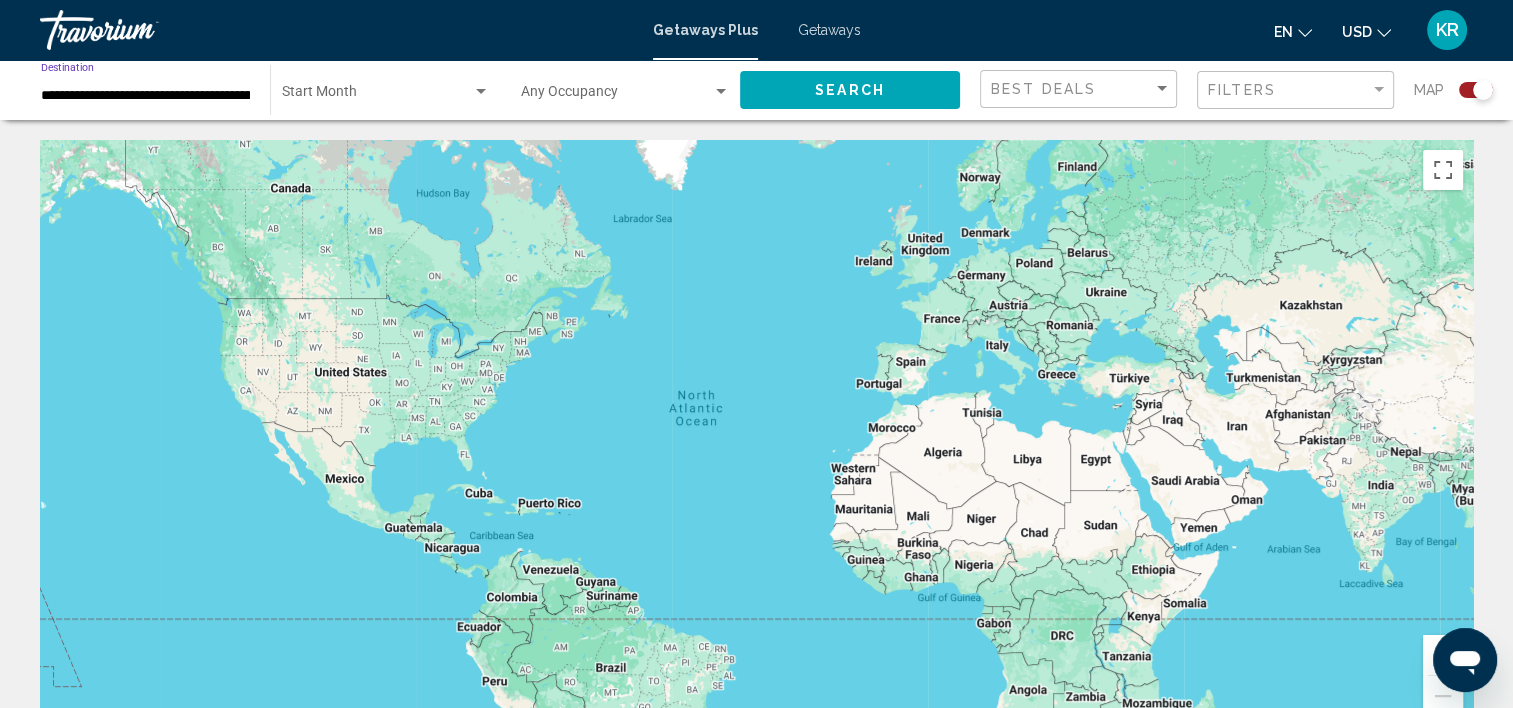 click on "**********" at bounding box center (145, 96) 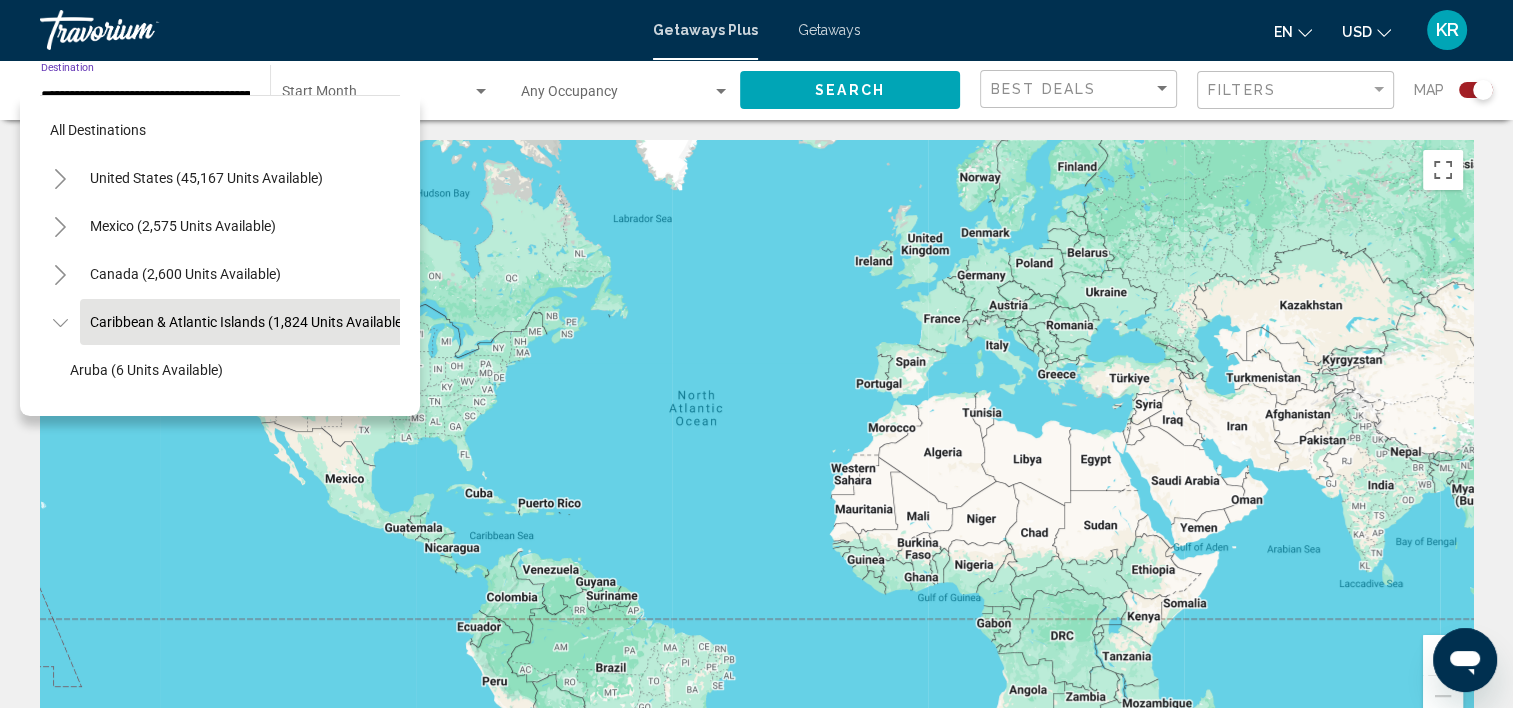 scroll, scrollTop: 78, scrollLeft: 32, axis: both 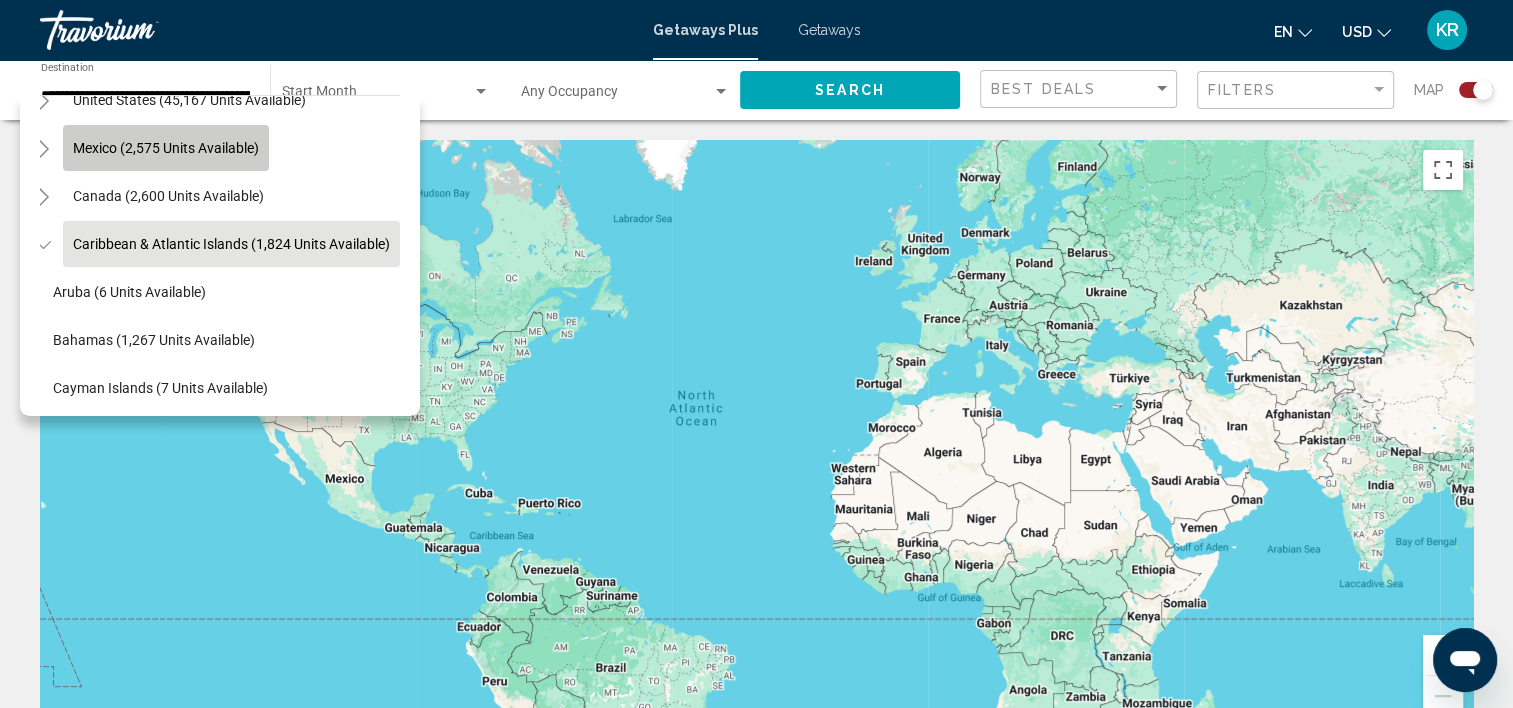 click on "Mexico (2,575 units available)" 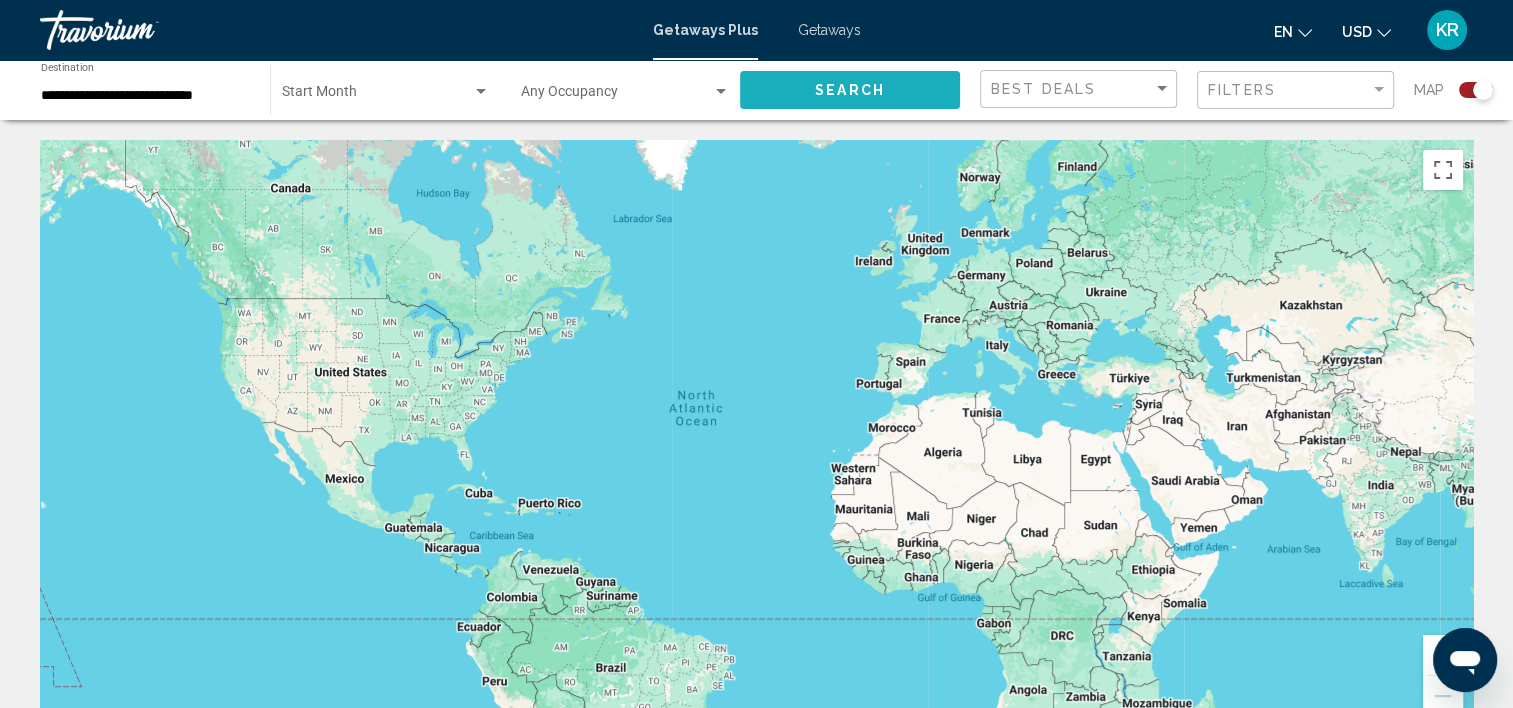 click on "Search" 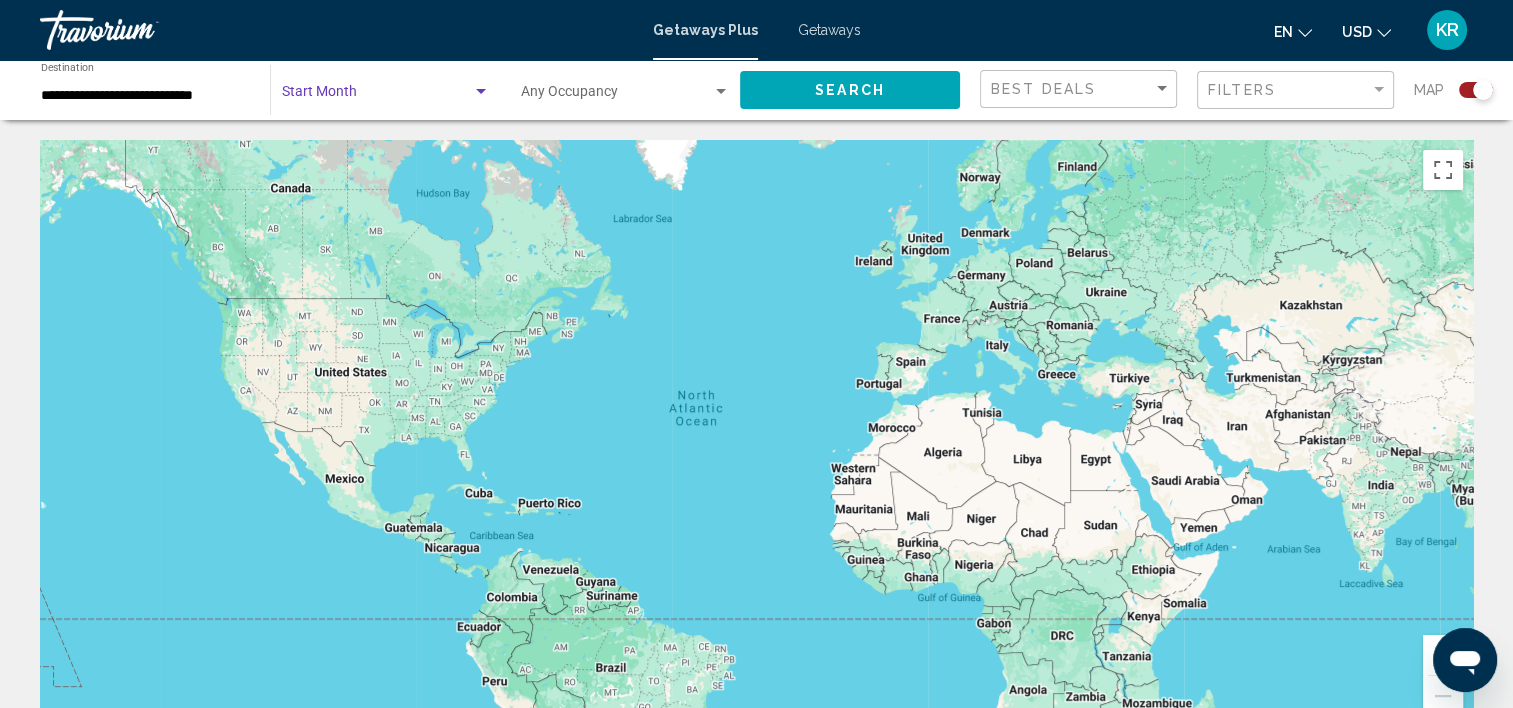 click at bounding box center (377, 96) 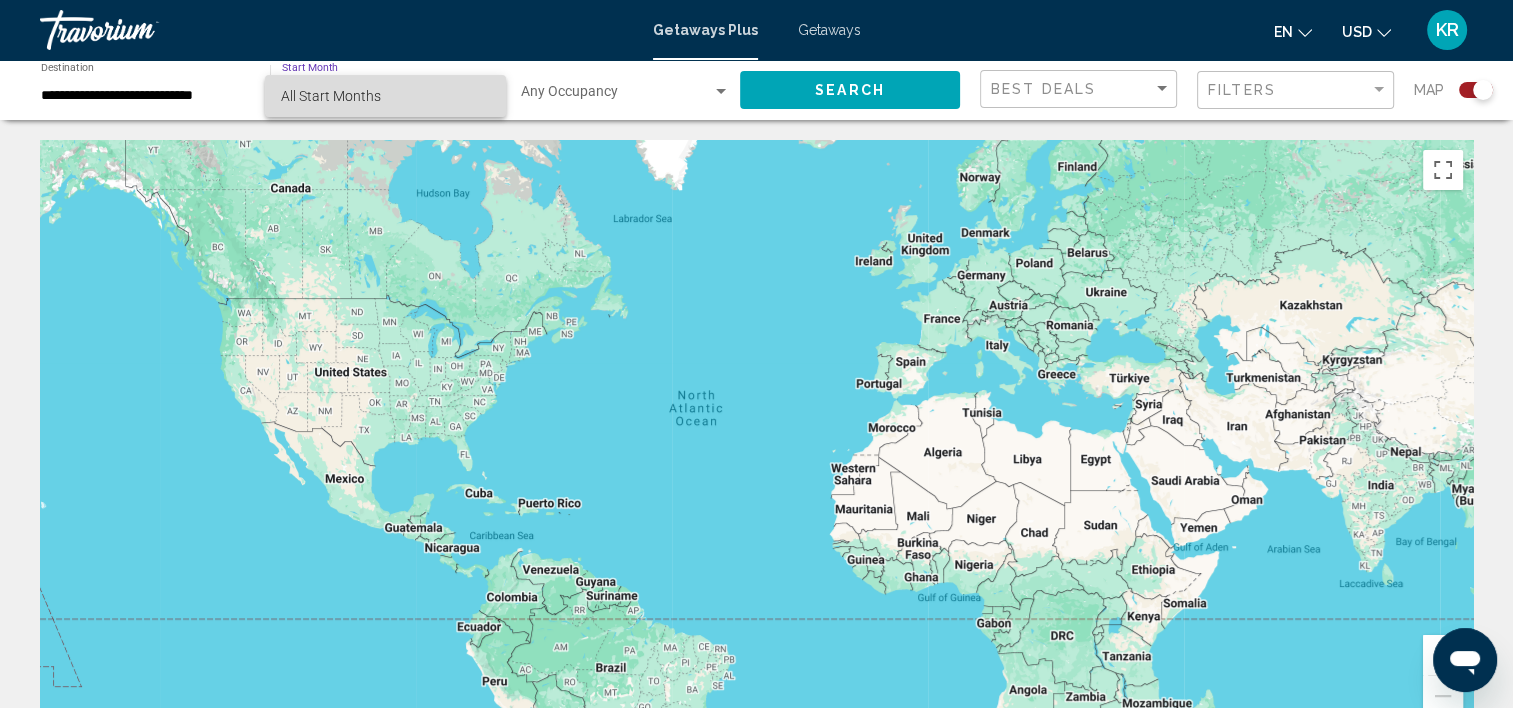 click on "All Start Months" at bounding box center [385, 96] 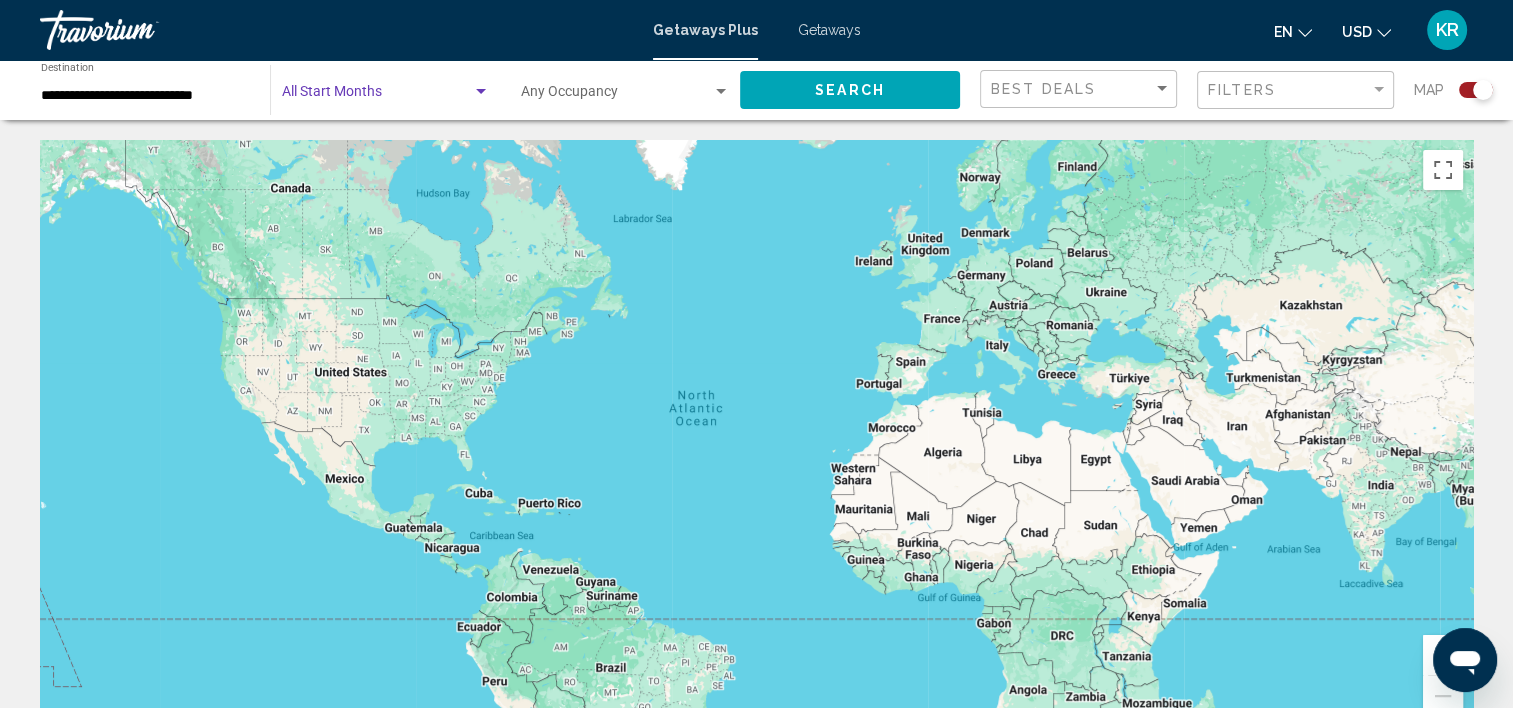 click at bounding box center [377, 96] 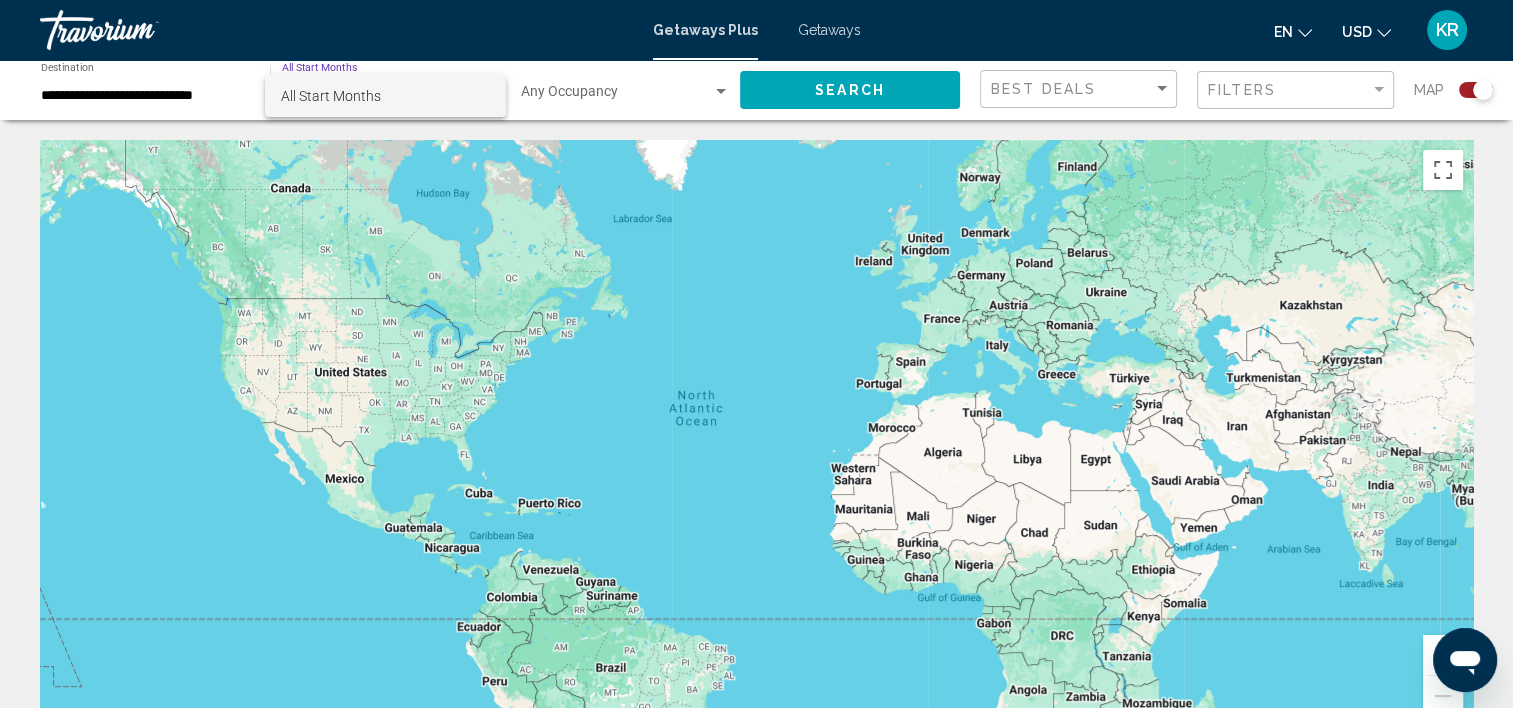 click at bounding box center [756, 354] 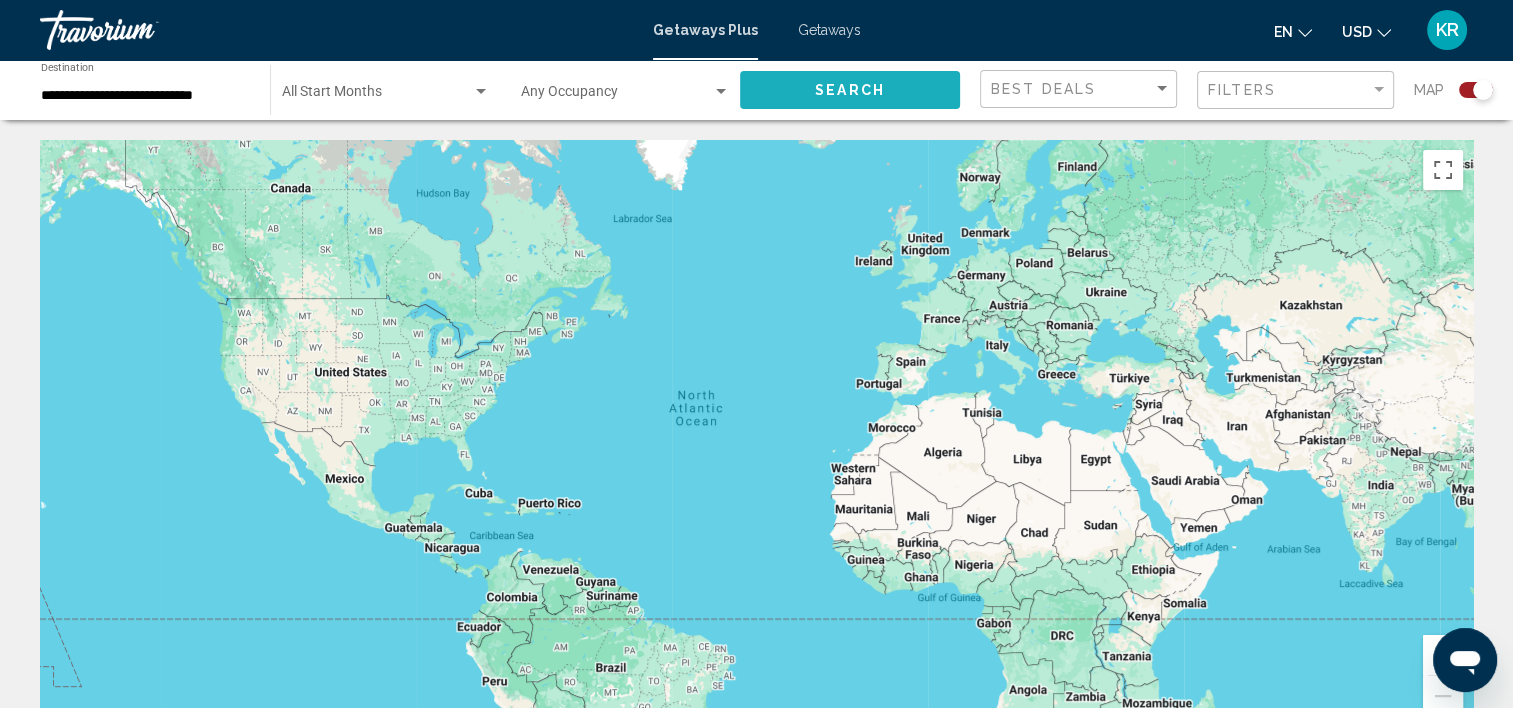 click on "Search" 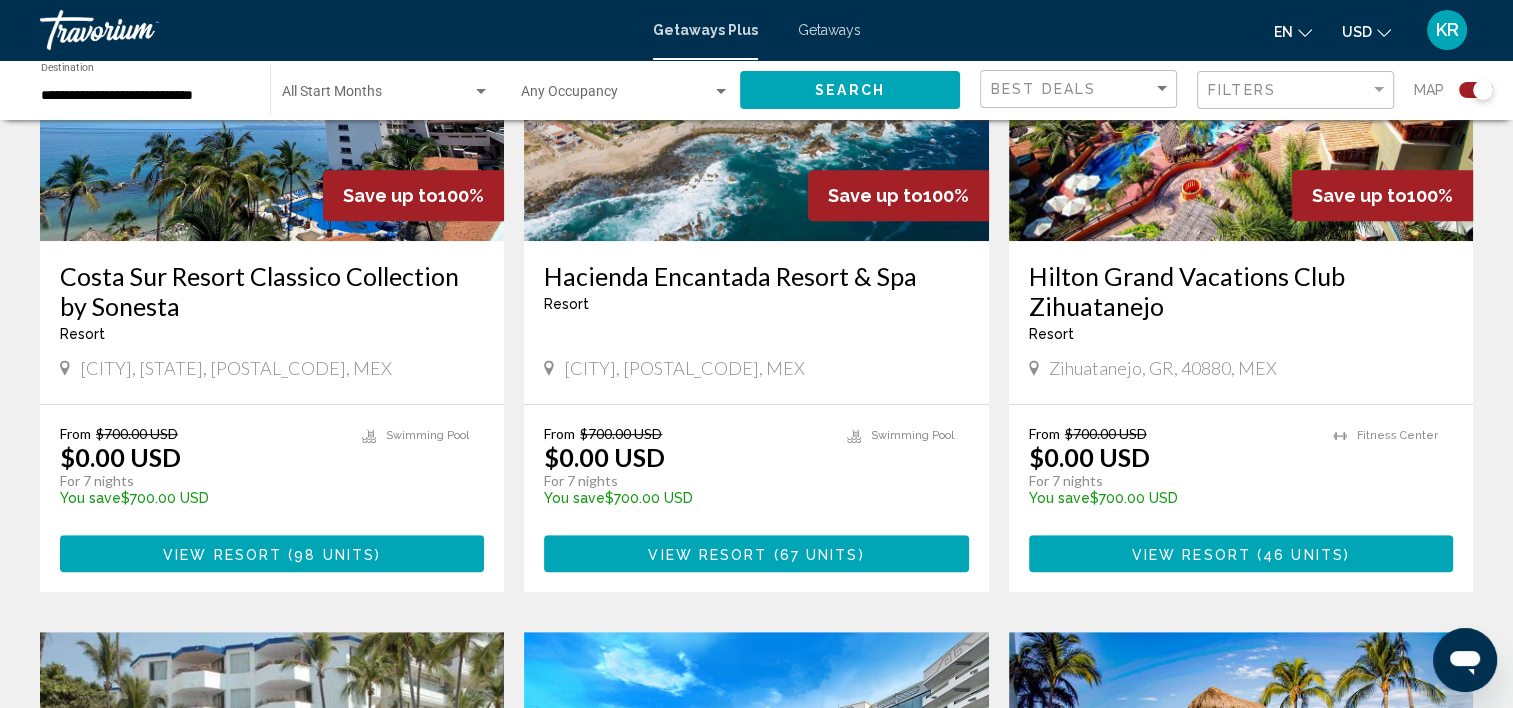 scroll, scrollTop: 919, scrollLeft: 0, axis: vertical 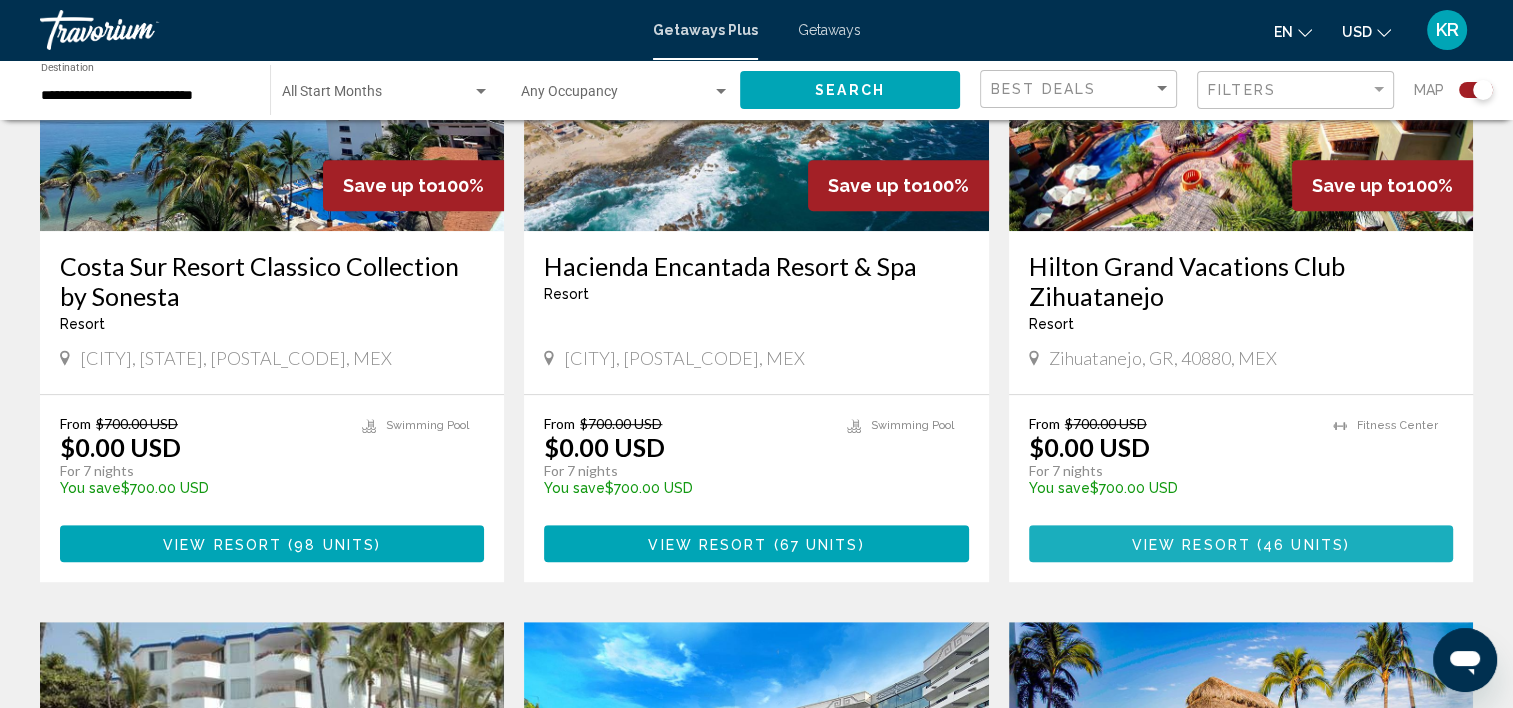 click on "View Resort" at bounding box center (1191, 544) 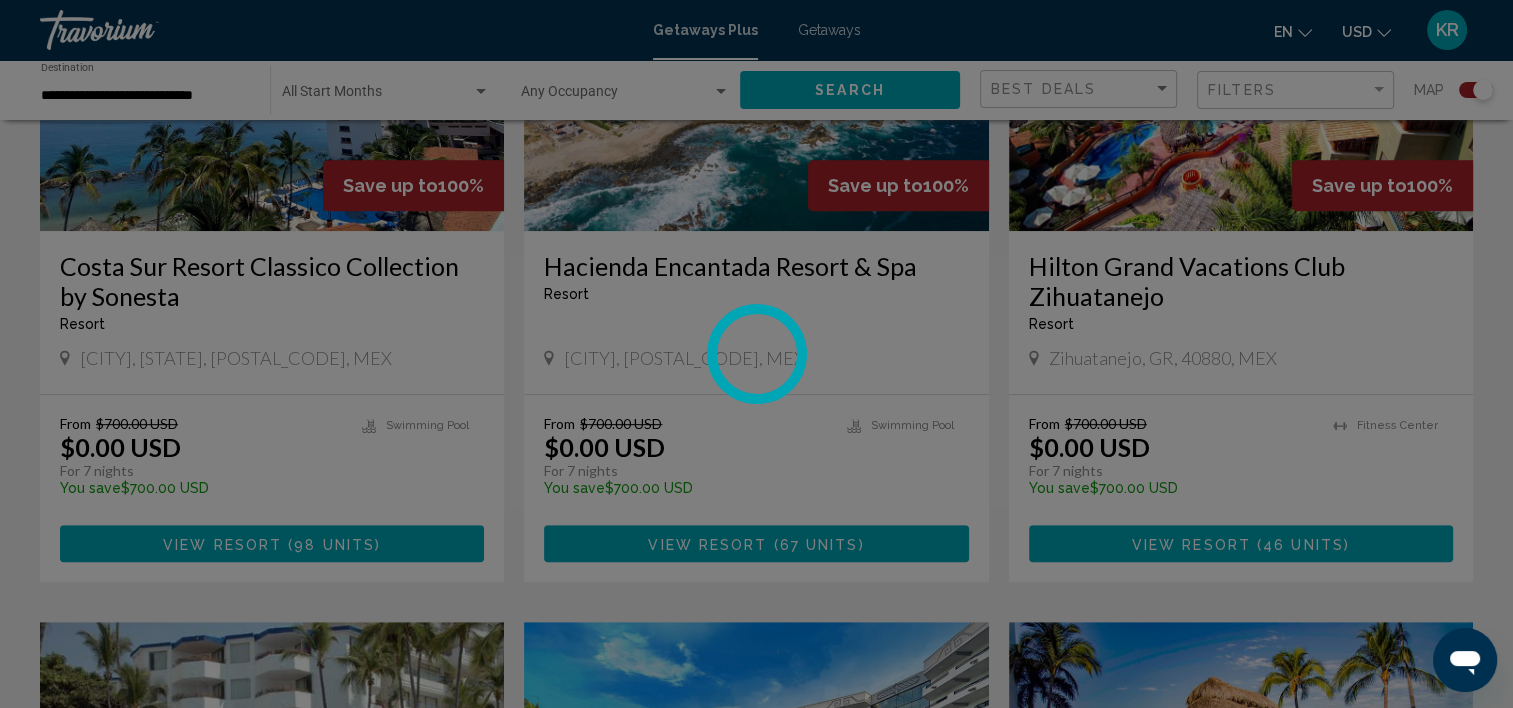 scroll, scrollTop: 6, scrollLeft: 0, axis: vertical 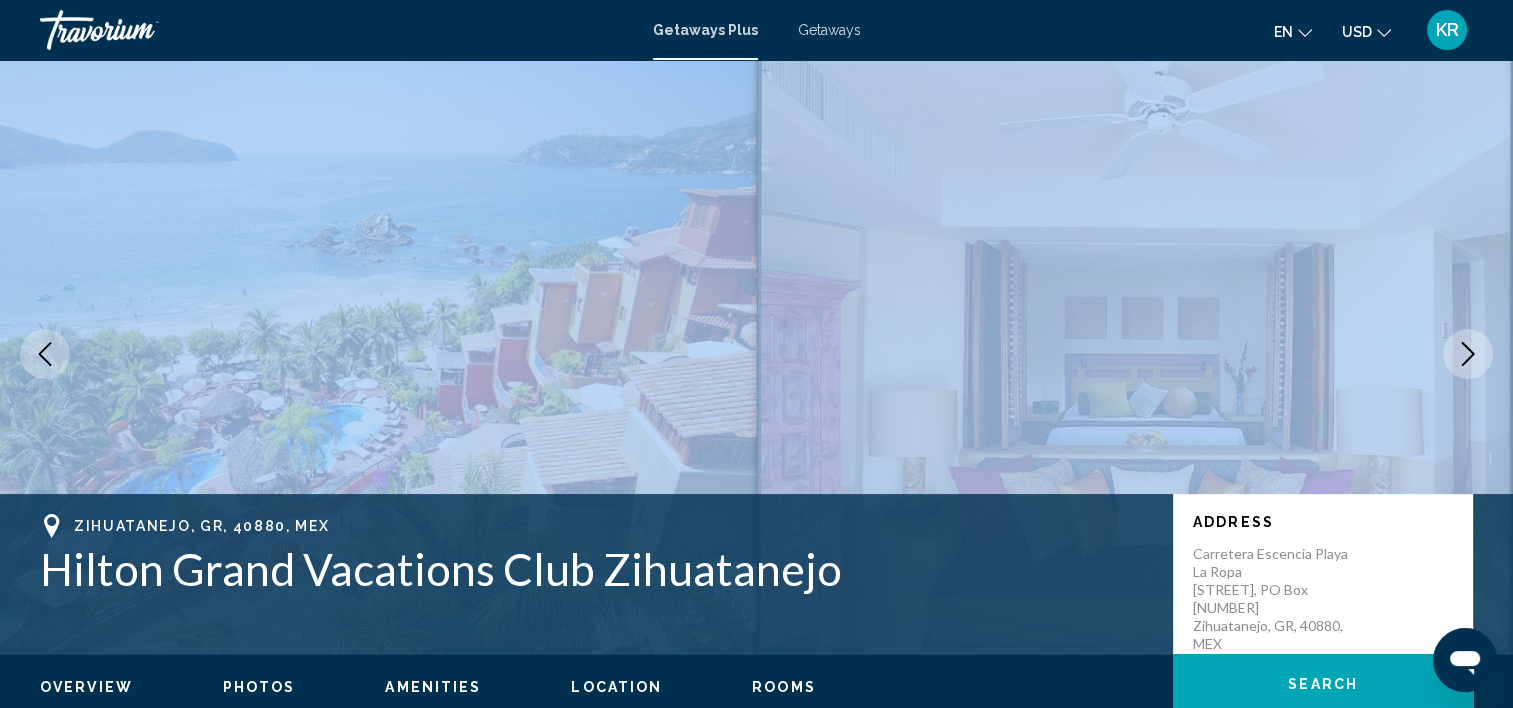 drag, startPoint x: 1507, startPoint y: 55, endPoint x: 1513, endPoint y: 44, distance: 12.529964 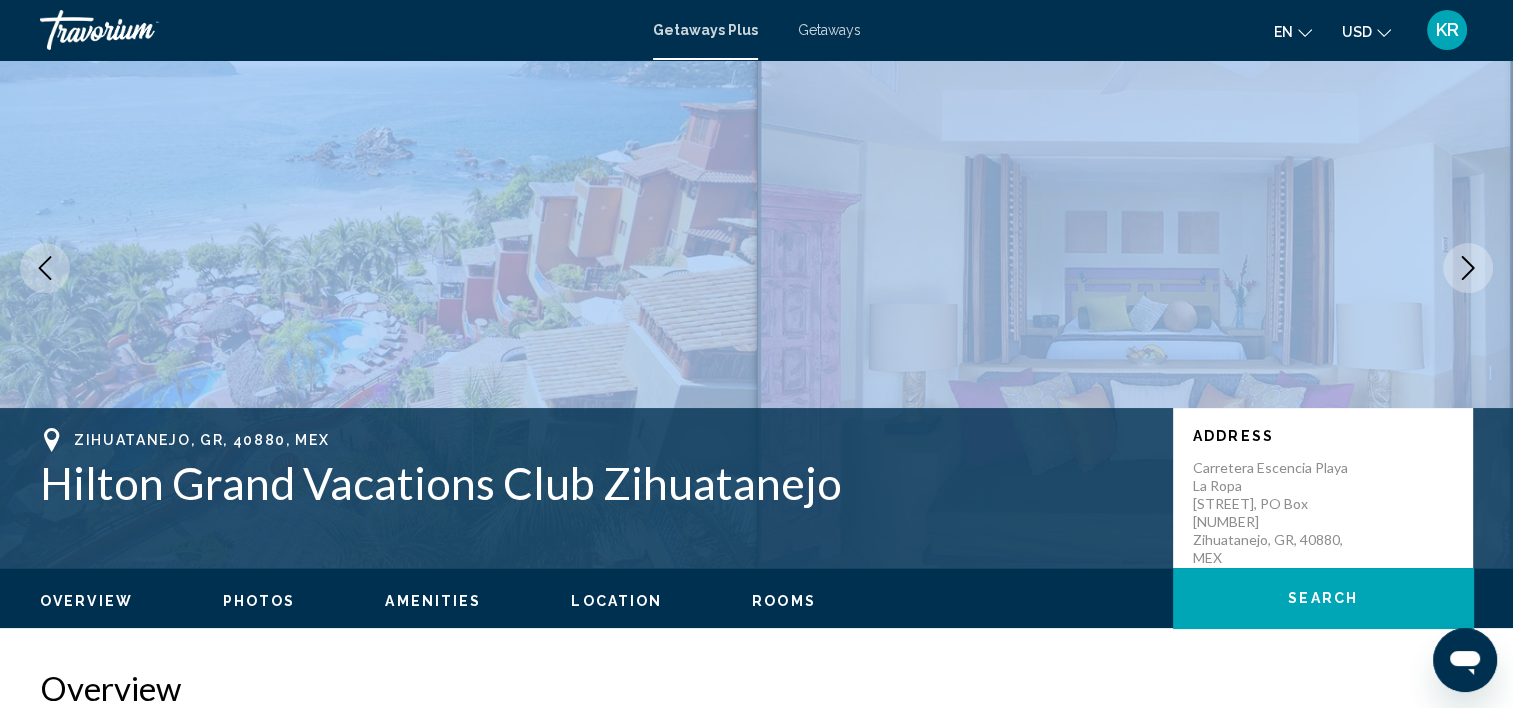 scroll, scrollTop: 0, scrollLeft: 0, axis: both 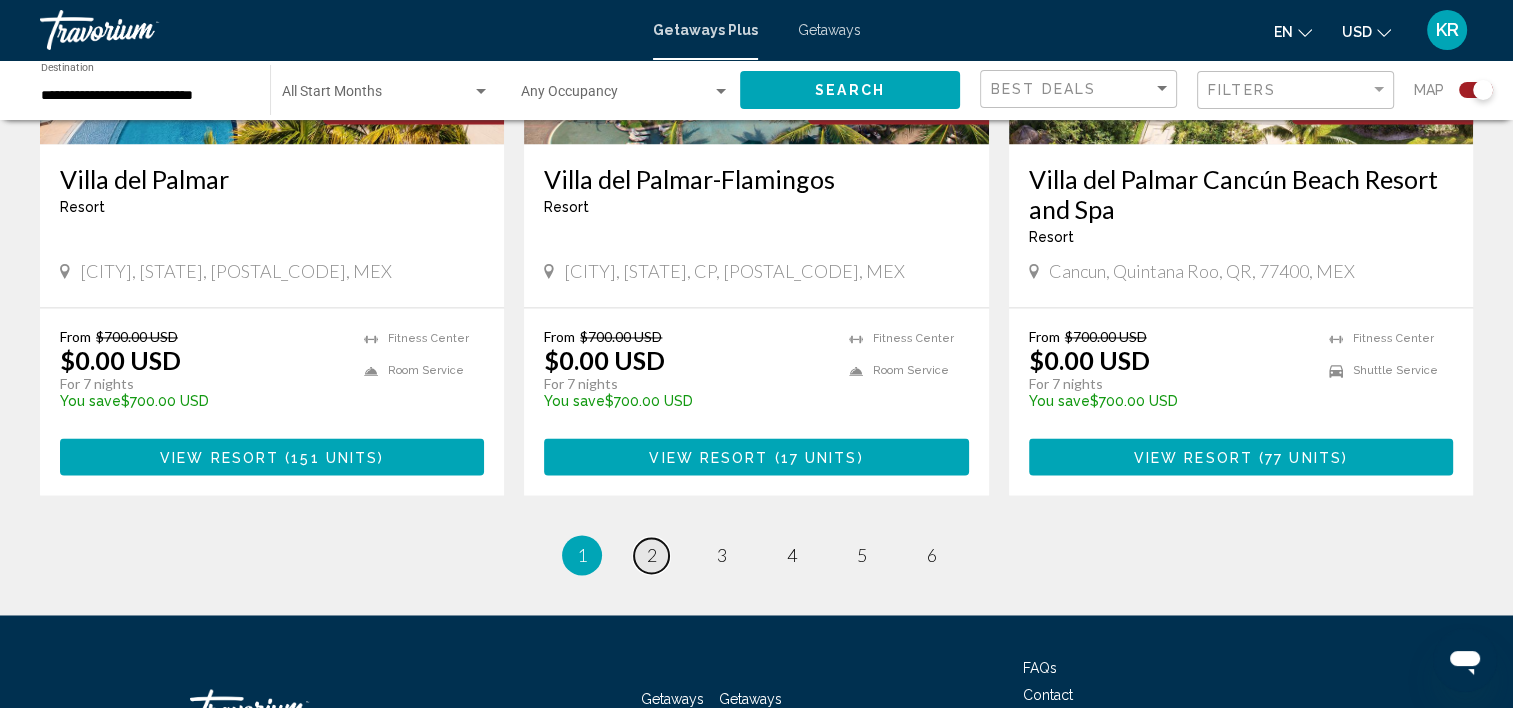 click on "page  2" at bounding box center [651, 555] 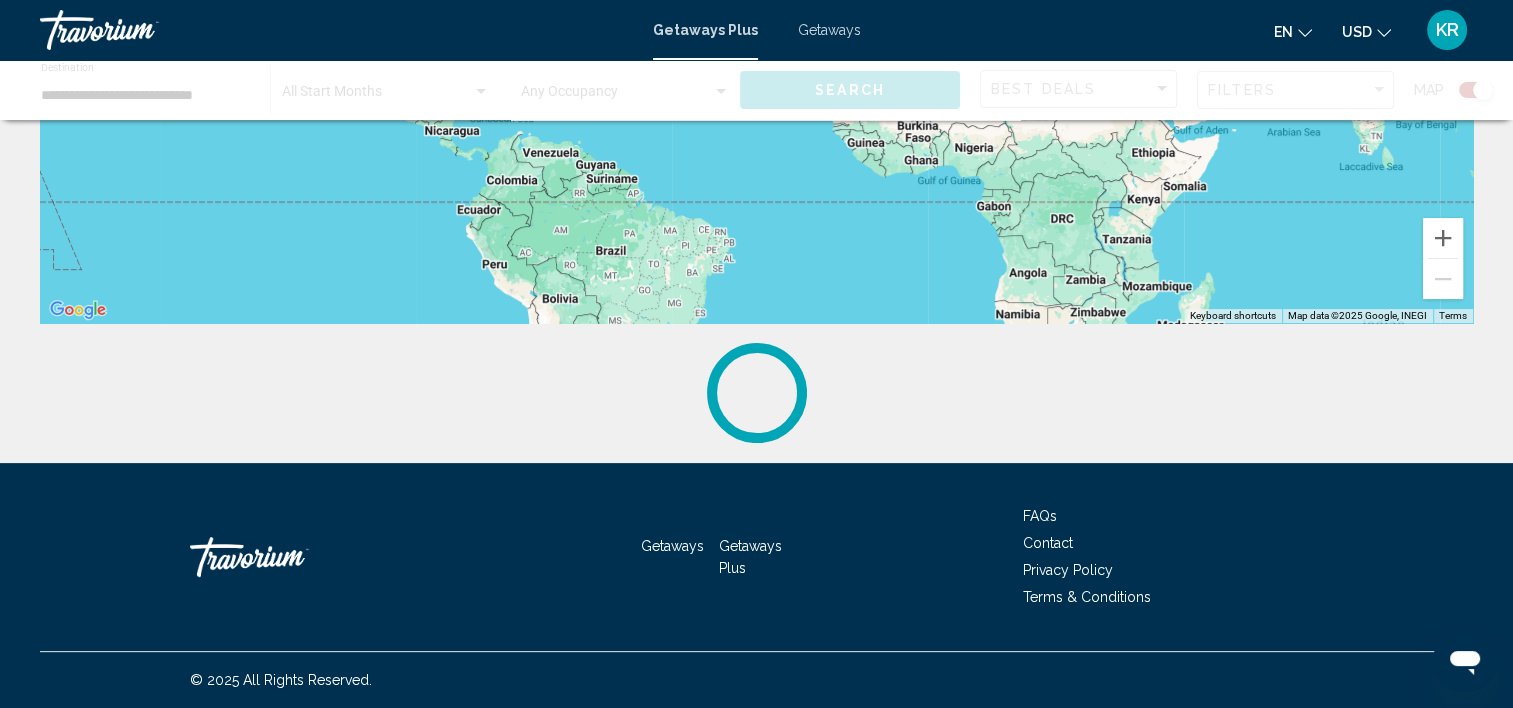 scroll, scrollTop: 0, scrollLeft: 0, axis: both 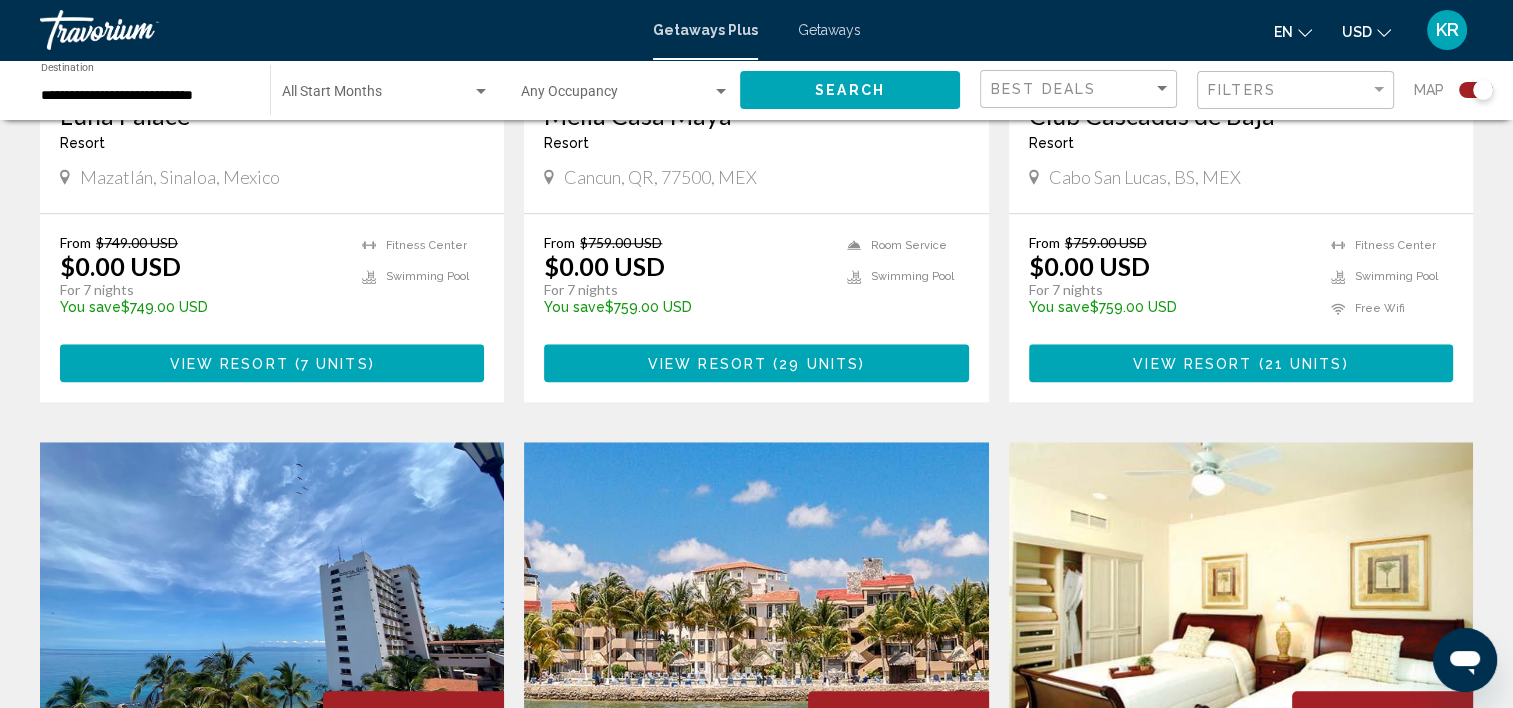 click at bounding box center [272, 602] 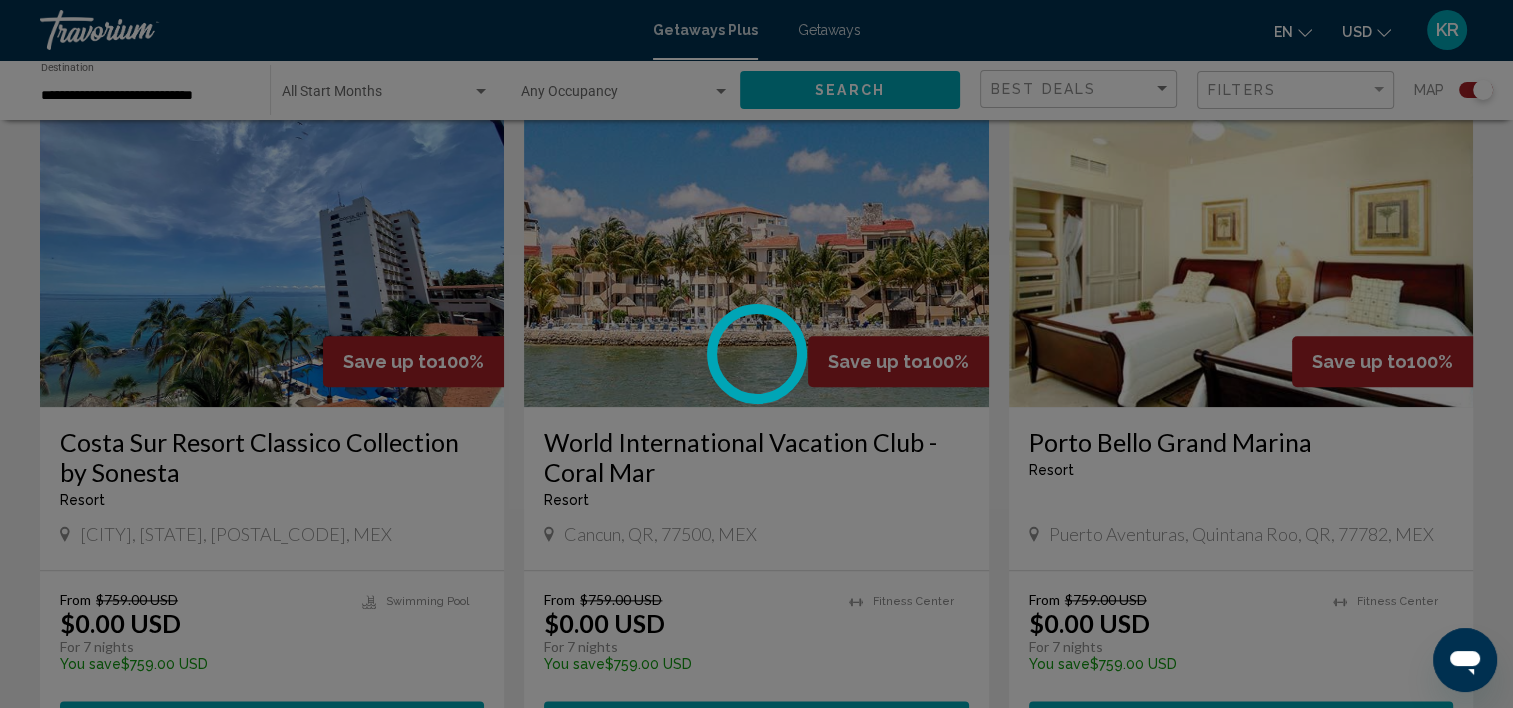 scroll, scrollTop: 2131, scrollLeft: 0, axis: vertical 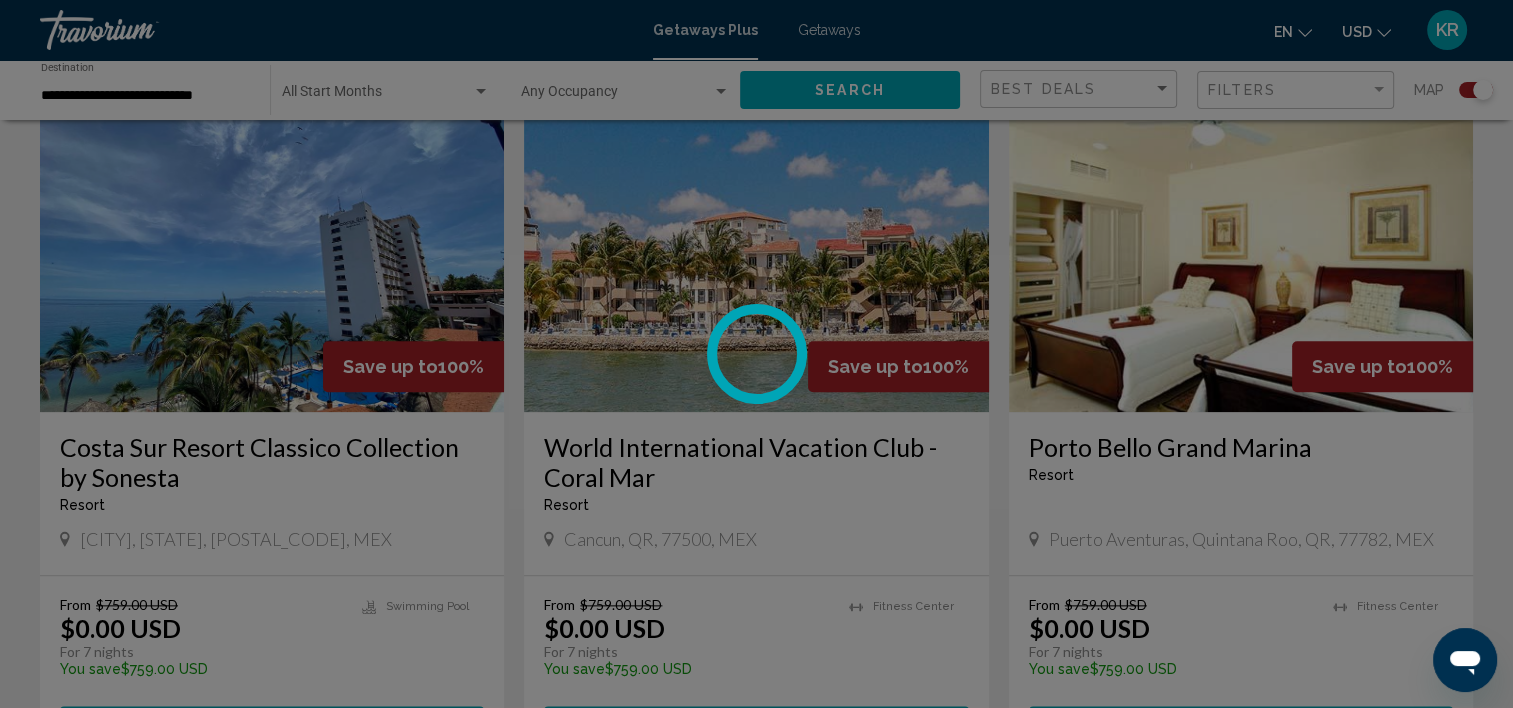 click at bounding box center (756, 354) 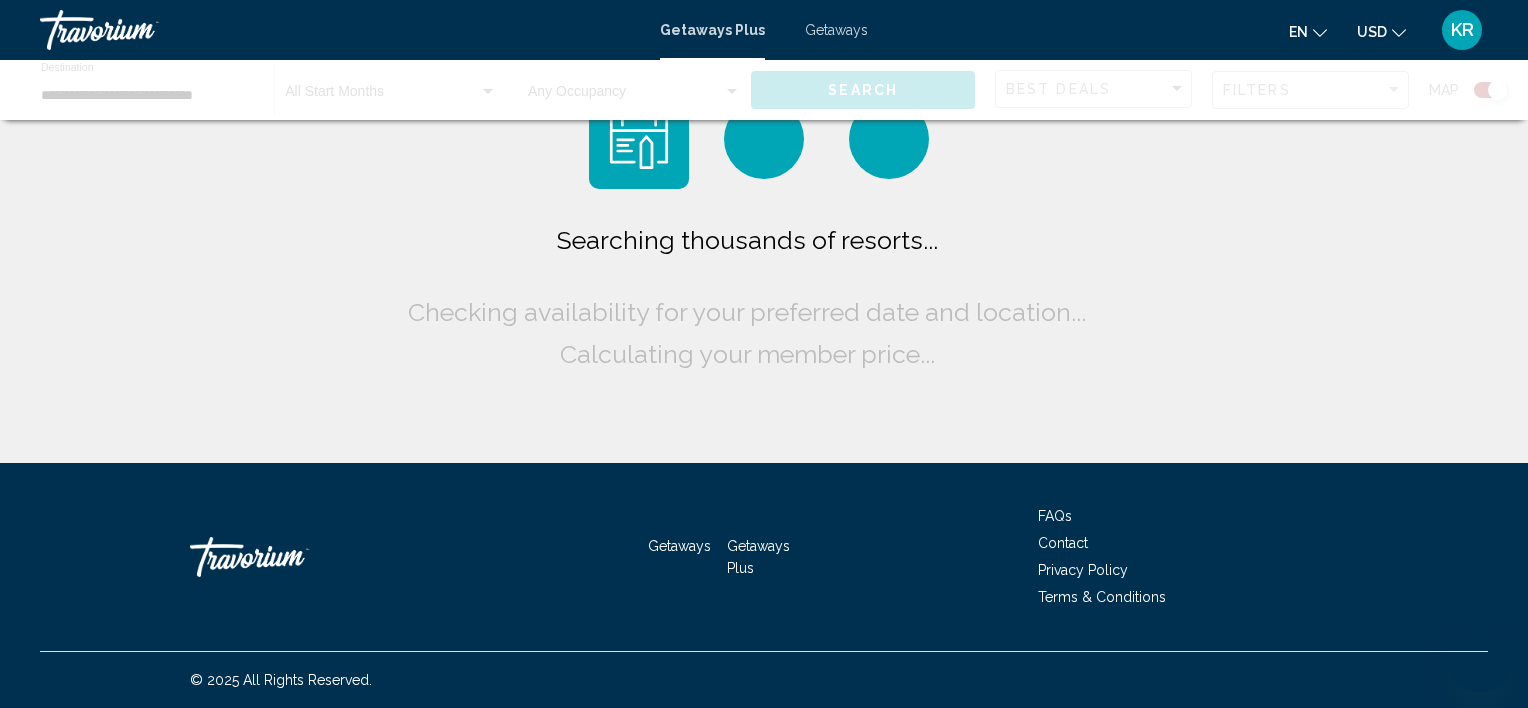 scroll, scrollTop: 0, scrollLeft: 0, axis: both 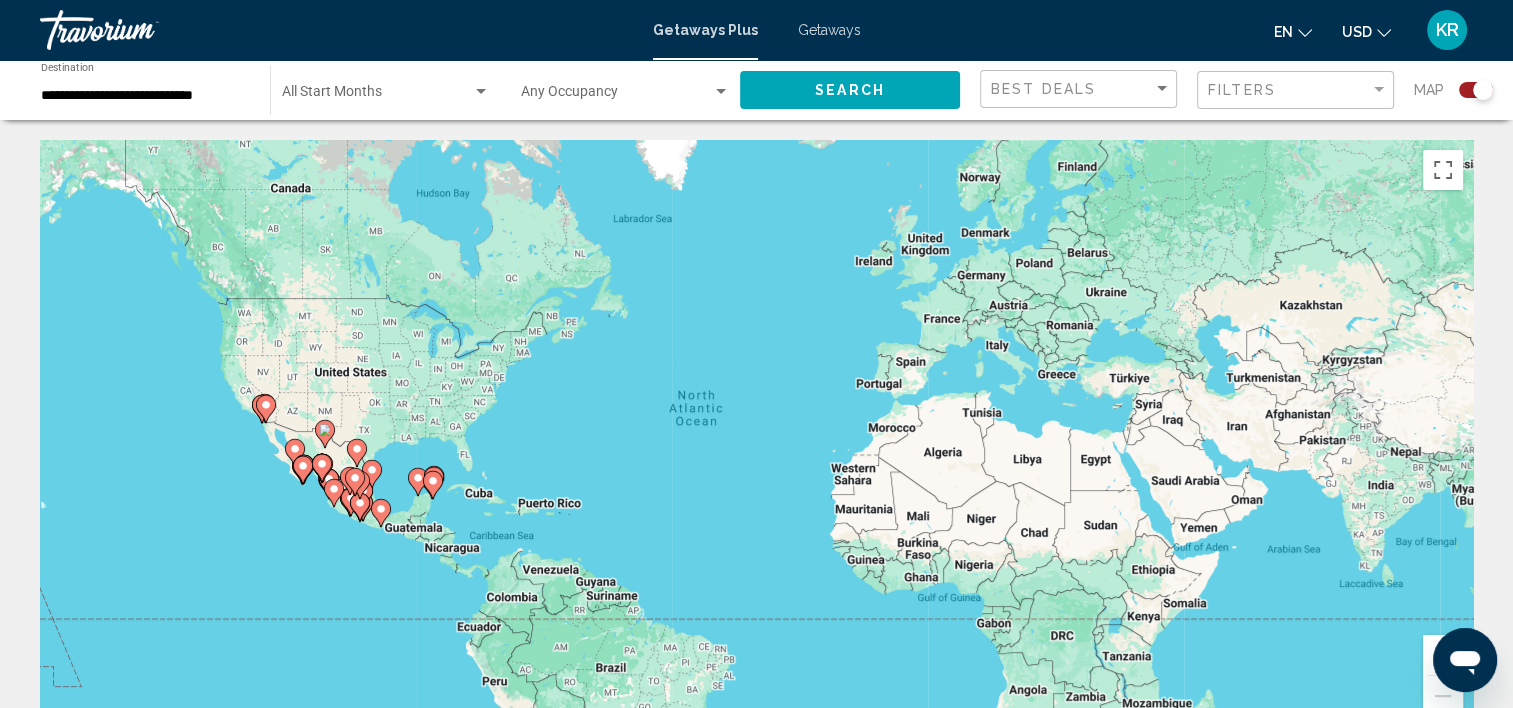 click on "To activate drag with keyboard, press Alt + Enter. Once in keyboard drag state, use the arrow keys to move the marker. To complete the drag, press the Enter key. To cancel, press Escape." at bounding box center [756, 440] 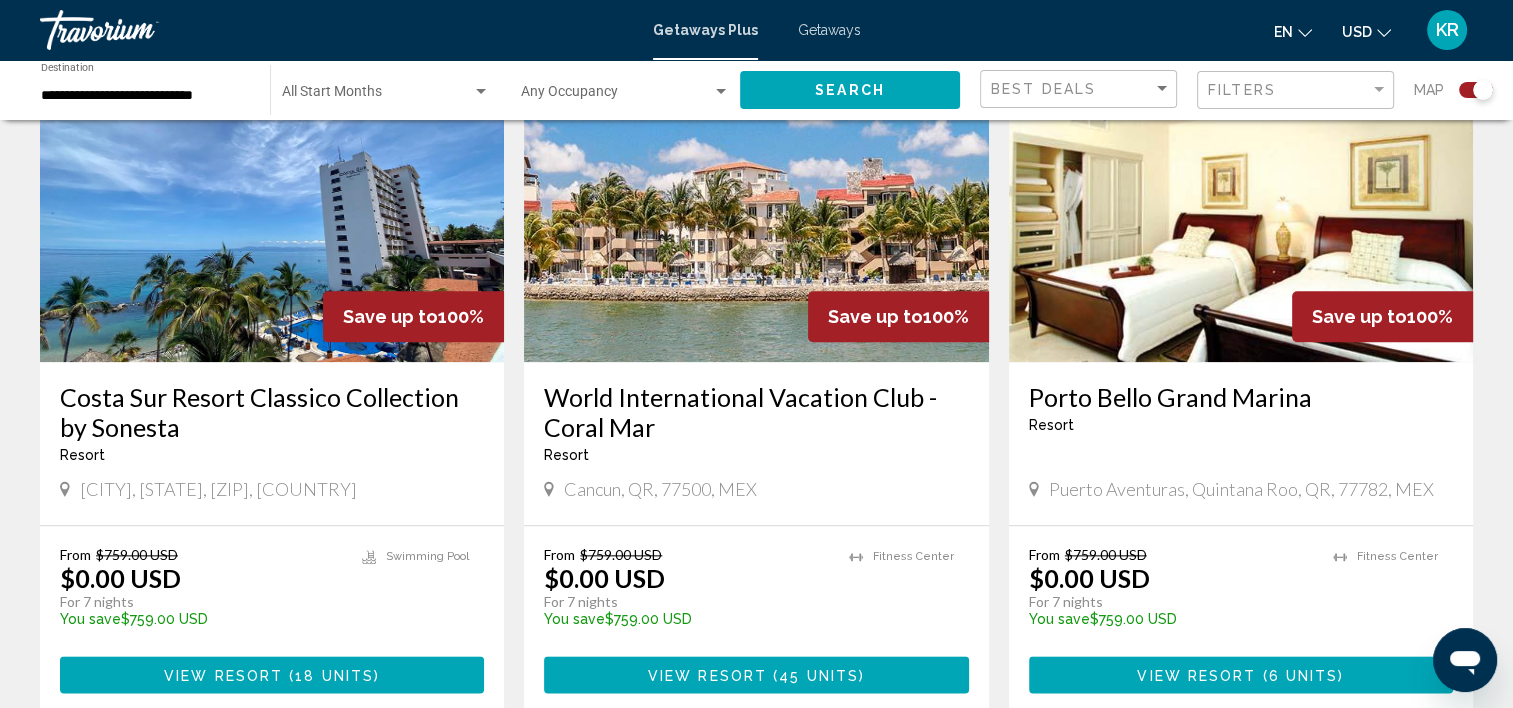 scroll, scrollTop: 2185, scrollLeft: 0, axis: vertical 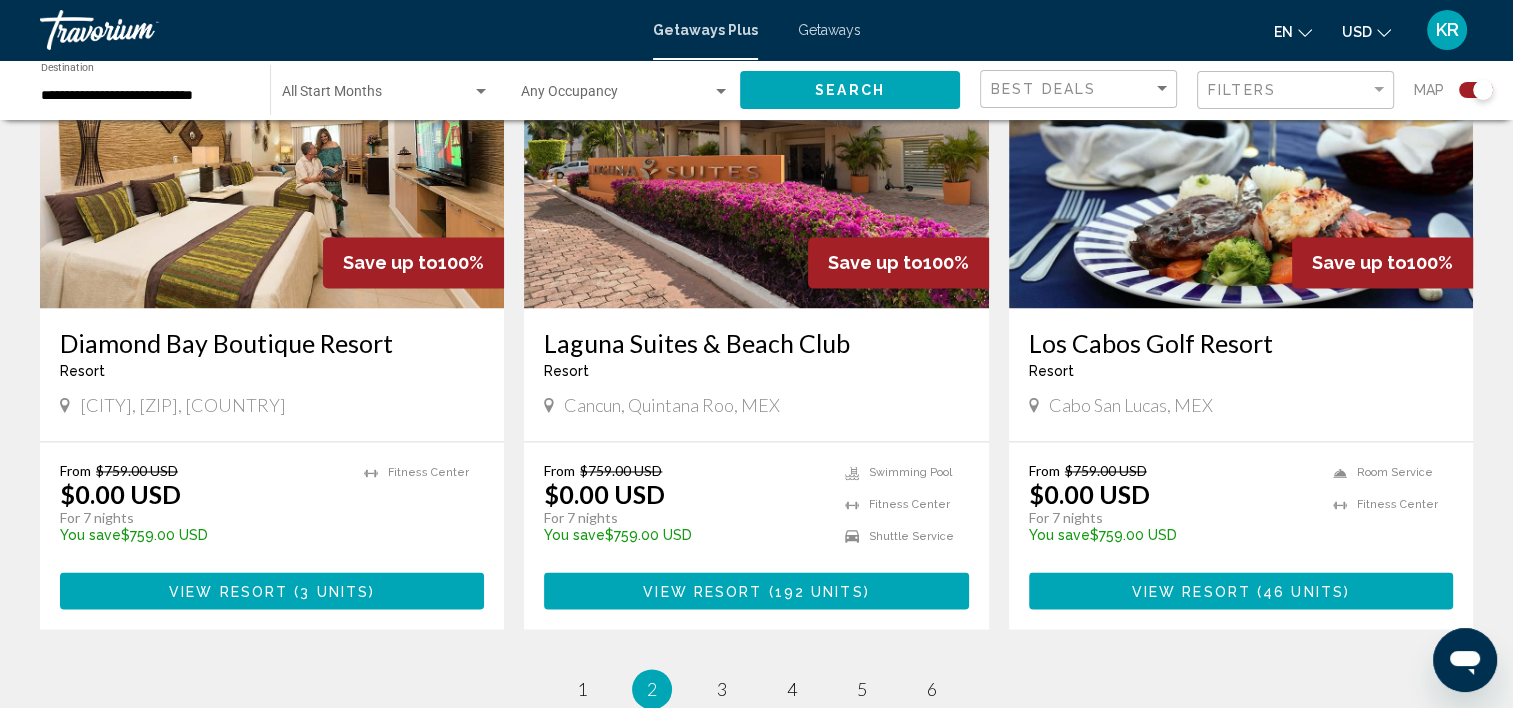 click at bounding box center (756, 148) 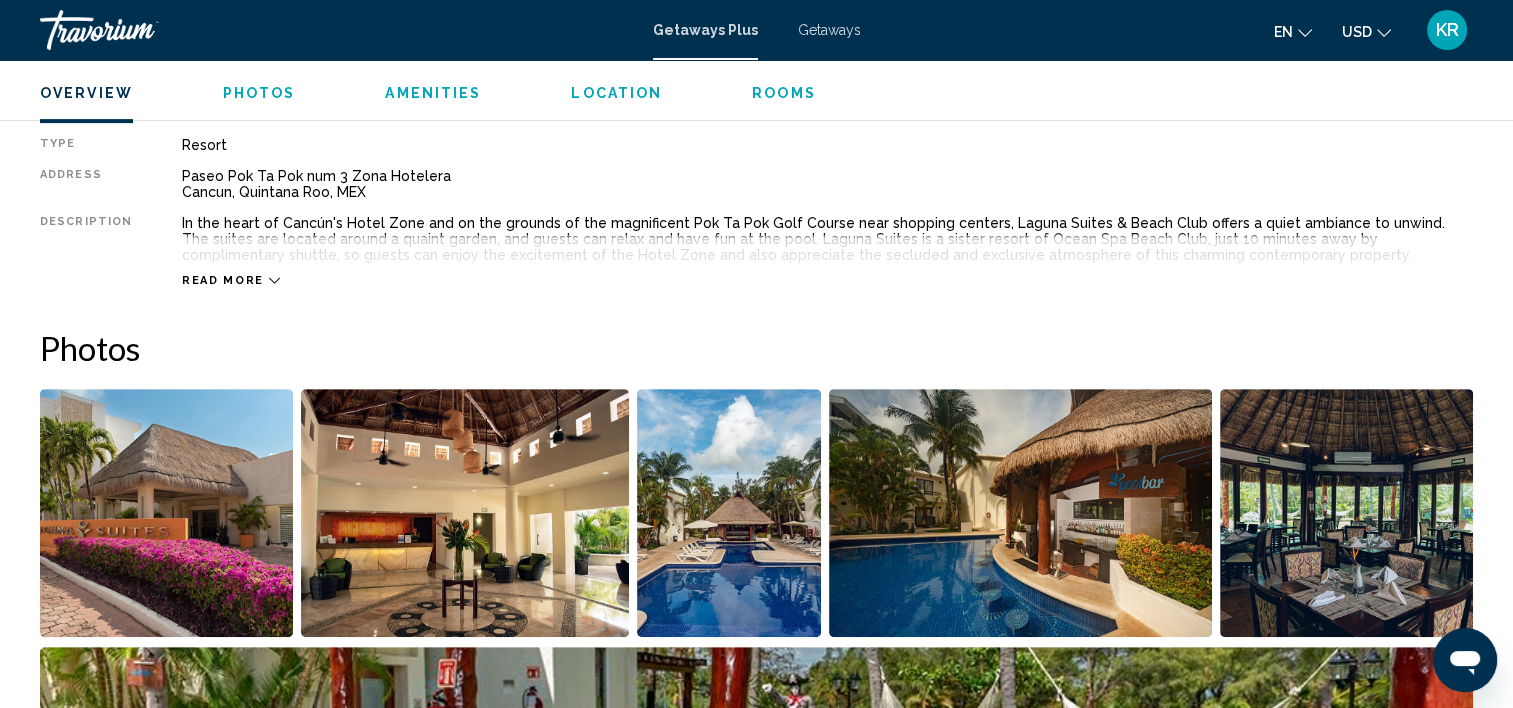 scroll, scrollTop: 694, scrollLeft: 0, axis: vertical 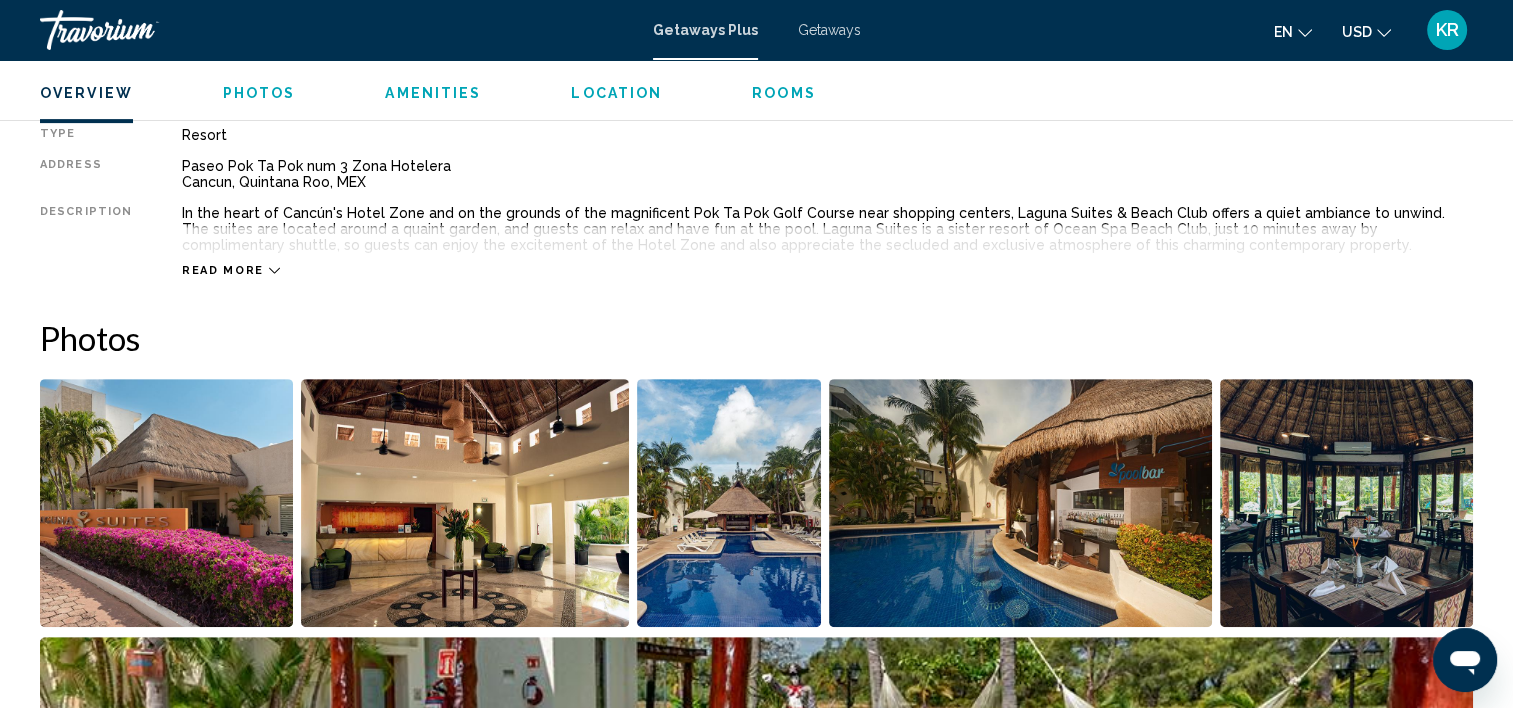 click 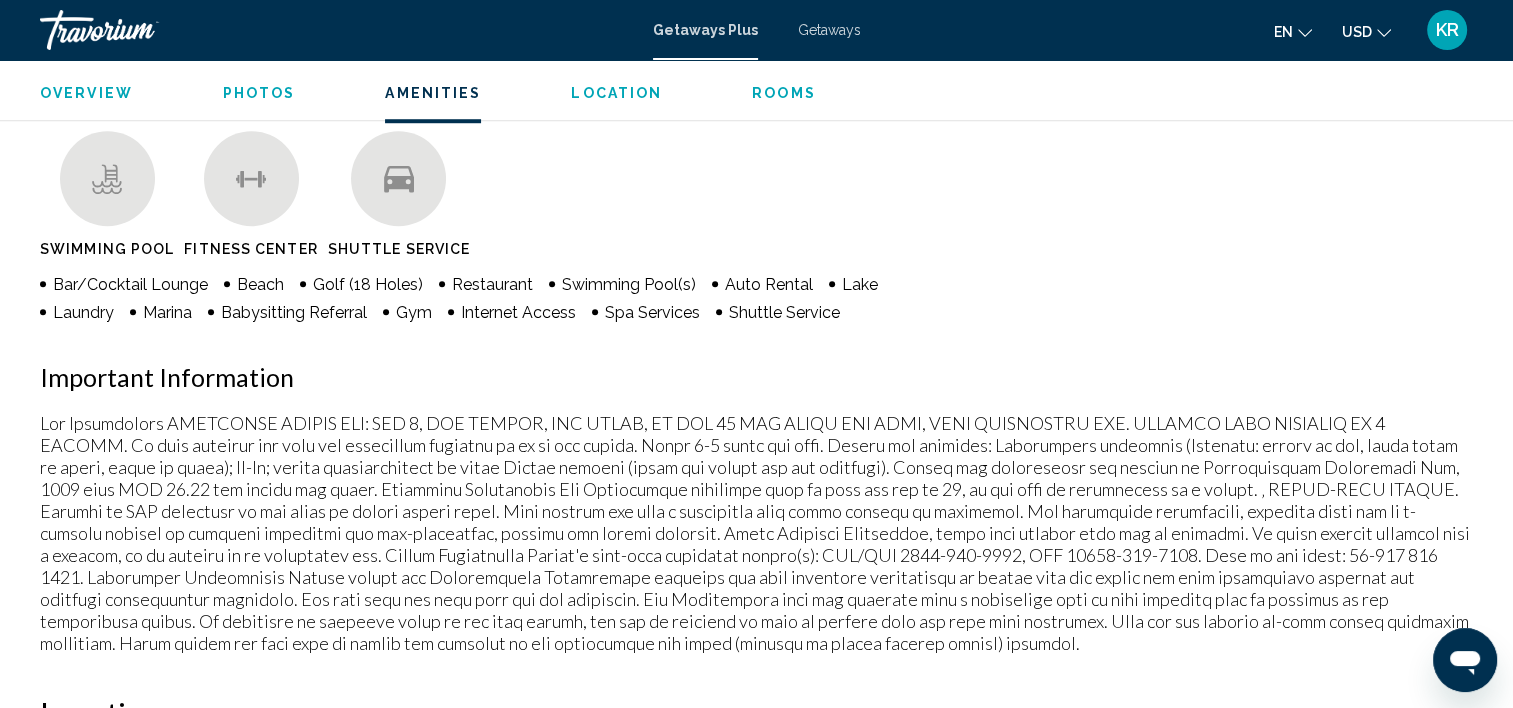 scroll, scrollTop: 1605, scrollLeft: 0, axis: vertical 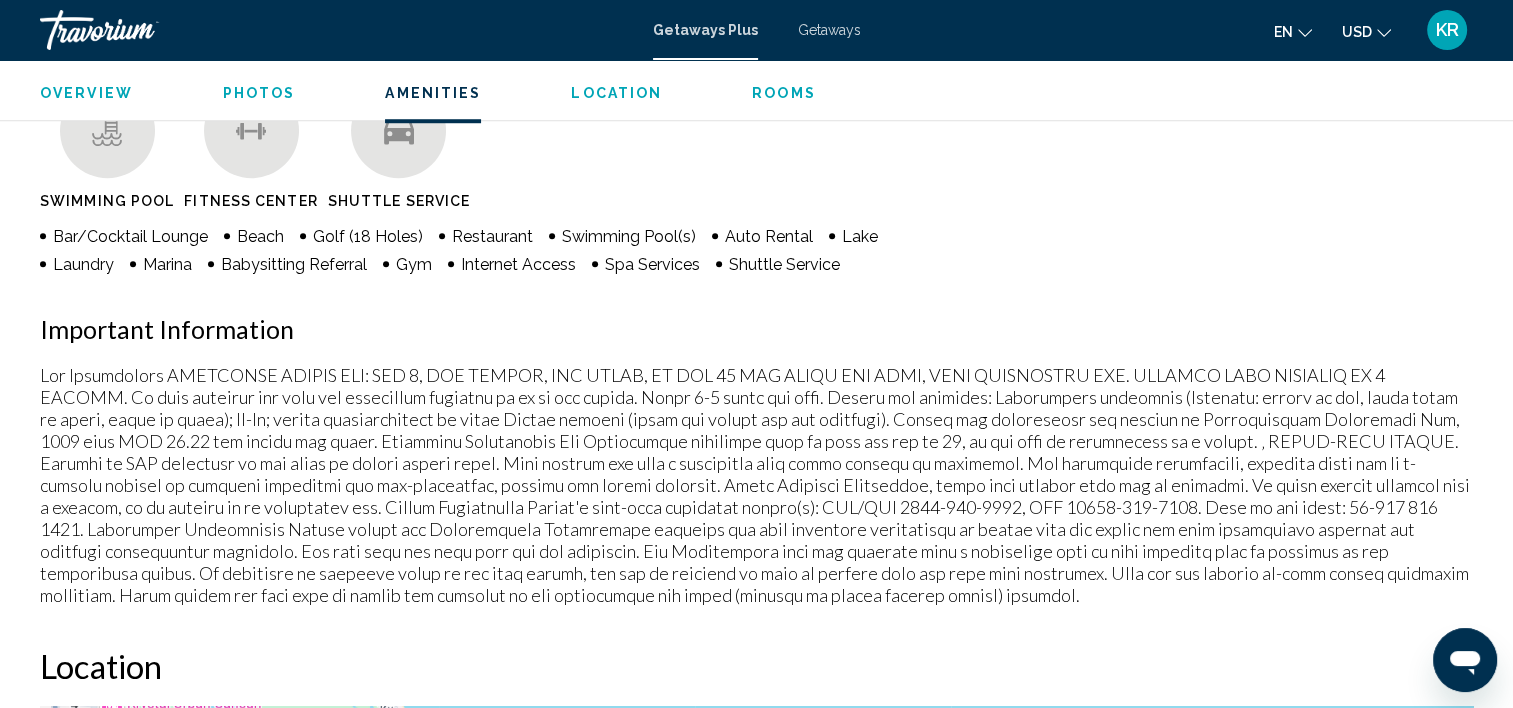 click on "Overview Type Resort All-Inclusive No All-Inclusive Address Paseo Pok Ta Pok num 3 Zona Hotelera Cancun, Quintana Roo, MEX Description In the heart of Cancún's Hotel Zone and on the grounds of the magnificent Pok Ta Pok Golf Course near shopping centers, Laguna Suites & Beach Club offers a quiet ambiance to unwind. The suites are located around a quaint garden, and guests can relax and have fun at the pool. Laguna Suites is a sister resort of Ocean Spa Beach Club, just 10 minutes away by complimentary shuttle, so guests can enjoy the excitement of the Hotel Zone and also appreciate the secluded and exclusive atmosphere of this charming contemporary property. Read less
Photos Amenities
Swimming Pool
Fitness Center
Shuttle Service Bar/Cocktail Lounge Beach Golf (18 Holes) Restaurant Swimming Pool(s) Auto Rental Lake Laundry Marina Gym +" at bounding box center [756, 8628] 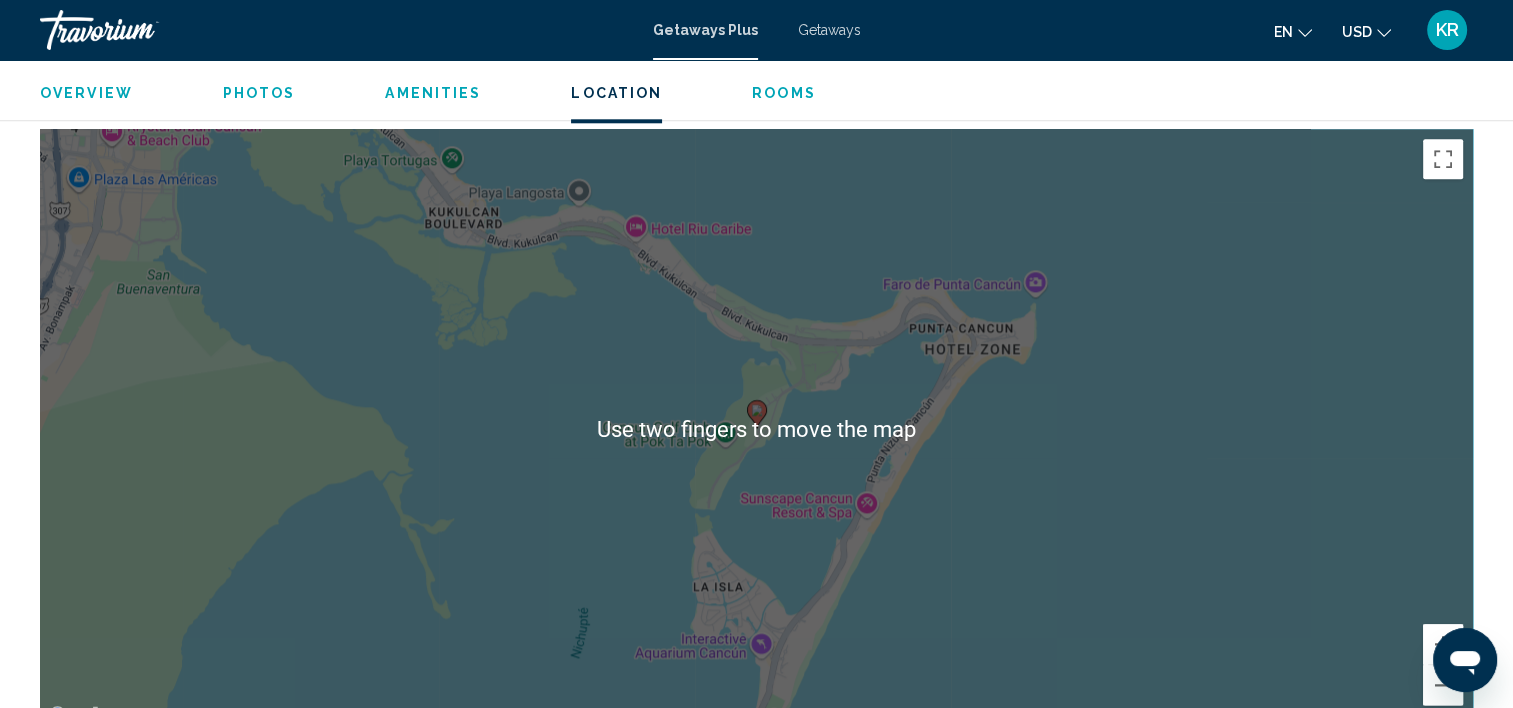 scroll, scrollTop: 2192, scrollLeft: 0, axis: vertical 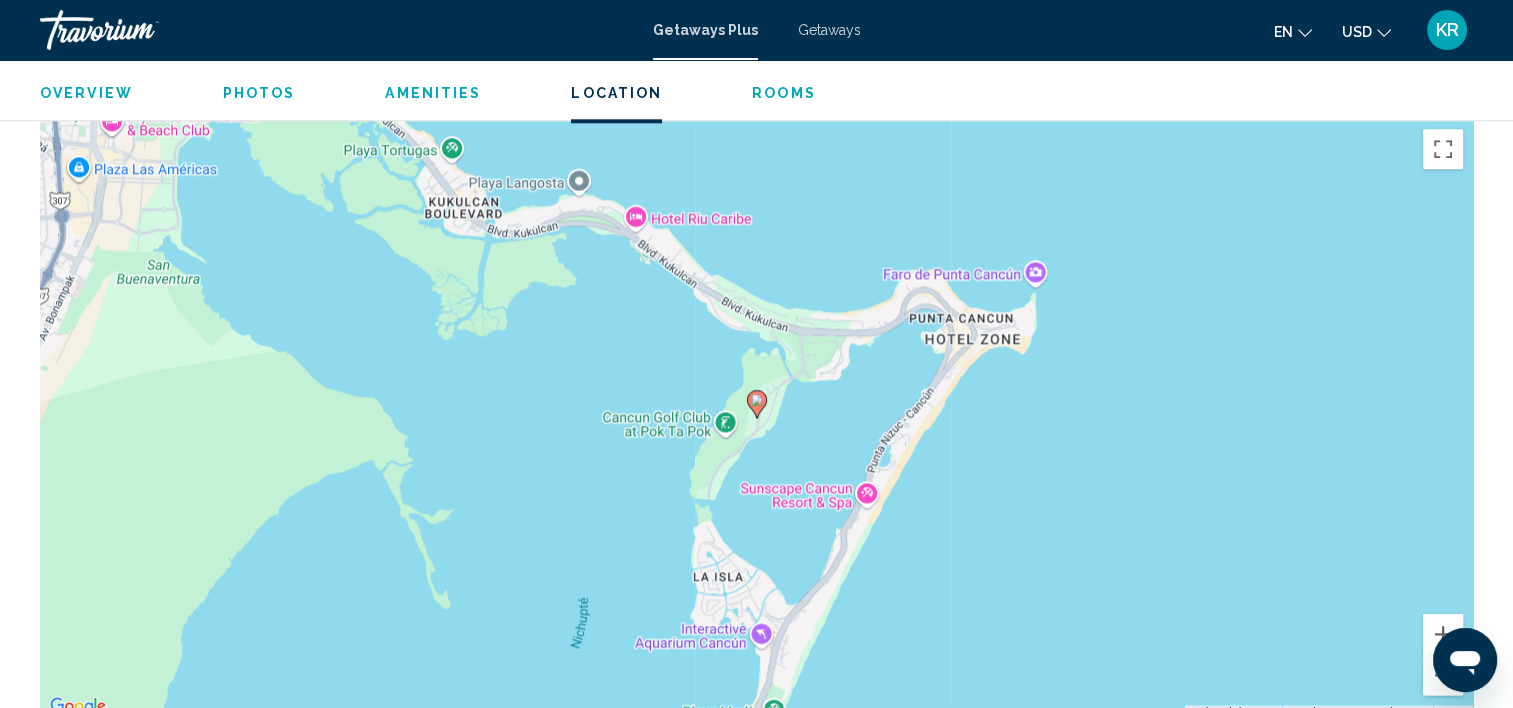click on "To activate drag with keyboard, press Alt + Enter. Once in keyboard drag state, use the arrow keys to move the marker. To complete the drag, press the Enter key. To cancel, press Escape." at bounding box center (756, 419) 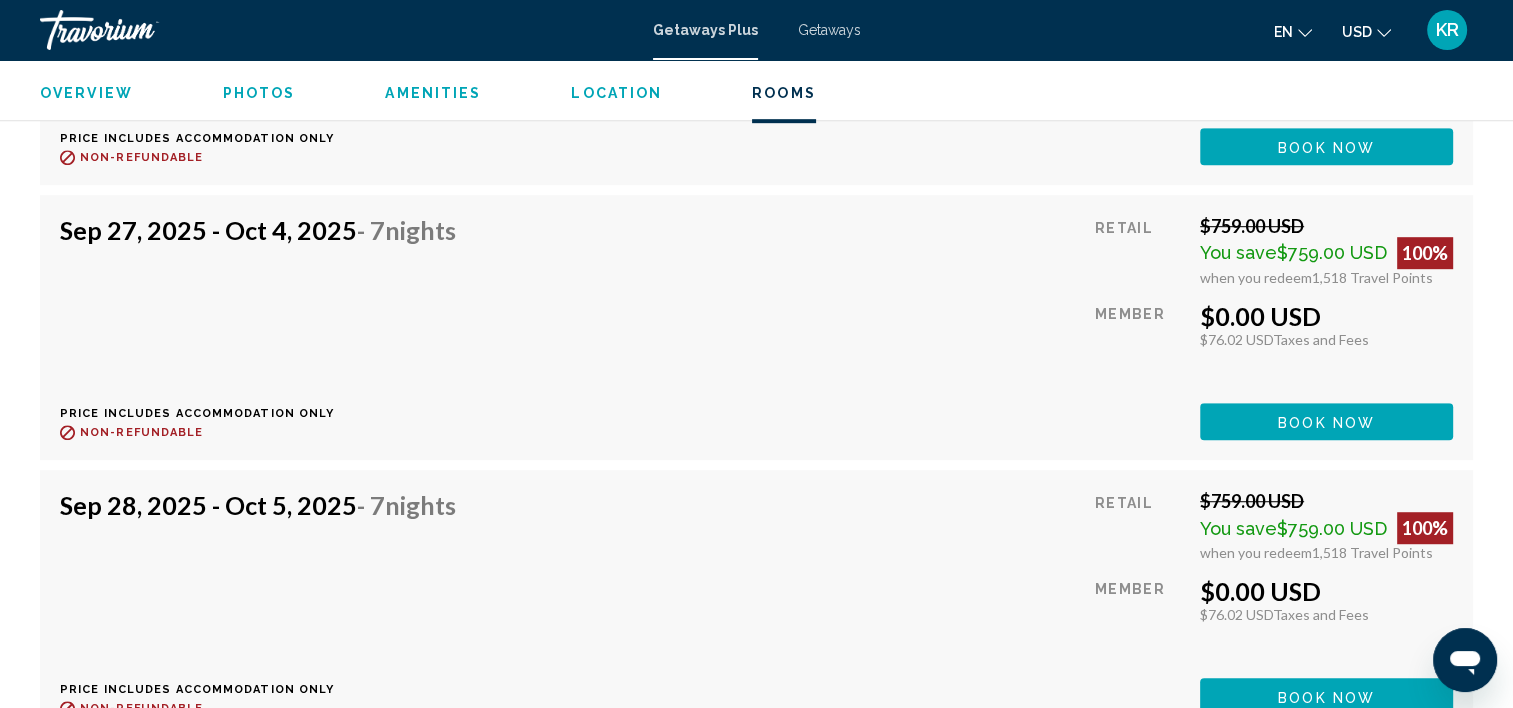 scroll, scrollTop: 8740, scrollLeft: 0, axis: vertical 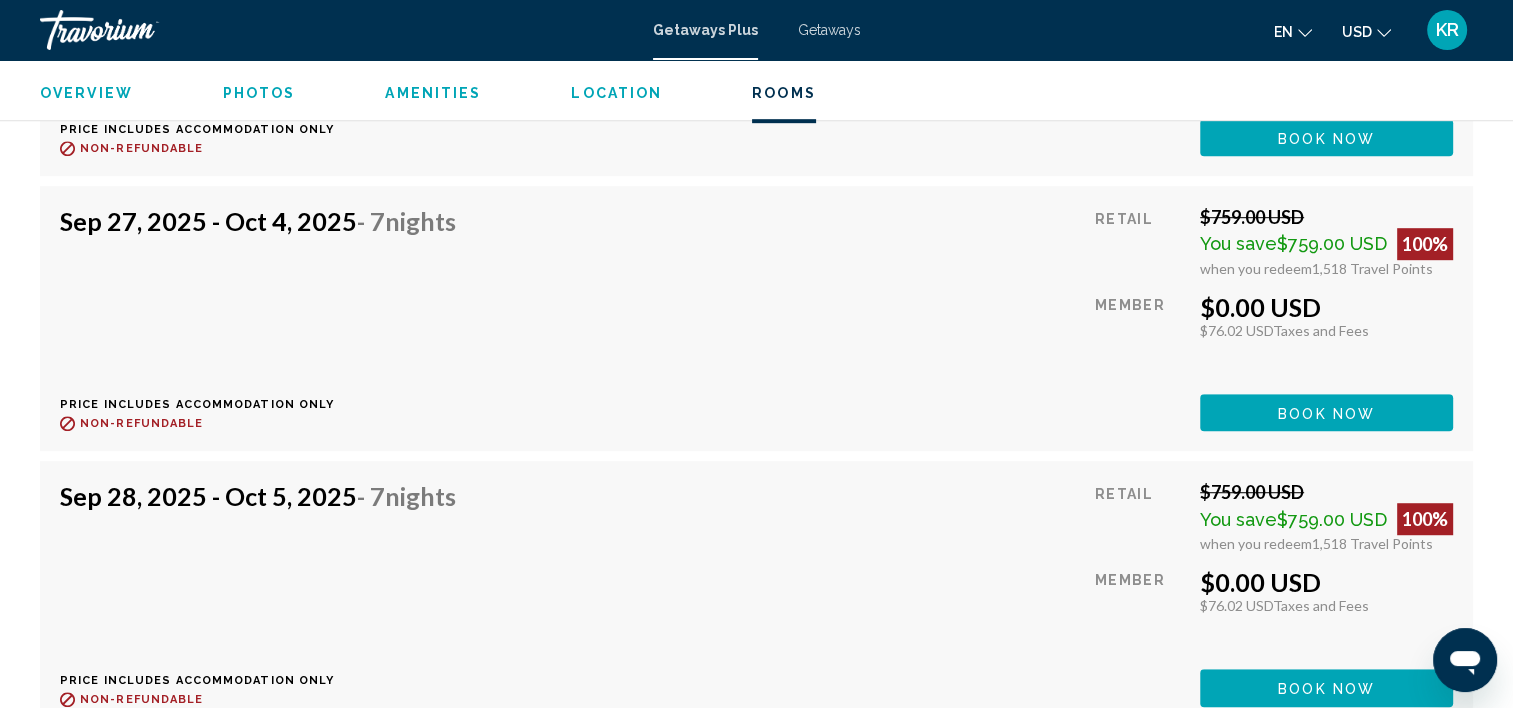 click on "Sep 27, 2025 - Oct 4, 2025  - 7  Nights Price includes accommodation only
Refundable until :
Non-refundable Retail  $759.00 USD  You save  $759.00 USD   100%  when you redeem  1,518  Travel Points  Member  $0.00 USD   $76.02 USD  Taxes and Fees You earn  0  Travel Points  Book now This room is no longer available. Price includes accommodation only
Refundable until
Non-refundable Book now This room is no longer available." at bounding box center [756, 318] 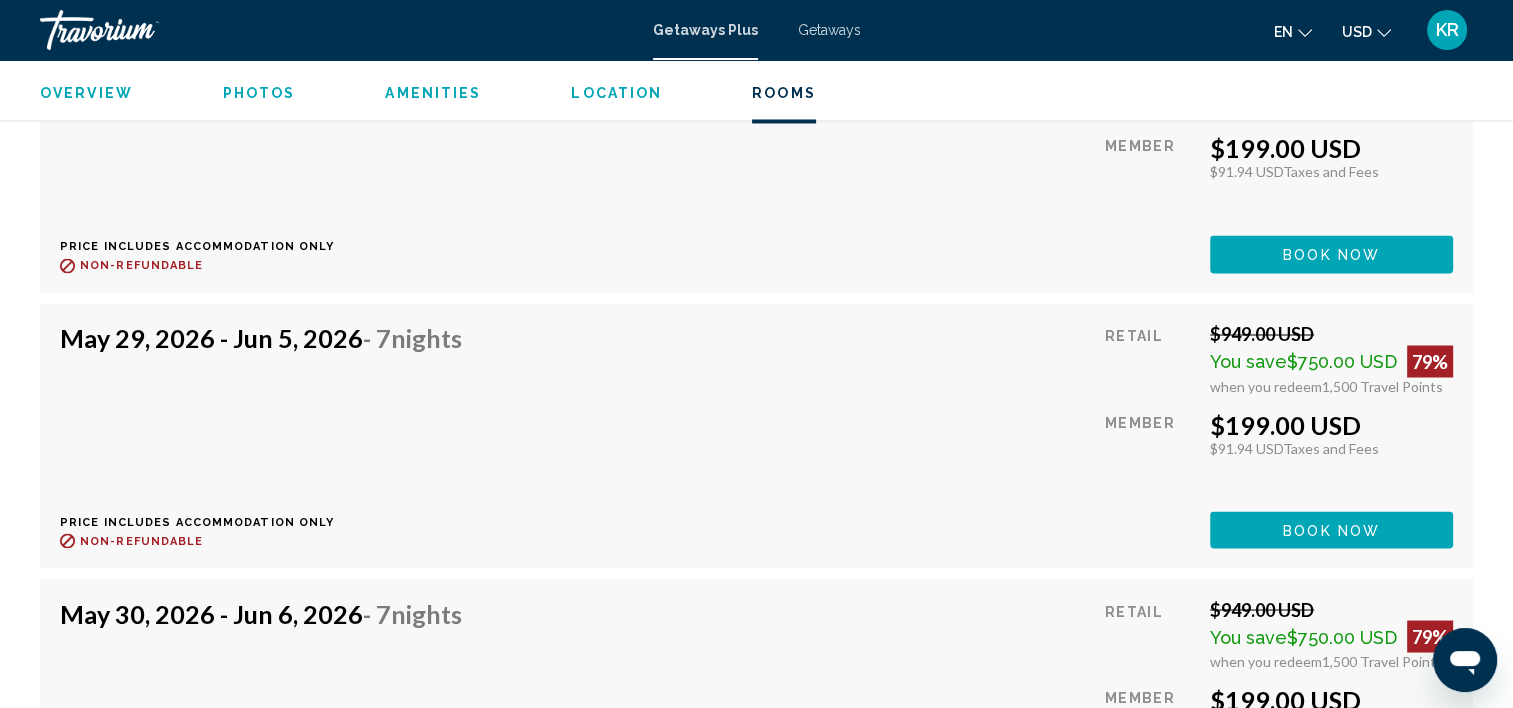 scroll, scrollTop: 18872, scrollLeft: 0, axis: vertical 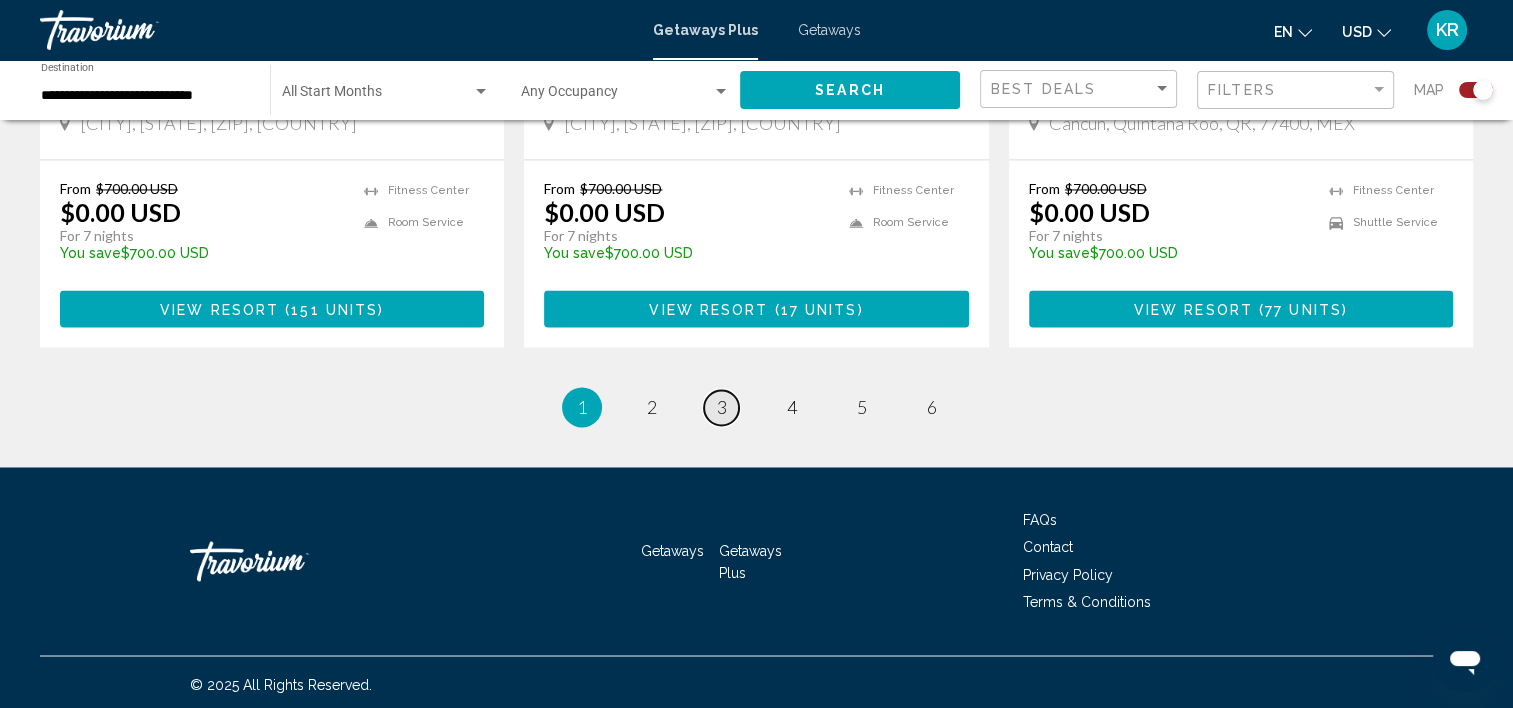 click on "3" at bounding box center (722, 407) 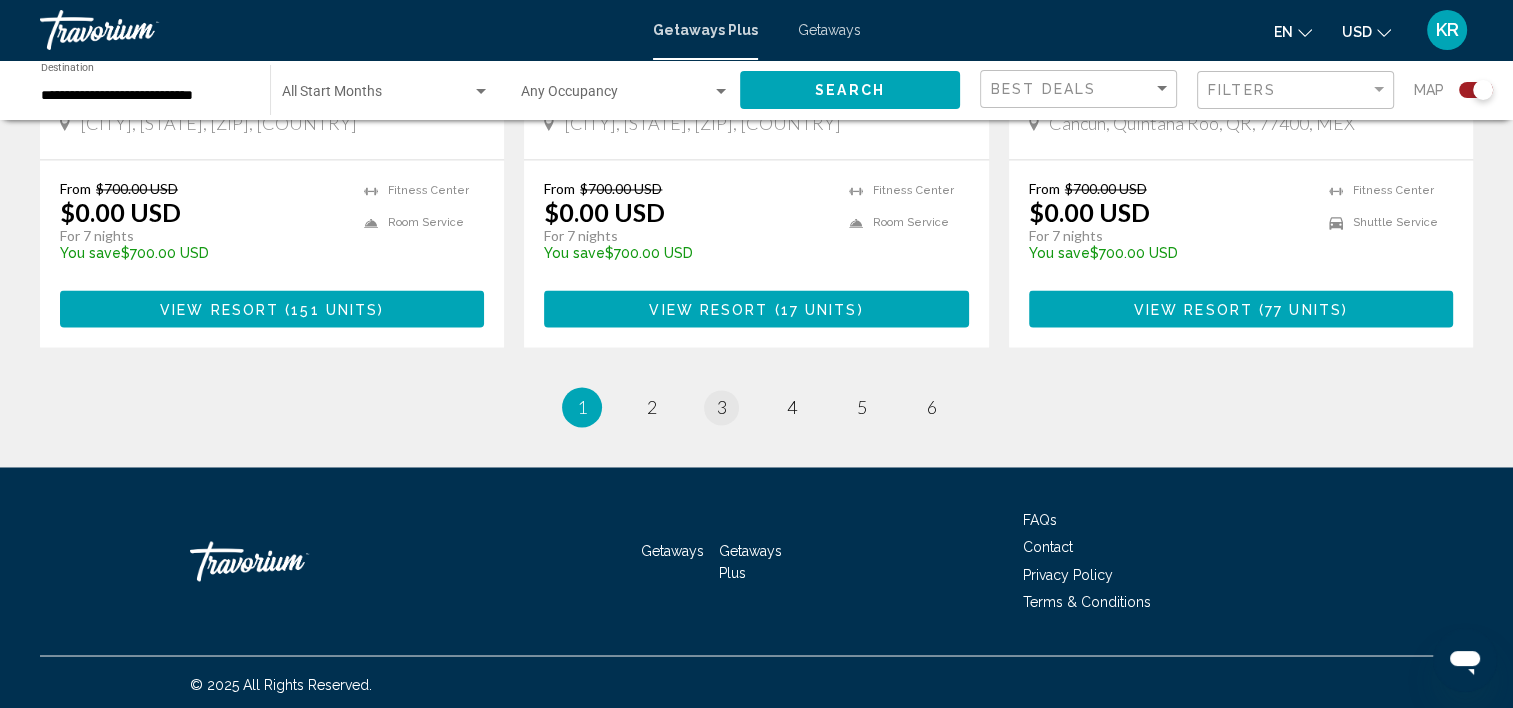scroll, scrollTop: 0, scrollLeft: 0, axis: both 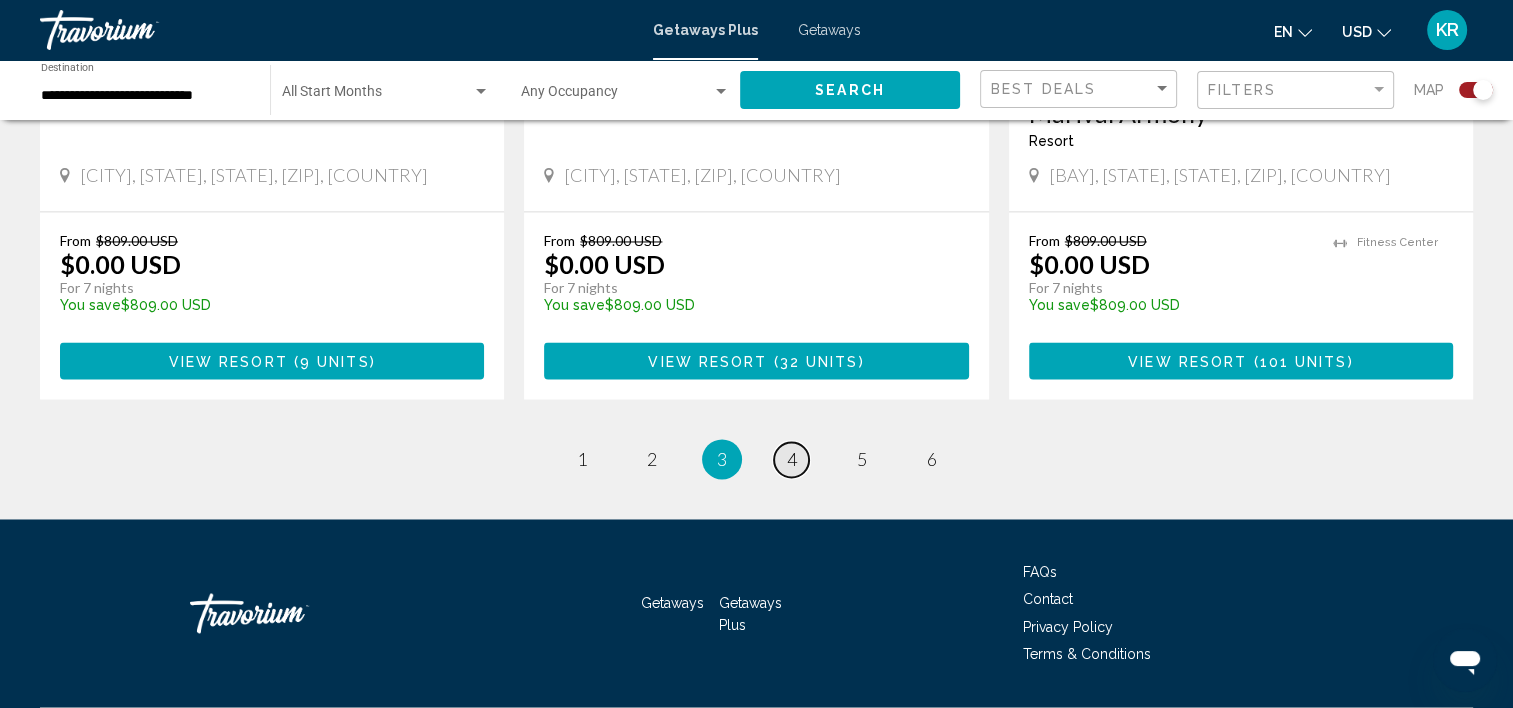click on "4" at bounding box center [792, 459] 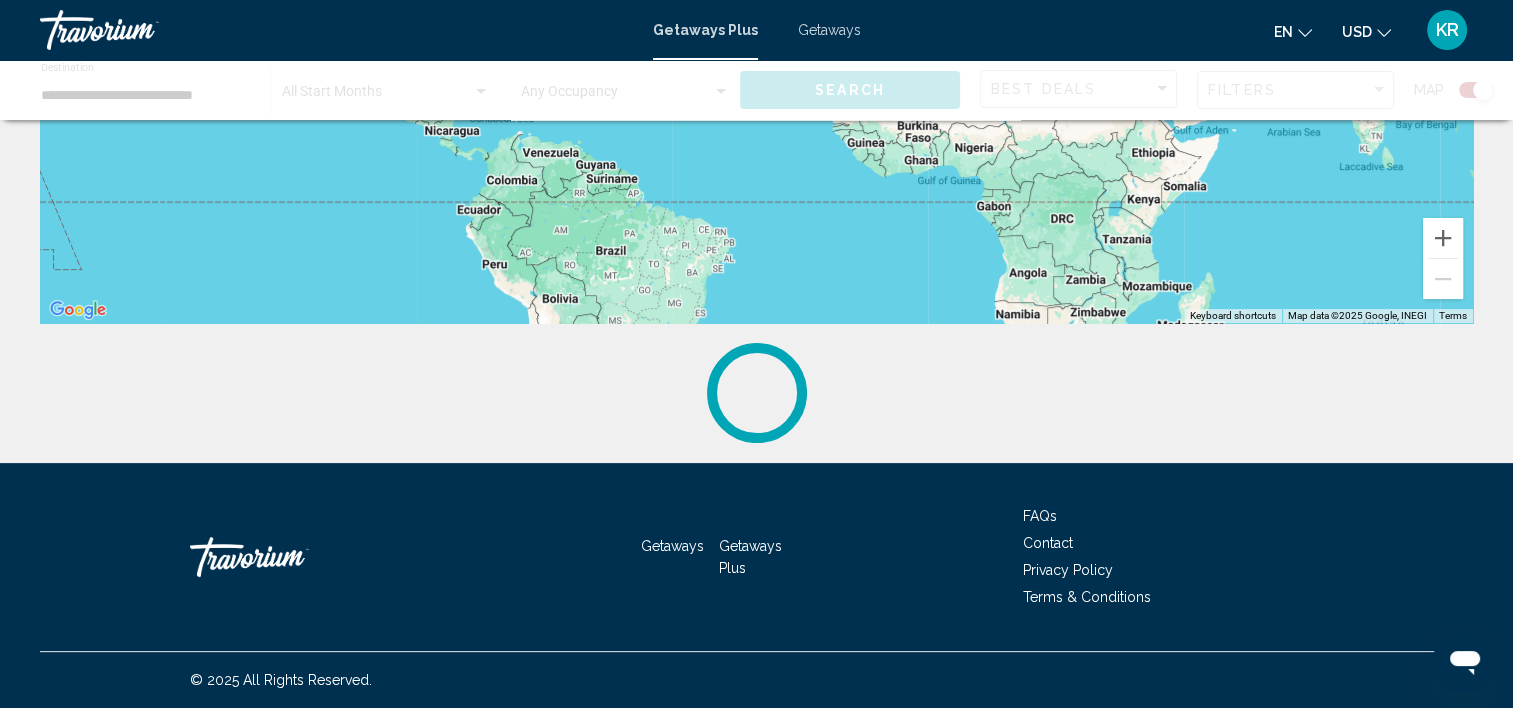 scroll, scrollTop: 0, scrollLeft: 0, axis: both 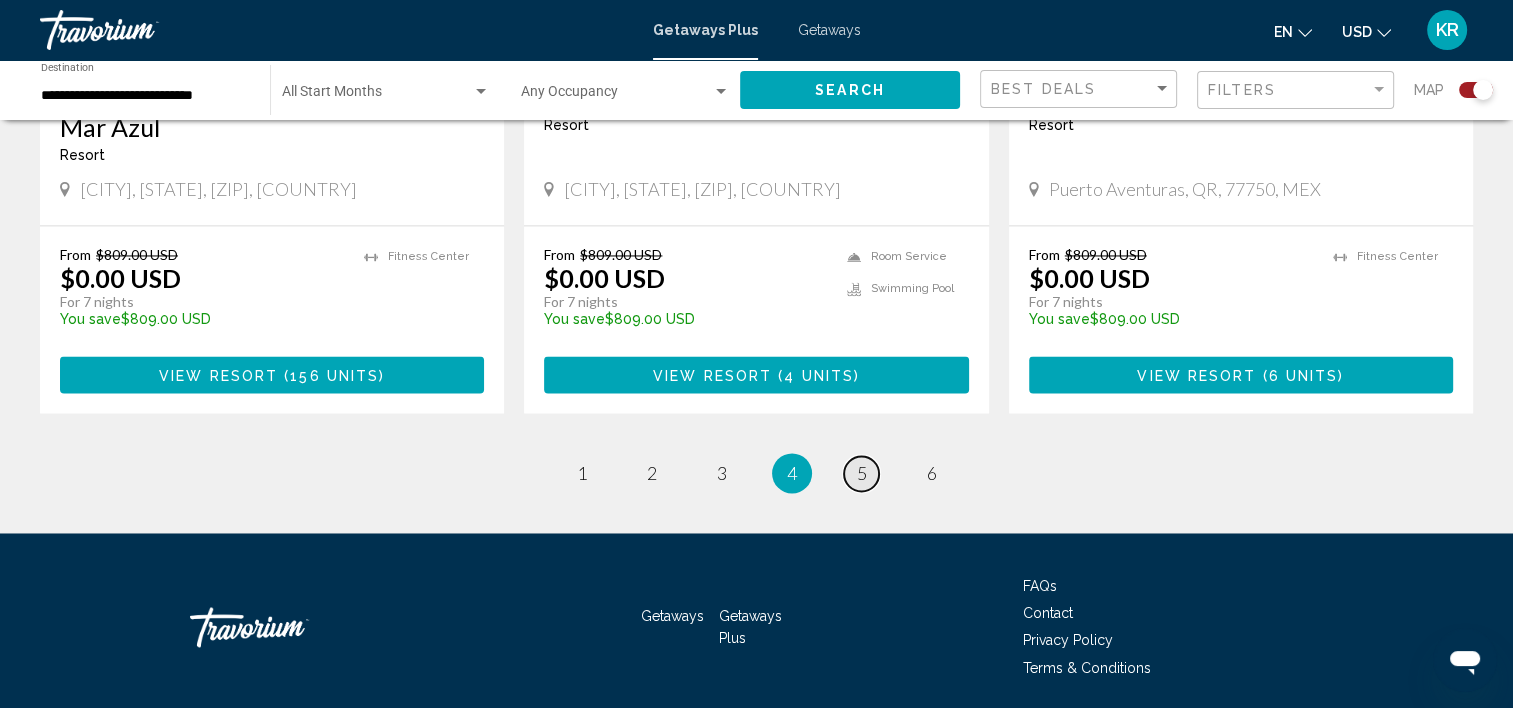 click on "5" at bounding box center (862, 473) 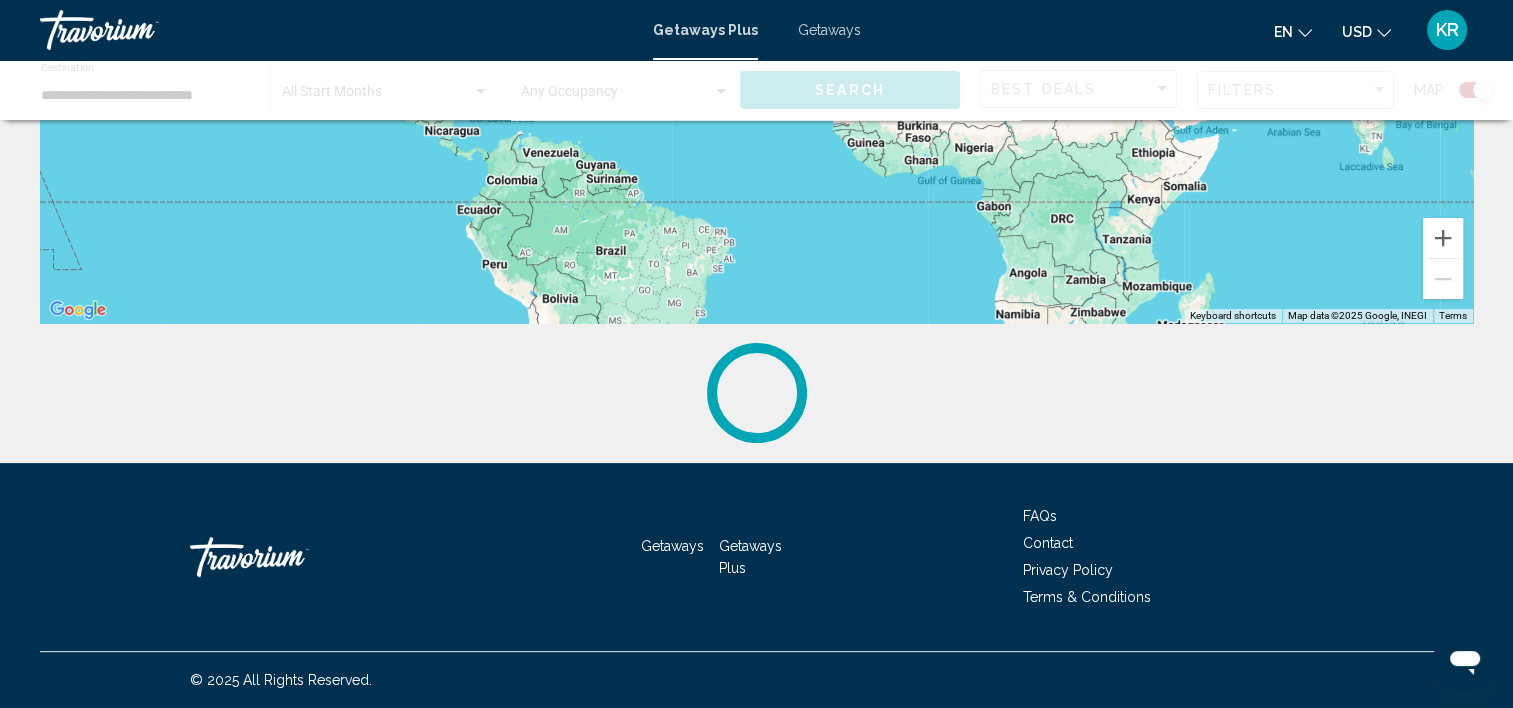 scroll, scrollTop: 0, scrollLeft: 0, axis: both 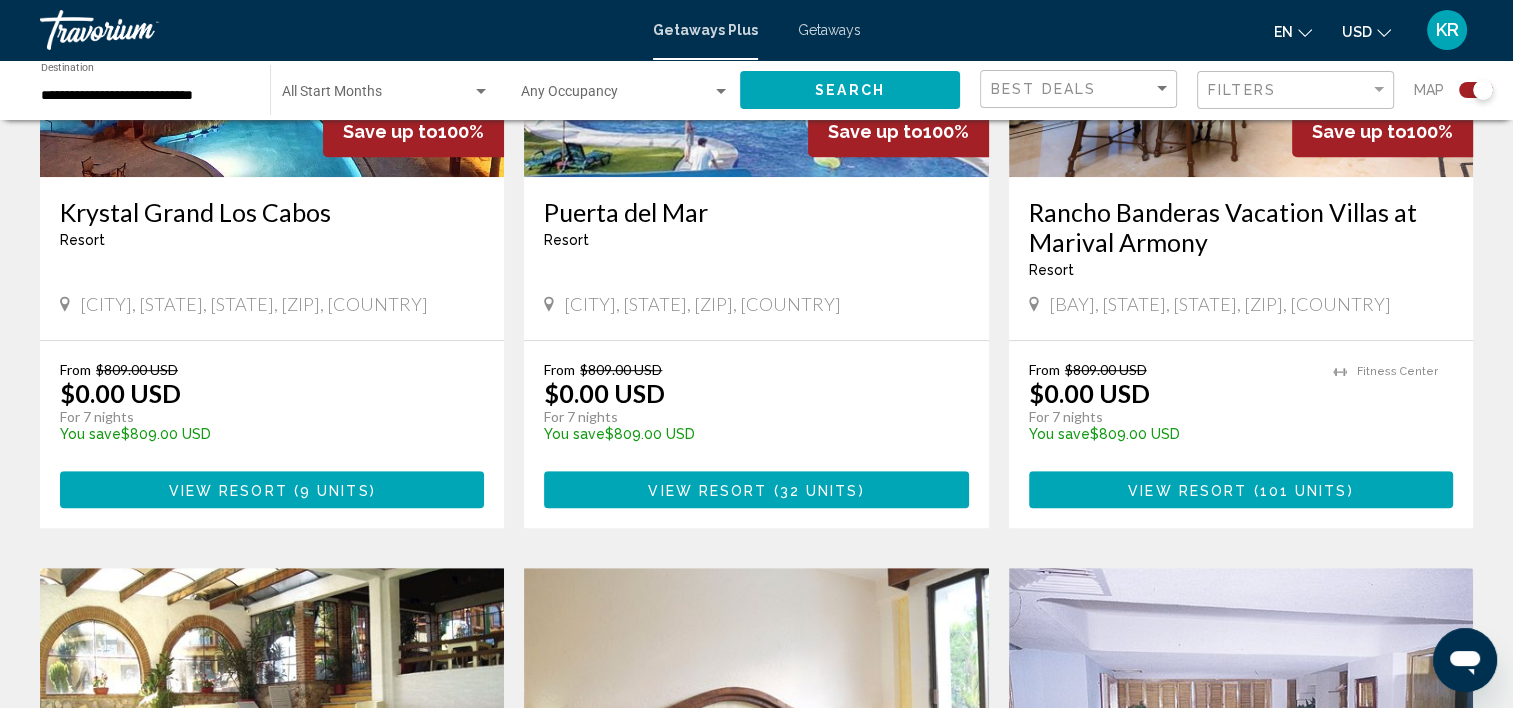 click on "View Resort    ( 9 units )" at bounding box center [272, 489] 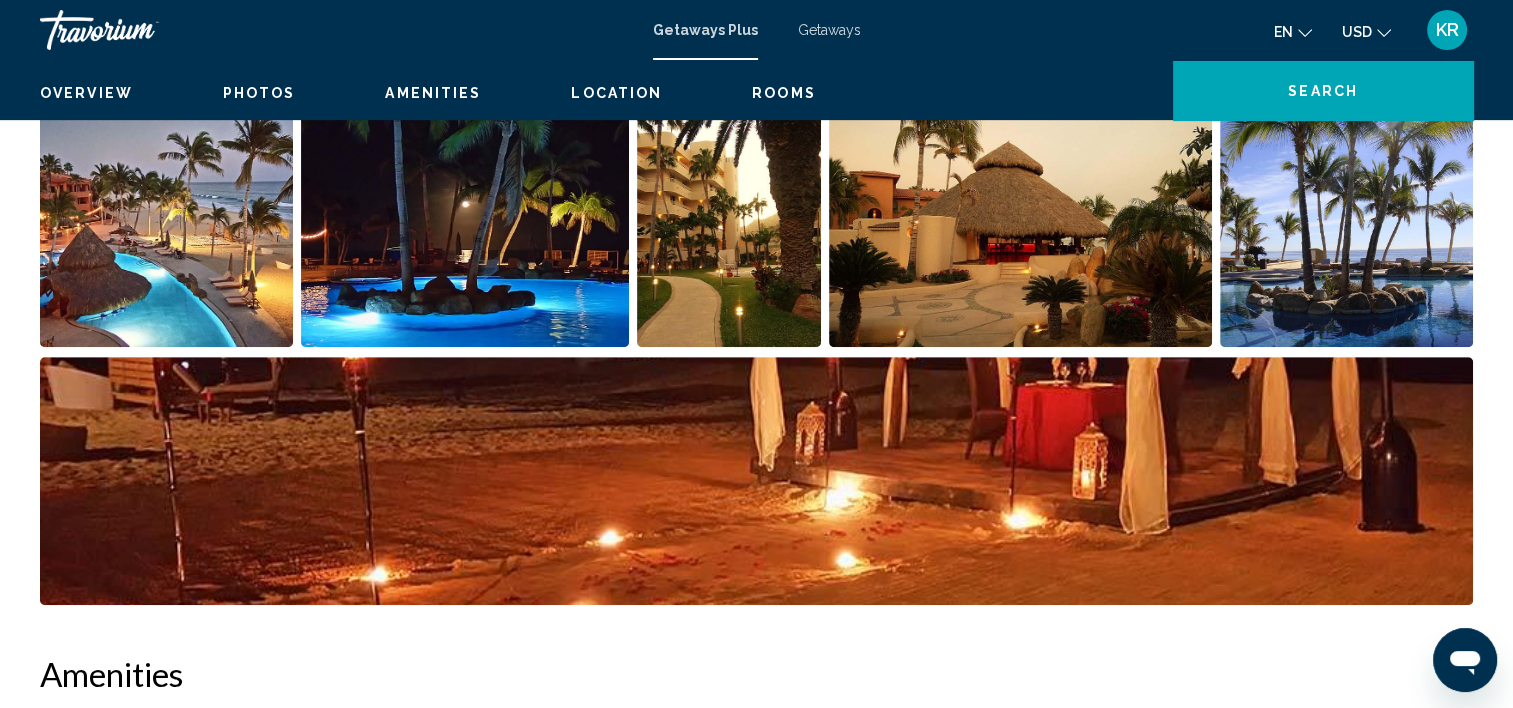 scroll, scrollTop: 5, scrollLeft: 0, axis: vertical 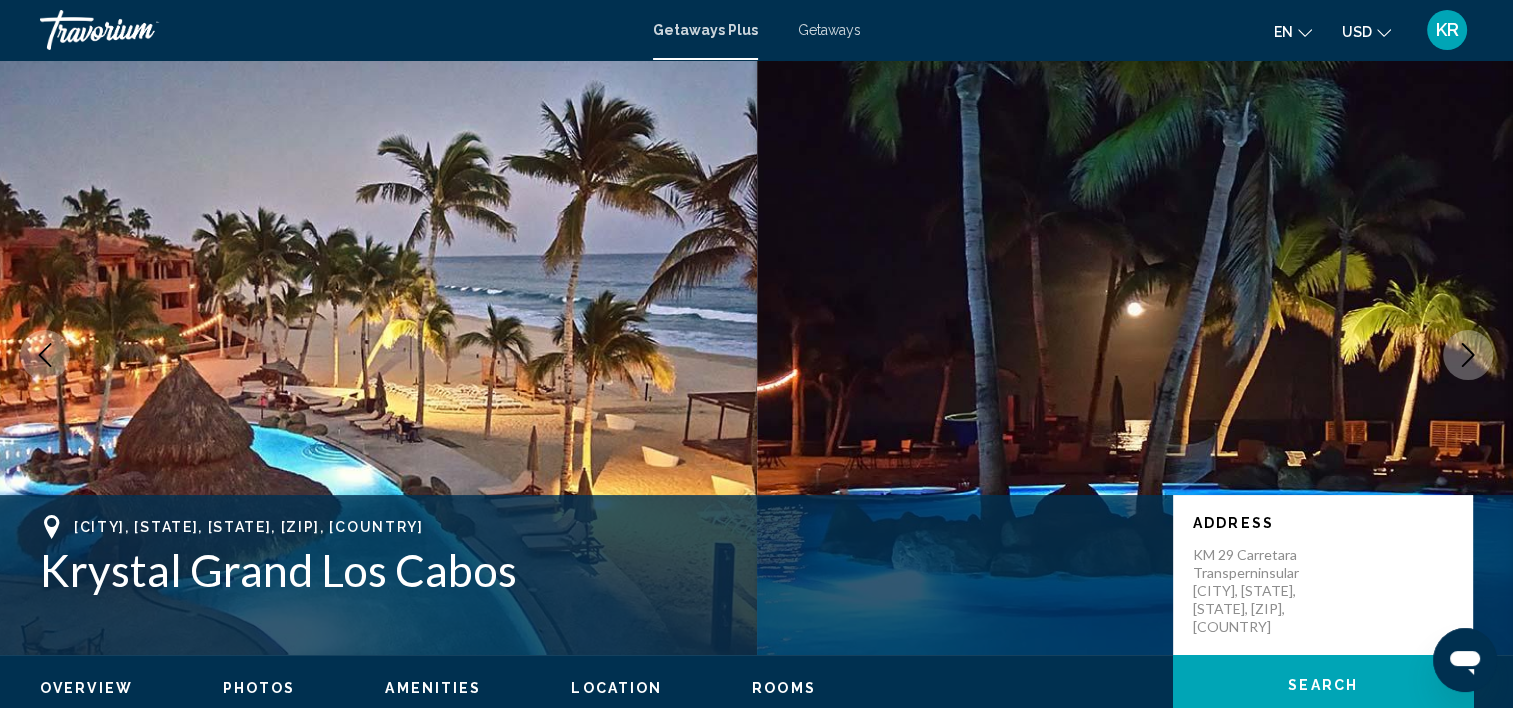click on "KM 29 Carretara Transperninsular San Jose del Cabo, BCS, BC, 23400, MEX" at bounding box center [1323, 591] 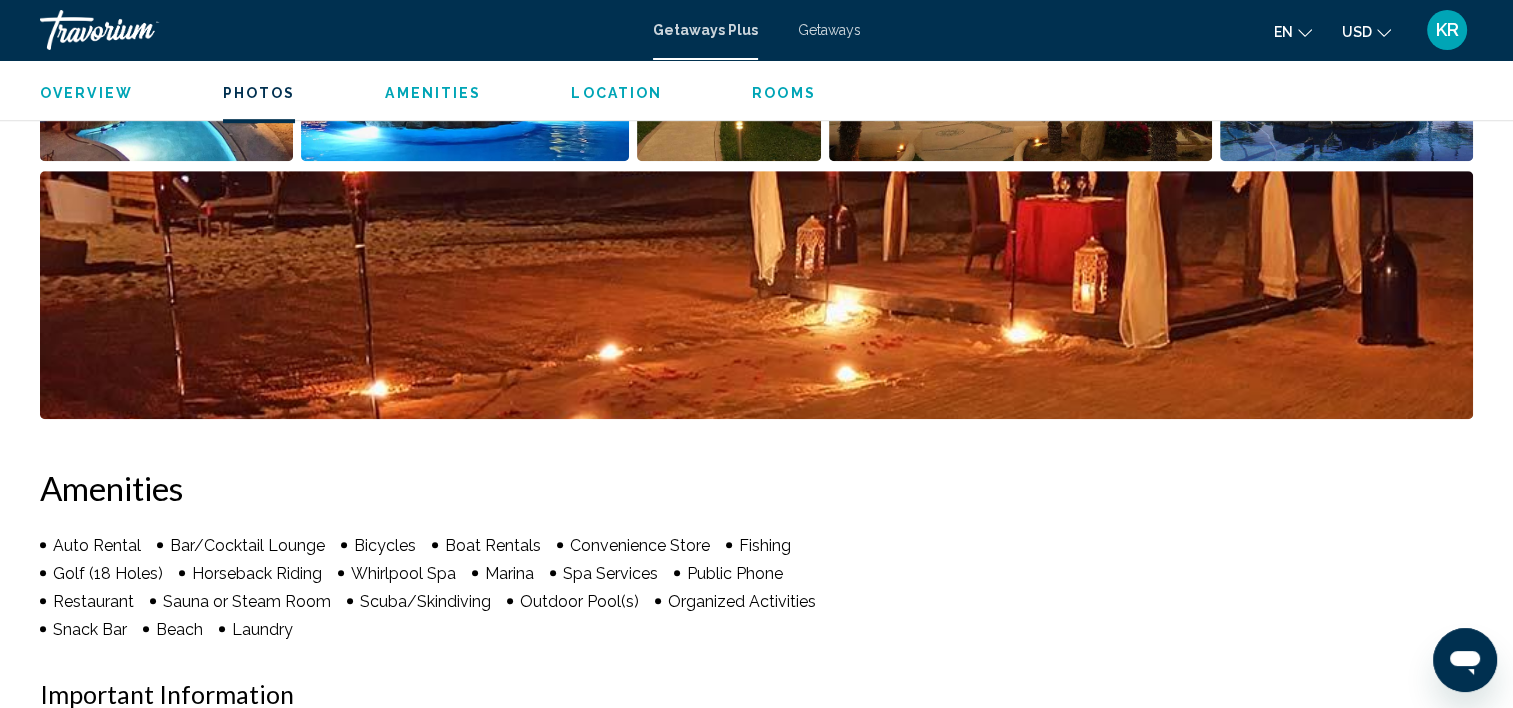 scroll, scrollTop: 1164, scrollLeft: 0, axis: vertical 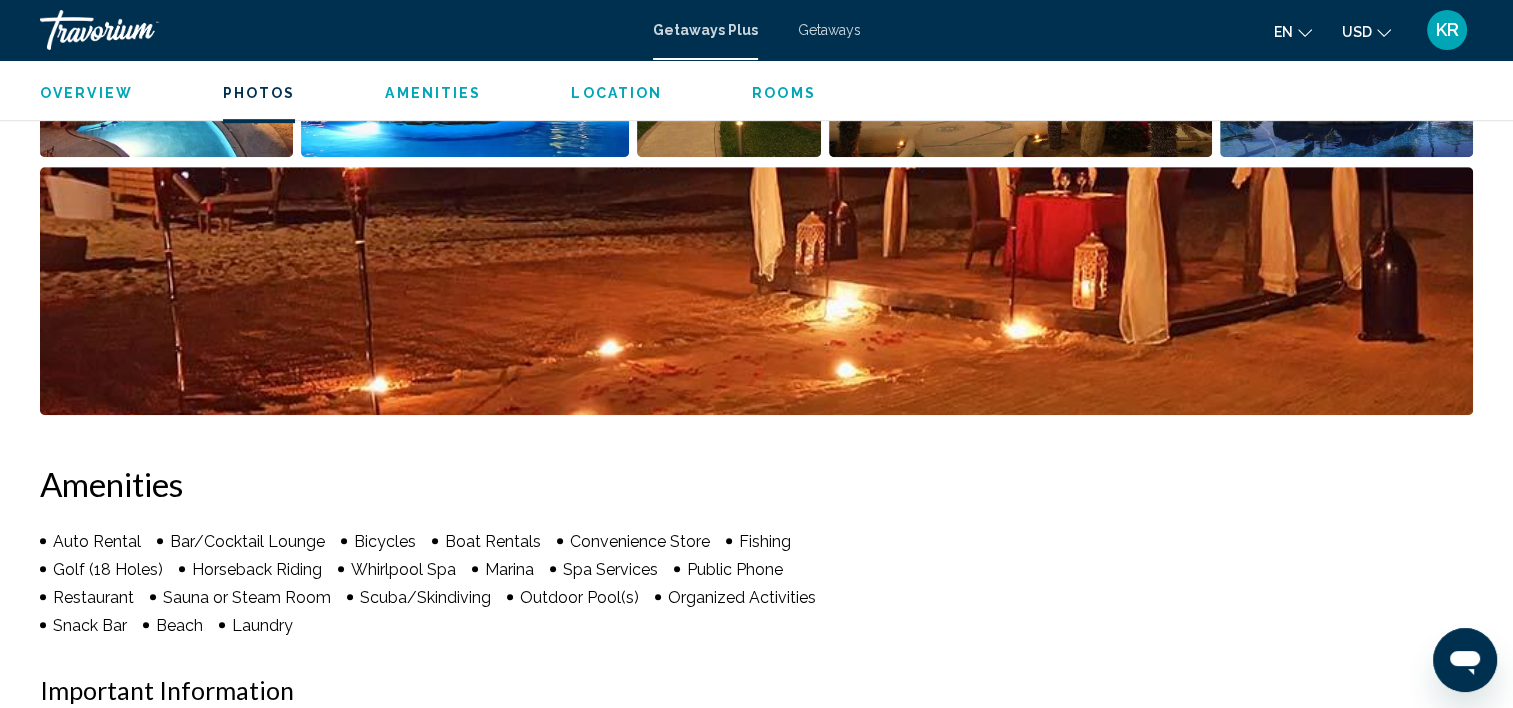 click on "Amenities Auto Rental Bar/Cocktail Lounge Bicycles Boat Rentals Convenience Store Fishing Golf (18 Holes) Horseback Riding Whirlpool Spa Marina Spa Services Public Phone Restaurant Sauna or Steam Room Scuba/Skindiving Outdoor Pool(s) Organized Activities Snack Bar Beach Laundry No Amenities available. Important Information" at bounding box center (756, 825) 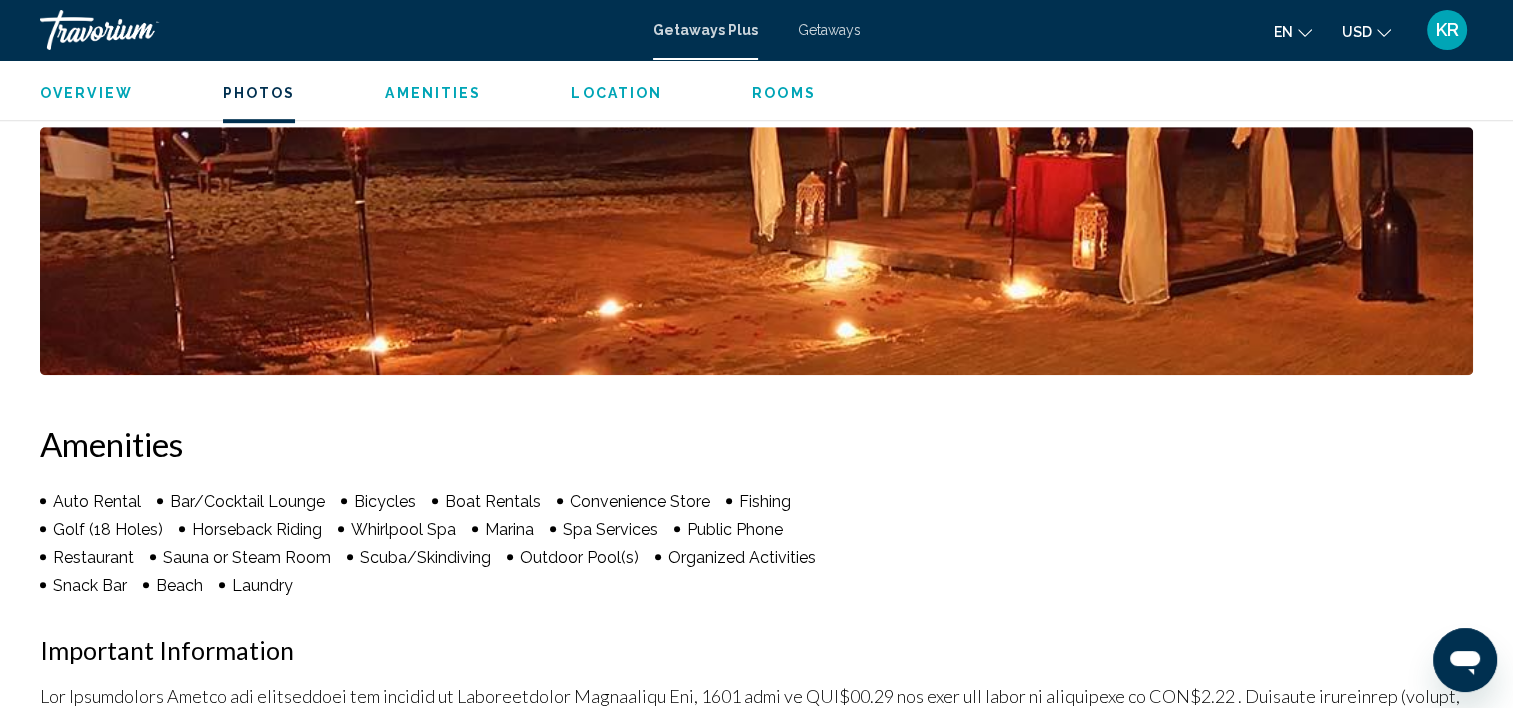 scroll, scrollTop: 1260, scrollLeft: 0, axis: vertical 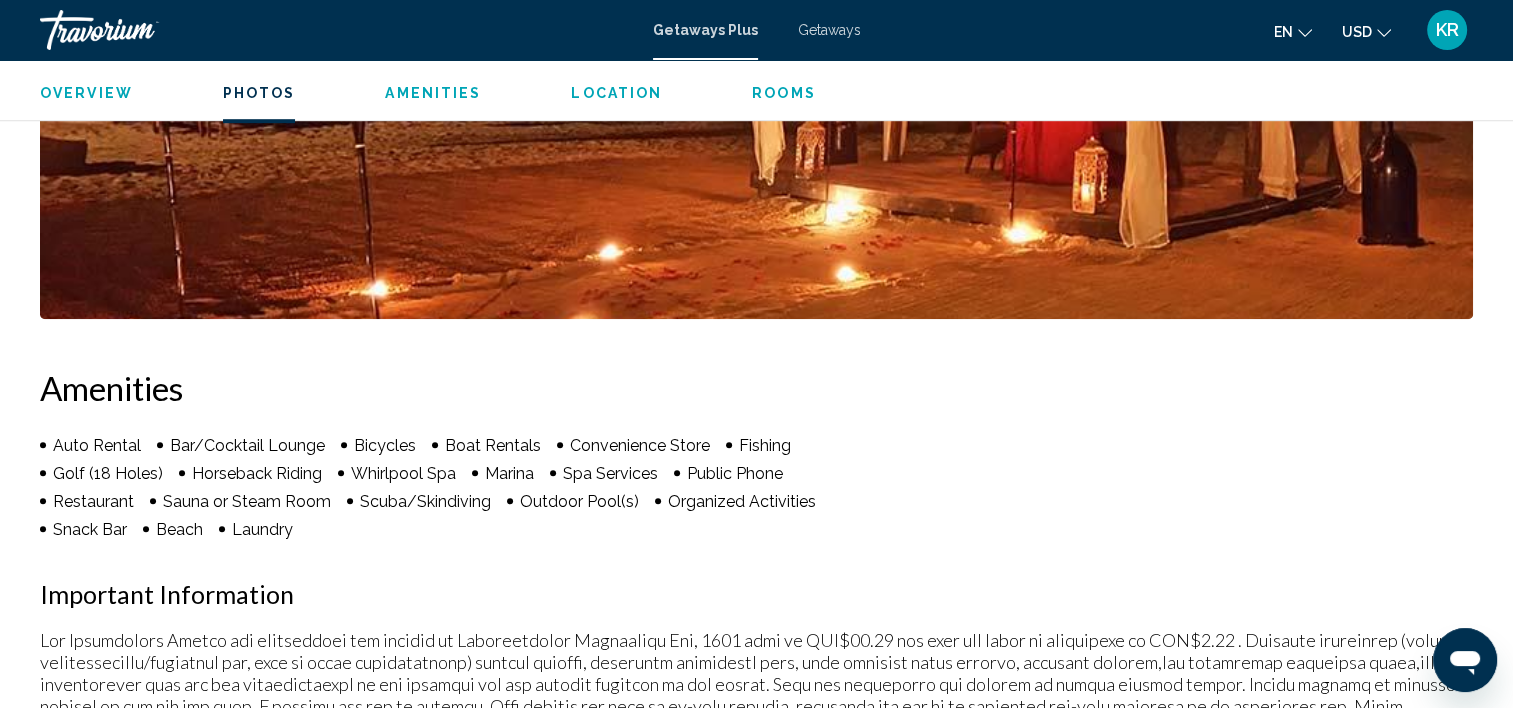 click on "Amenities Auto Rental Bar/Cocktail Lounge Bicycles Boat Rentals Convenience Store Fishing Golf (18 Holes) Horseback Riding Whirlpool Spa Marina Spa Services Public Phone Restaurant Sauna or Steam Room Scuba/Skindiving Outdoor Pool(s) Organized Activities Snack Bar Beach Laundry No Amenities available. Important Information" at bounding box center [756, 729] 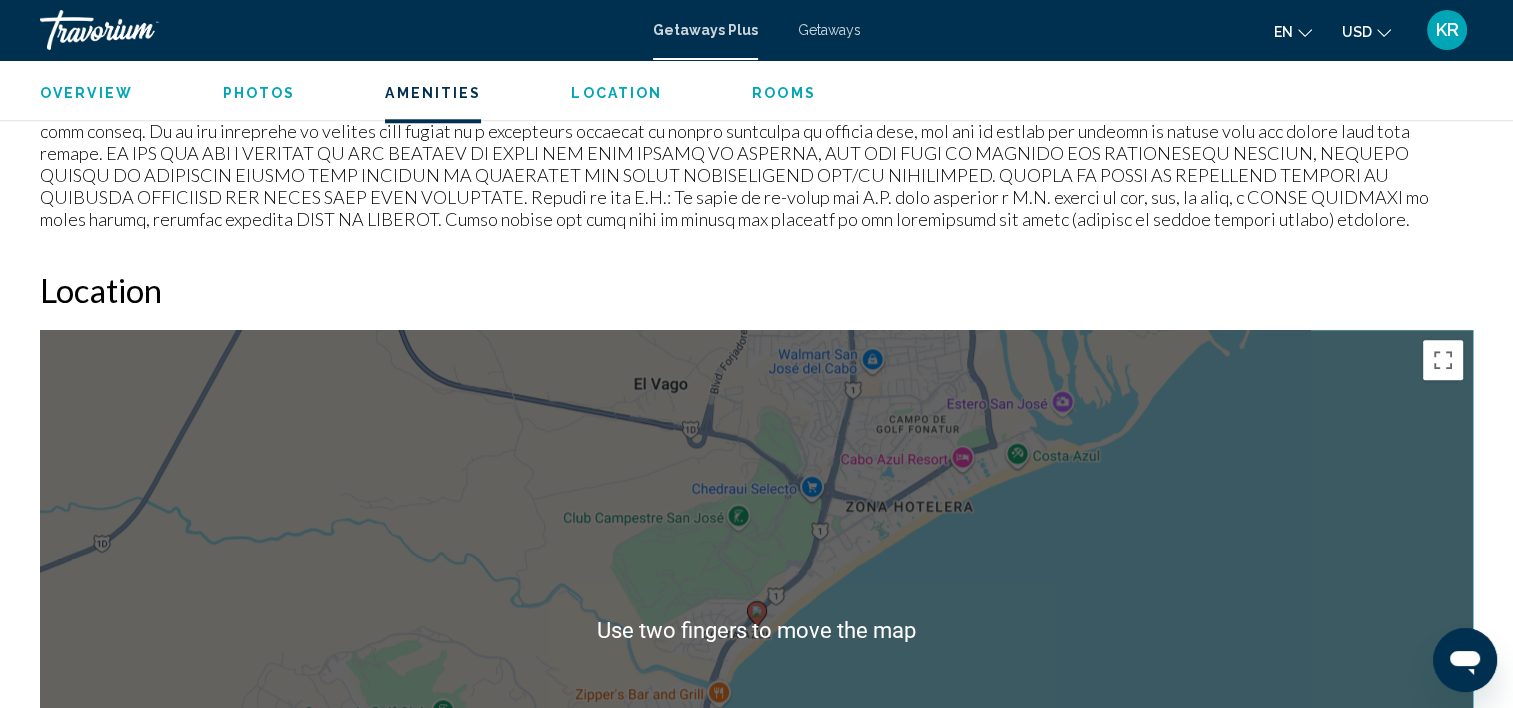 scroll, scrollTop: 2140, scrollLeft: 0, axis: vertical 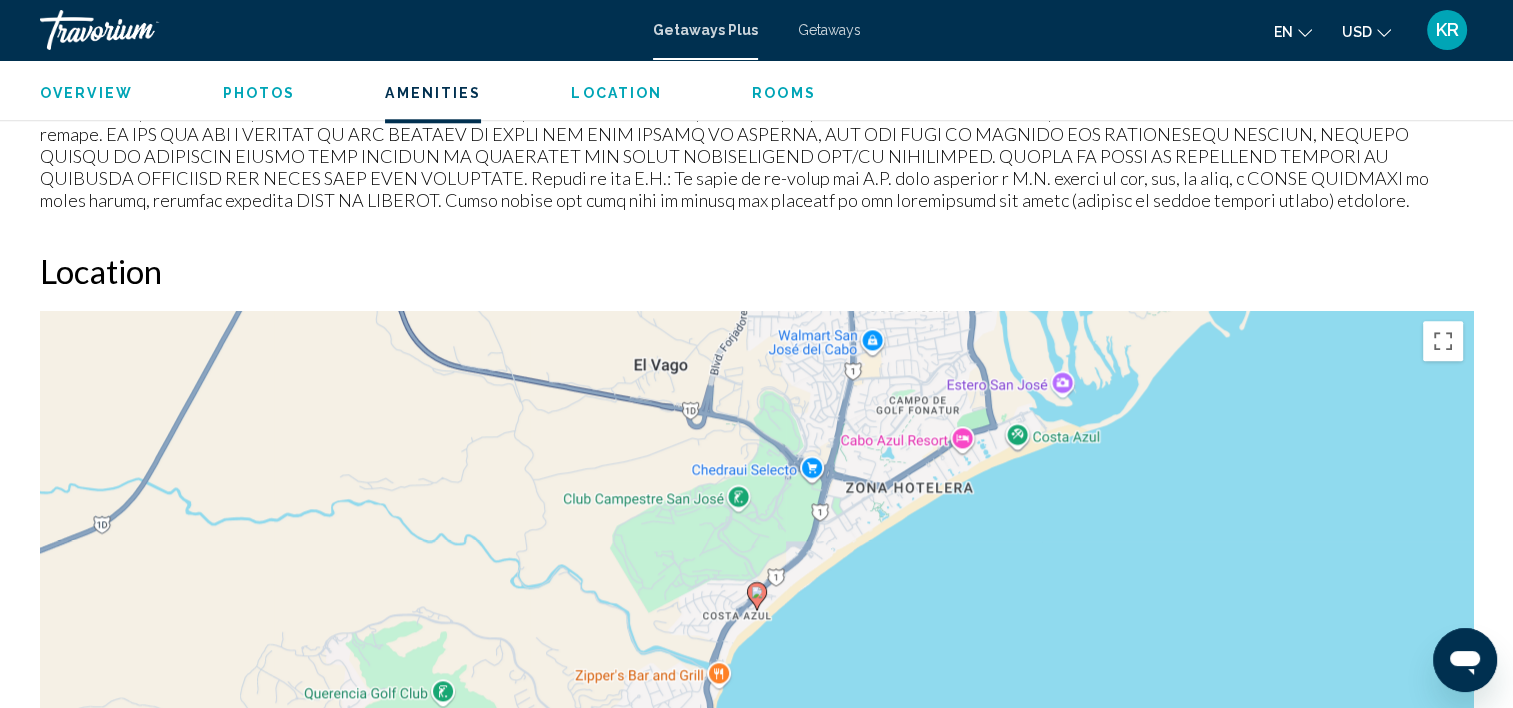 click on "To activate drag with keyboard, press Alt + Enter. Once in keyboard drag state, use the arrow keys to move the marker. To complete the drag, press the Enter key. To cancel, press Escape." at bounding box center (756, 611) 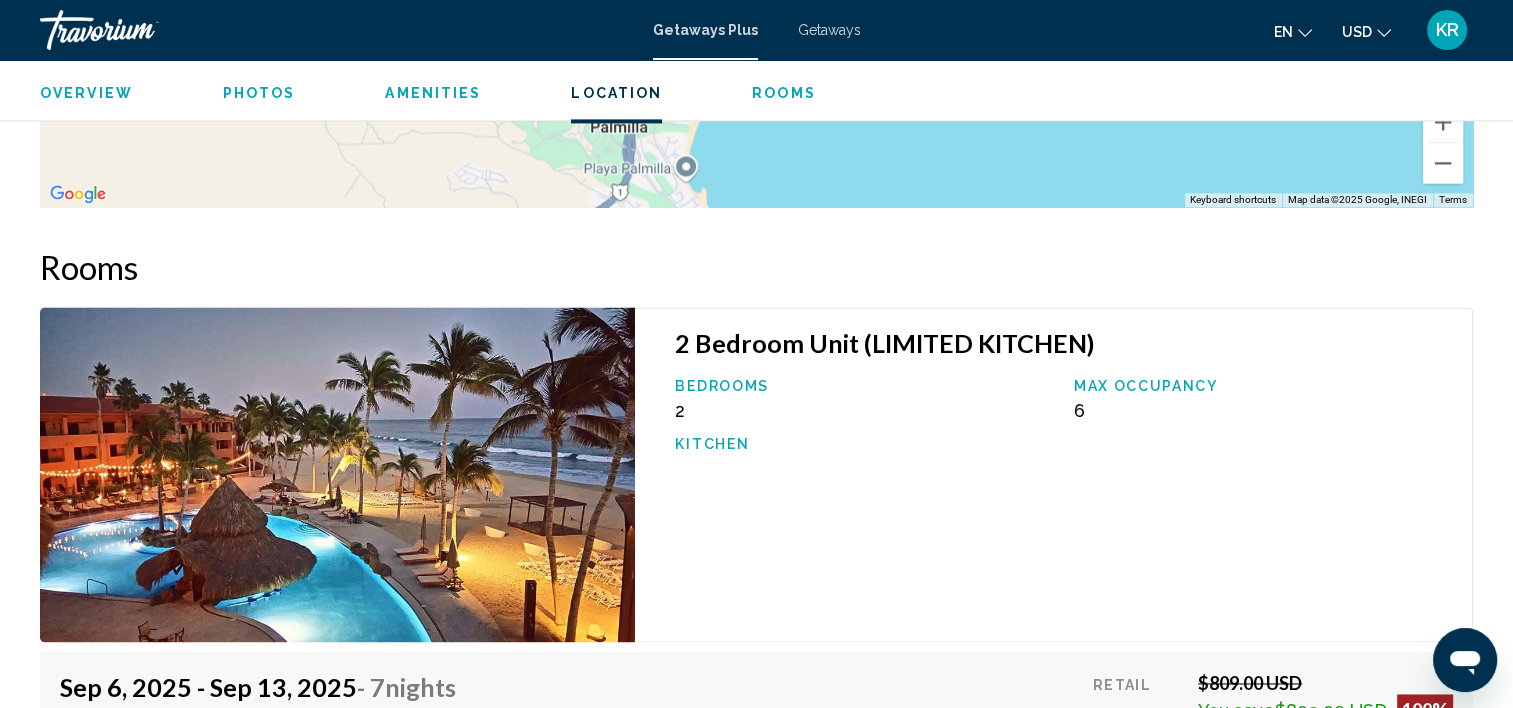 scroll, scrollTop: 2868, scrollLeft: 0, axis: vertical 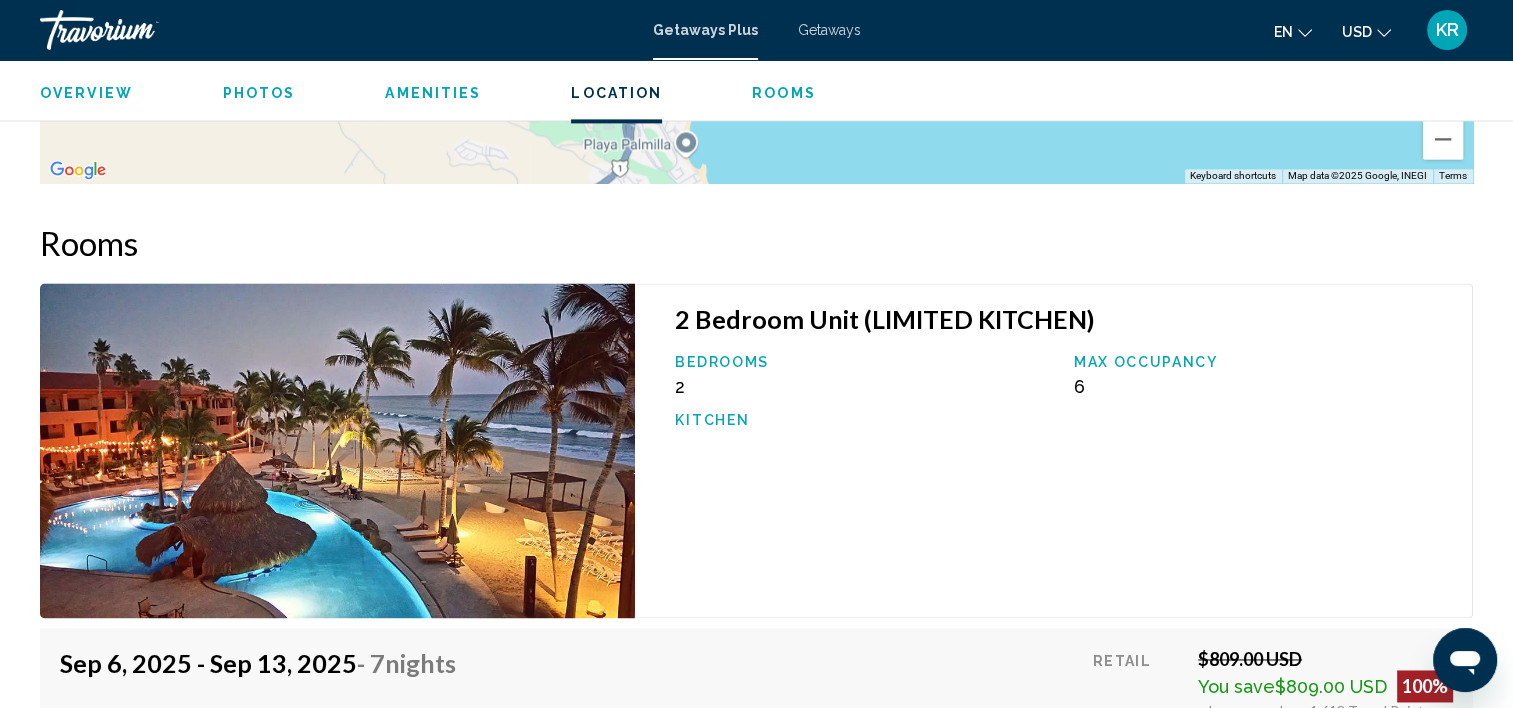 click at bounding box center (332, 450) 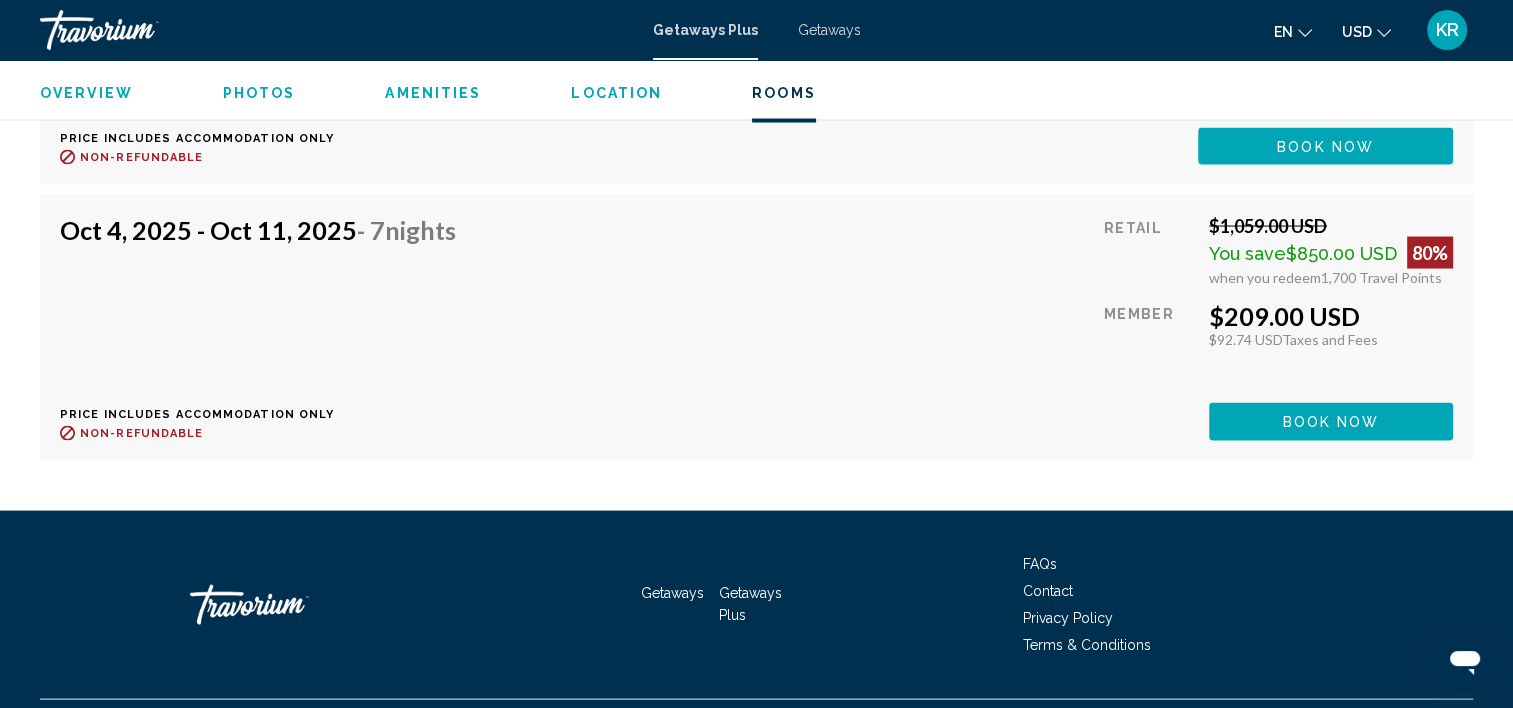 scroll, scrollTop: 3897, scrollLeft: 0, axis: vertical 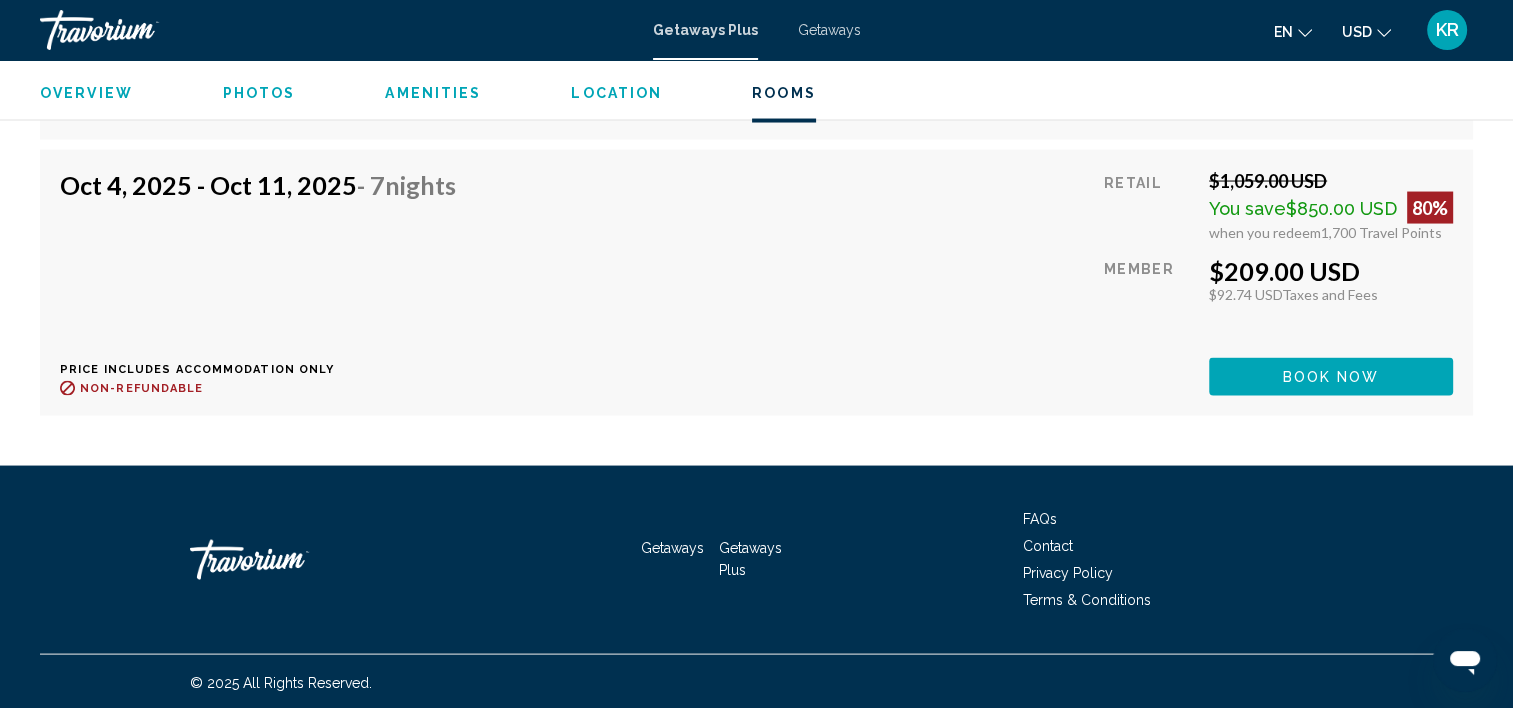 click on "Sep 6, 2025 - Sep 13, 2025  - 7  Nights Price includes accommodation only
Refundable until :
Non-refundable Retail  $809.00 USD  You save  $809.00 USD   100%  when you redeem  1,618  Travel Points  Member  $0.00 USD   $76.02 USD  Taxes and Fees You earn  0  Travel Points  Book now This room is no longer available. Price includes accommodation only
Refundable until
Non-refundable Book now This room is no longer available.  Sep 13, 2025 - Sep 20, 2025  - 7  Nights Price includes accommodation only
Refundable until :
Non-refundable Retail  $809.00 USD  You save  $809.00 USD   100%  when you redeem  1,618  Travel Points  Member  $0.00 USD   $76.02 USD  Taxes and Fees You earn  0  Travel Points  Book now This room is no longer available. Price includes accommodation only
Refundable until
Non-refundable Book now  - 7  :" at bounding box center (756, 12) 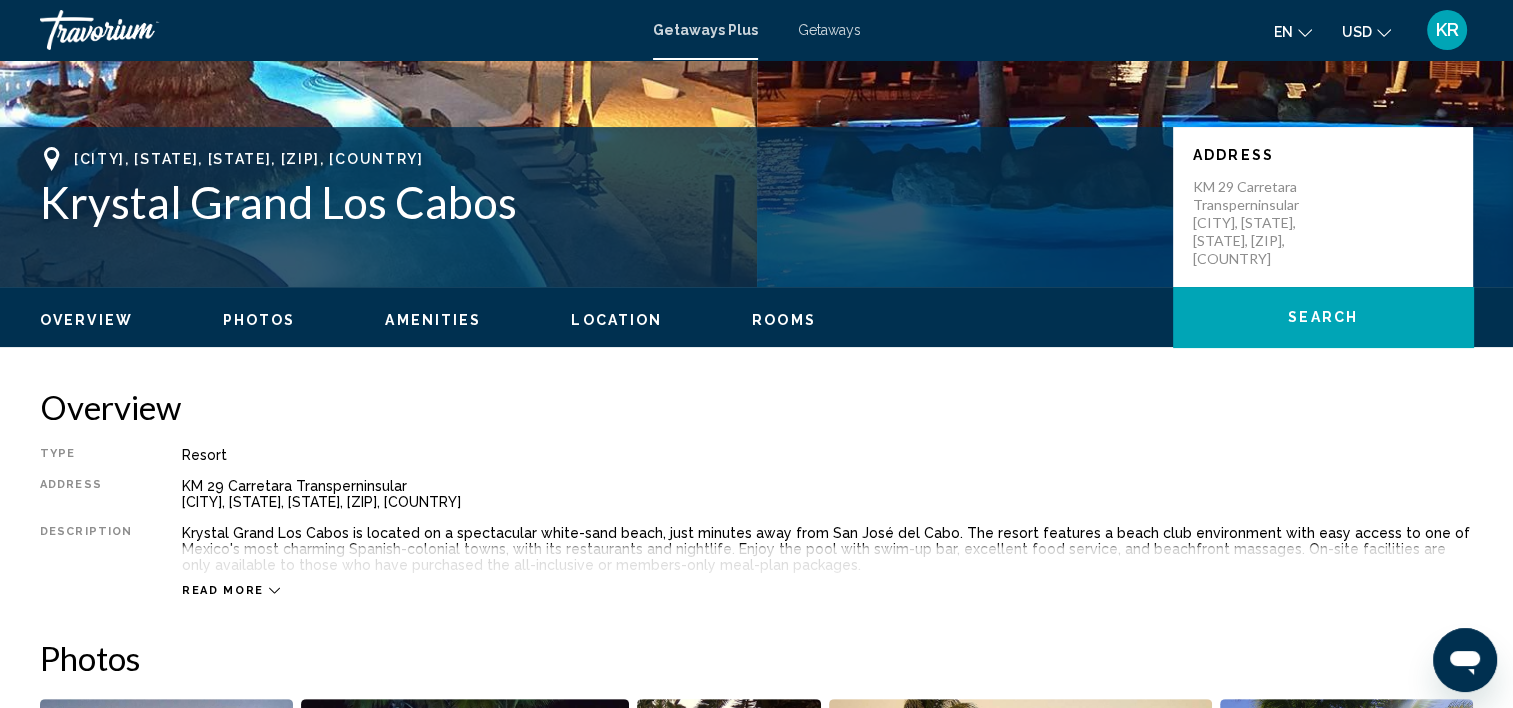 scroll, scrollTop: 0, scrollLeft: 0, axis: both 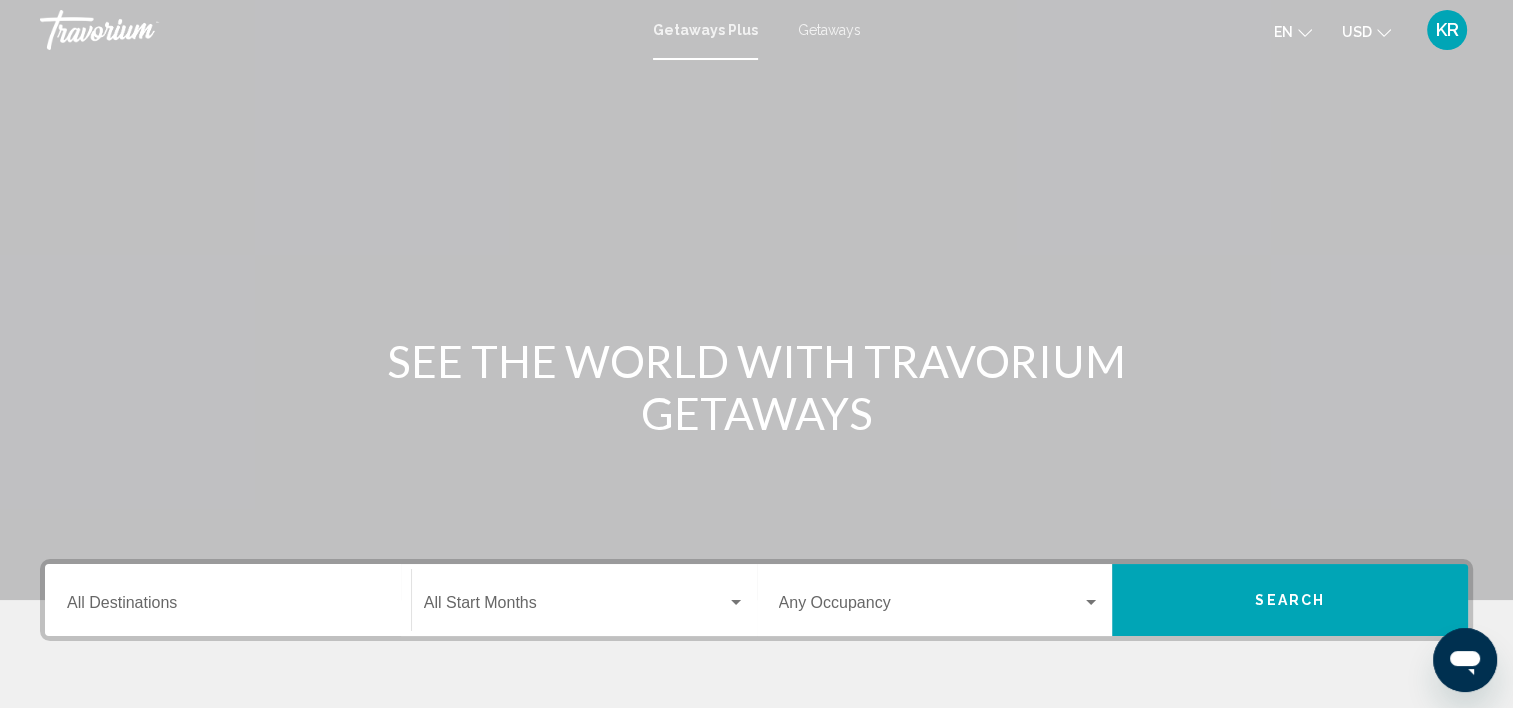 click at bounding box center [575, 607] 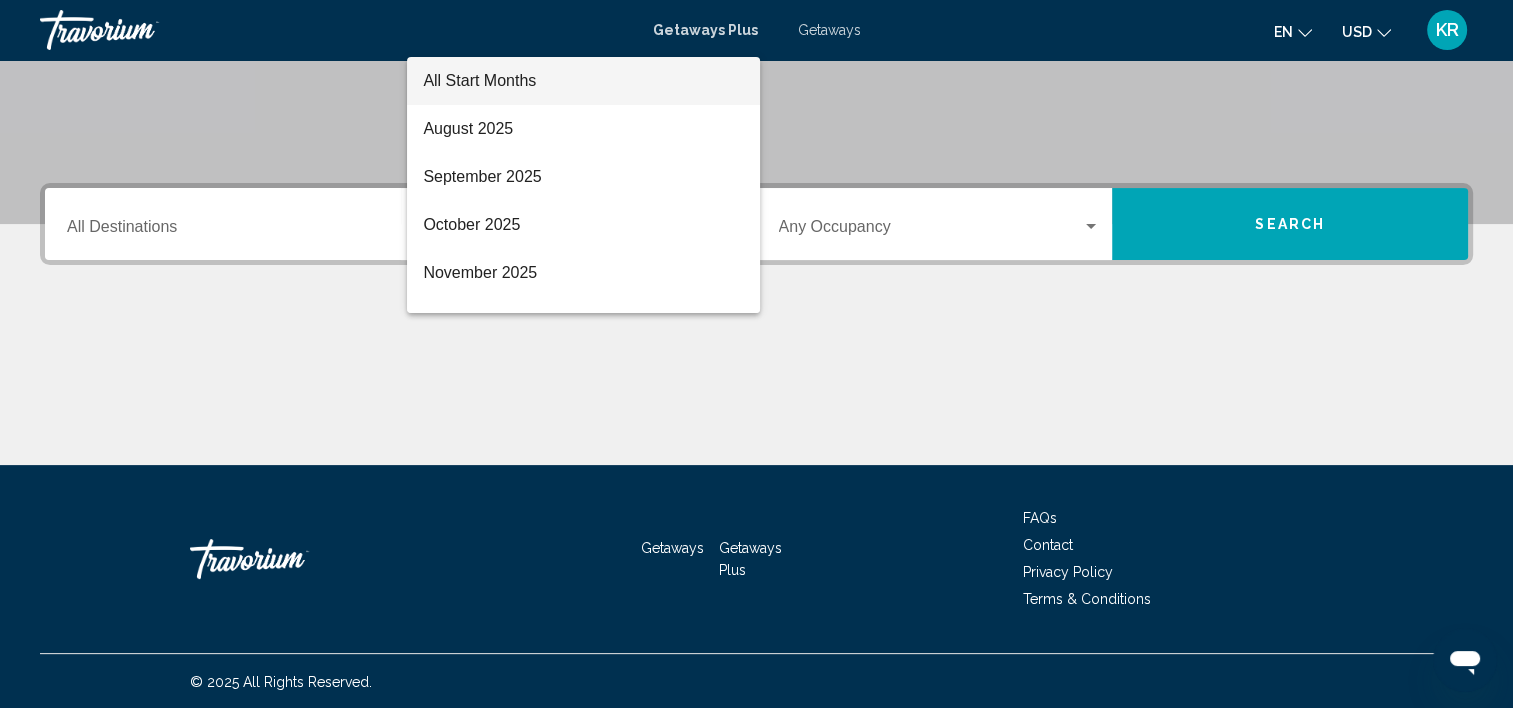 scroll, scrollTop: 377, scrollLeft: 0, axis: vertical 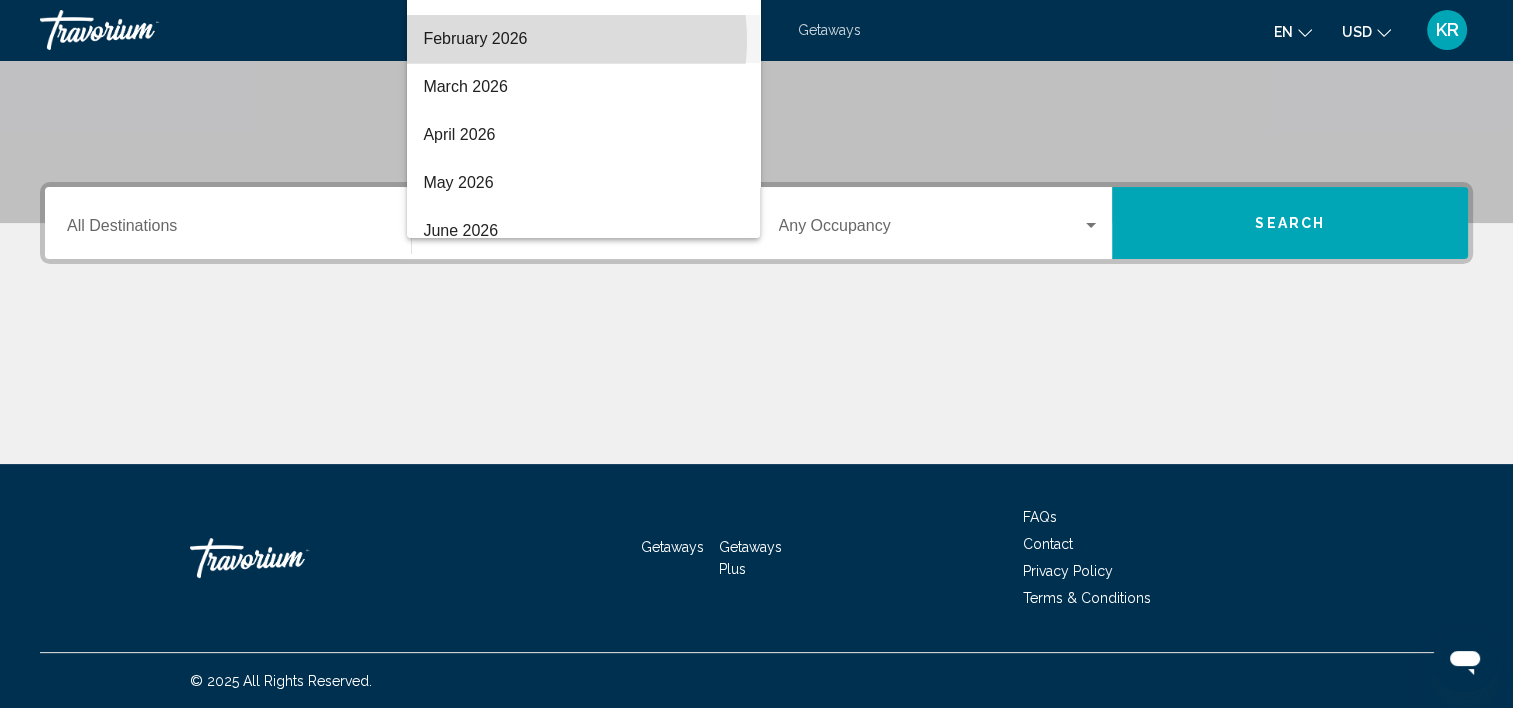 click on "February 2026" at bounding box center [583, 39] 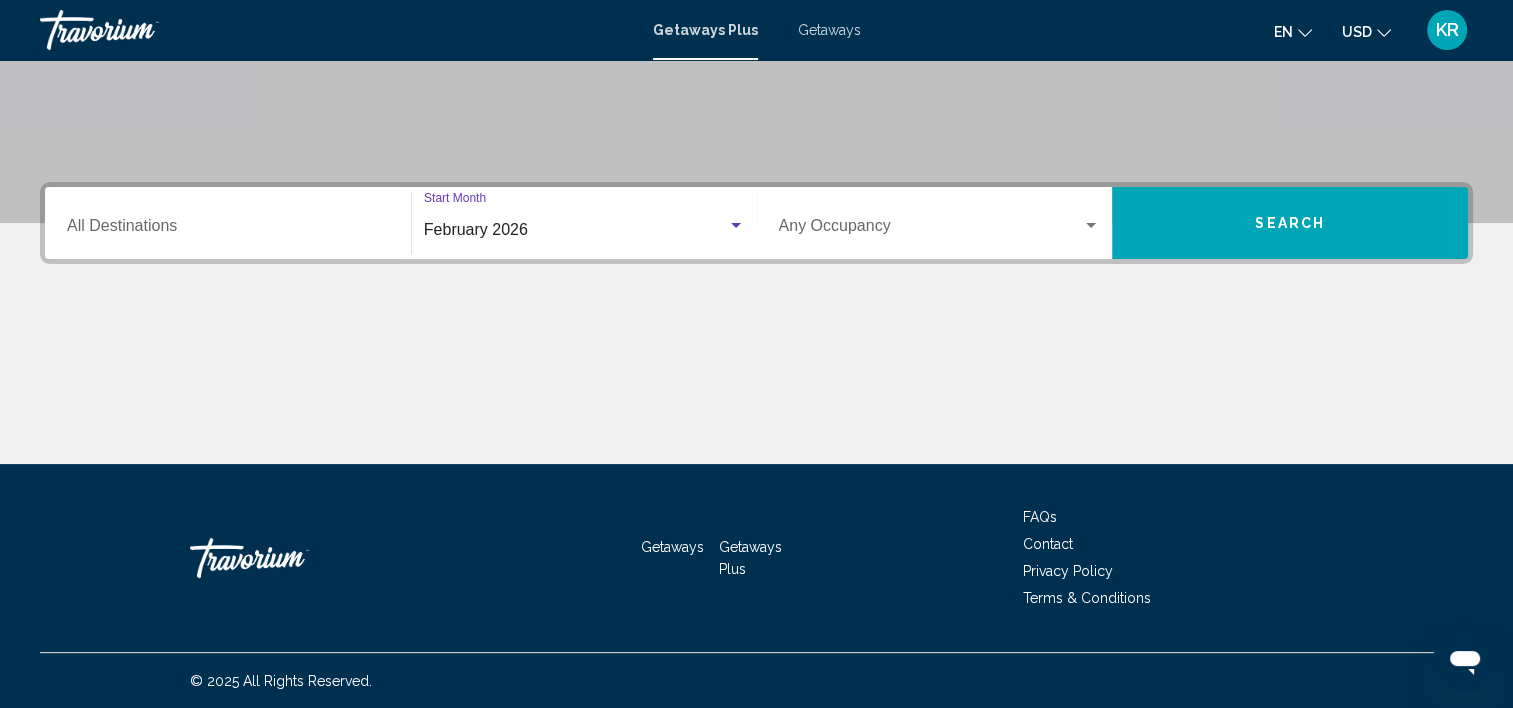 click on "Search" at bounding box center (1290, 224) 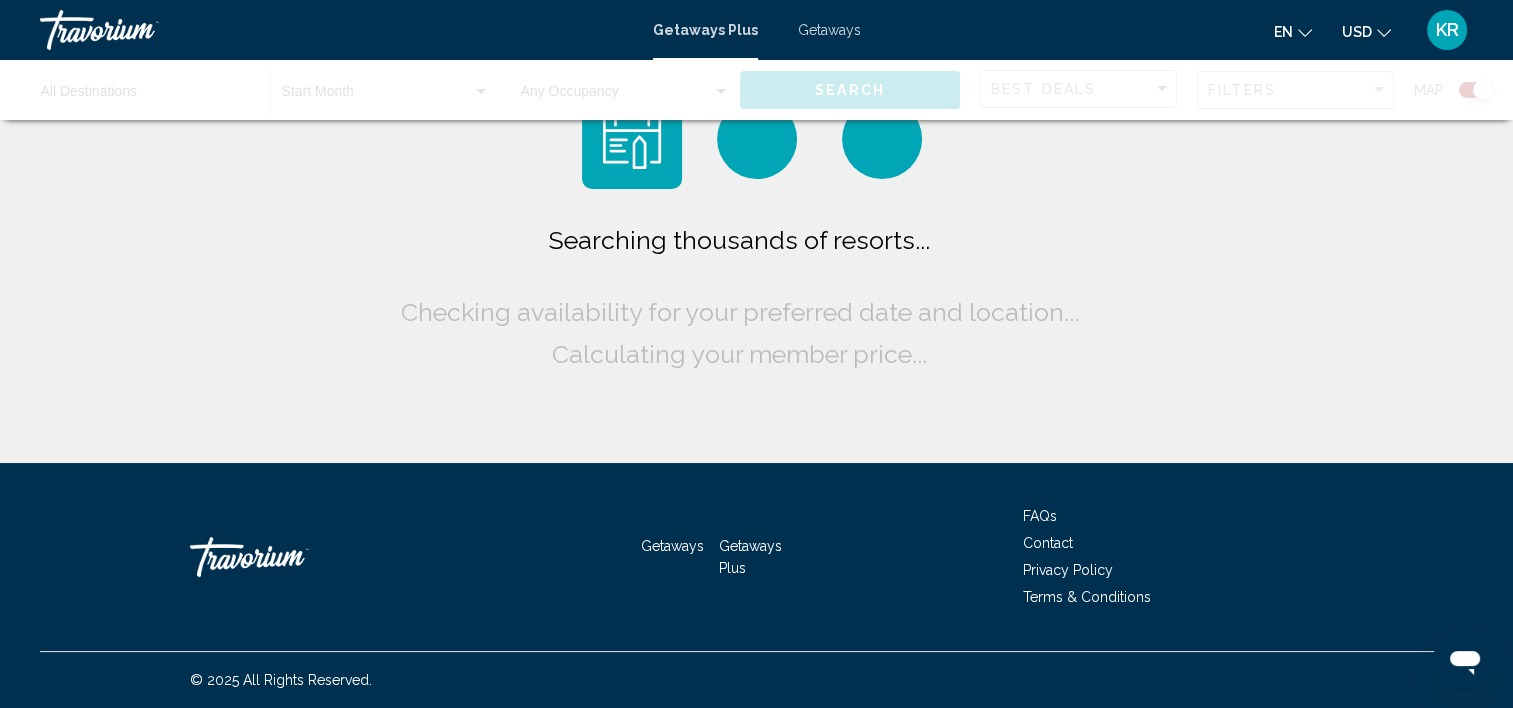 scroll, scrollTop: 0, scrollLeft: 0, axis: both 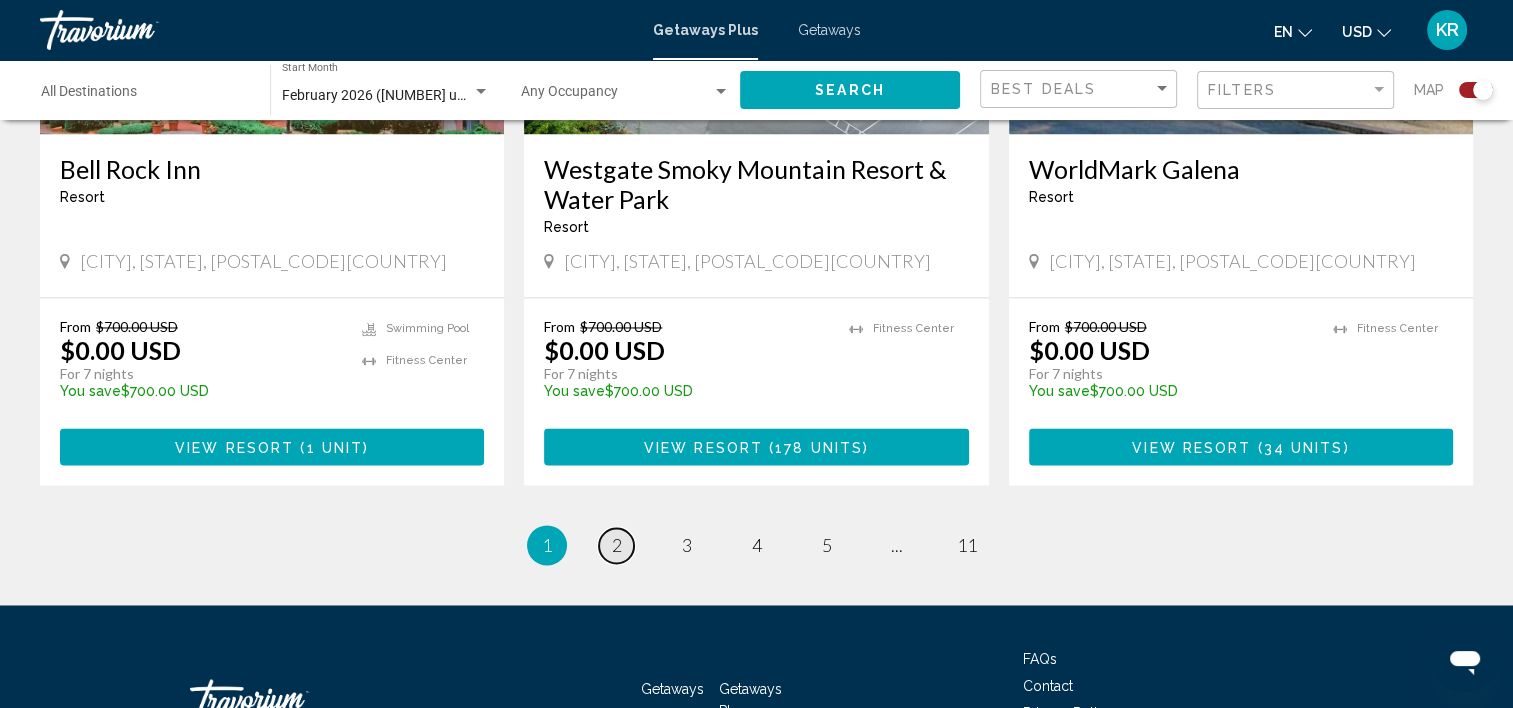 click on "2" at bounding box center (617, 545) 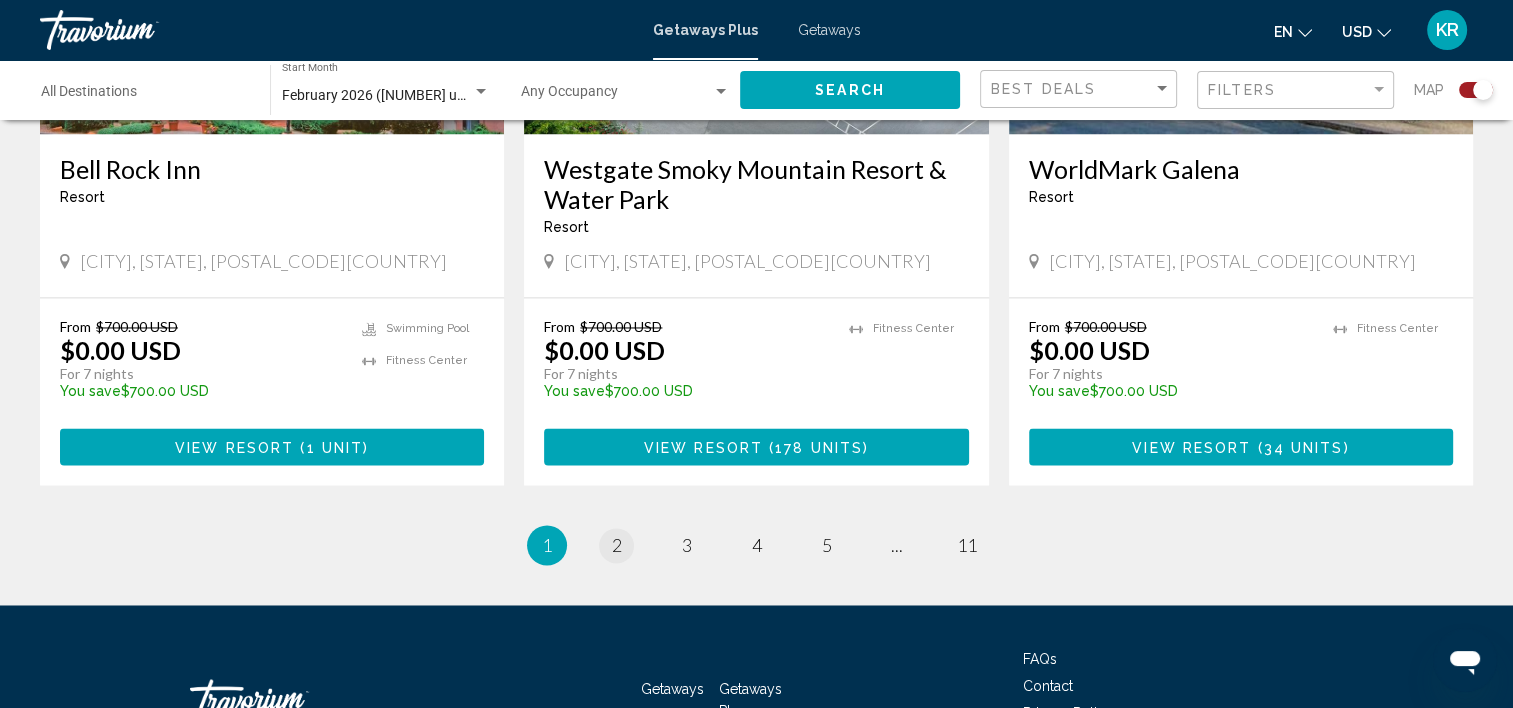 scroll, scrollTop: 0, scrollLeft: 0, axis: both 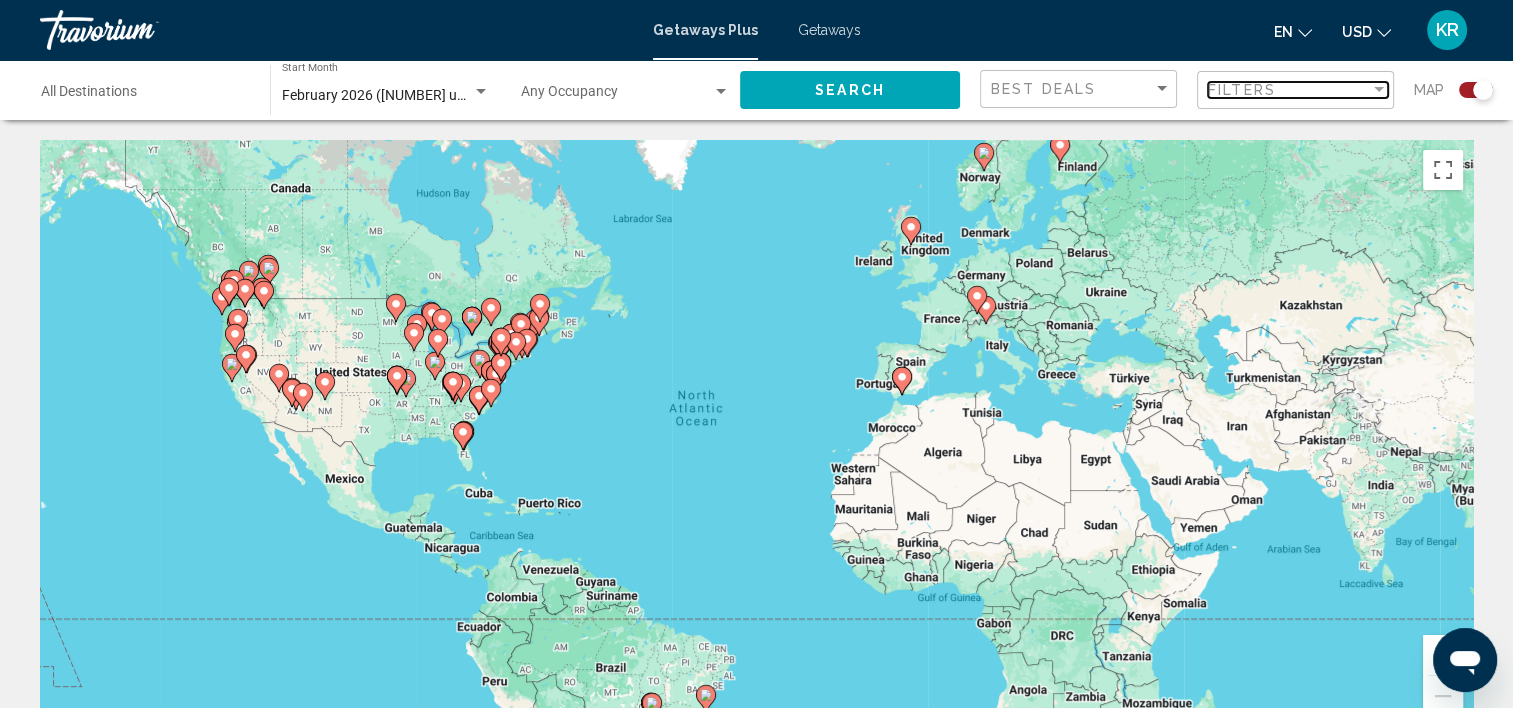 click on "Filters" at bounding box center [1242, 90] 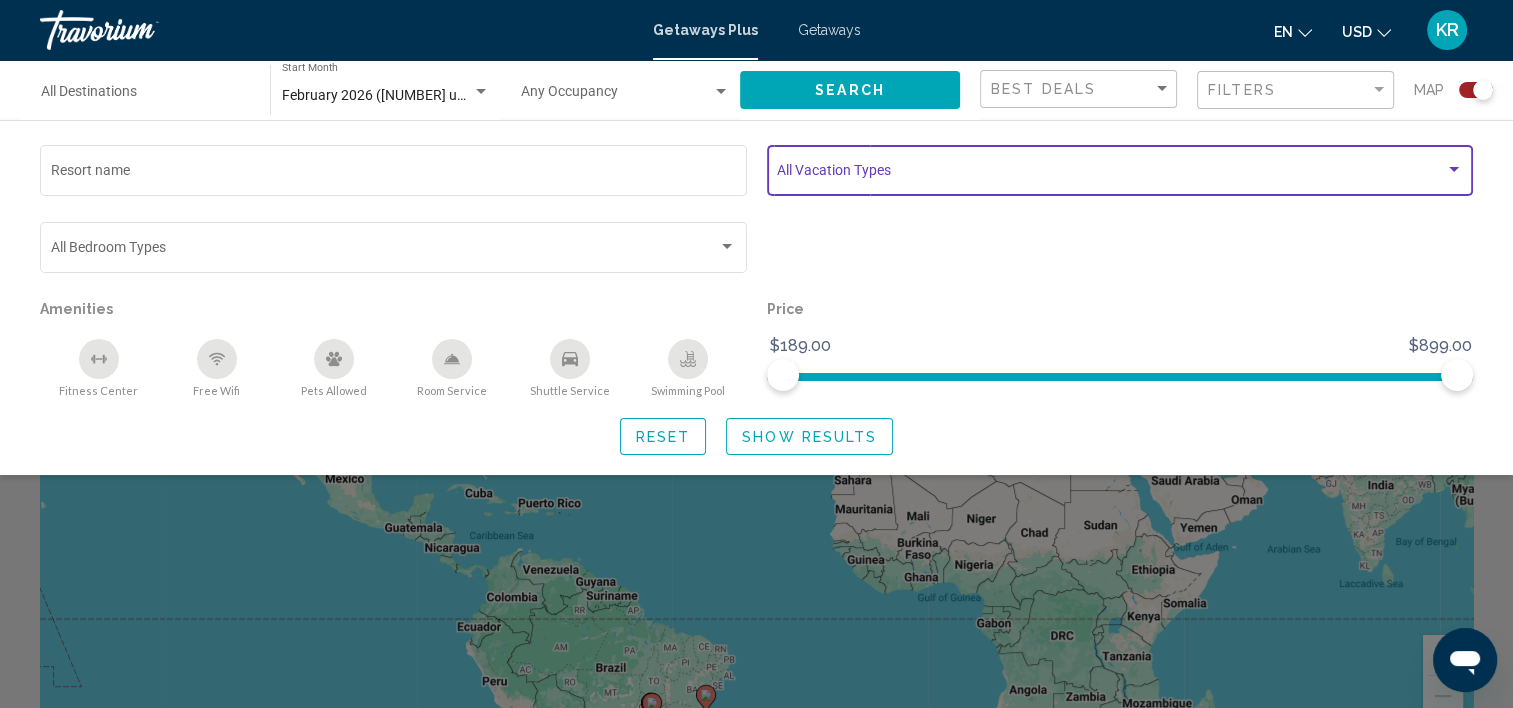 click at bounding box center [1111, 174] 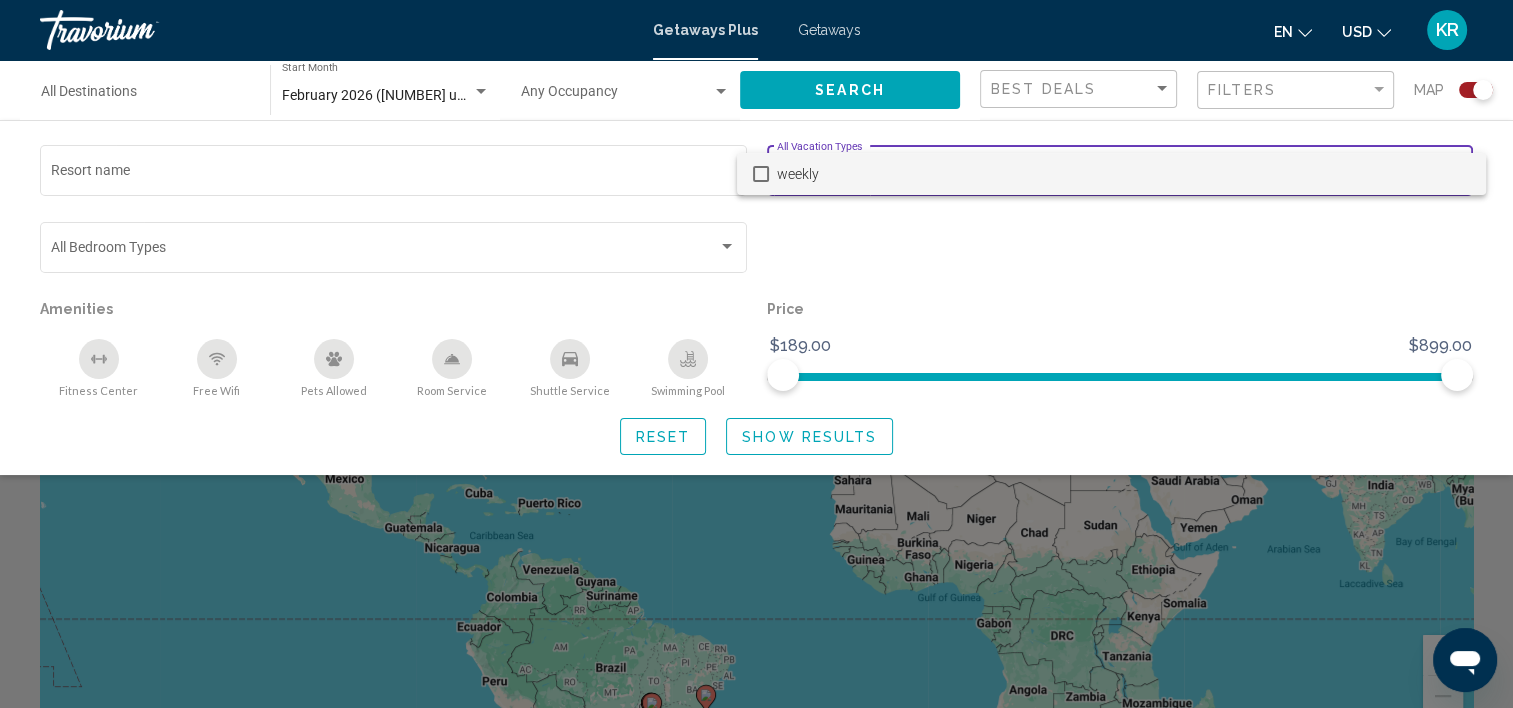 click at bounding box center (756, 354) 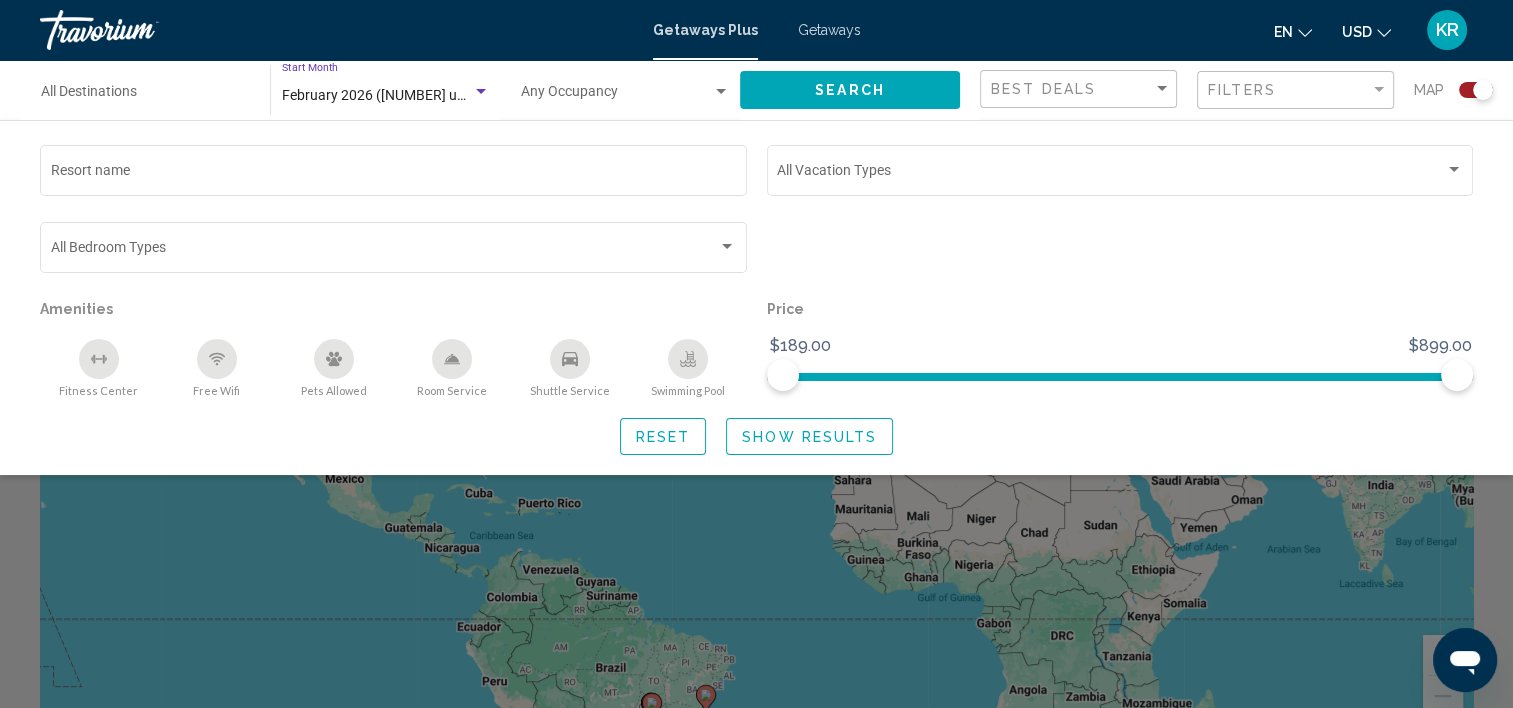 click at bounding box center (481, 92) 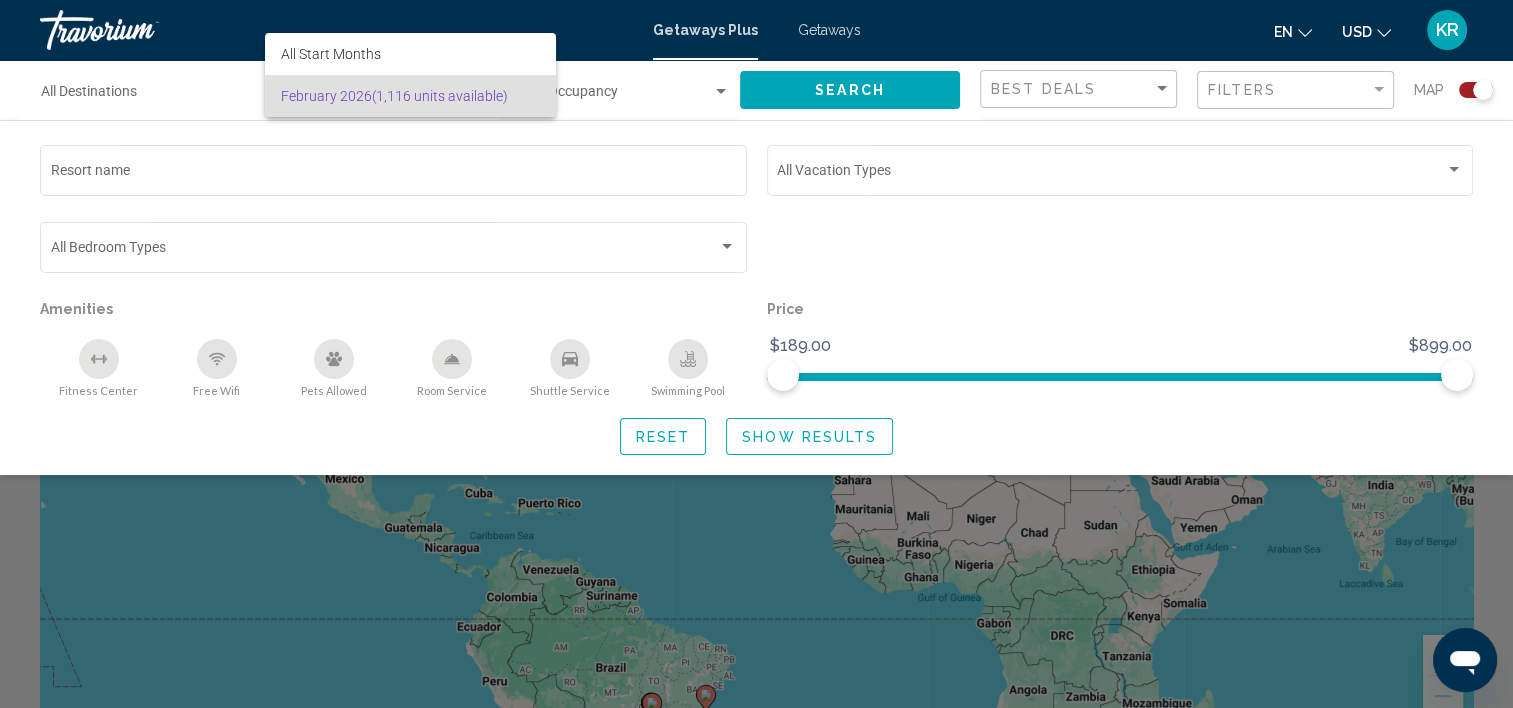 click at bounding box center [756, 354] 